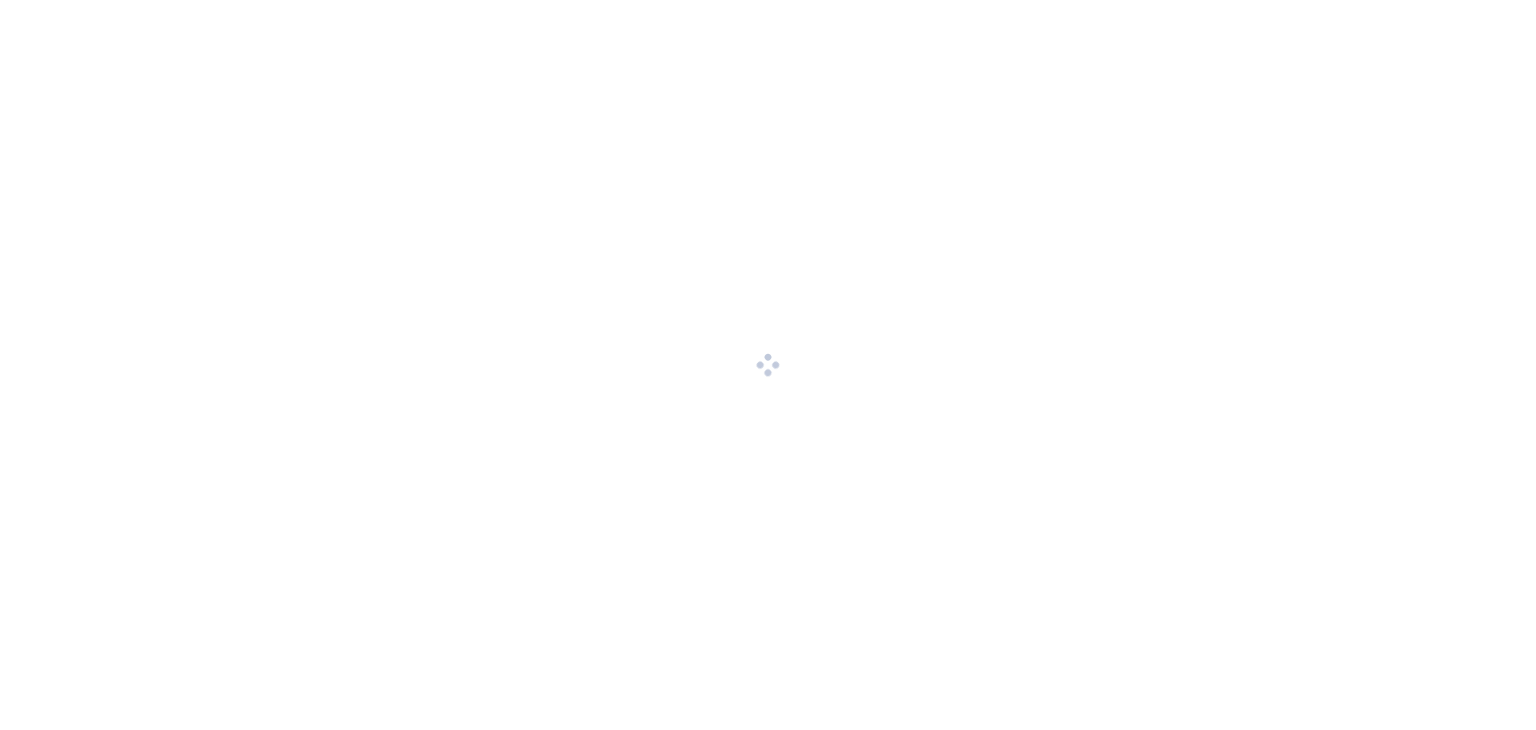 scroll, scrollTop: 0, scrollLeft: 0, axis: both 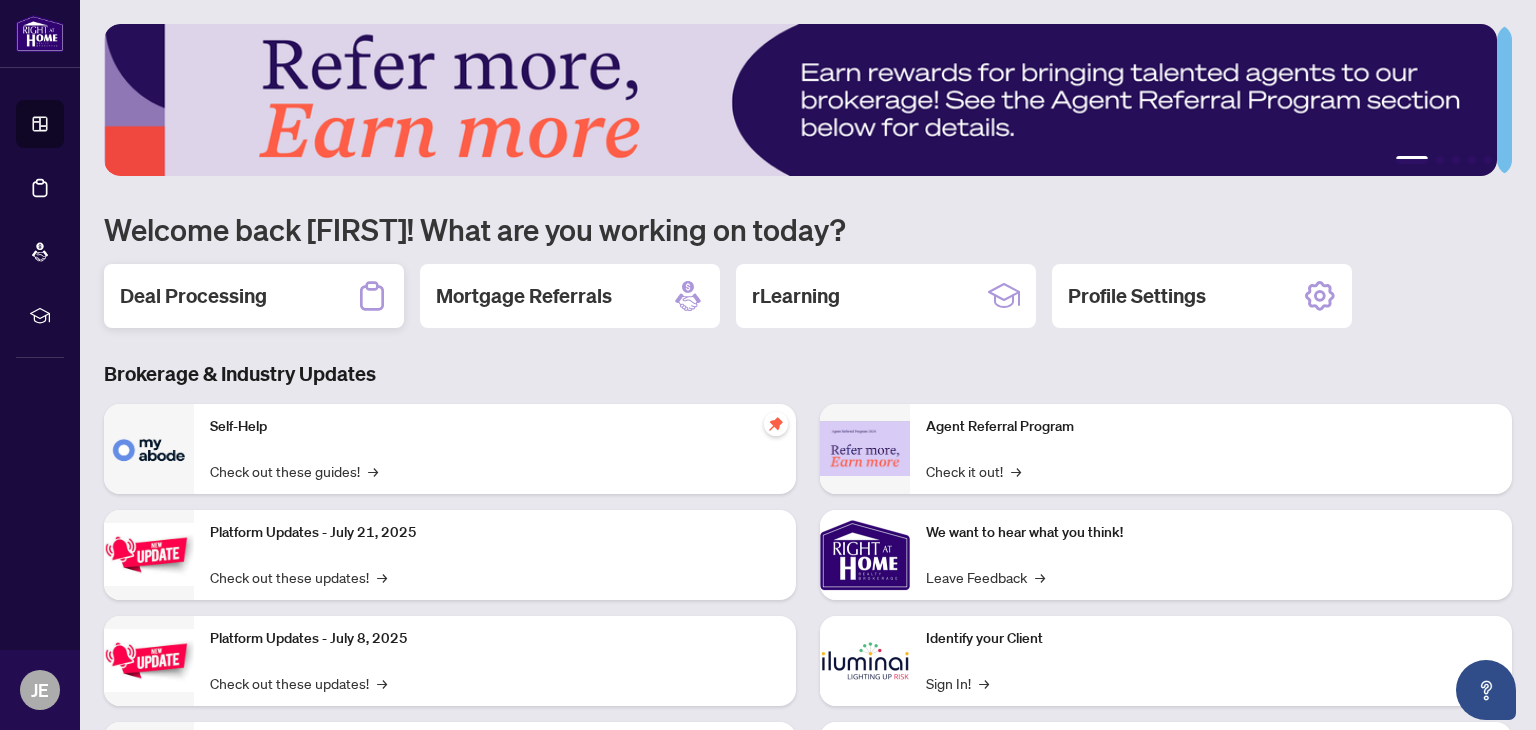 click on "Deal Processing" at bounding box center (193, 296) 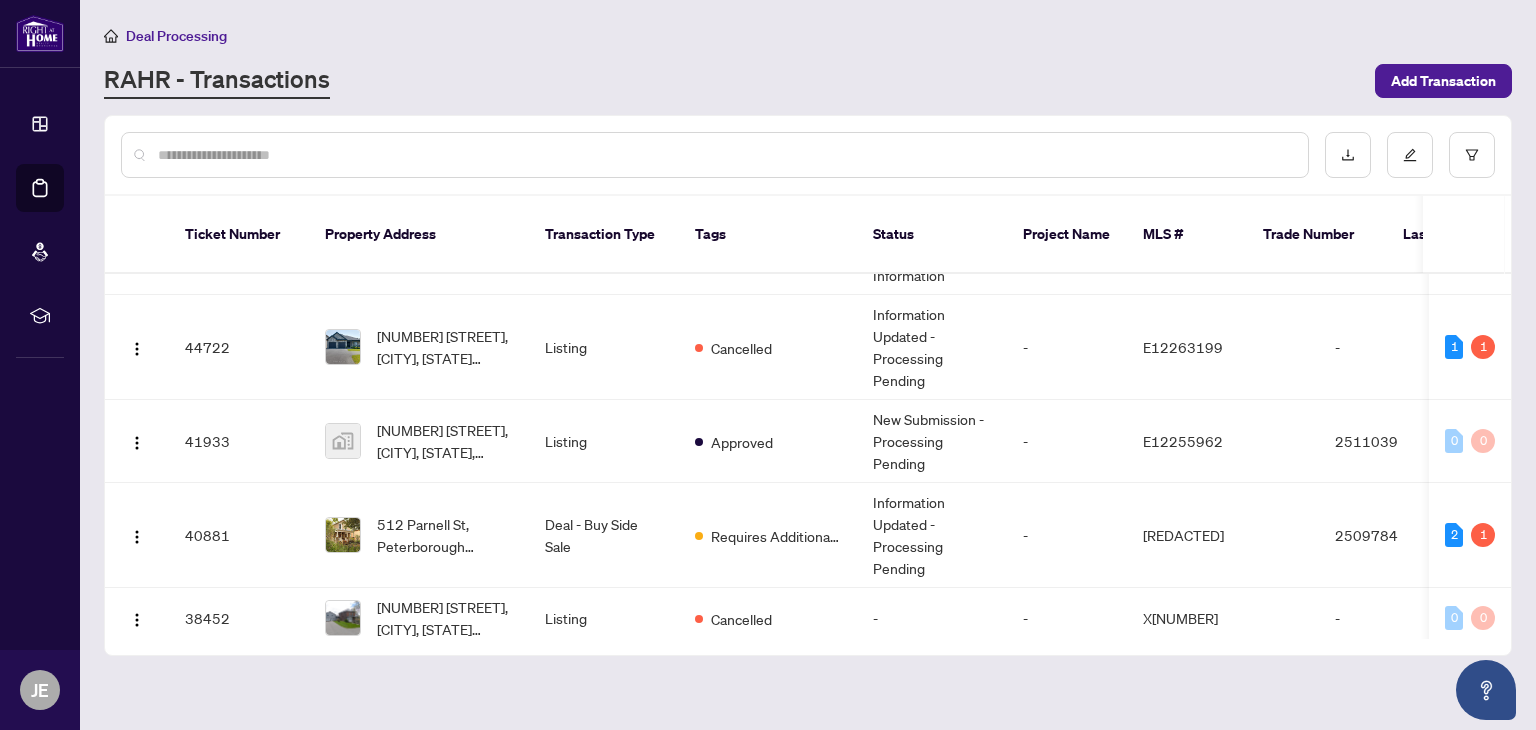 scroll, scrollTop: 122, scrollLeft: 0, axis: vertical 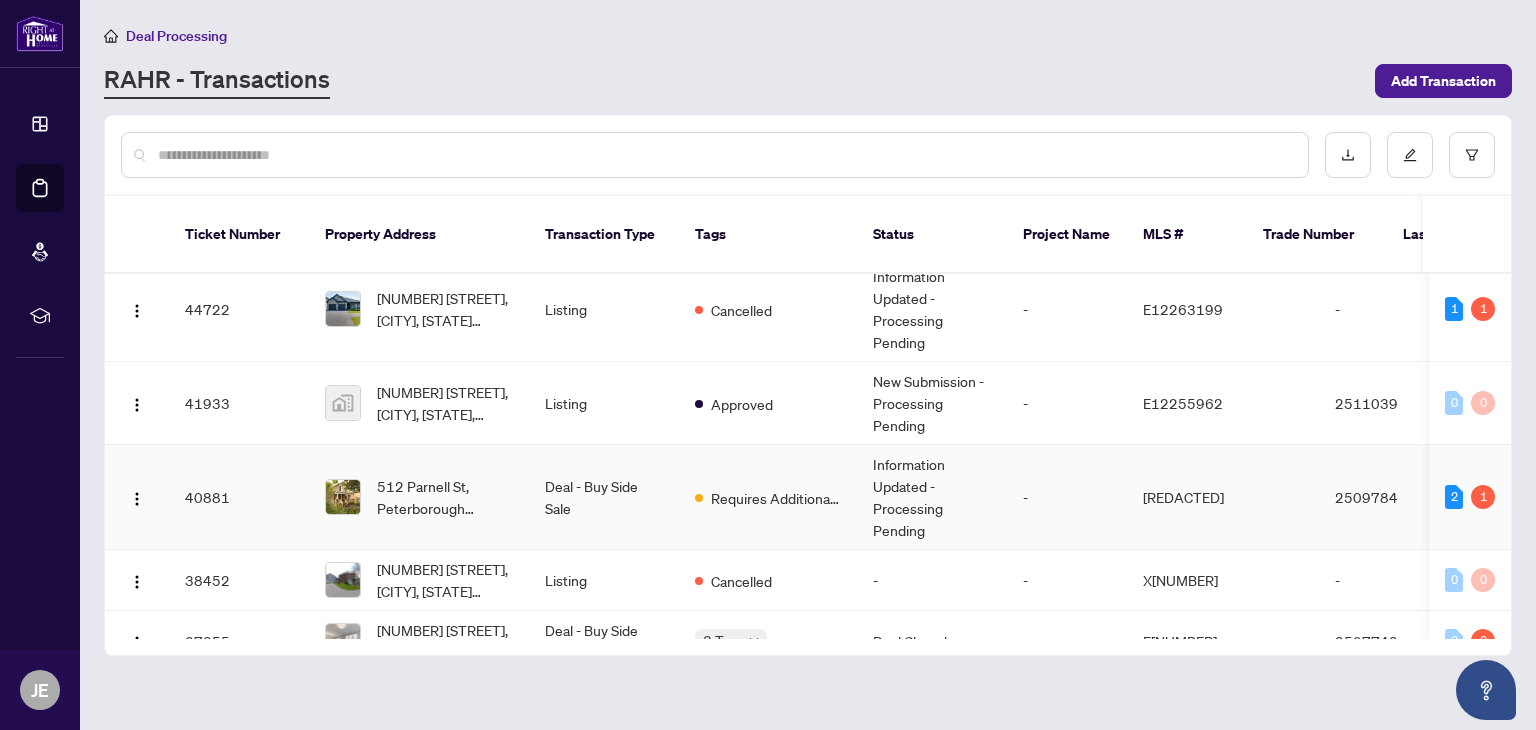 click on "-" at bounding box center (1067, 497) 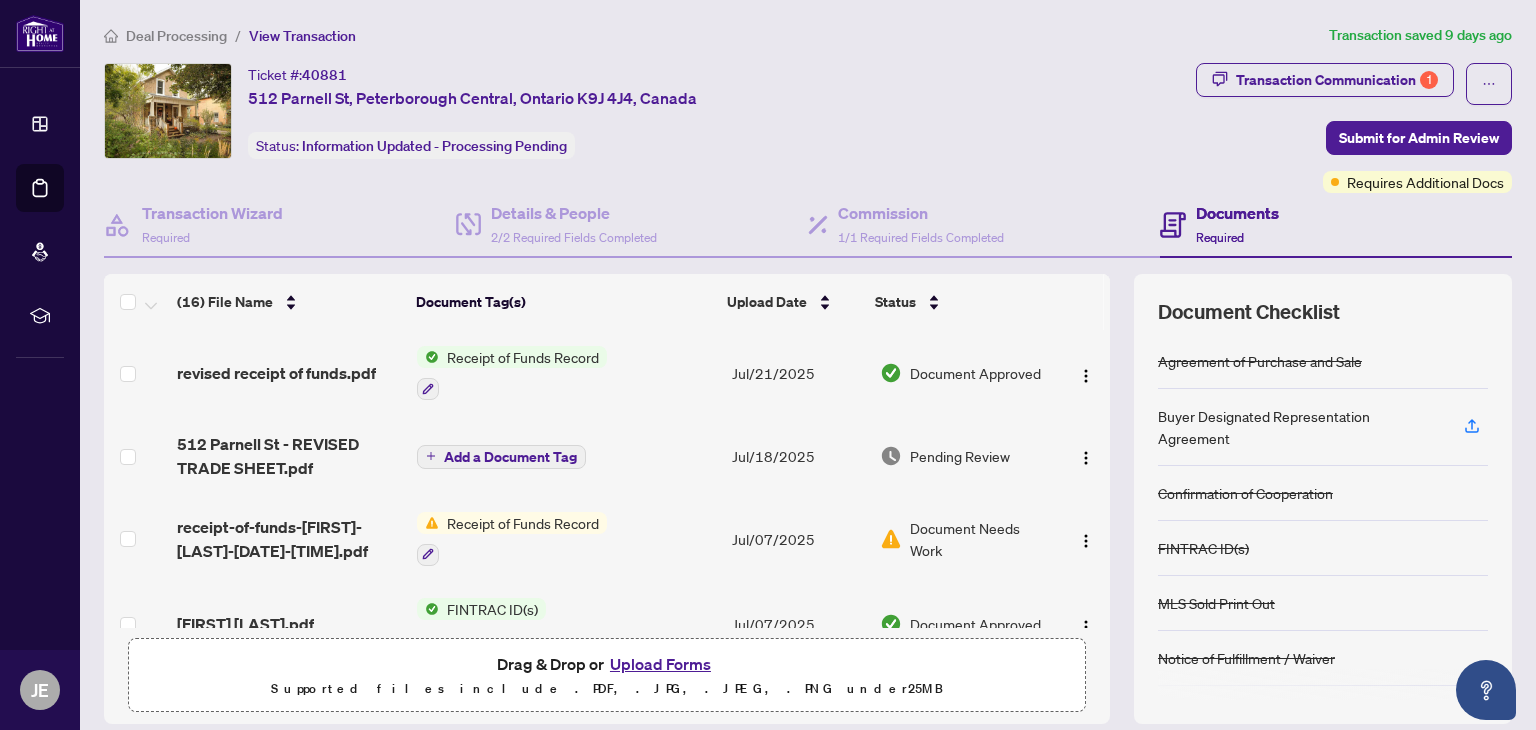 click on "Document Needs Work" at bounding box center [979, 539] 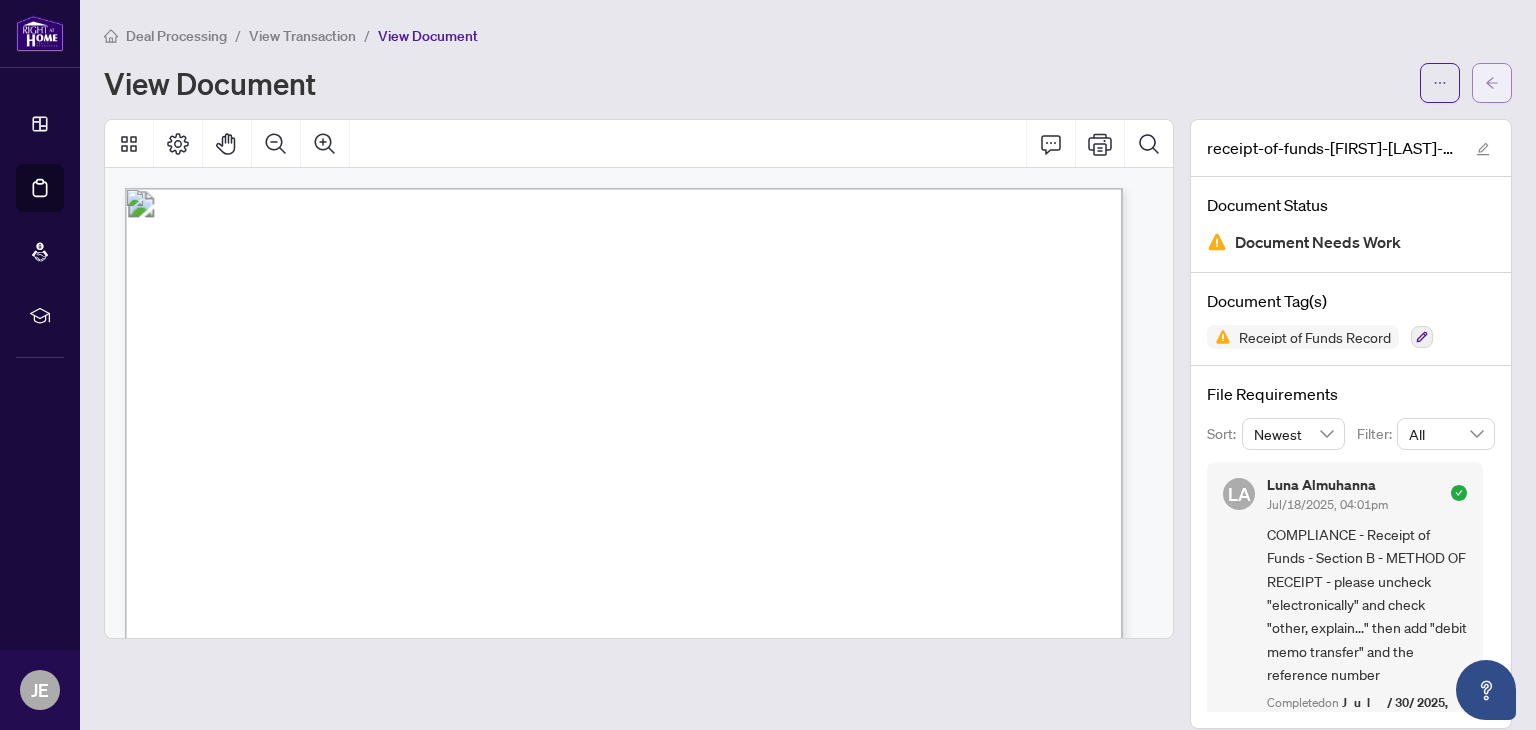 click at bounding box center [1492, 83] 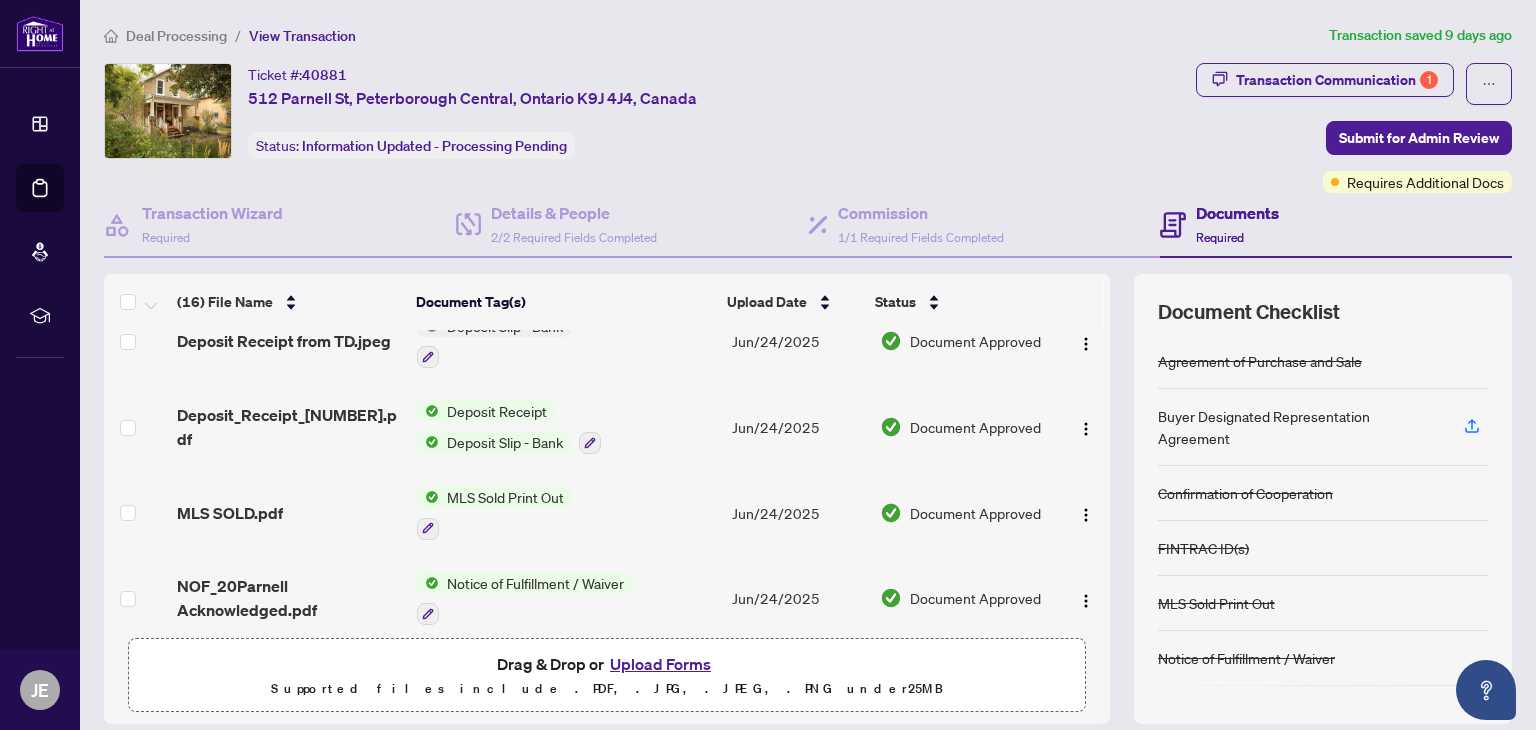 scroll, scrollTop: 113, scrollLeft: 0, axis: vertical 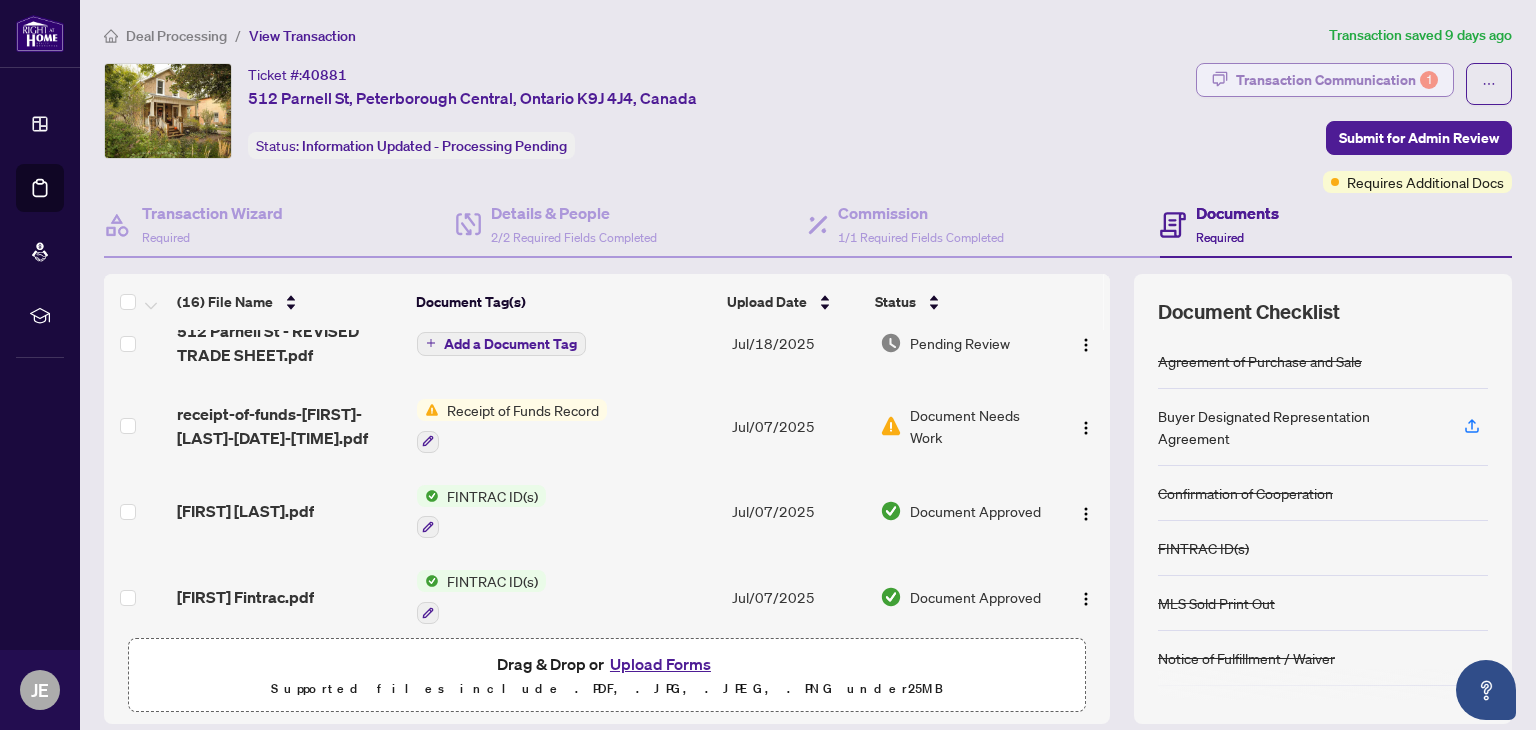 click on "Transaction Communication 1" at bounding box center (1337, 80) 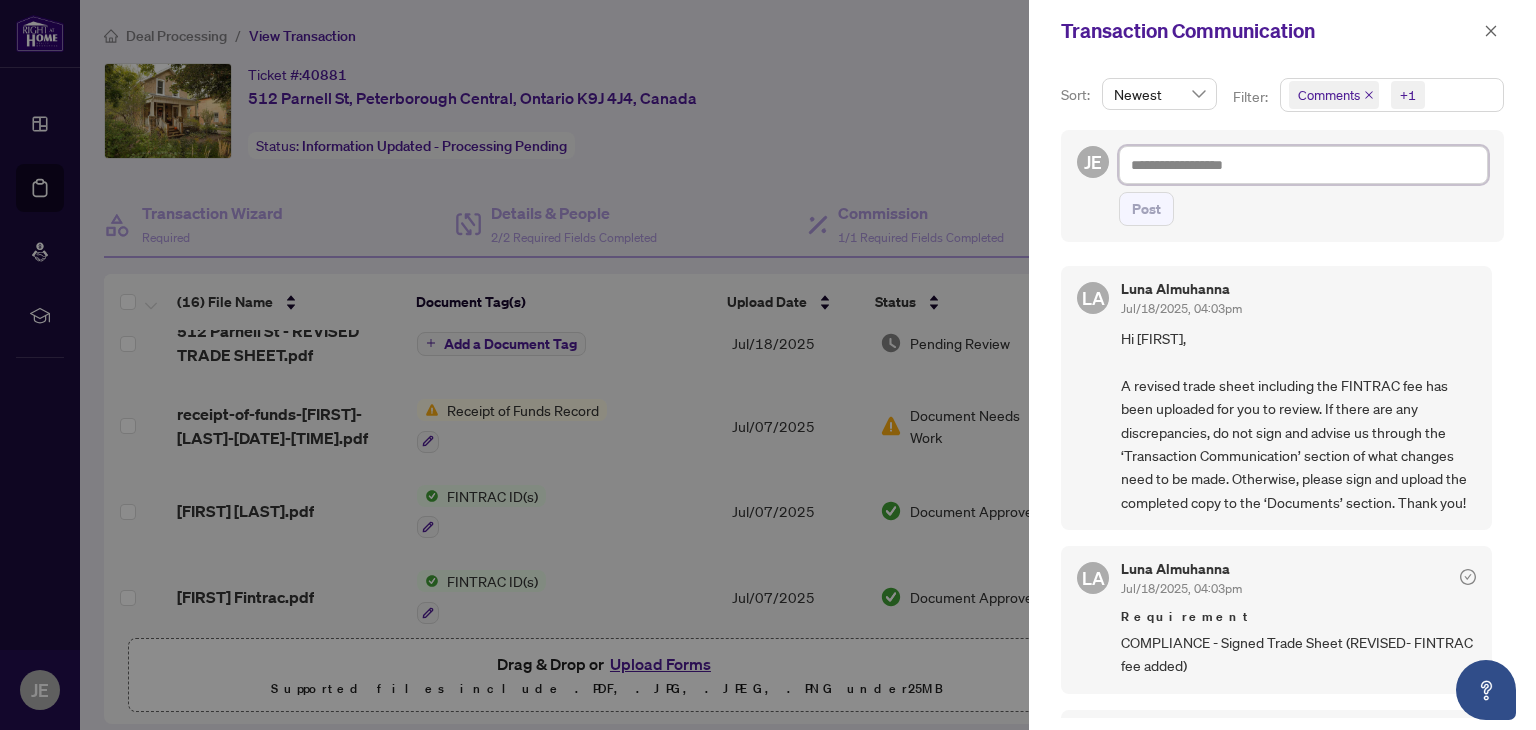 click at bounding box center [1303, 165] 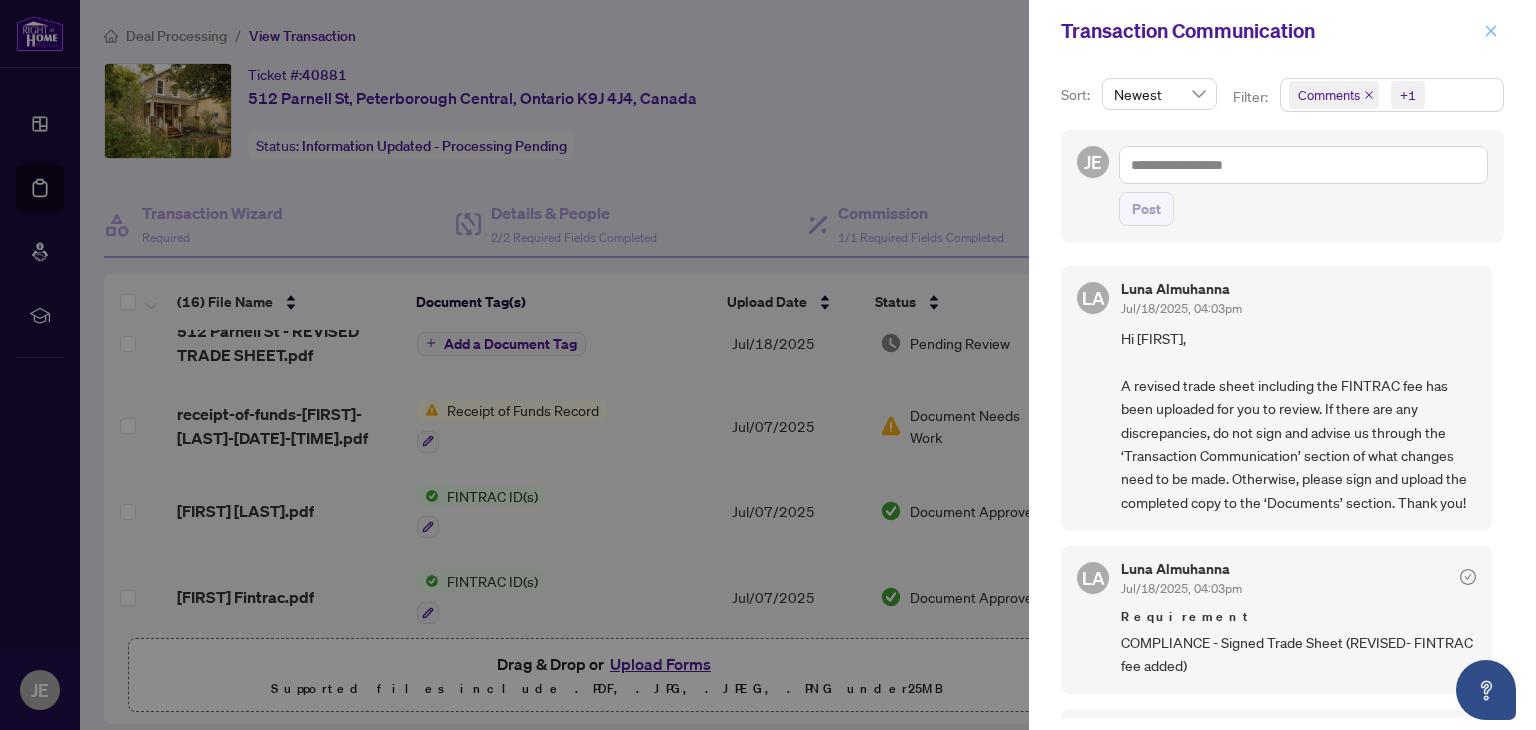 click 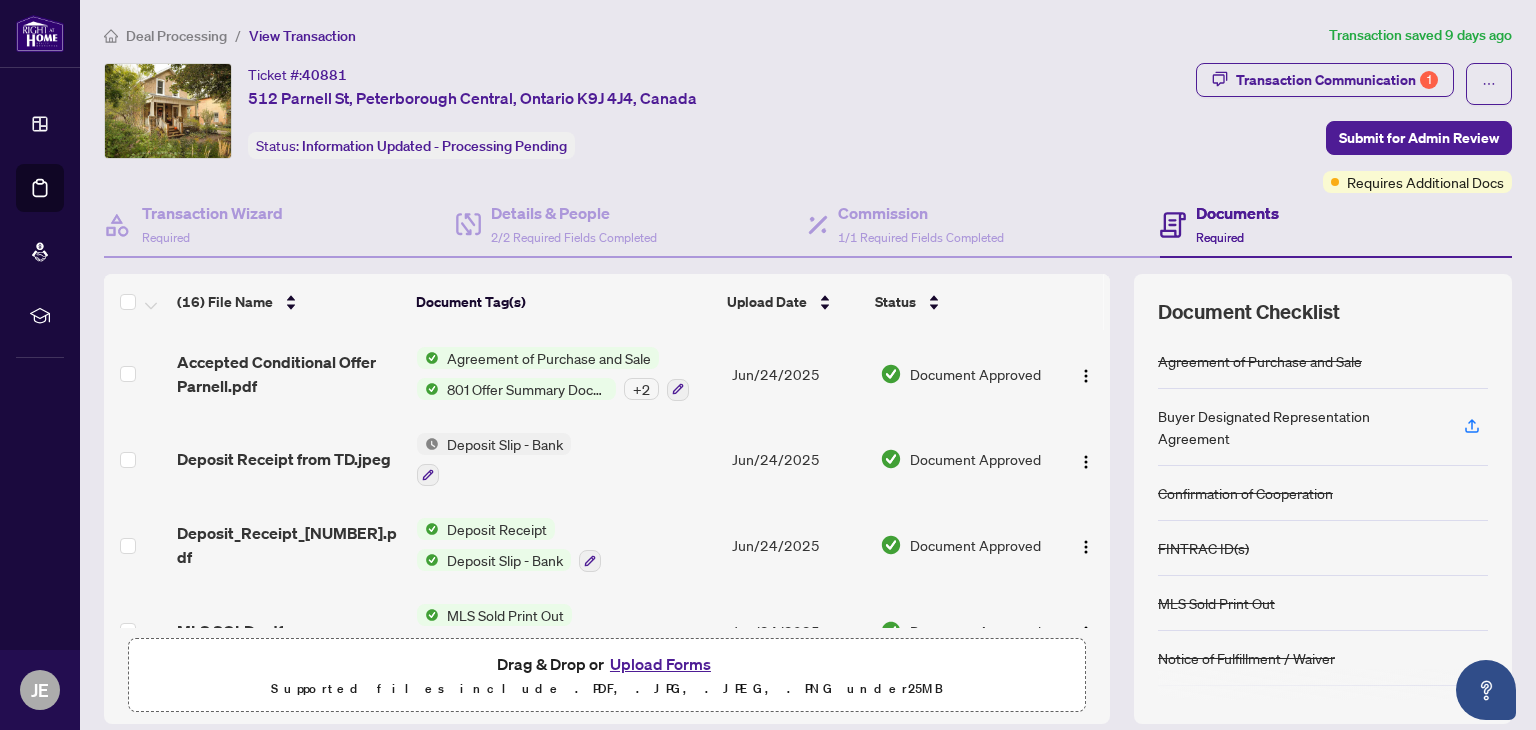 scroll, scrollTop: 1048, scrollLeft: 0, axis: vertical 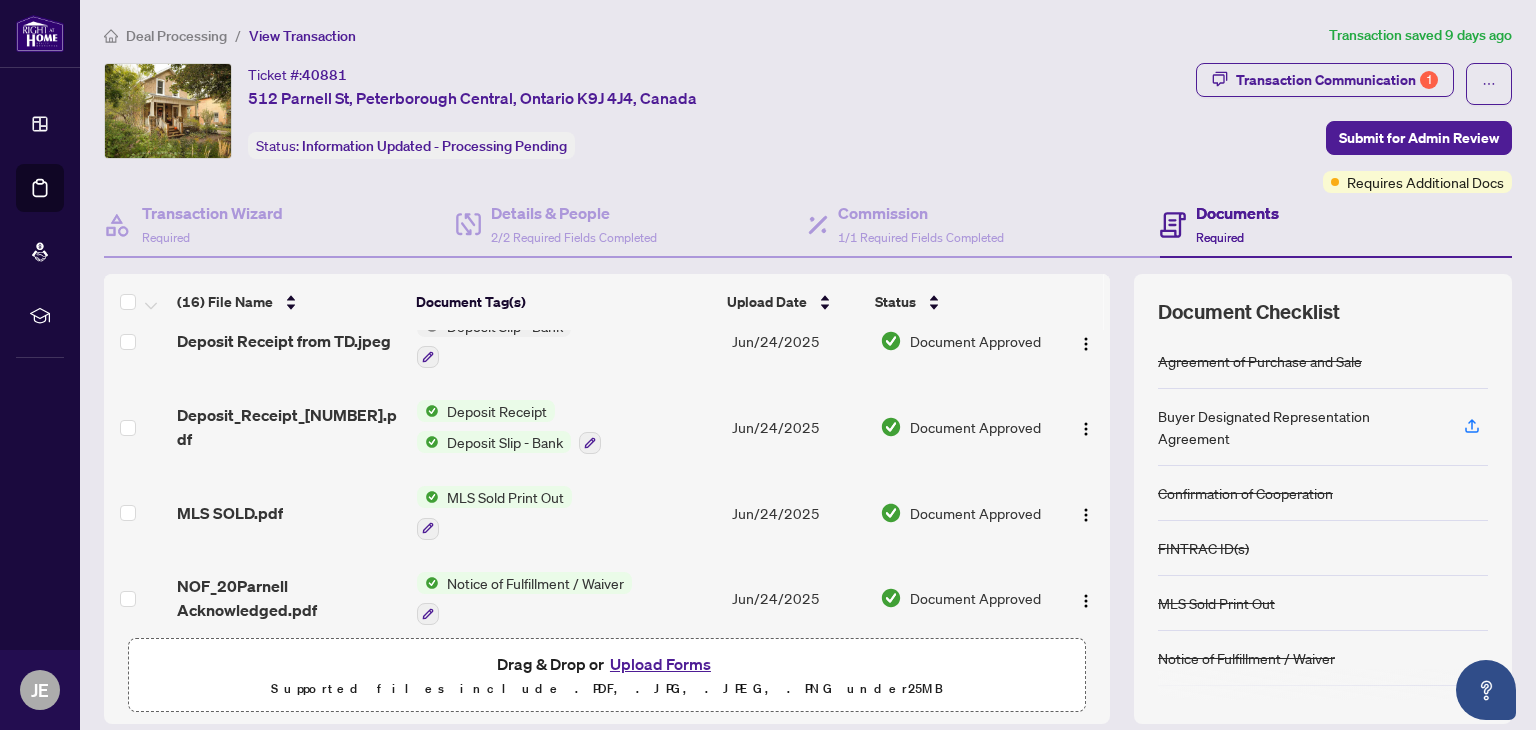 drag, startPoint x: 1095, startPoint y: 597, endPoint x: 1097, endPoint y: 531, distance: 66.0303 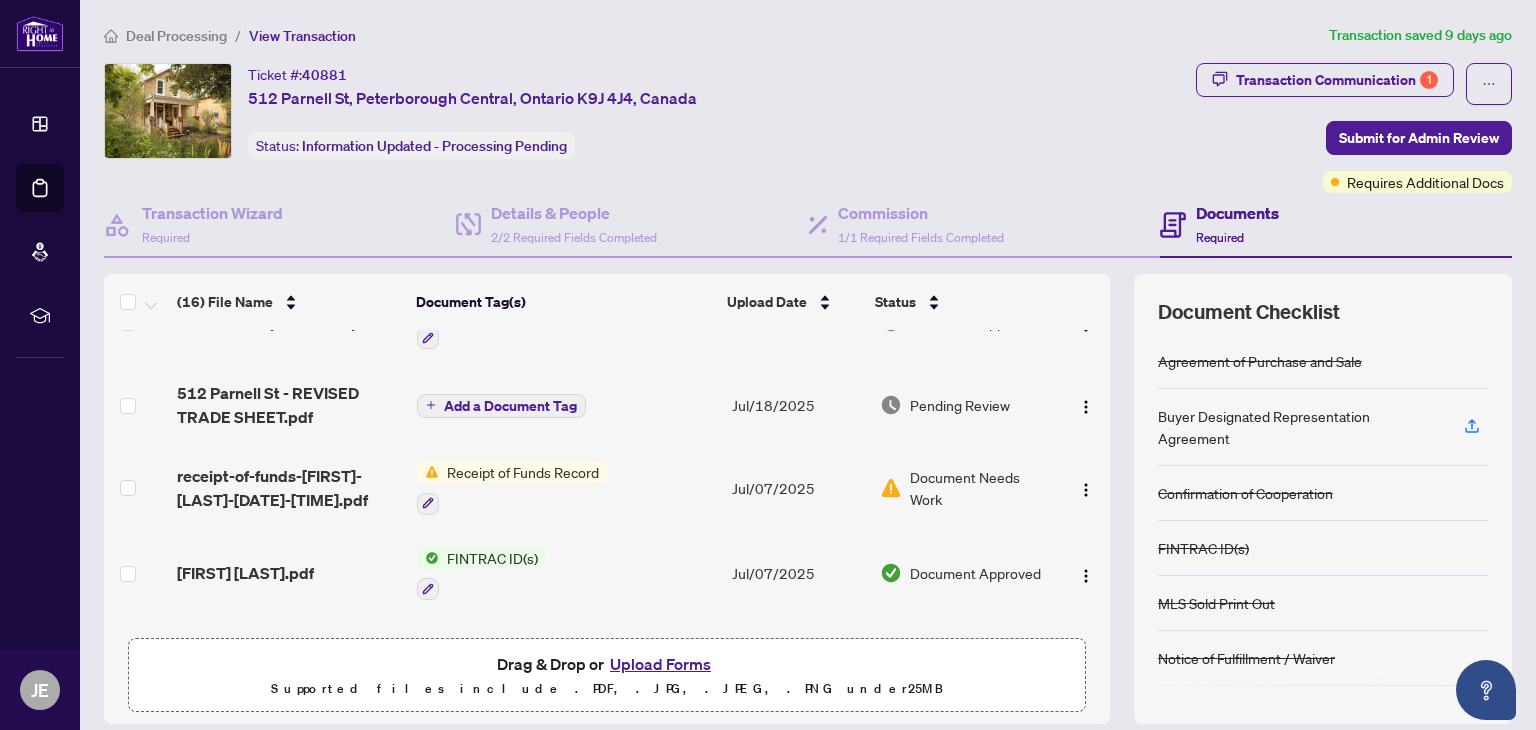 scroll, scrollTop: 36, scrollLeft: 0, axis: vertical 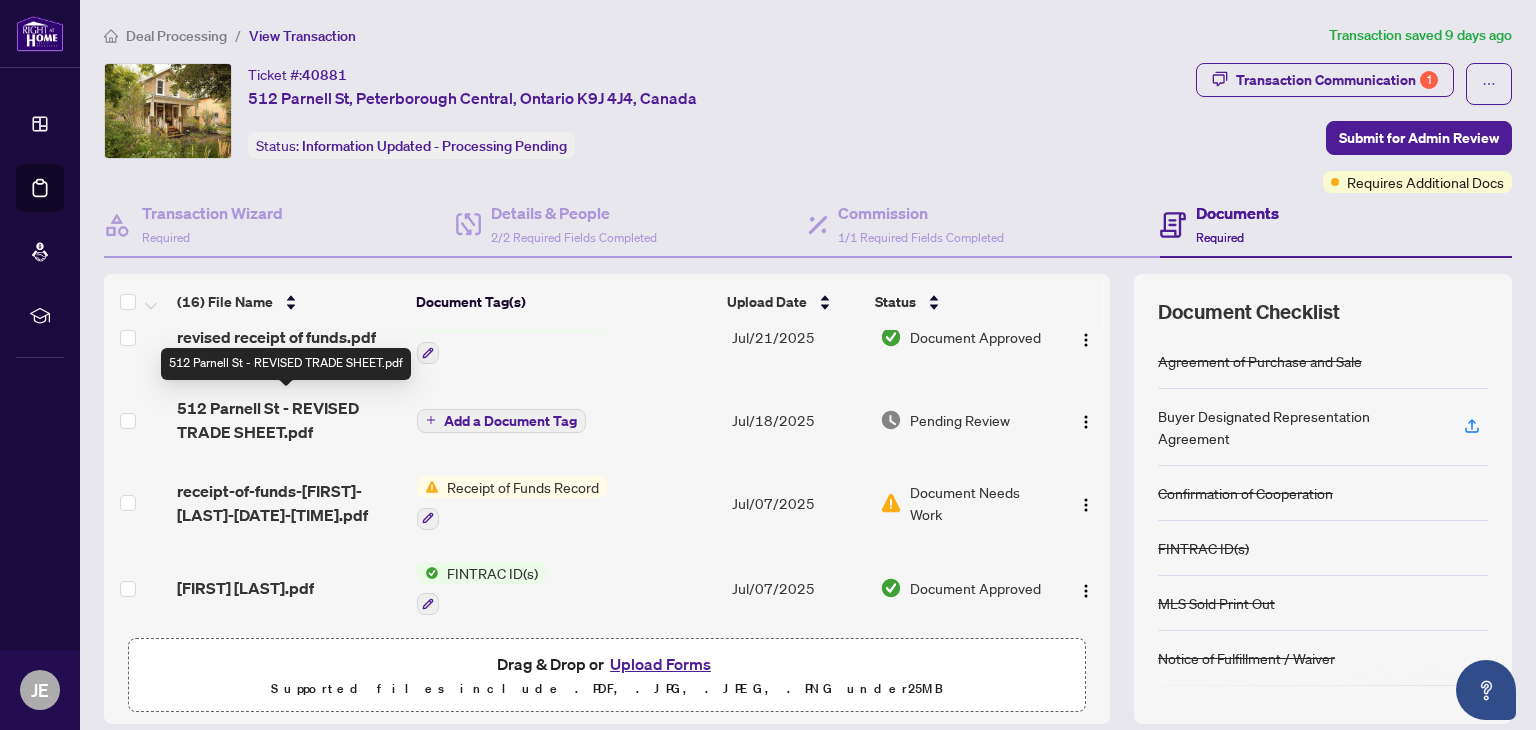 click on "512 Parnell St - REVISED TRADE SHEET.pdf" at bounding box center (289, 420) 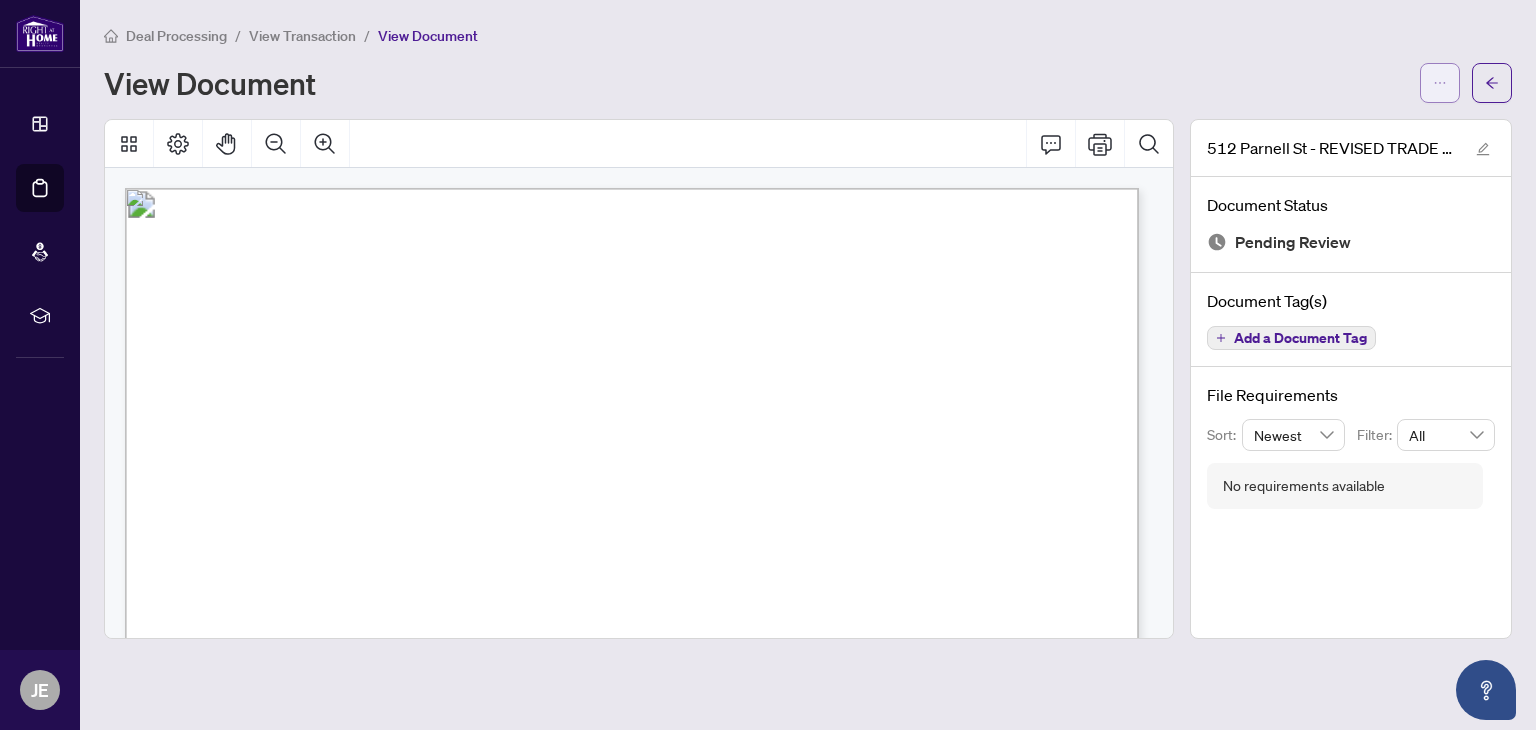 click at bounding box center [1440, 83] 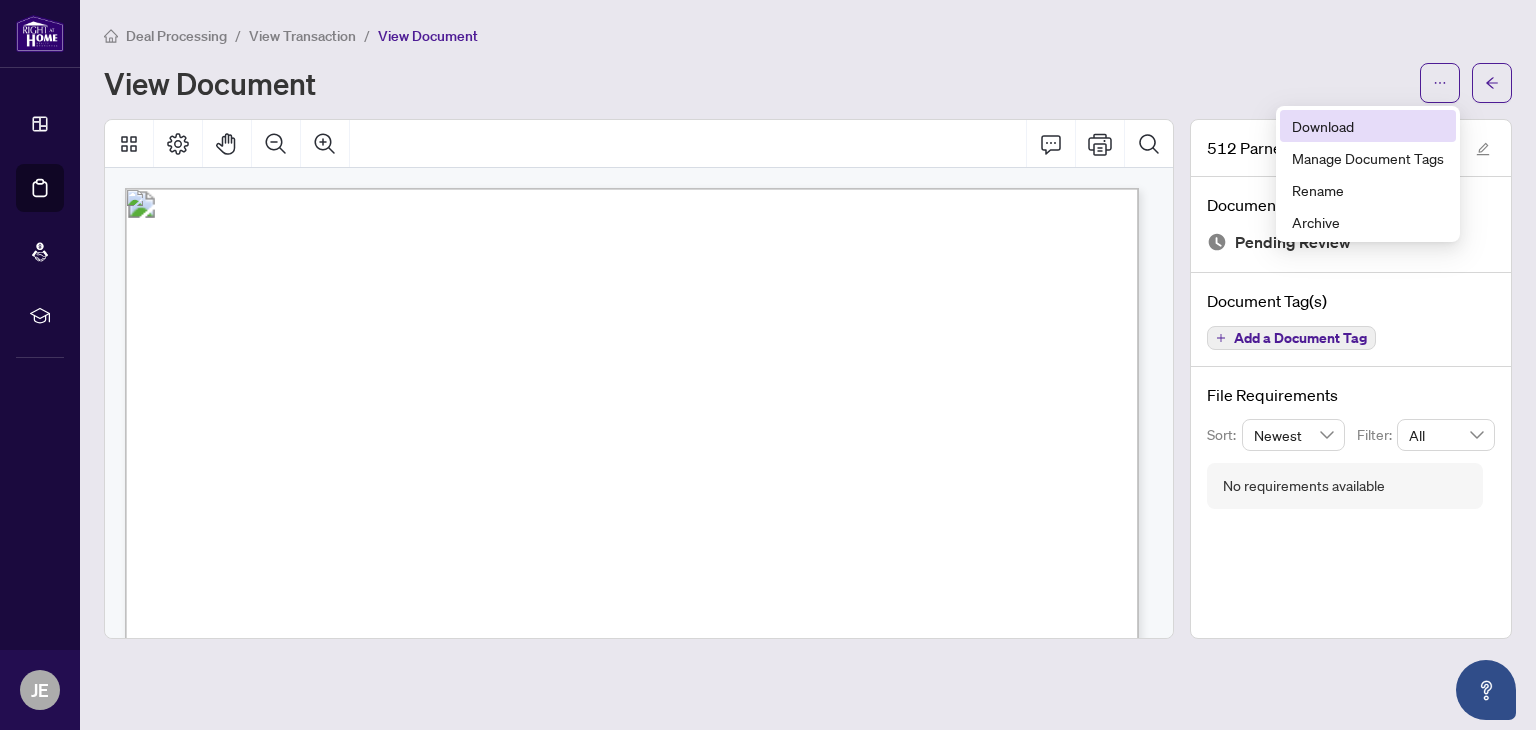 click on "Download" at bounding box center (1368, 126) 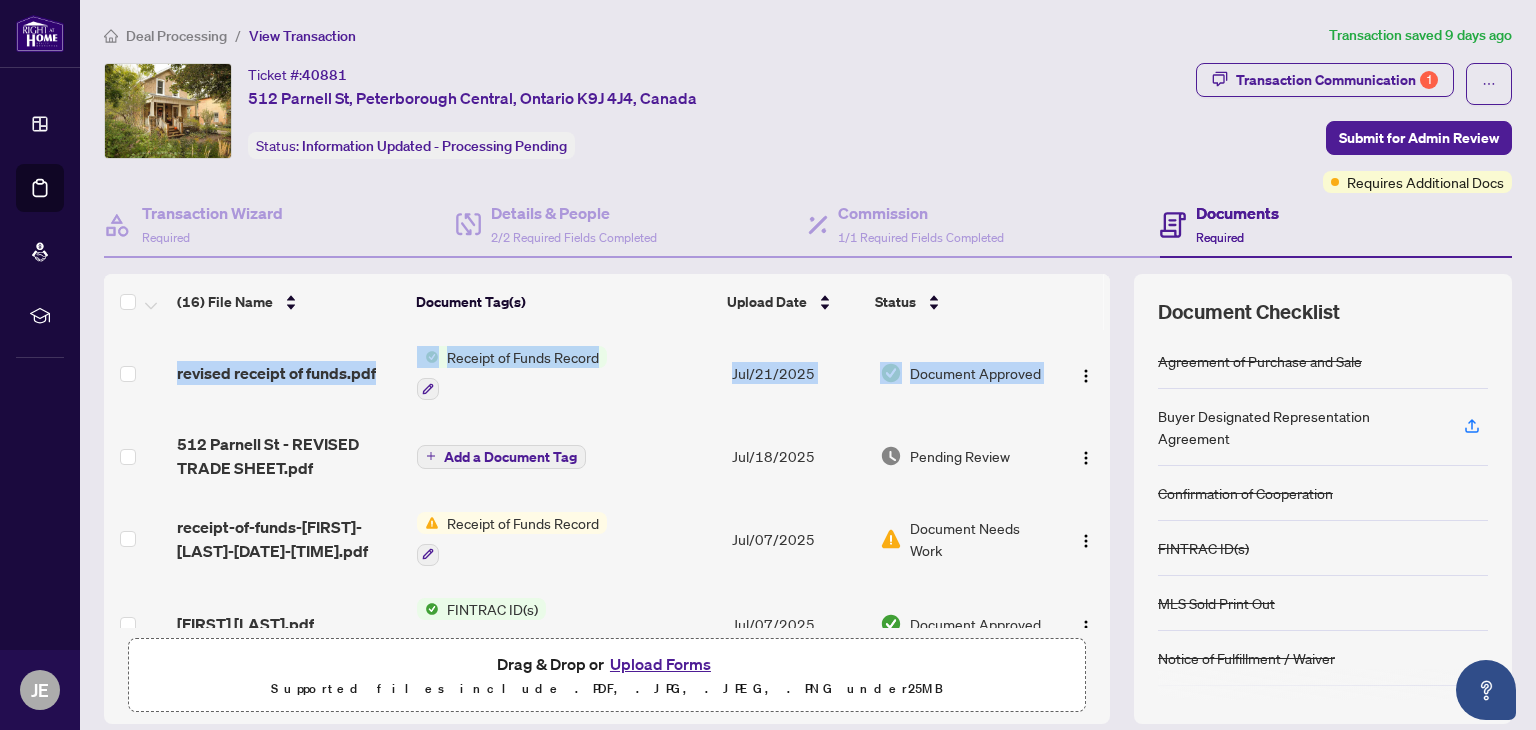 drag, startPoint x: 1088, startPoint y: 374, endPoint x: 1094, endPoint y: 437, distance: 63.28507 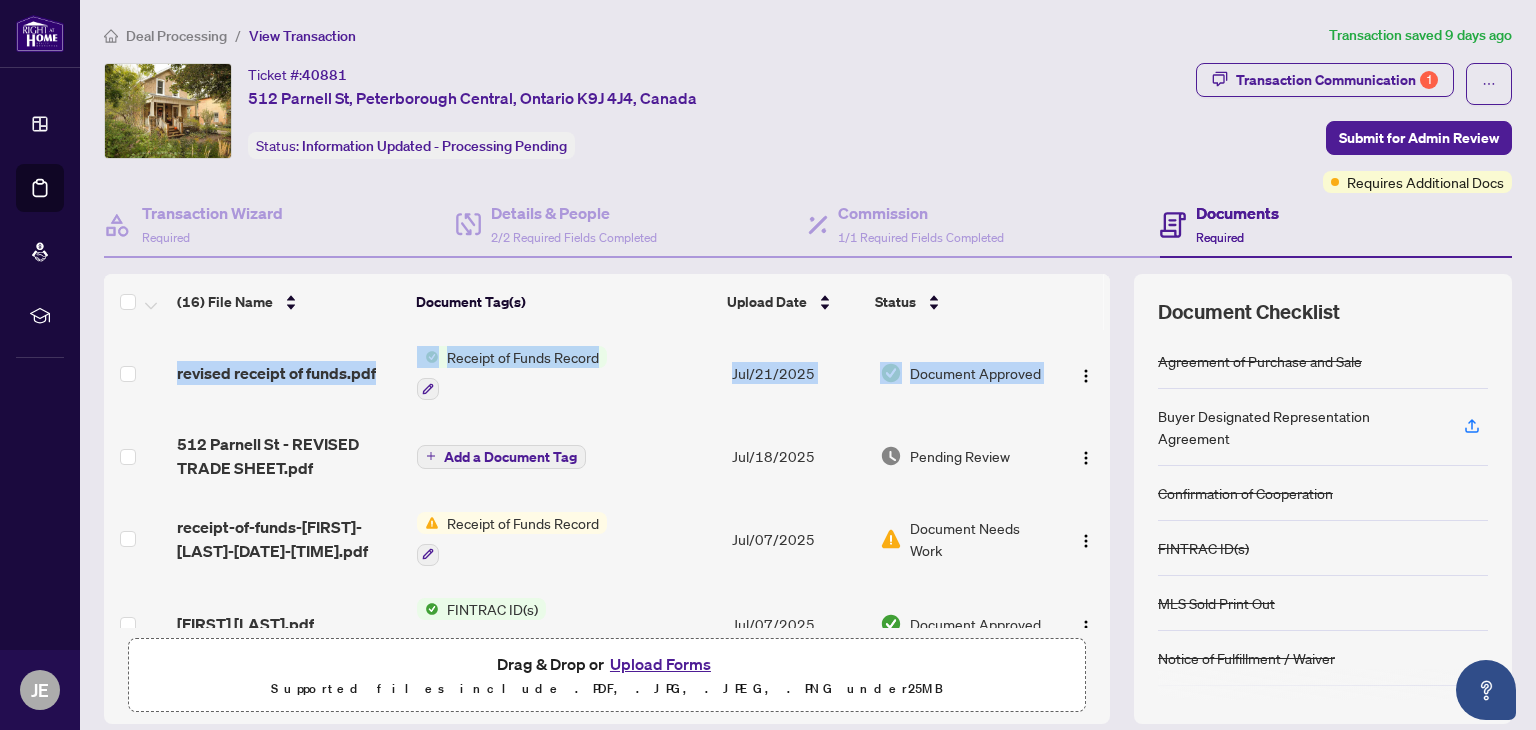 click at bounding box center [1084, 456] 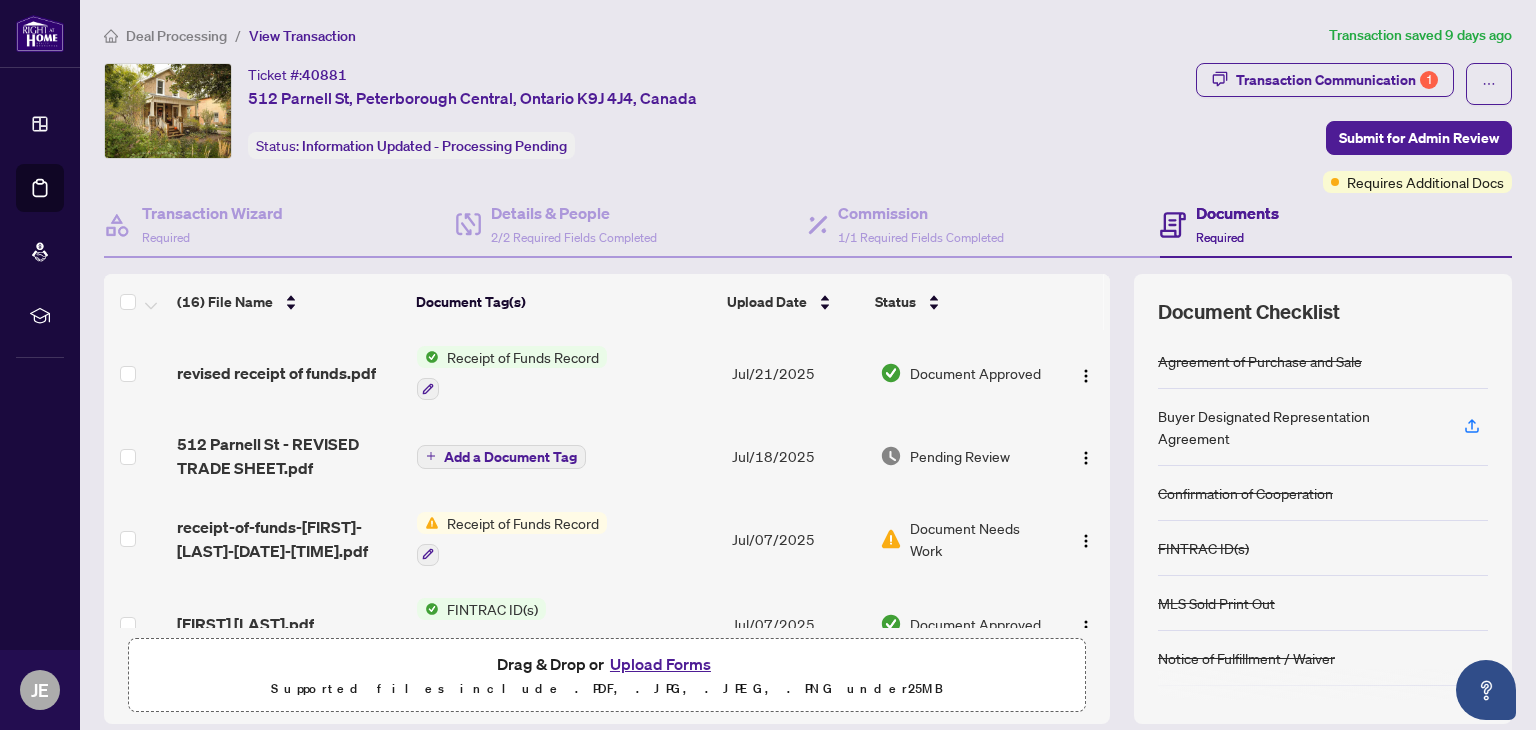 scroll, scrollTop: 256, scrollLeft: 0, axis: vertical 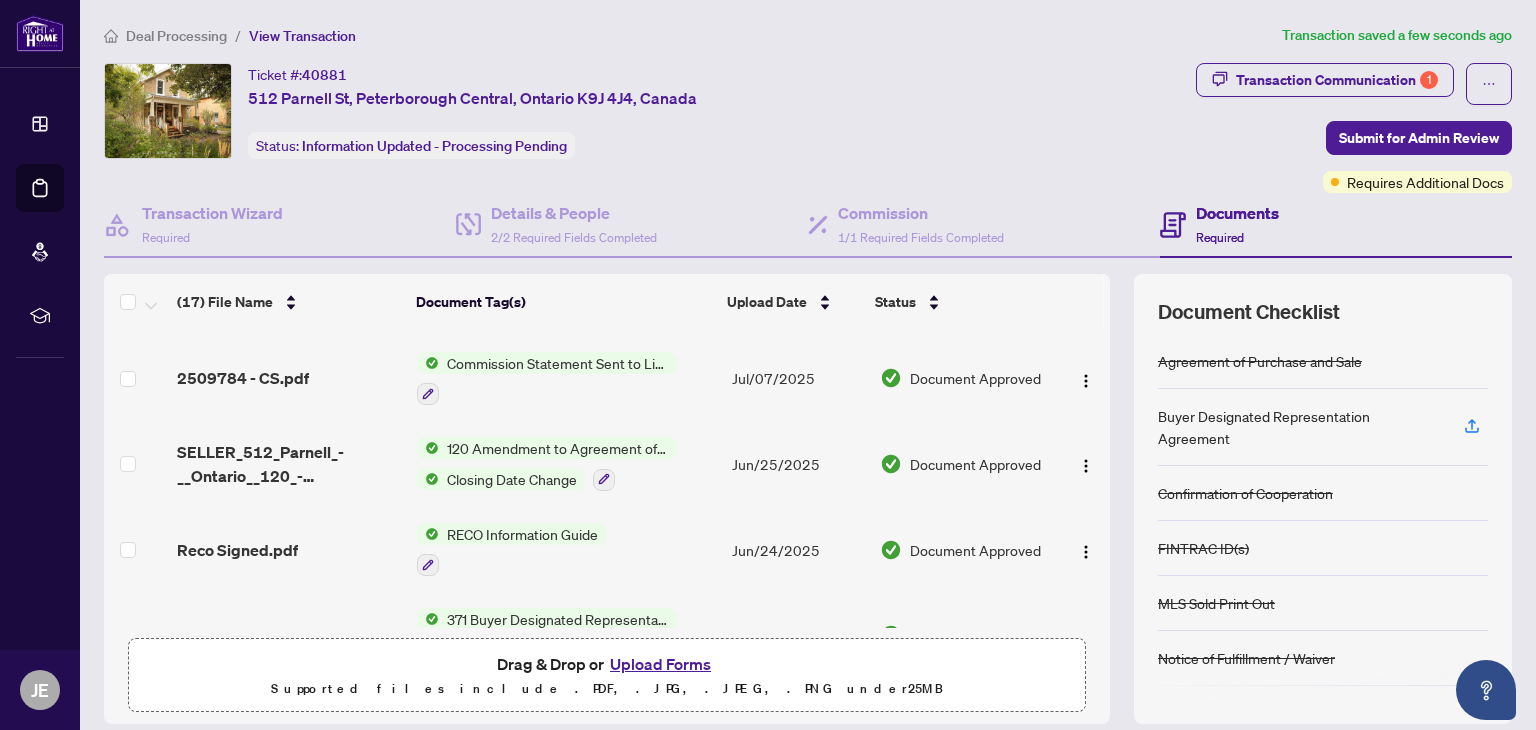 click on "512_[LAST_NAME]_[STREET_NAME] - REVISED_TRADE_SHEET.pdf Add a Document Tag Aug/08/2025 Pending Review revised receipt of funds.pdf Receipt of Funds Record Jul/21/2025 Document Approved 512 [LAST_NAME] [STREET_NAME] - REVISED_TRADE_SHEET.pdf Add a Document Tag Jul/18/2025 Pending Review receipt-of-funds-[FIRST_NAME]-[LAST_NAME]-[DATE]-[TIME].pdf Receipt of Funds Record Jul/07/2025 Document Needs Work [LAST_NAME] Fintrac.pdf FINTRAC ID(s) Jul/07/2025 Document Approved [FIRST_NAME] Fintrac.pdf FINTRAC ID(s) Jul/07/2025 Document Approved TS Signed.pdf Trade Sheet Jul/07/2025 Document Approved 2509784 - TS [FIRST_NAME] to review.pdf Add a Document Tag Jul/07/2025 Pending Review 2509784 - CS.pdf Commission Statement Sent to Listing Brokerage Jul/07/2025 Document Approved SELLER_512_[LAST_NAME]_-__Ontario__120_-_Amendment_to_Agreement_of_Purchase_and_Sale.pdf 120 Amendment to Agreement of Purchase and Sale Closing Date Change Jun/25/2025 Document Approved Reco Signed.pdf RECO Information Guide +" at bounding box center (607, 499) 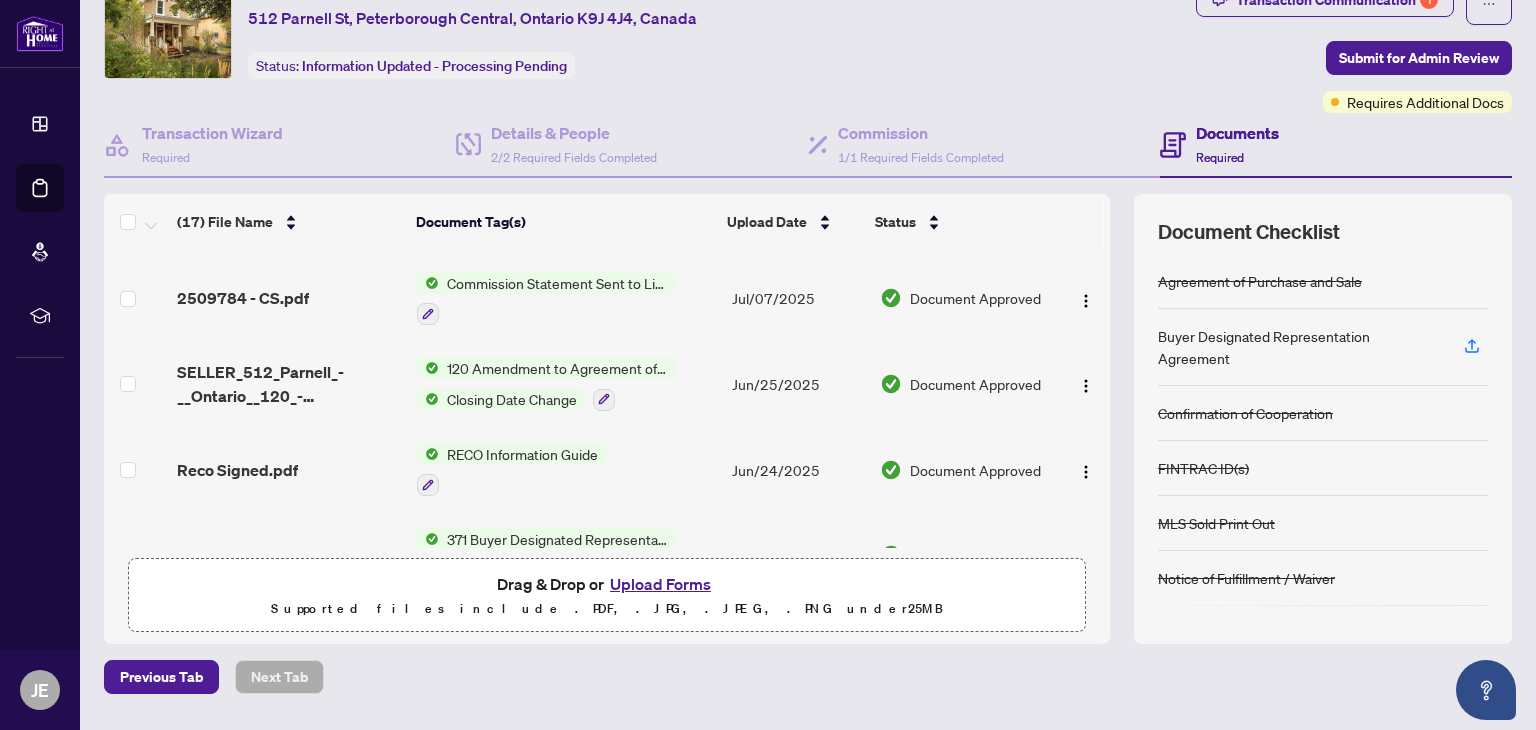 scroll, scrollTop: 107, scrollLeft: 0, axis: vertical 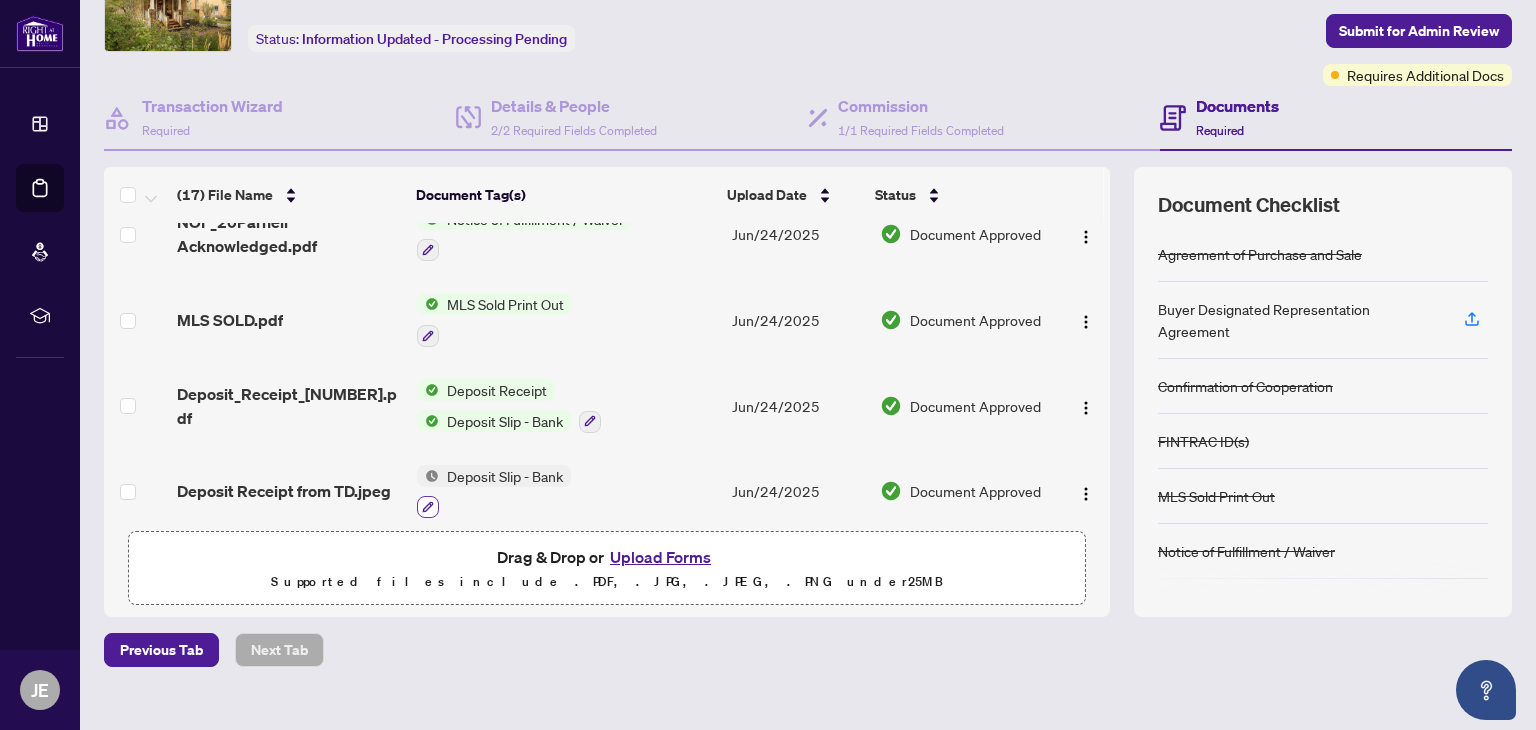 click 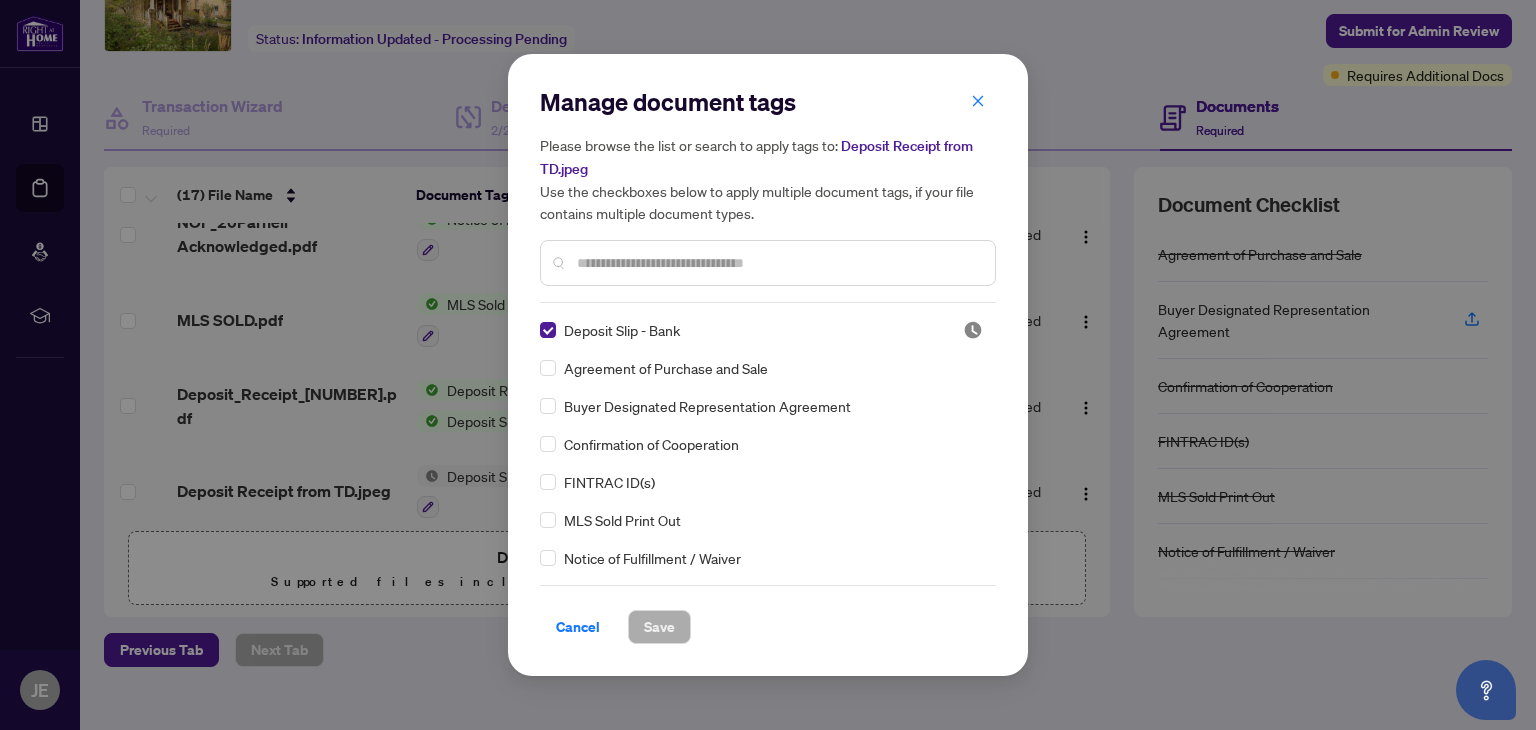 click at bounding box center [778, 263] 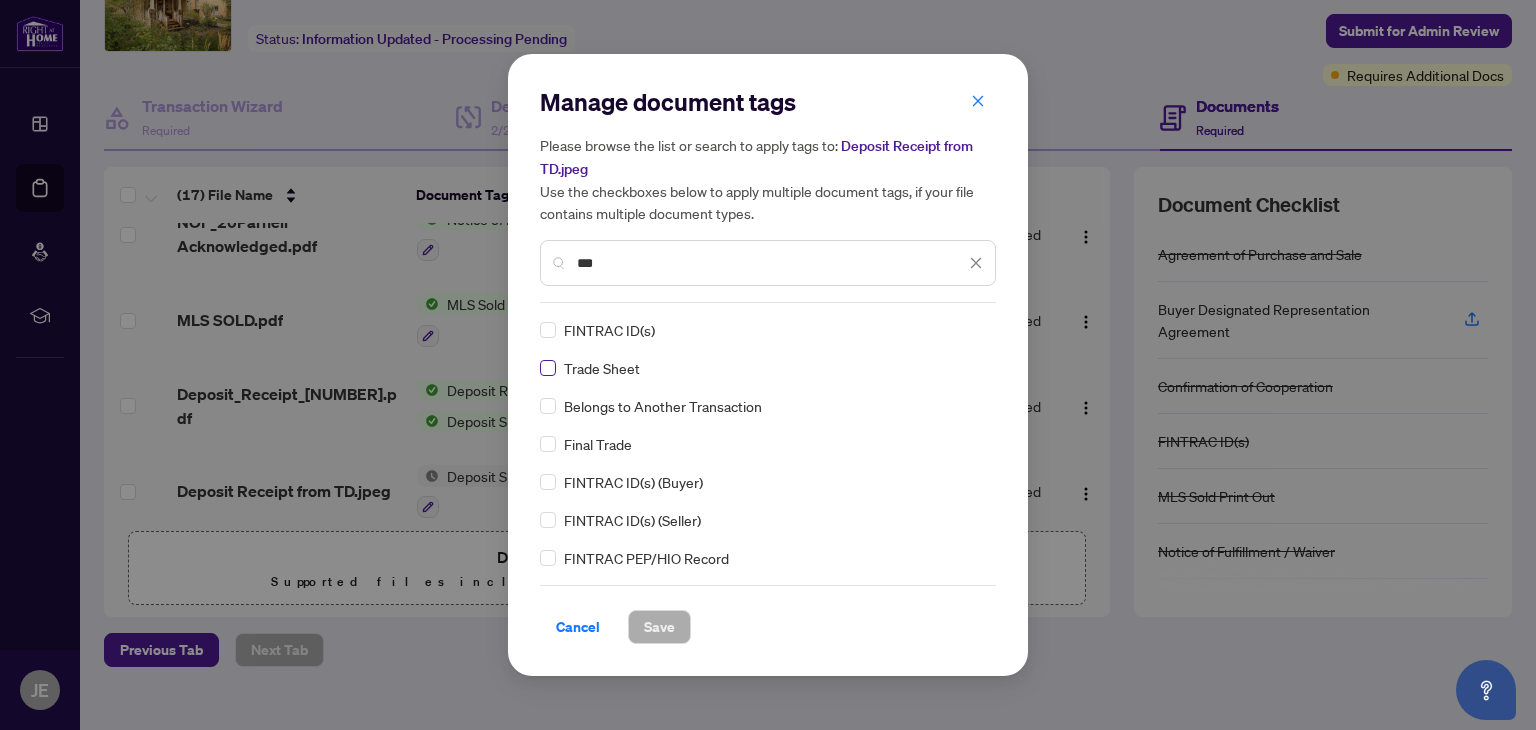 type on "***" 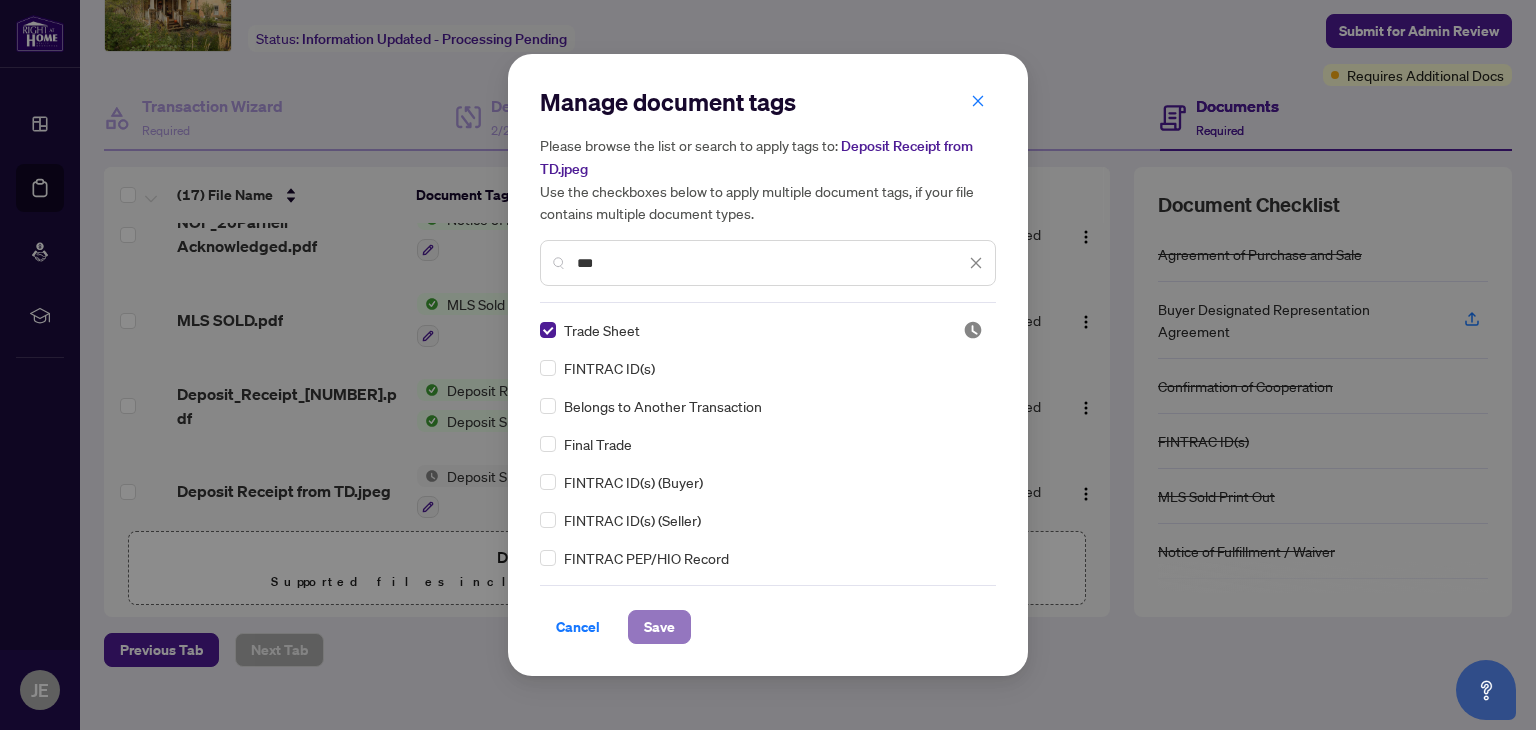 click on "Save" at bounding box center [659, 627] 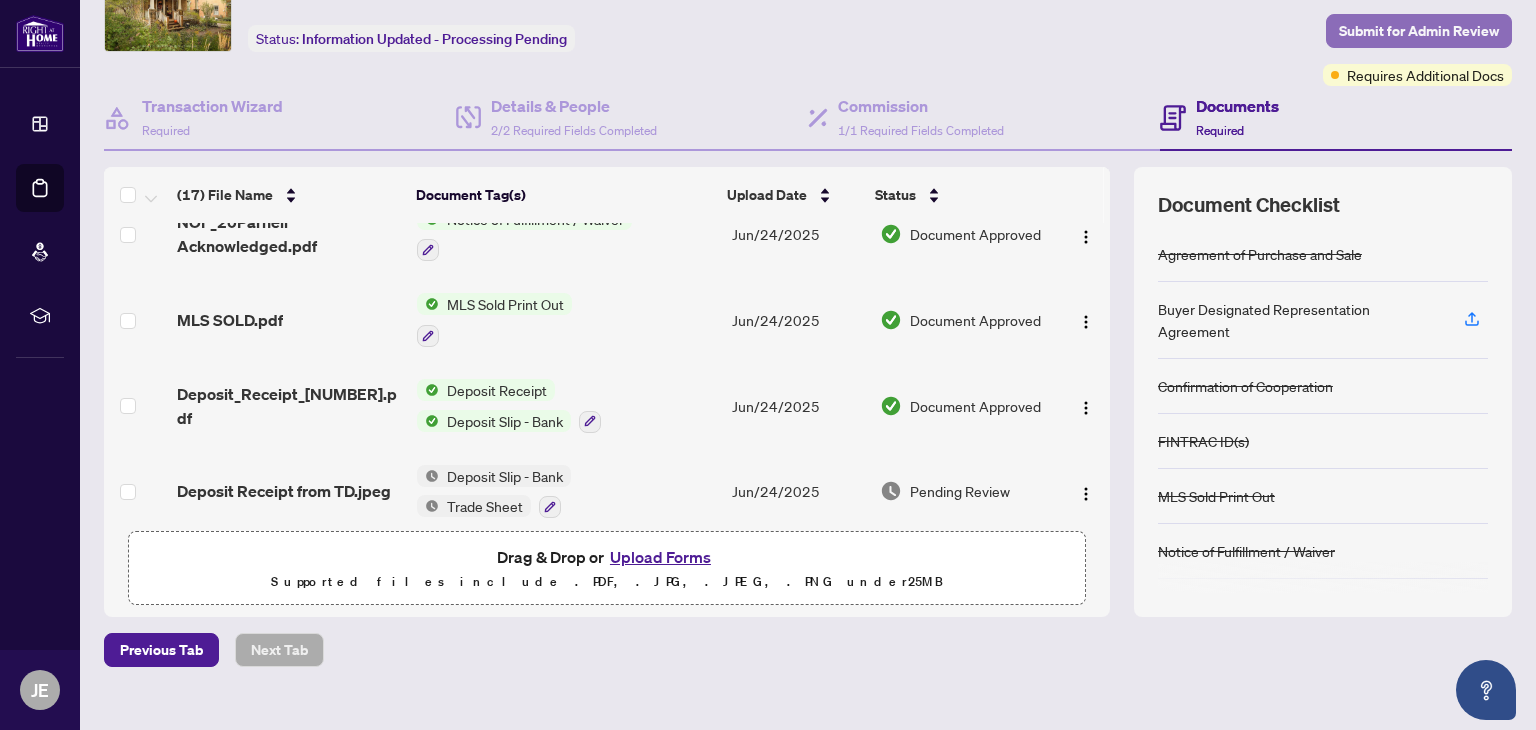 click on "Submit for Admin Review" at bounding box center (1419, 31) 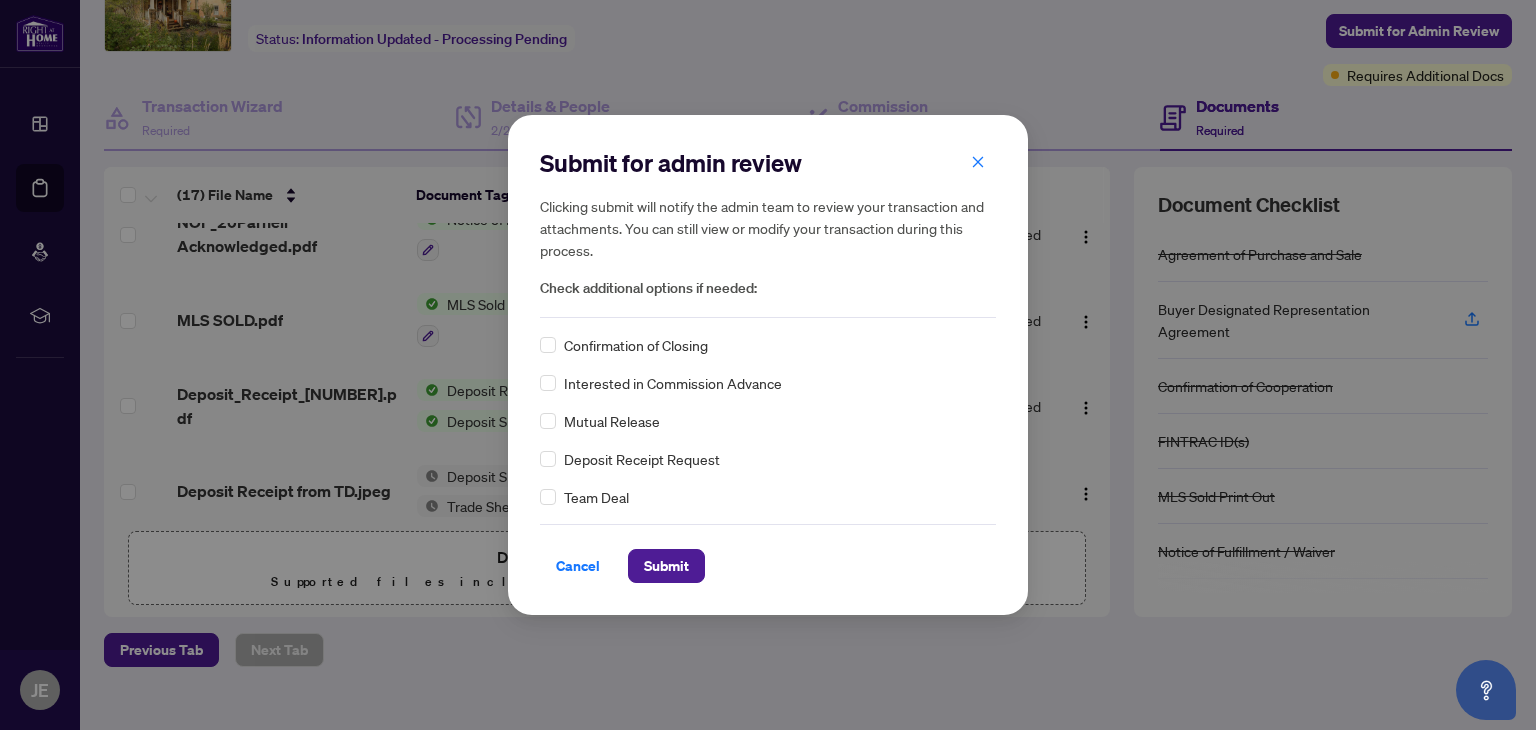 click on "Team Deal" at bounding box center [596, 497] 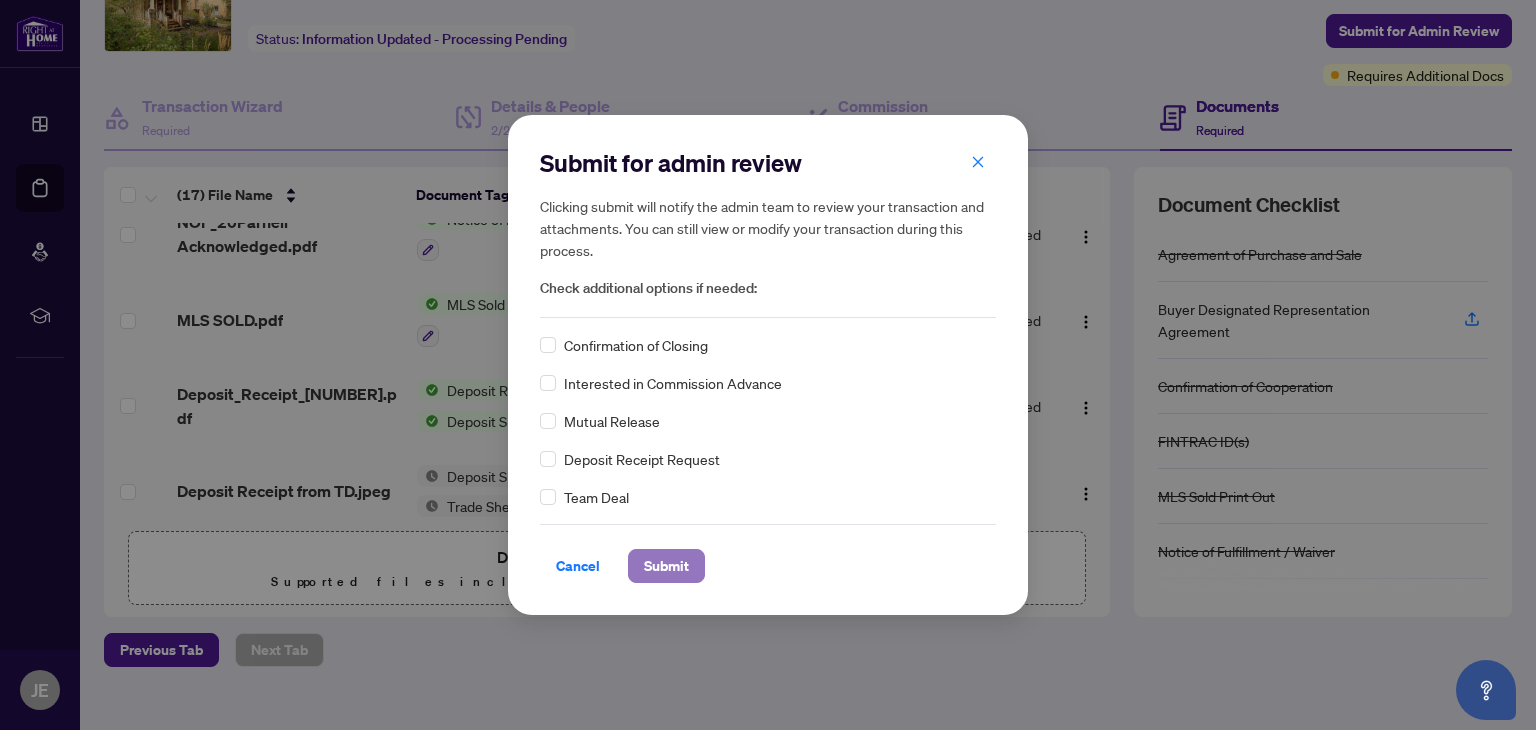 click on "Submit" at bounding box center (666, 566) 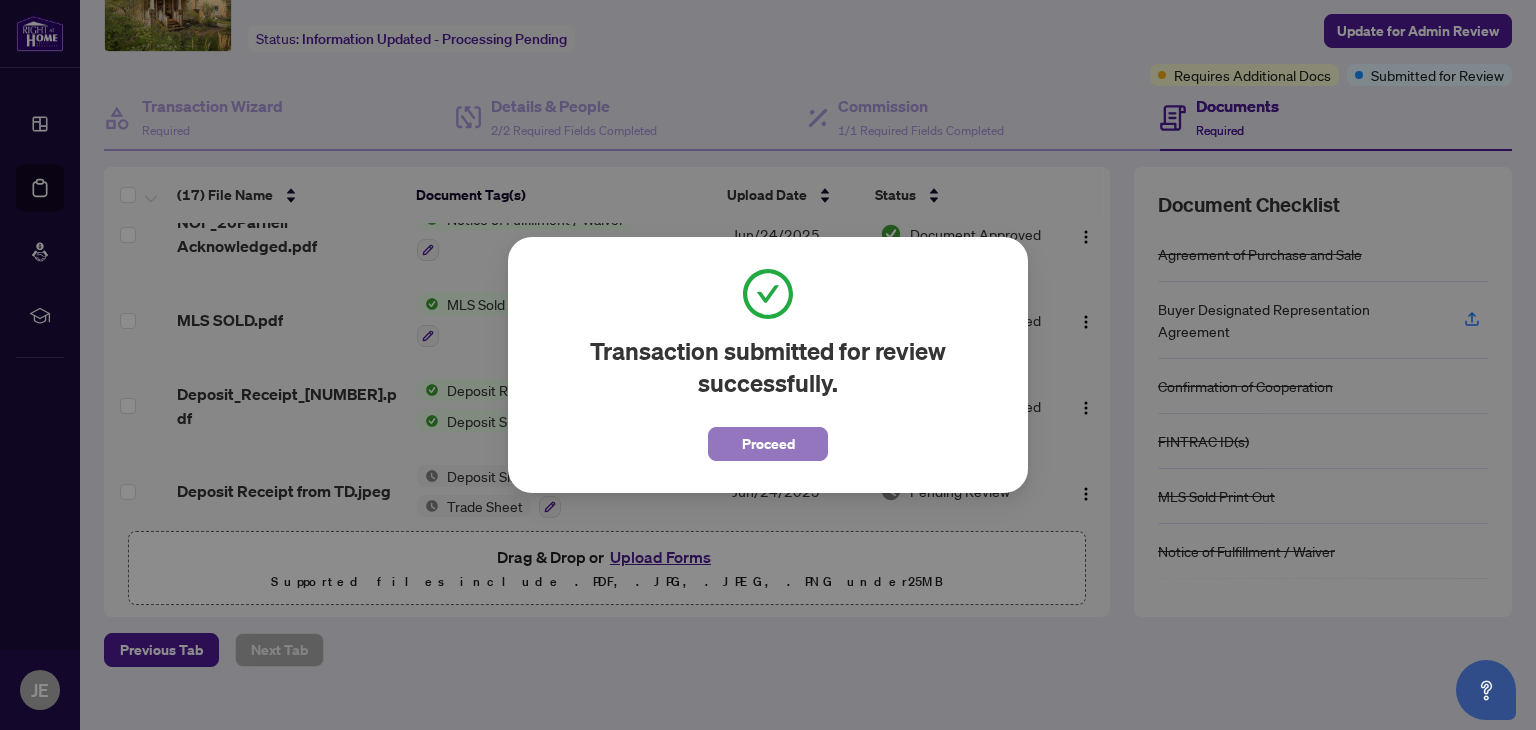 click on "Proceed" at bounding box center [768, 444] 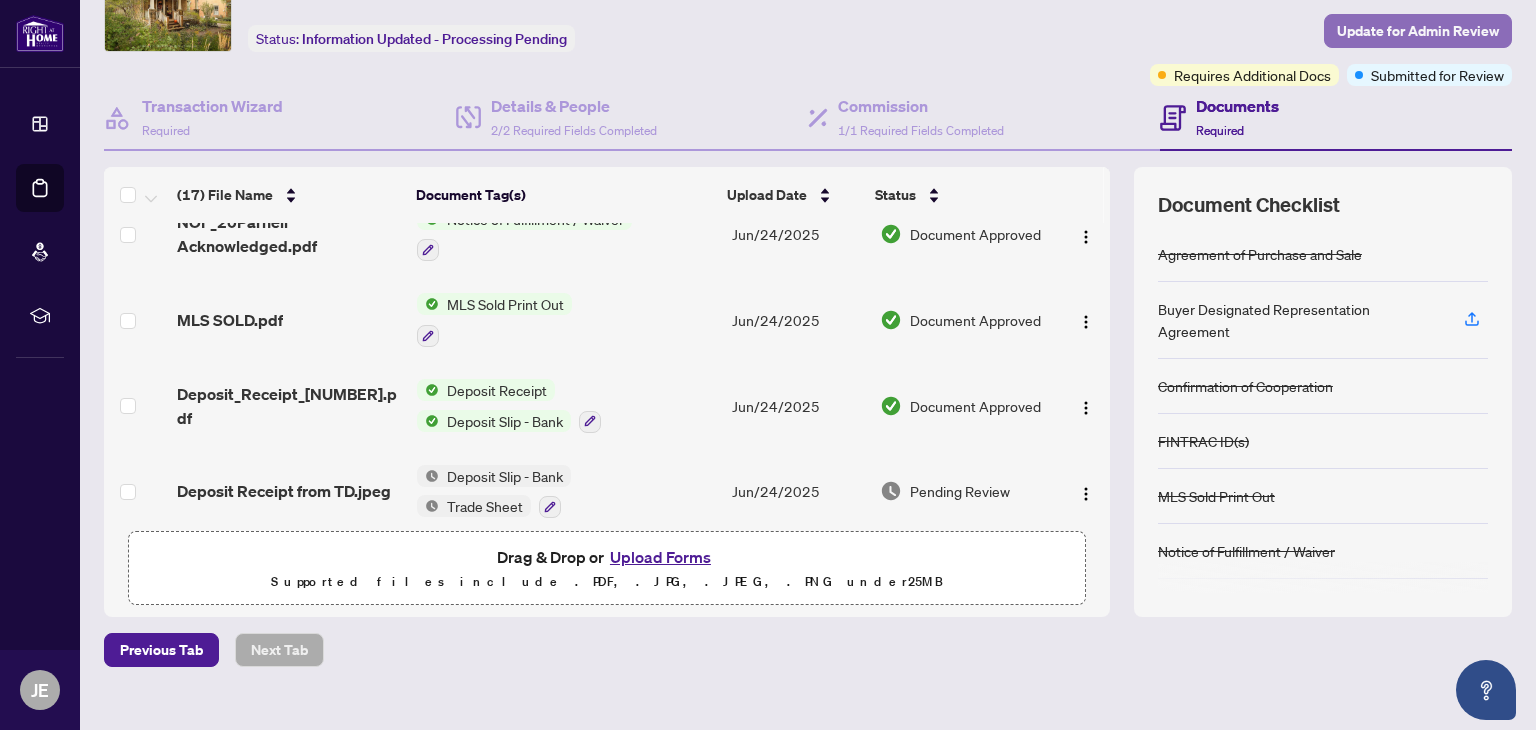click on "Update for Admin Review" at bounding box center (1418, 31) 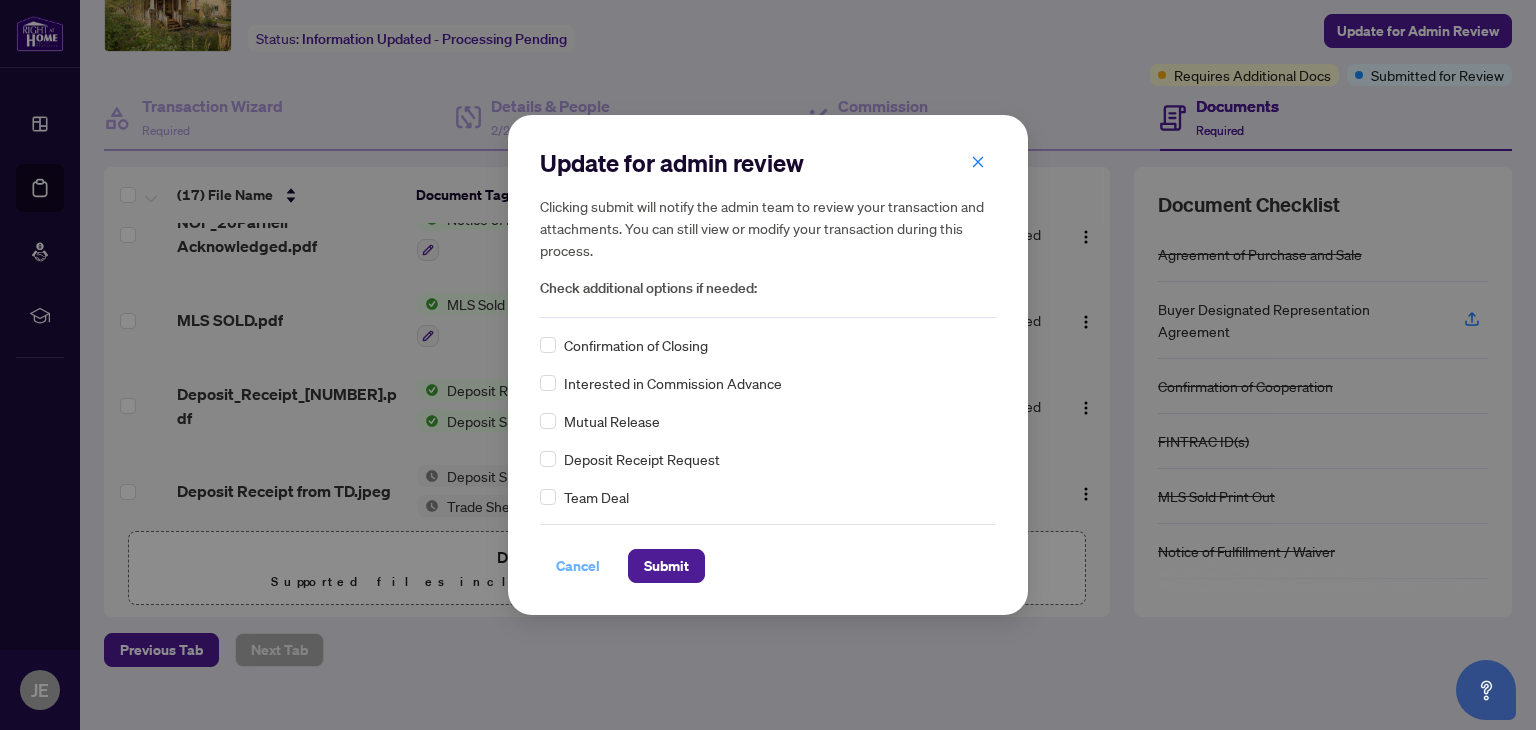 click on "Cancel" at bounding box center [578, 566] 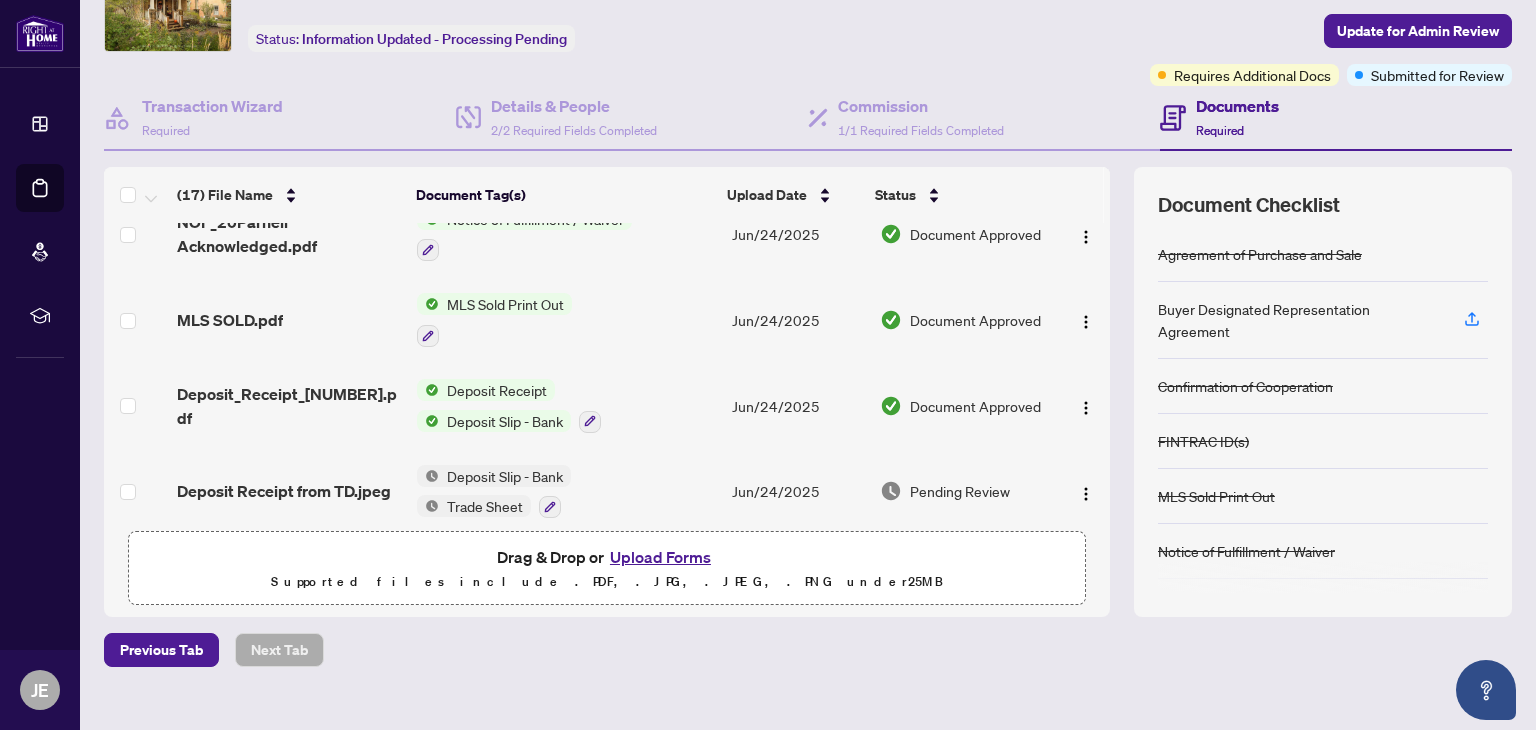 scroll, scrollTop: 0, scrollLeft: 0, axis: both 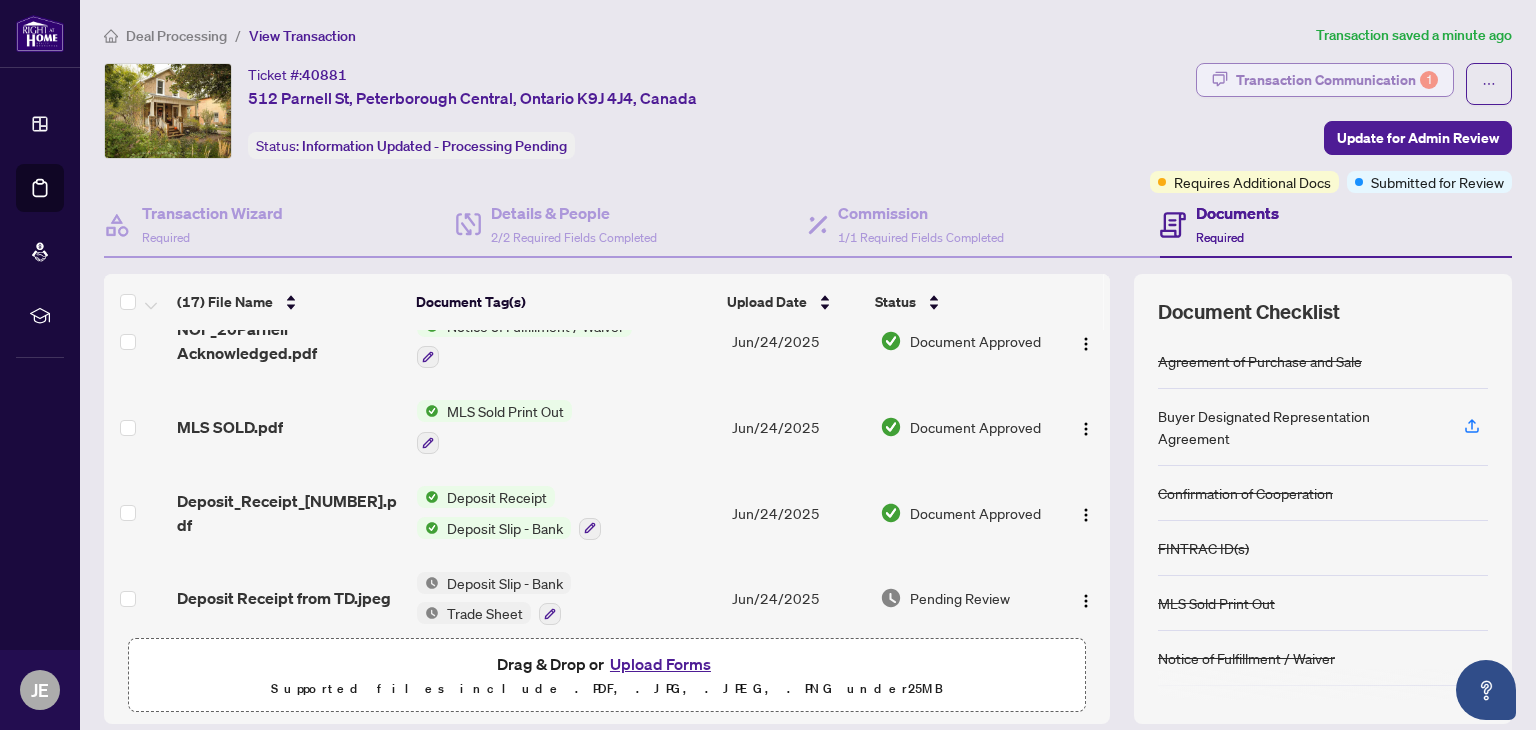 click on "Transaction Communication 1" at bounding box center [1337, 80] 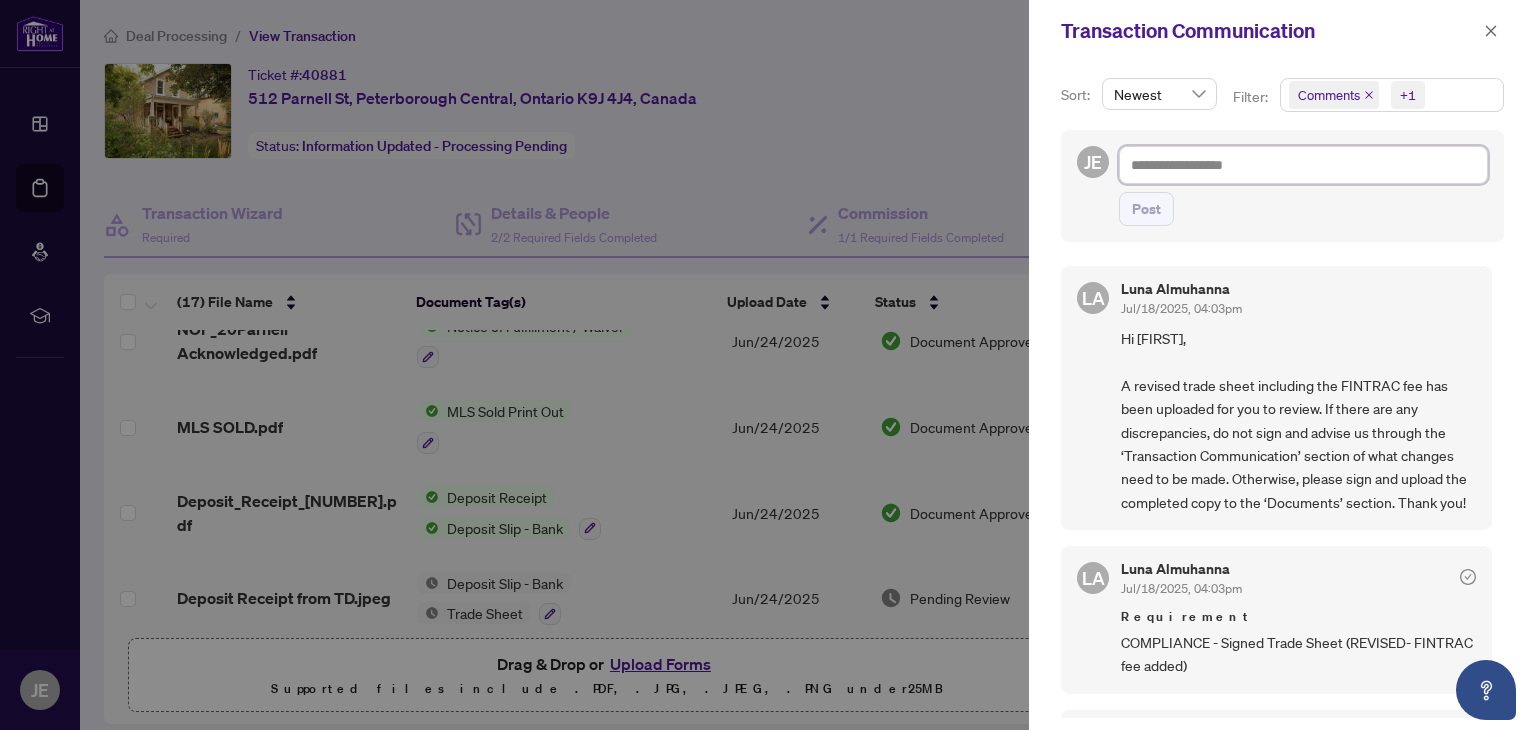 click at bounding box center [1303, 165] 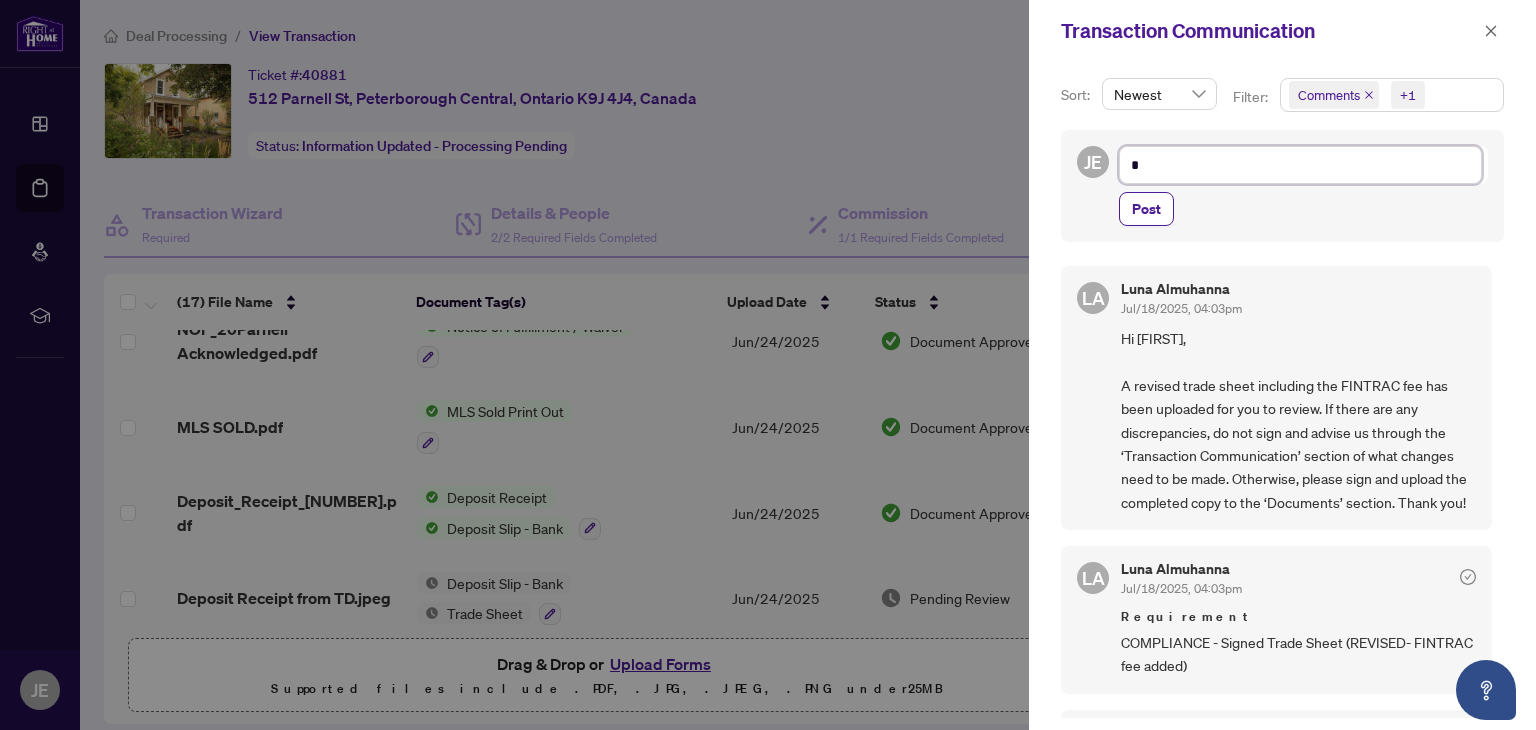 type on "**" 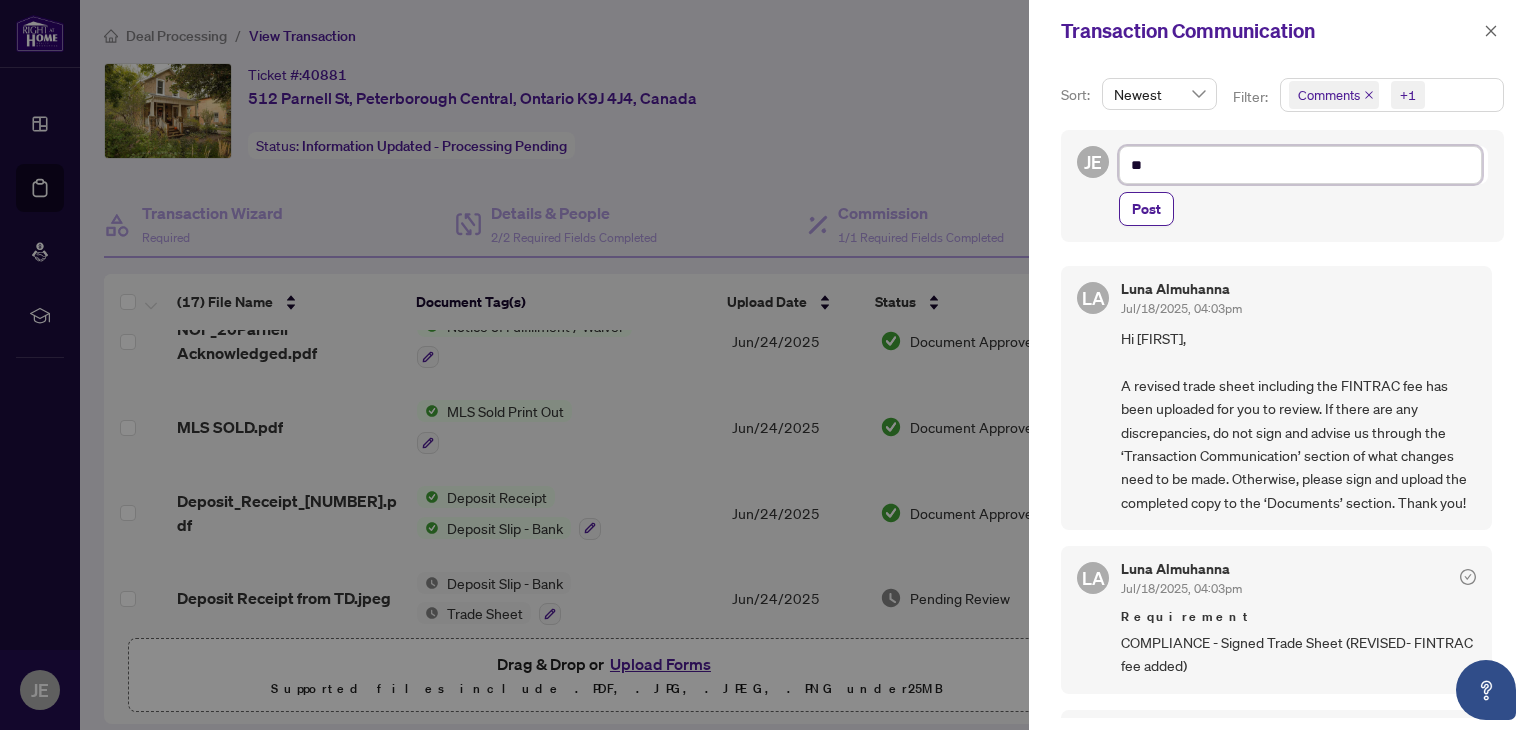 type on "***" 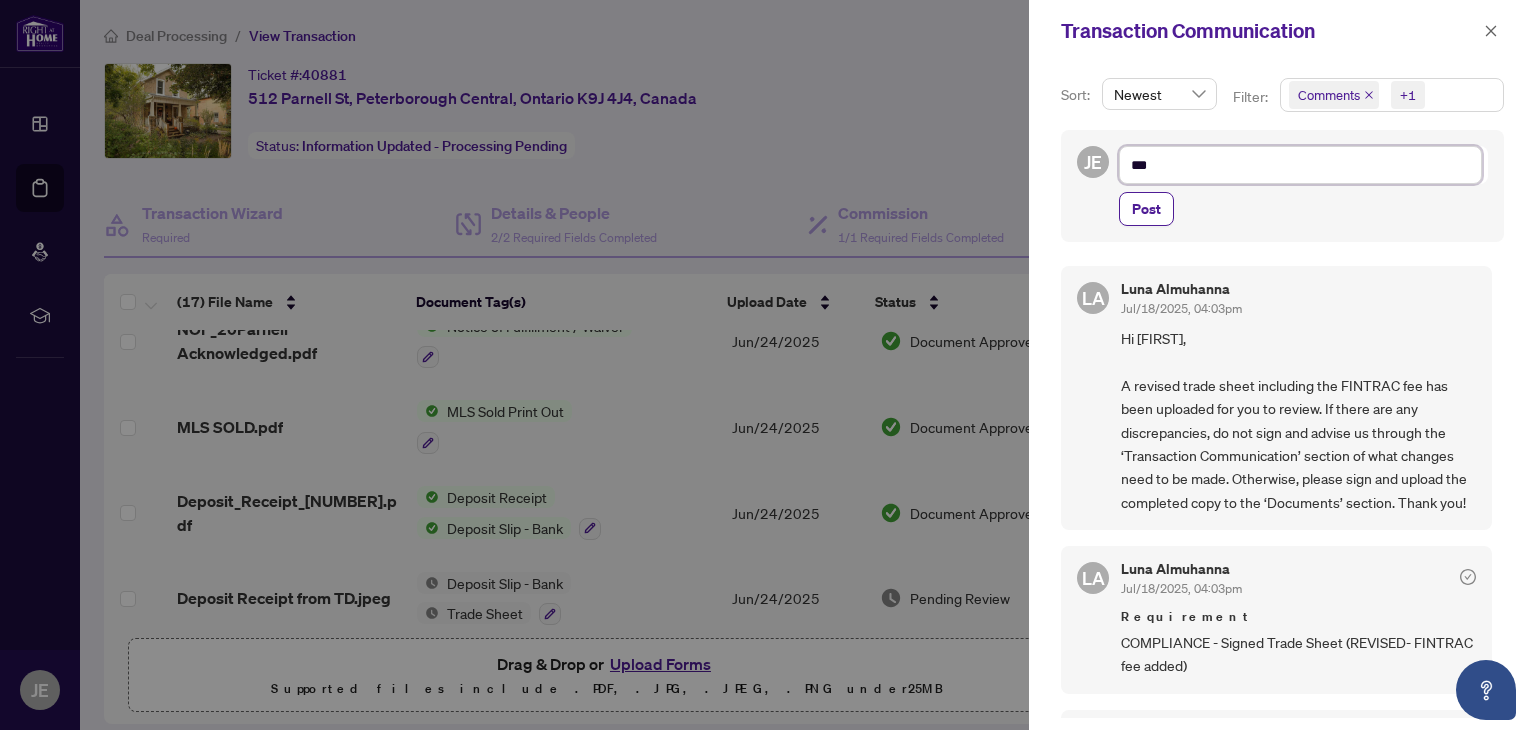 type on "****" 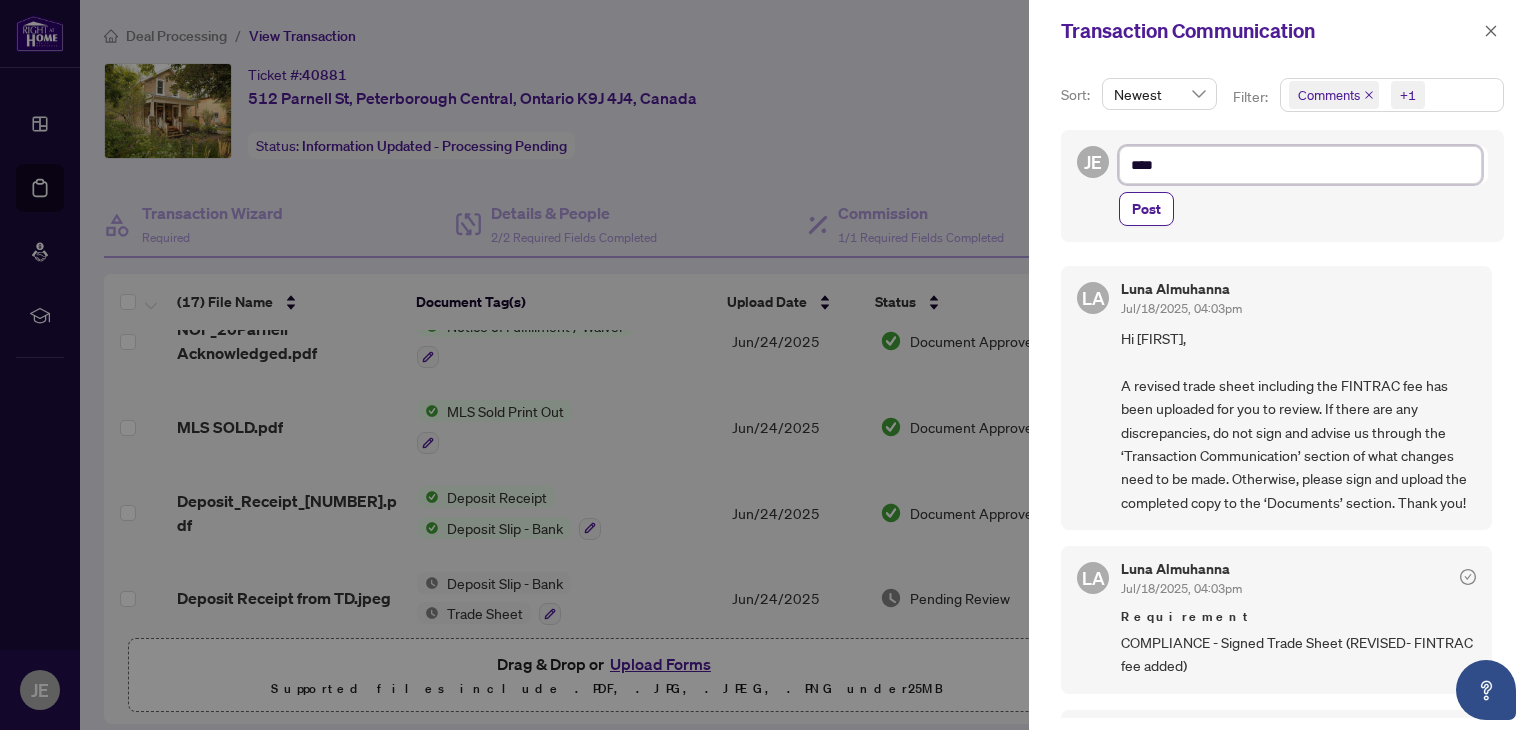 type on "*****" 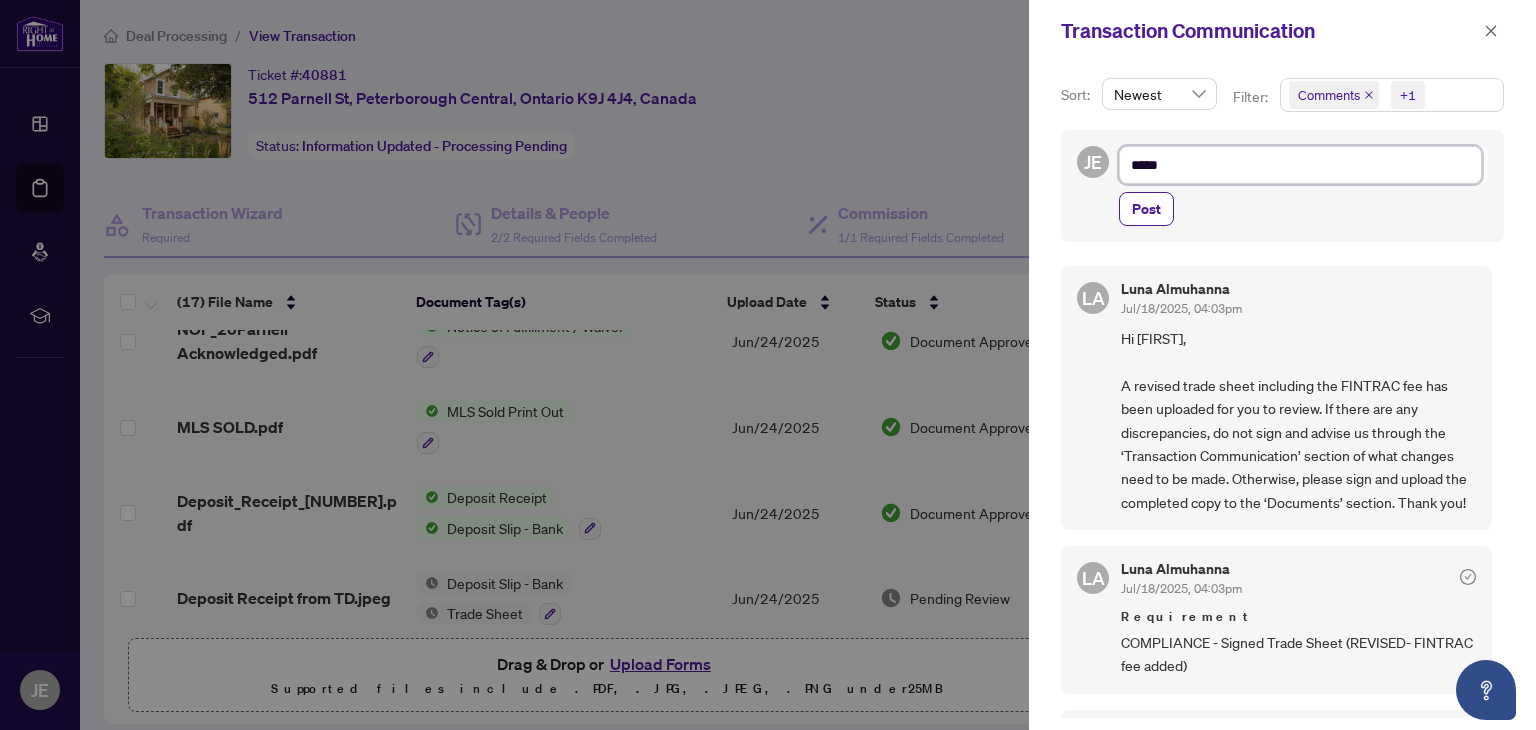 type on "******" 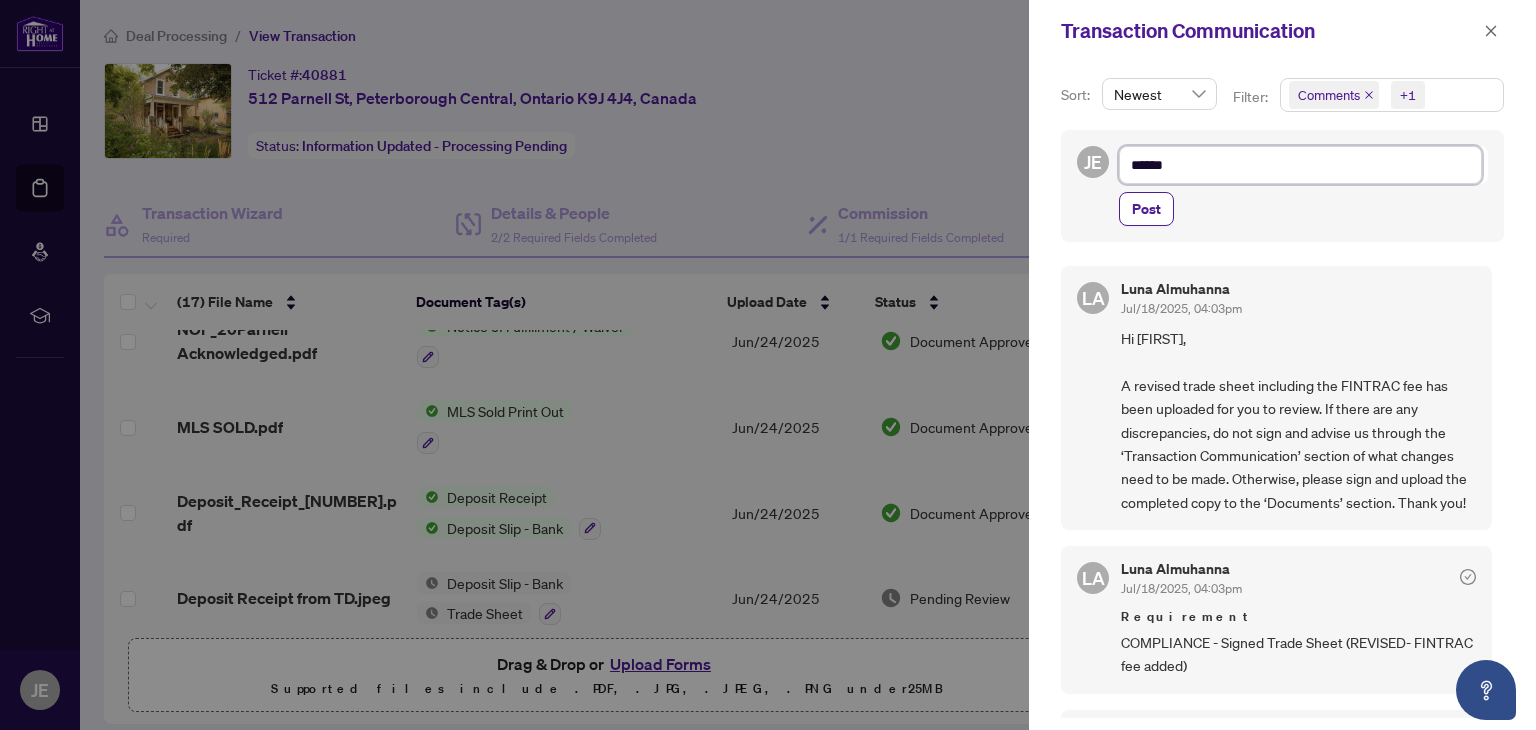 type on "*******" 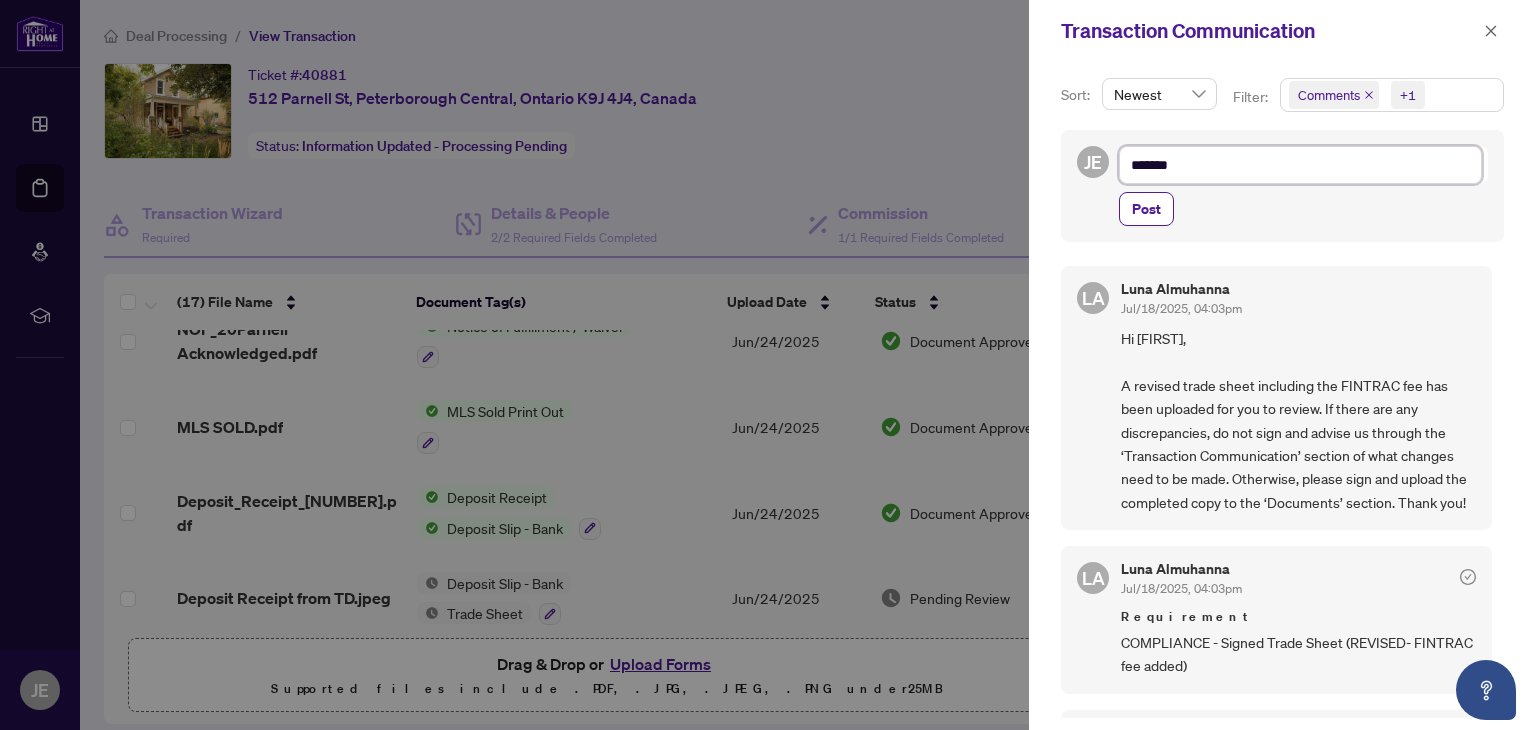 type on "********" 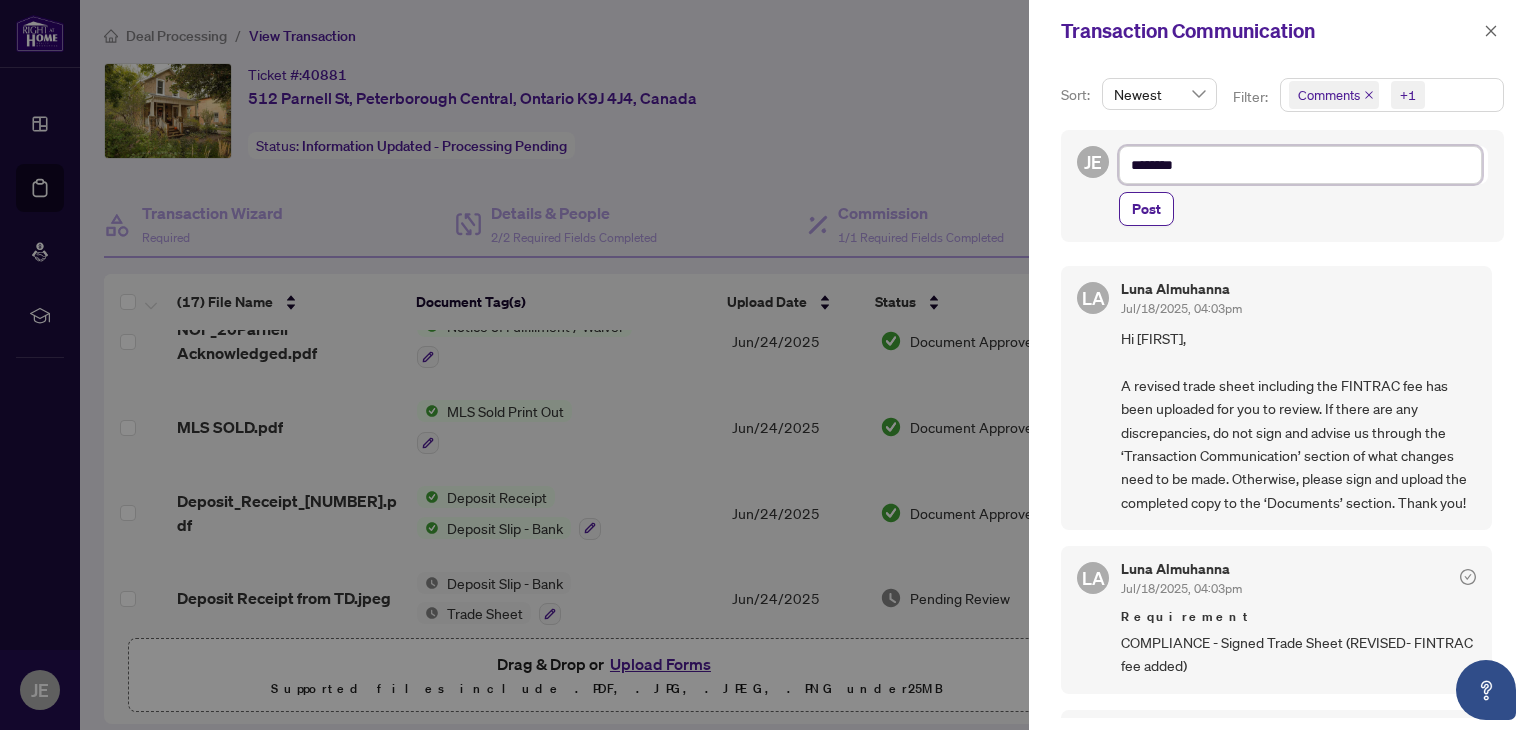 type on "*********" 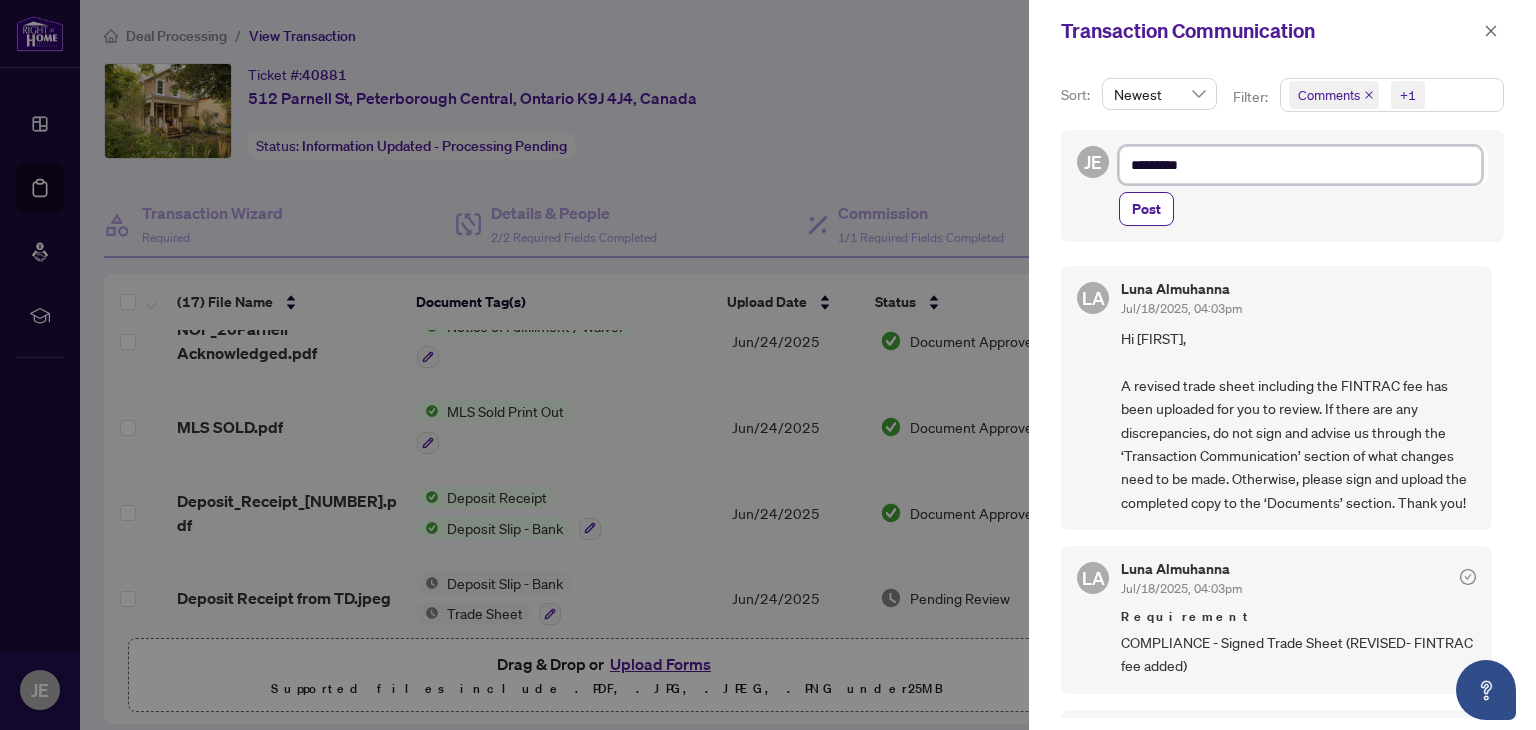 type on "**********" 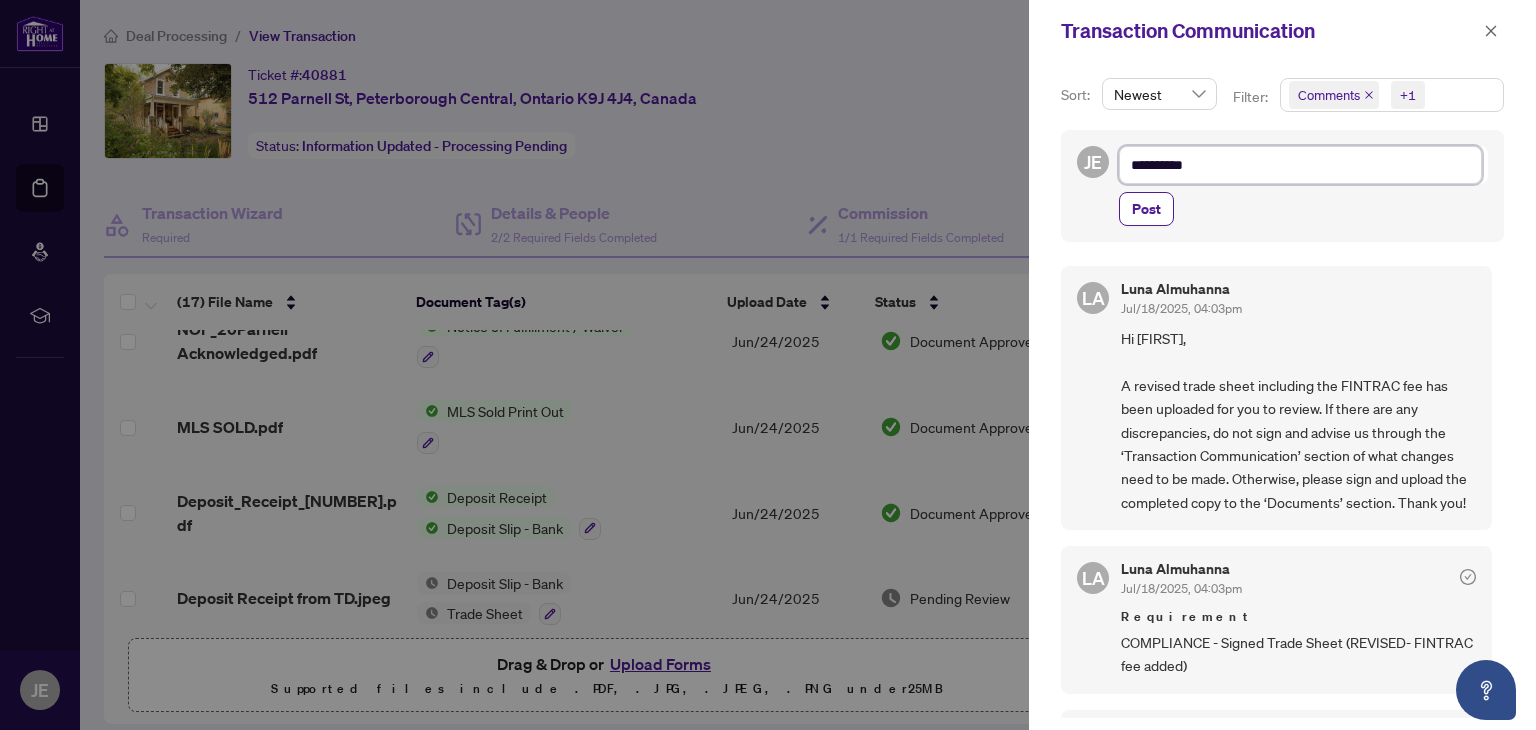 type on "**********" 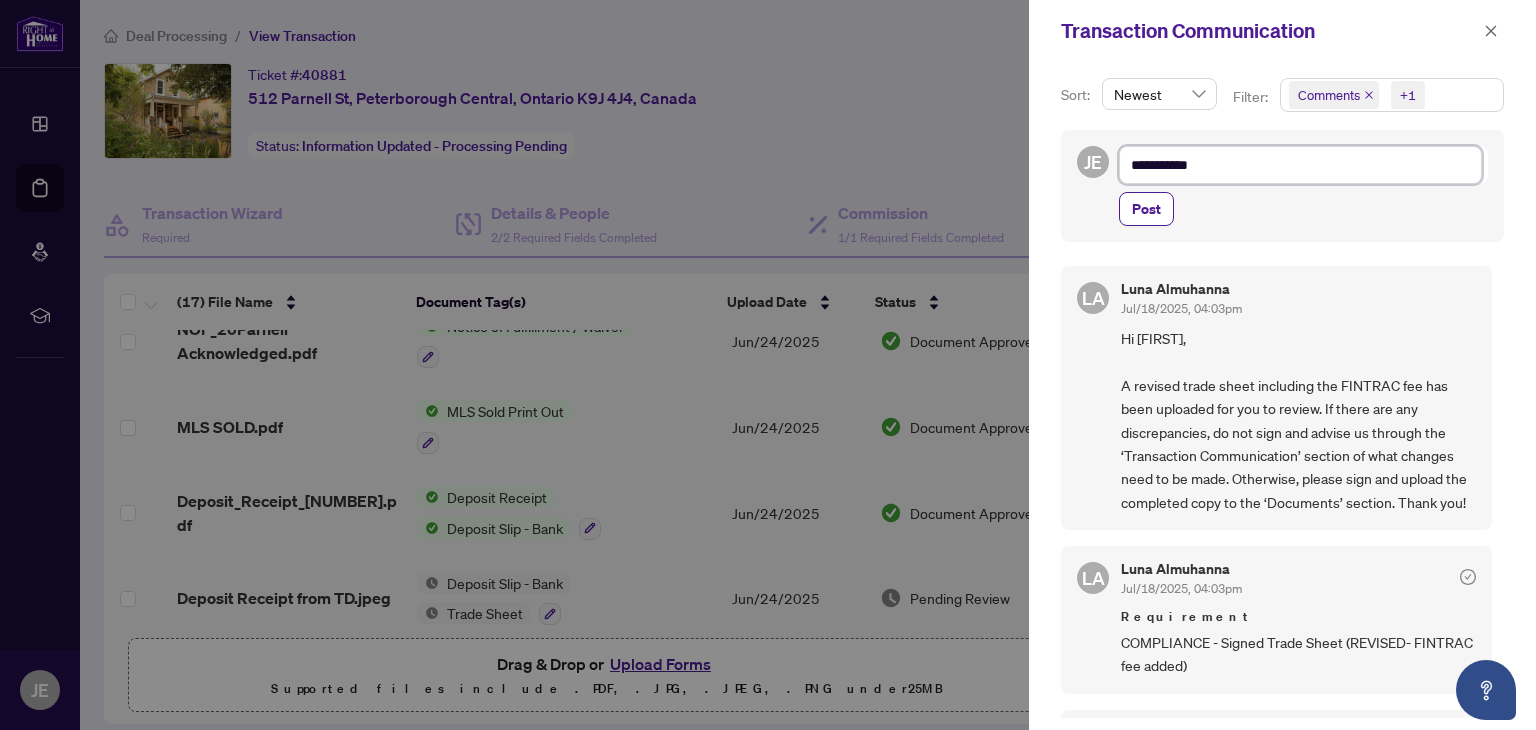 type on "**********" 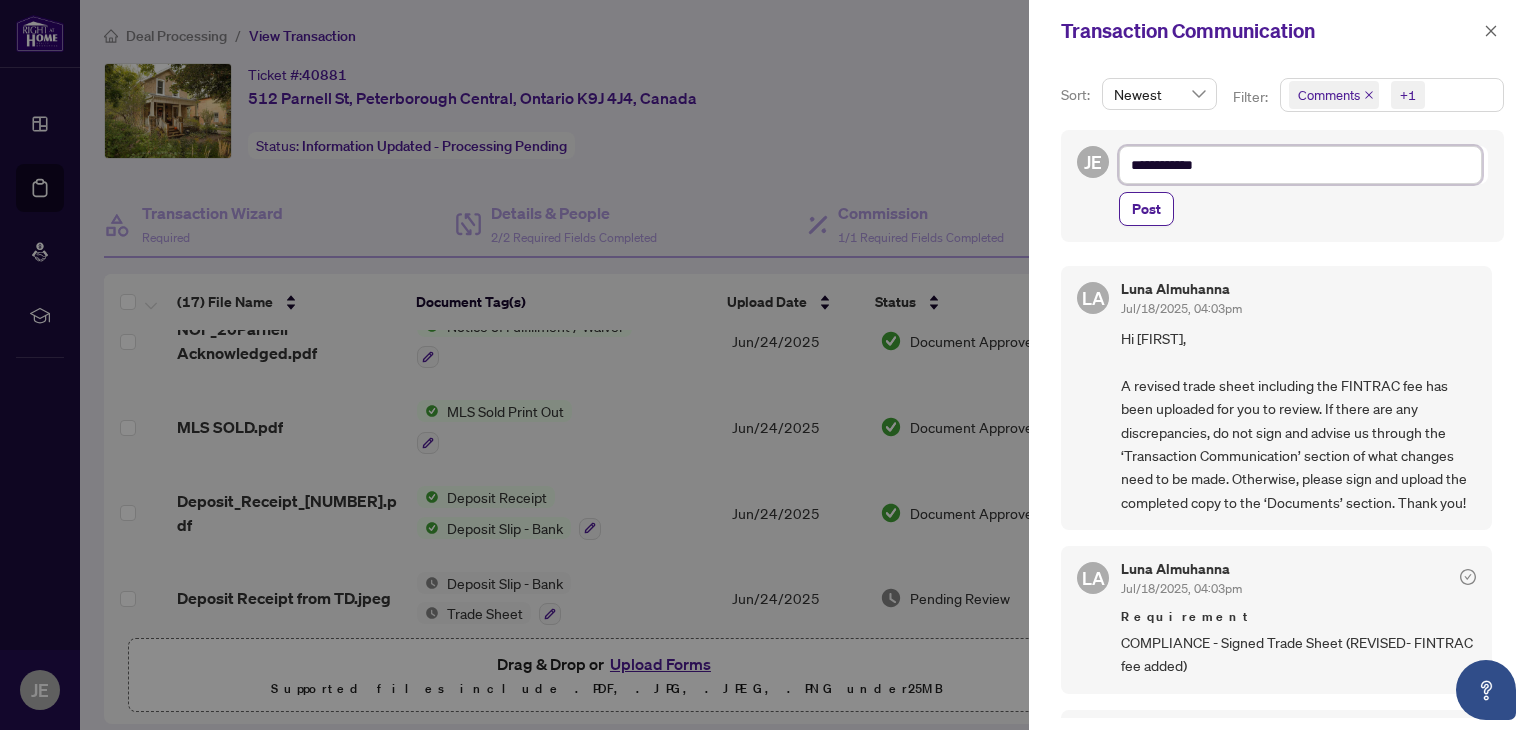 type on "**********" 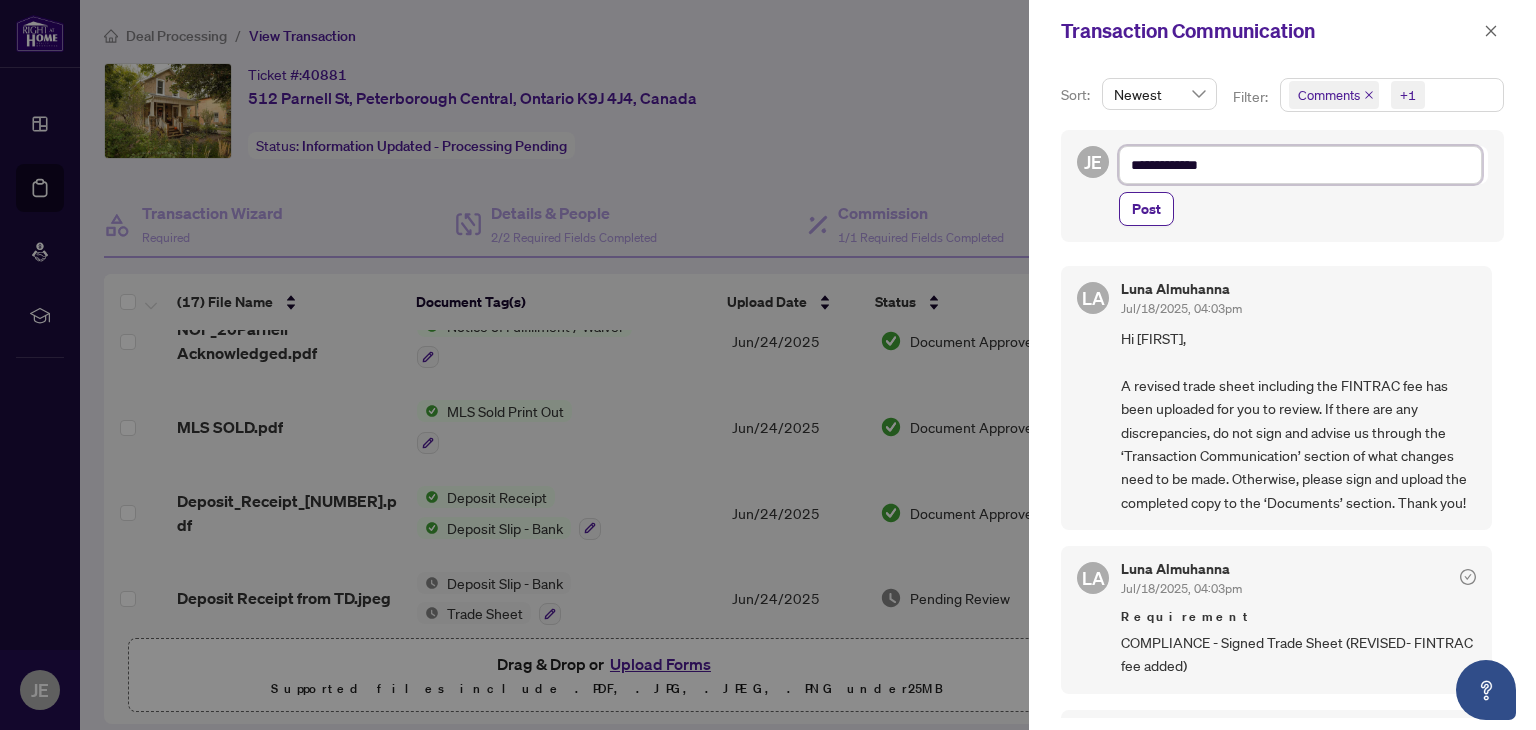 type on "**********" 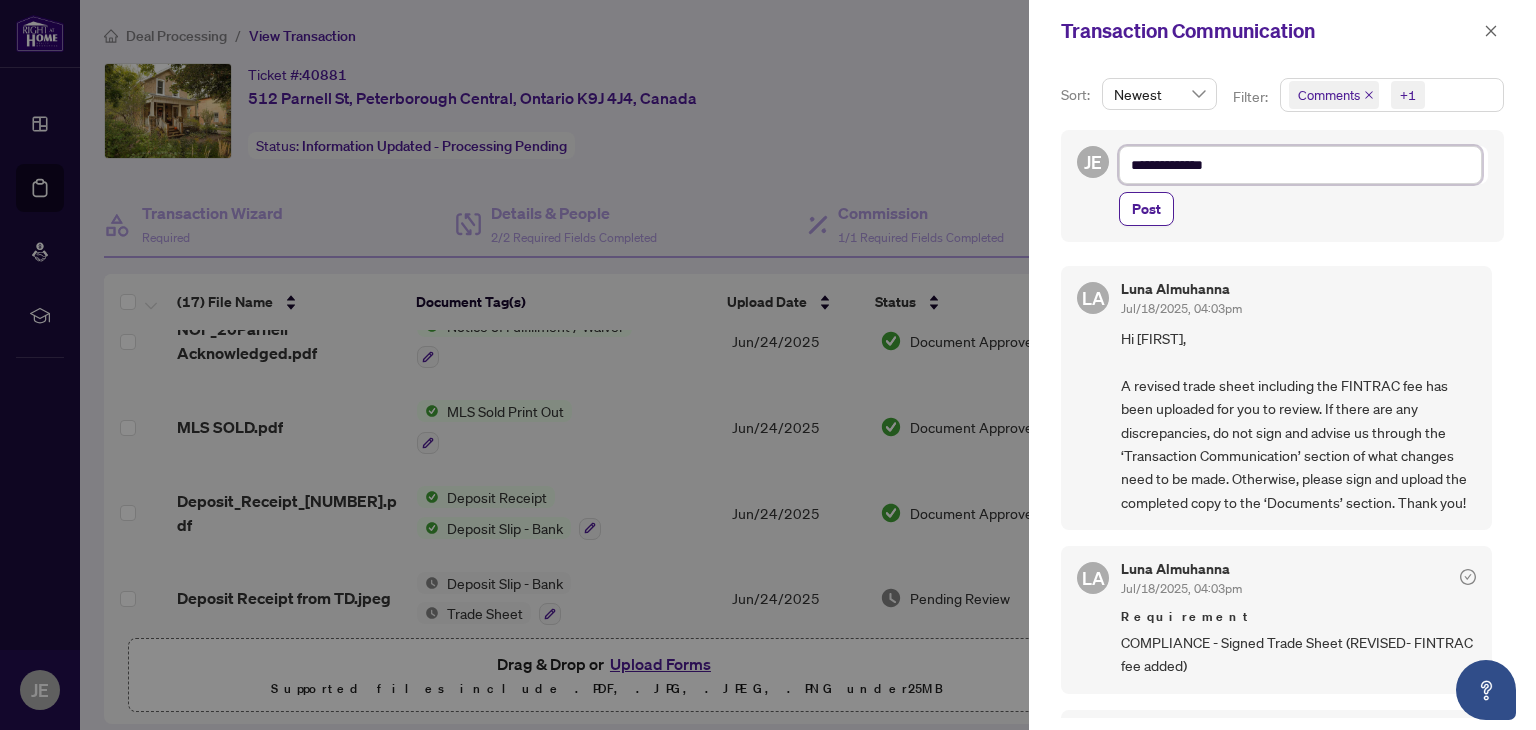 type on "**********" 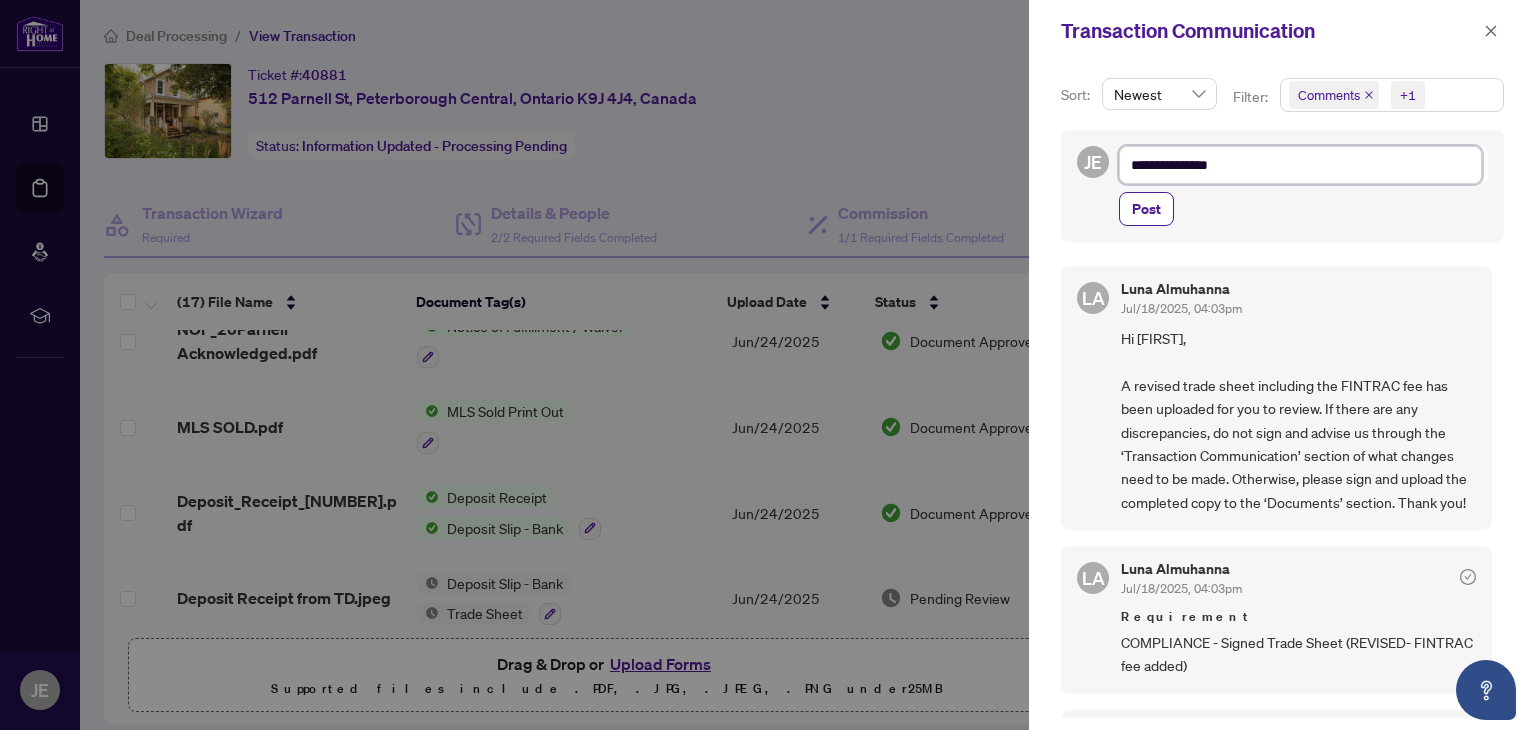 type on "**********" 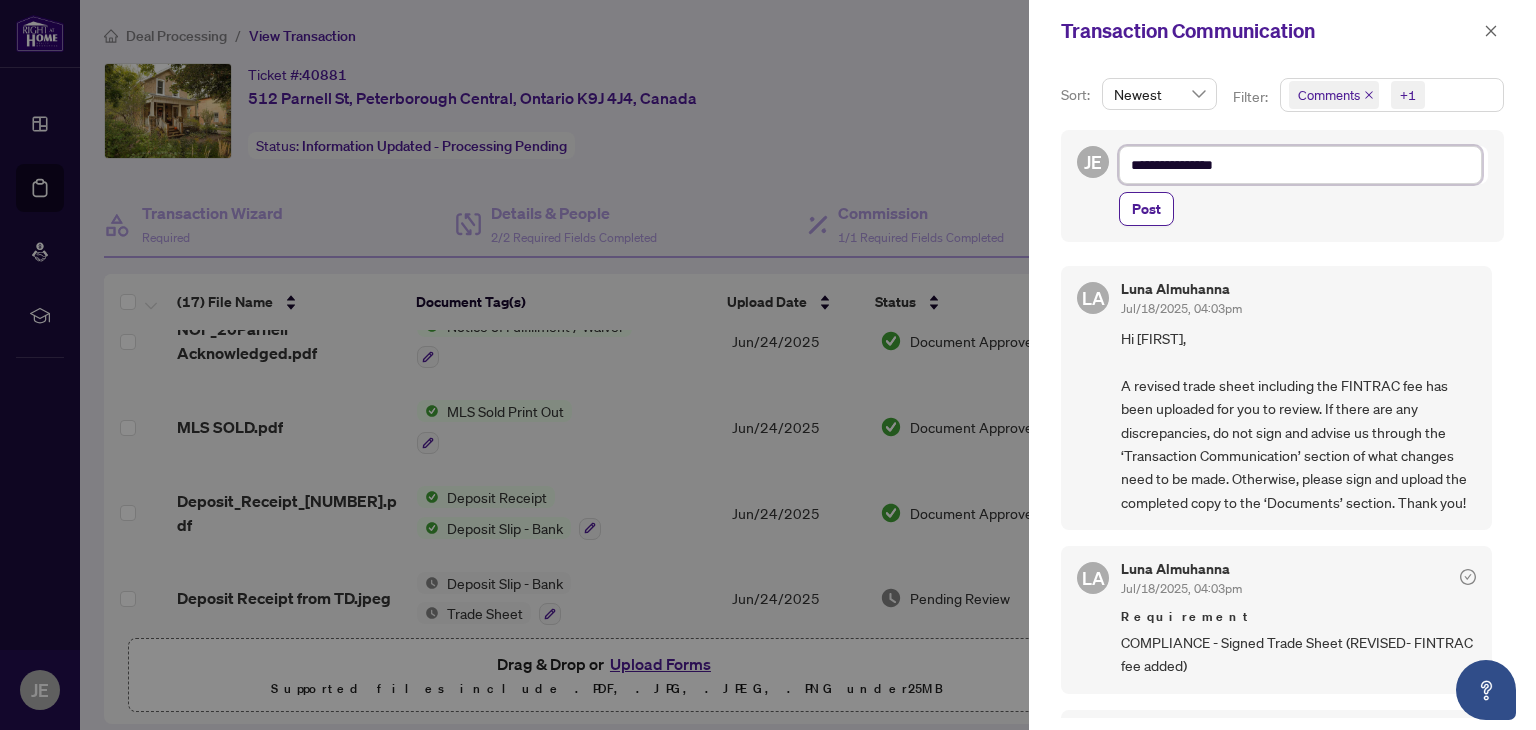 type on "**********" 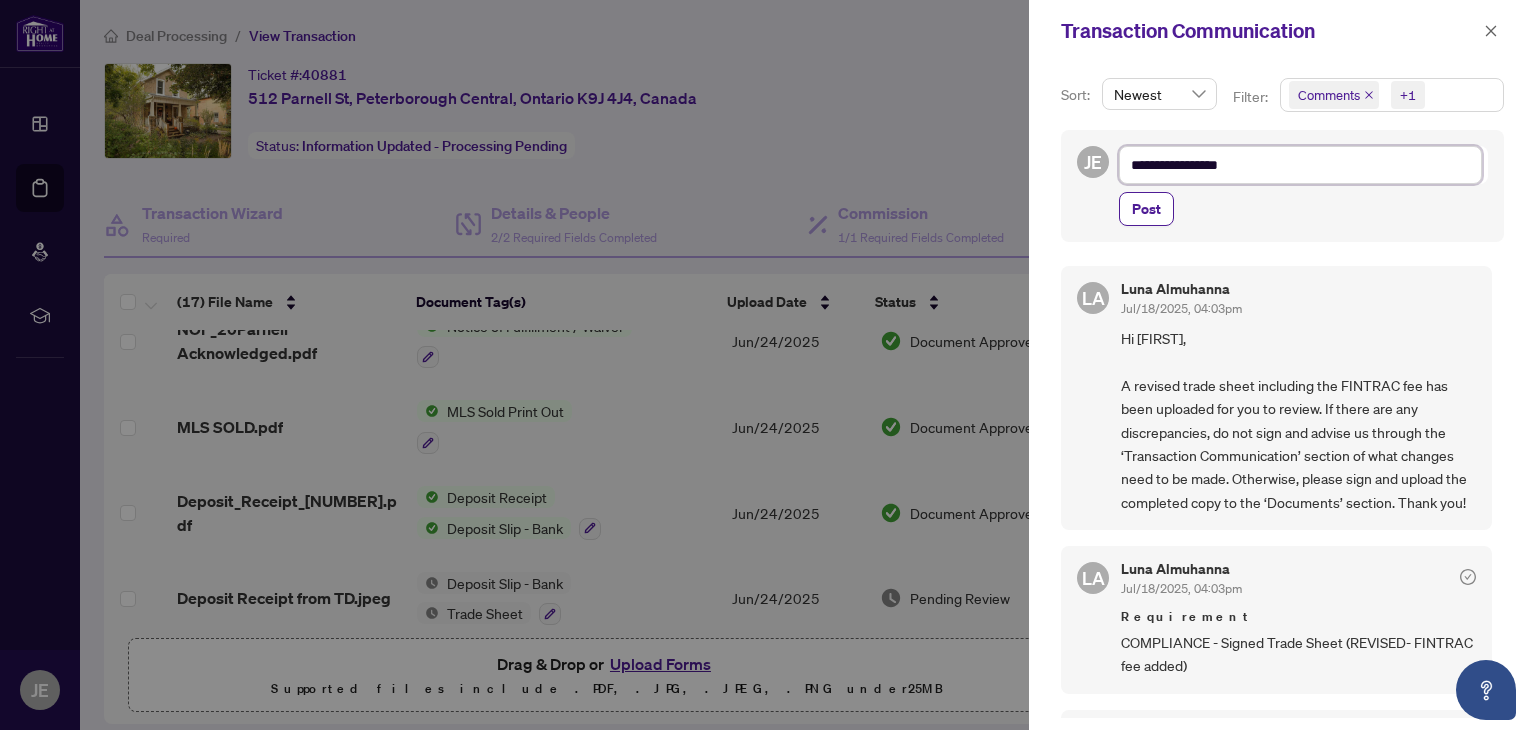 type on "**********" 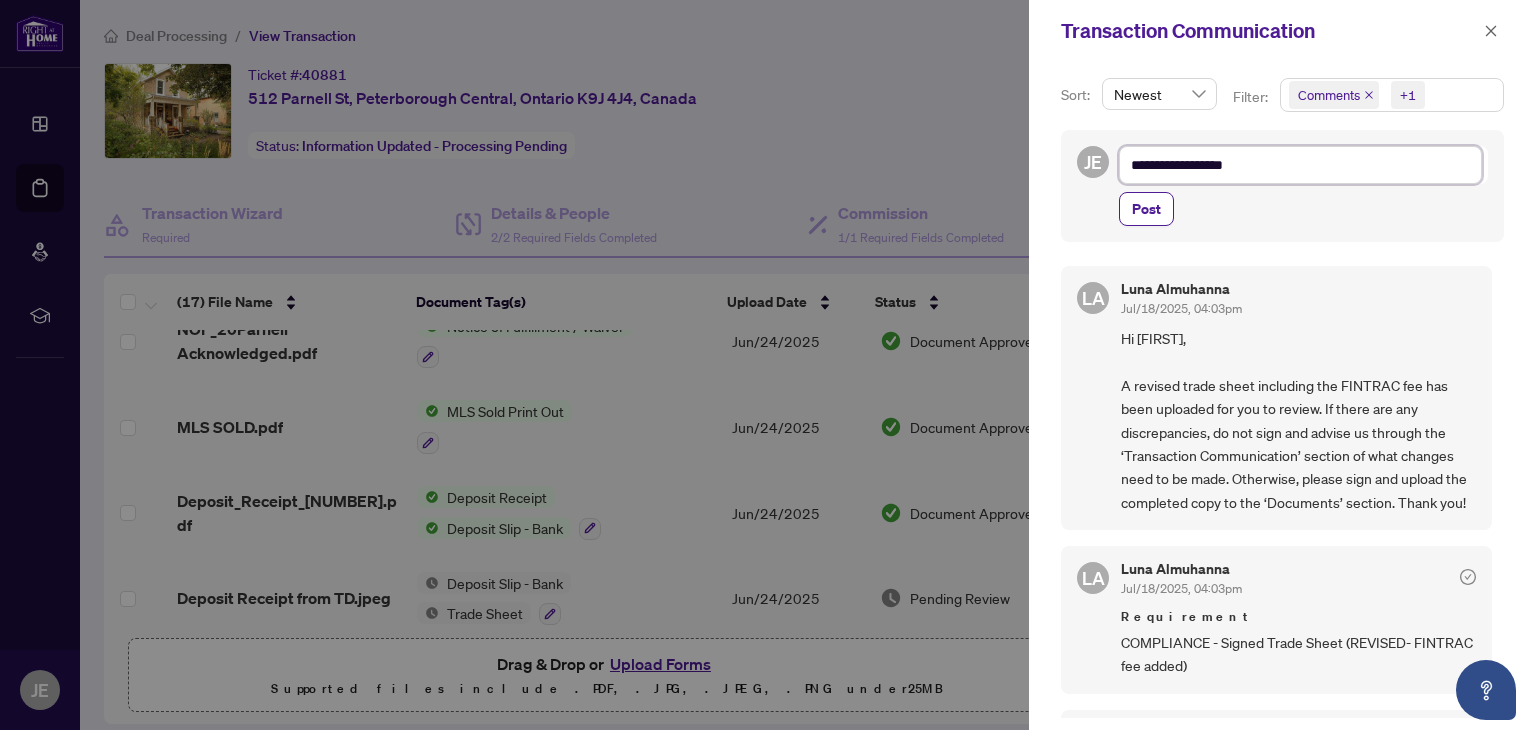 type on "**********" 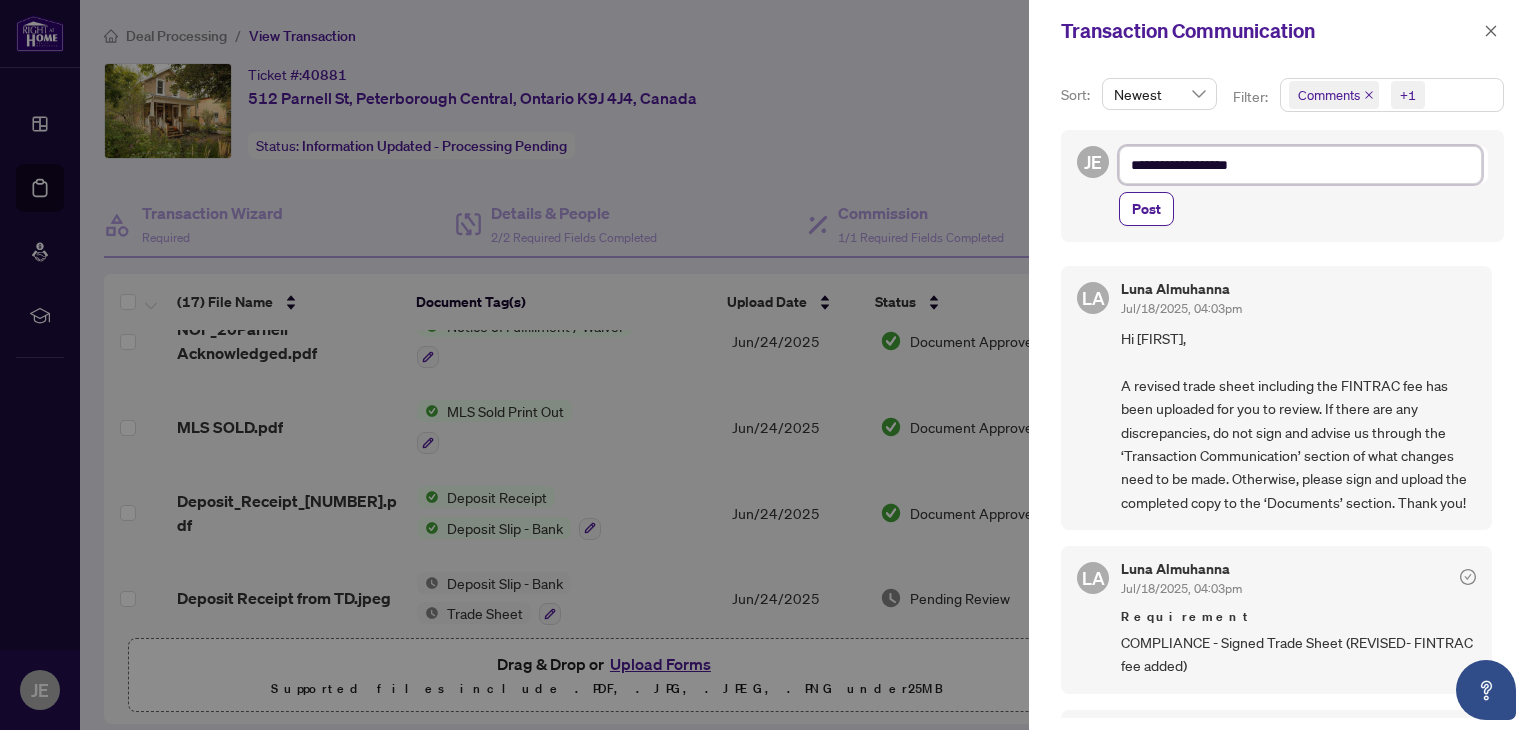 type on "**********" 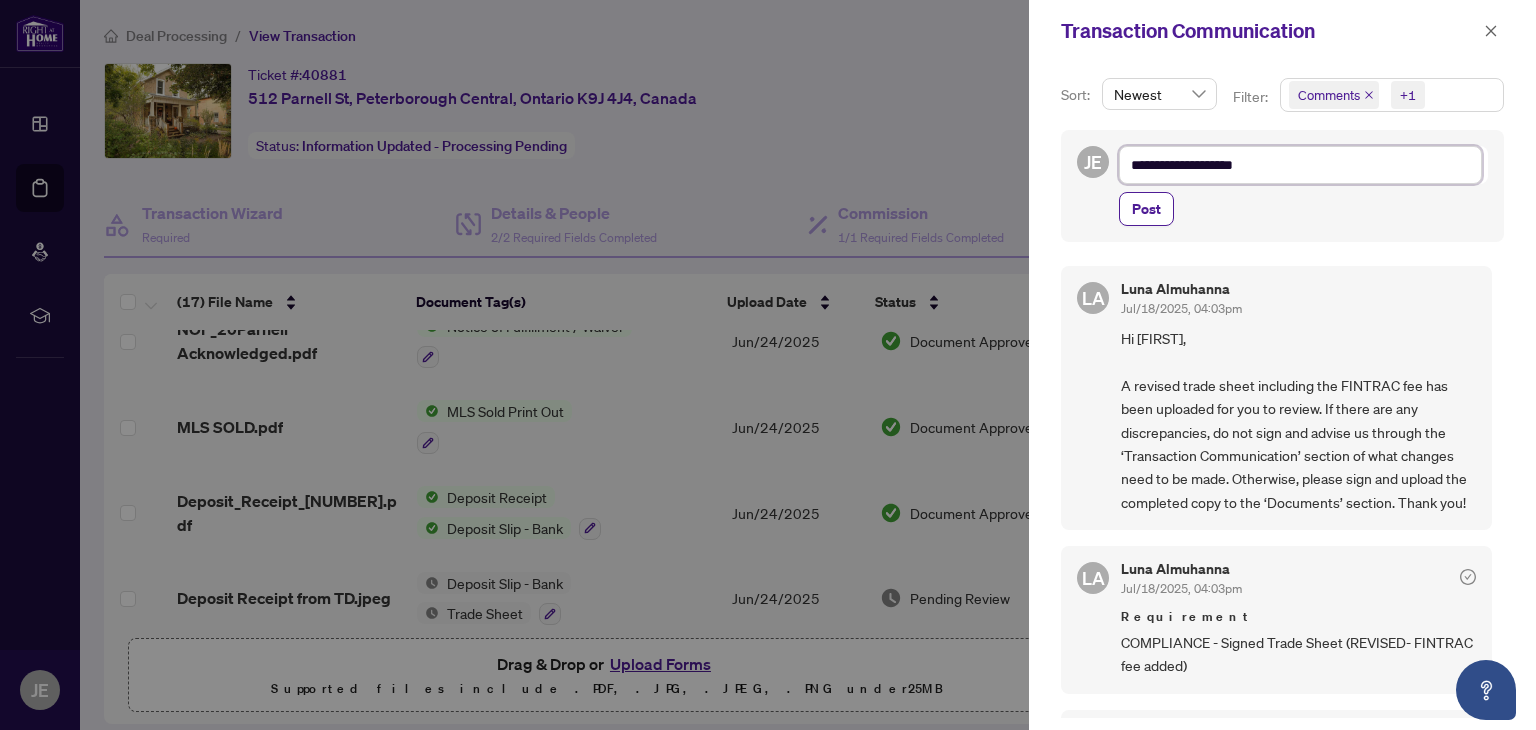 type on "**********" 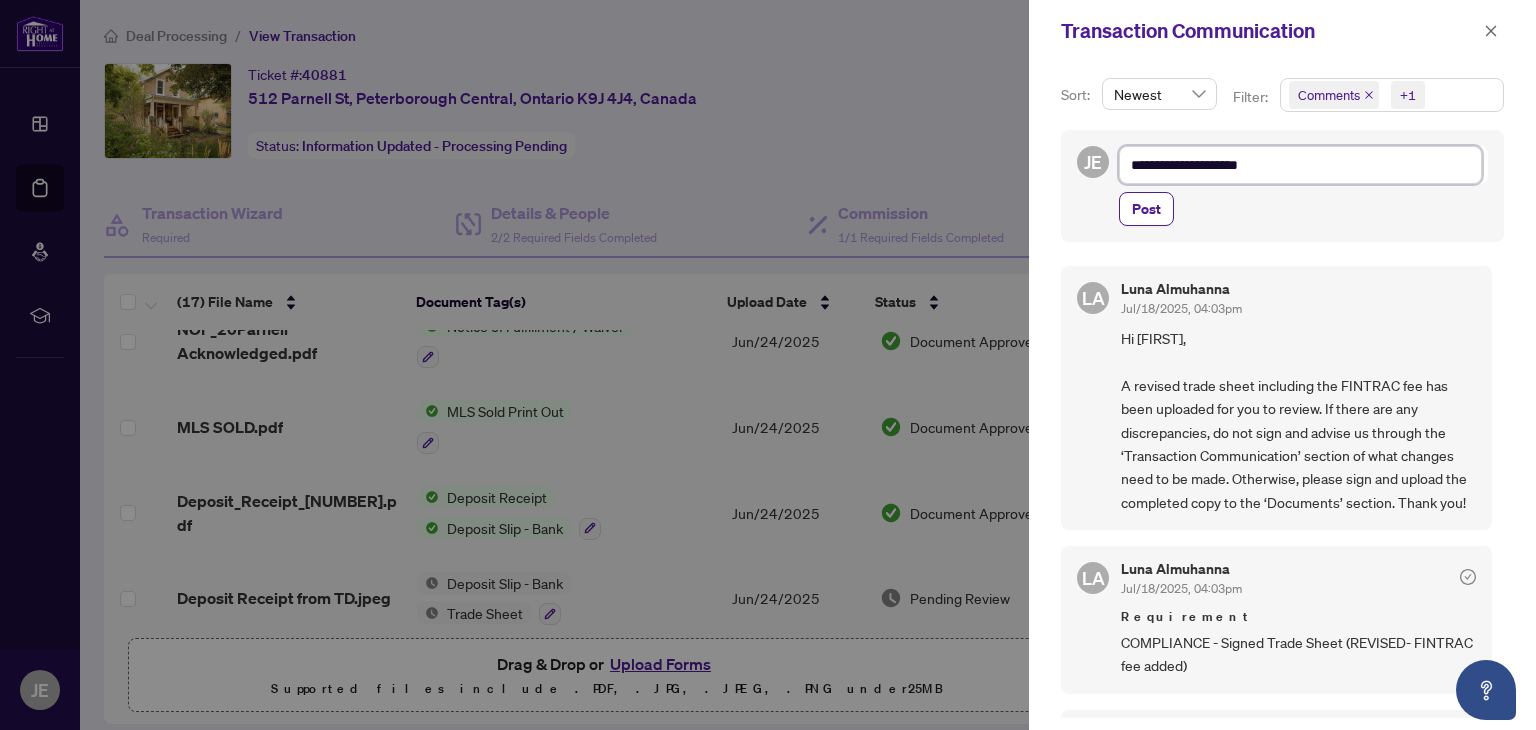 type on "**********" 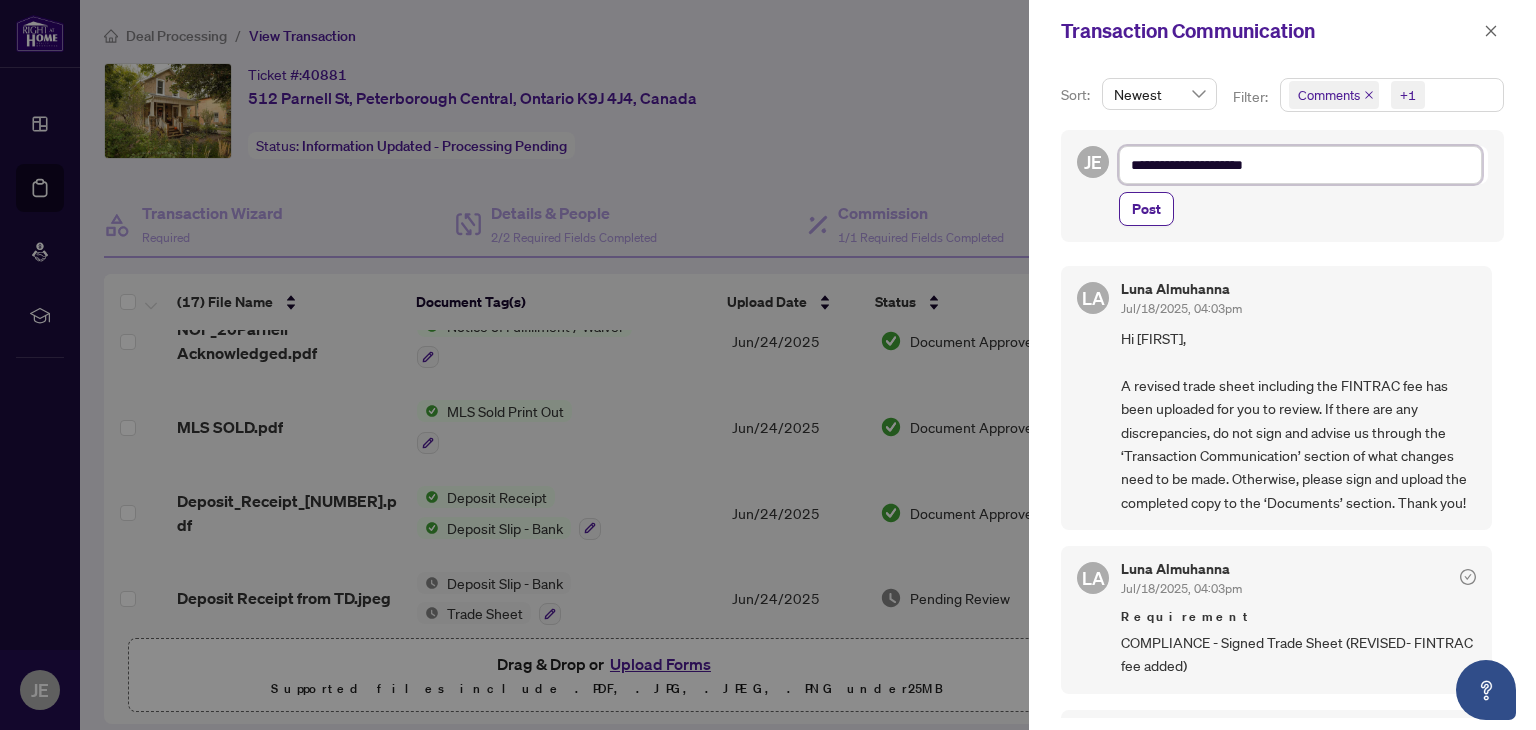 type on "**********" 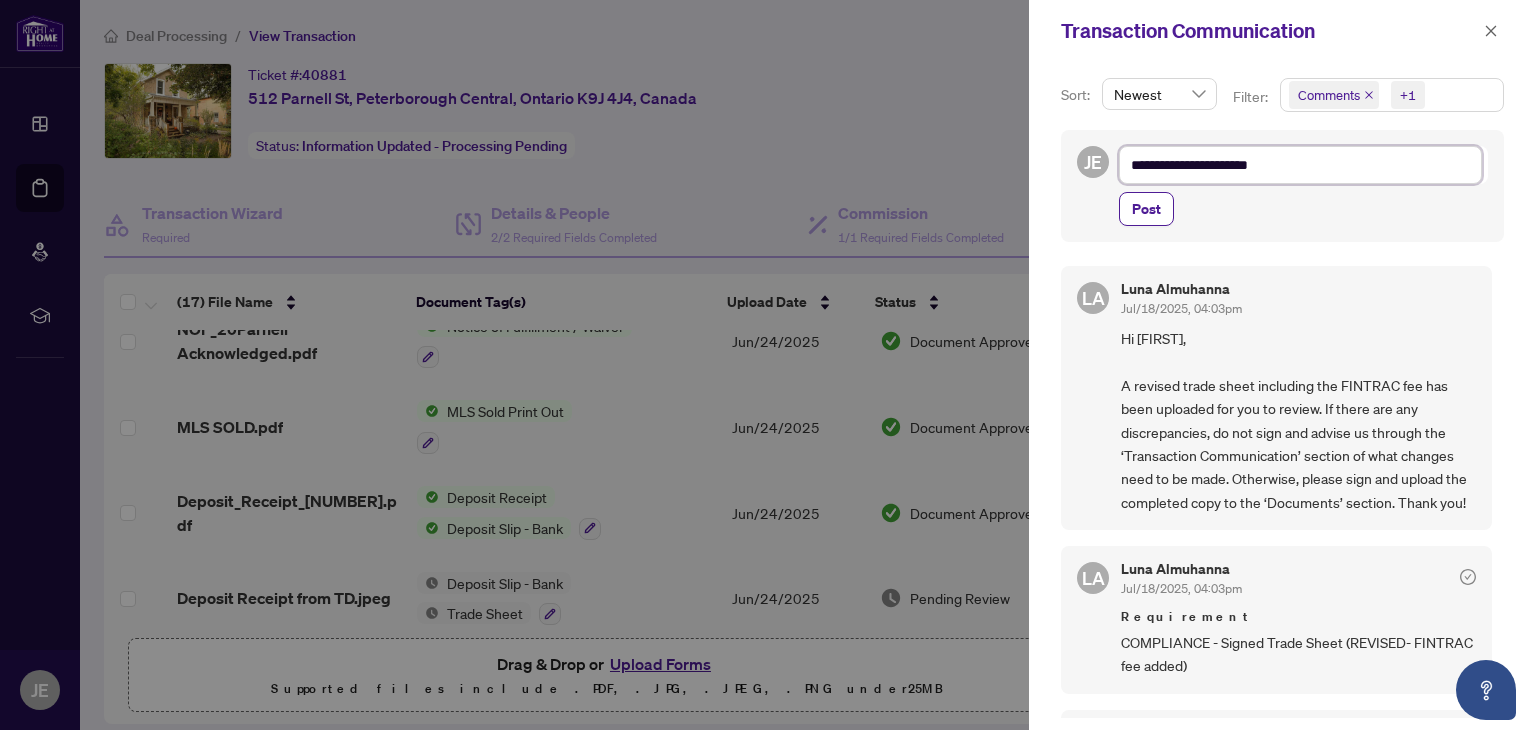 type on "**********" 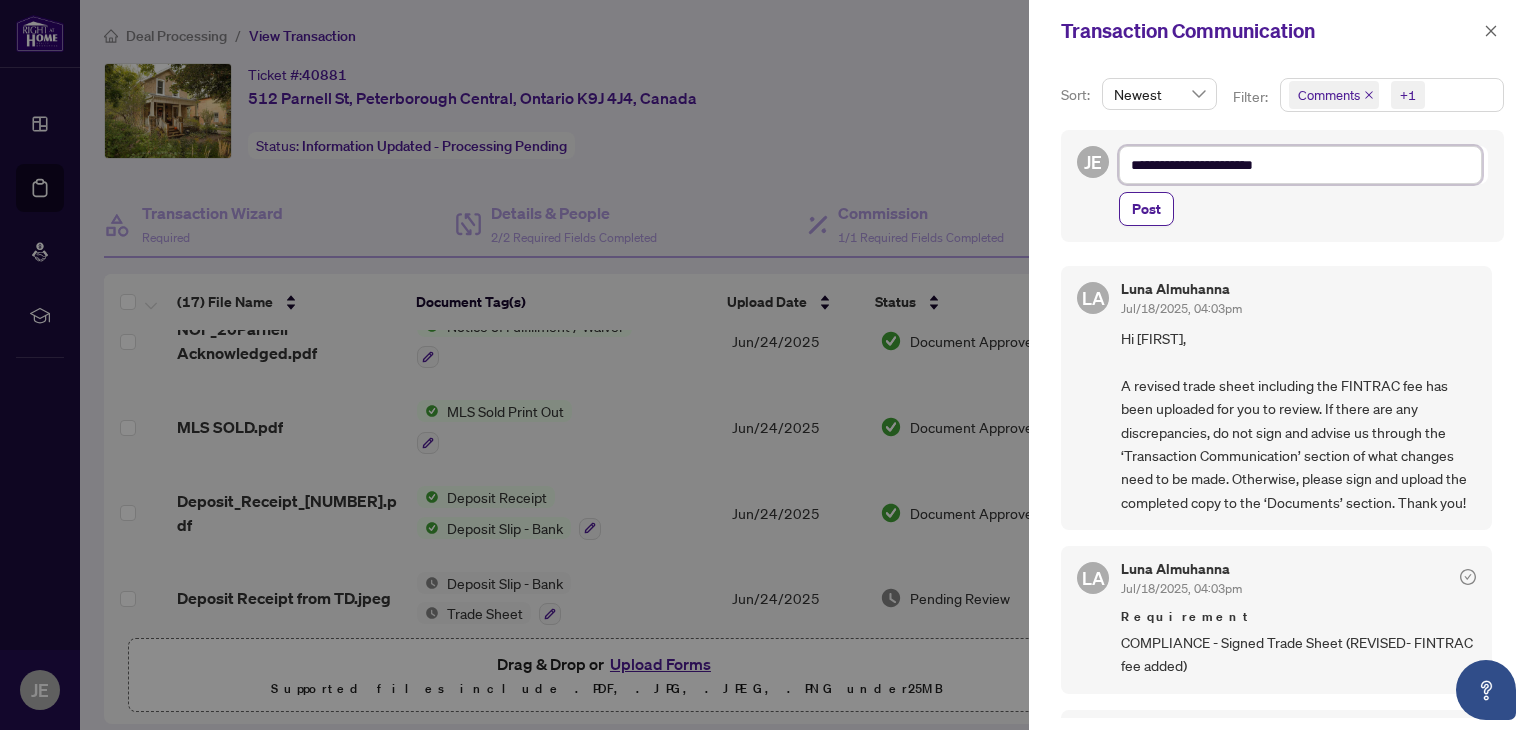 type on "**********" 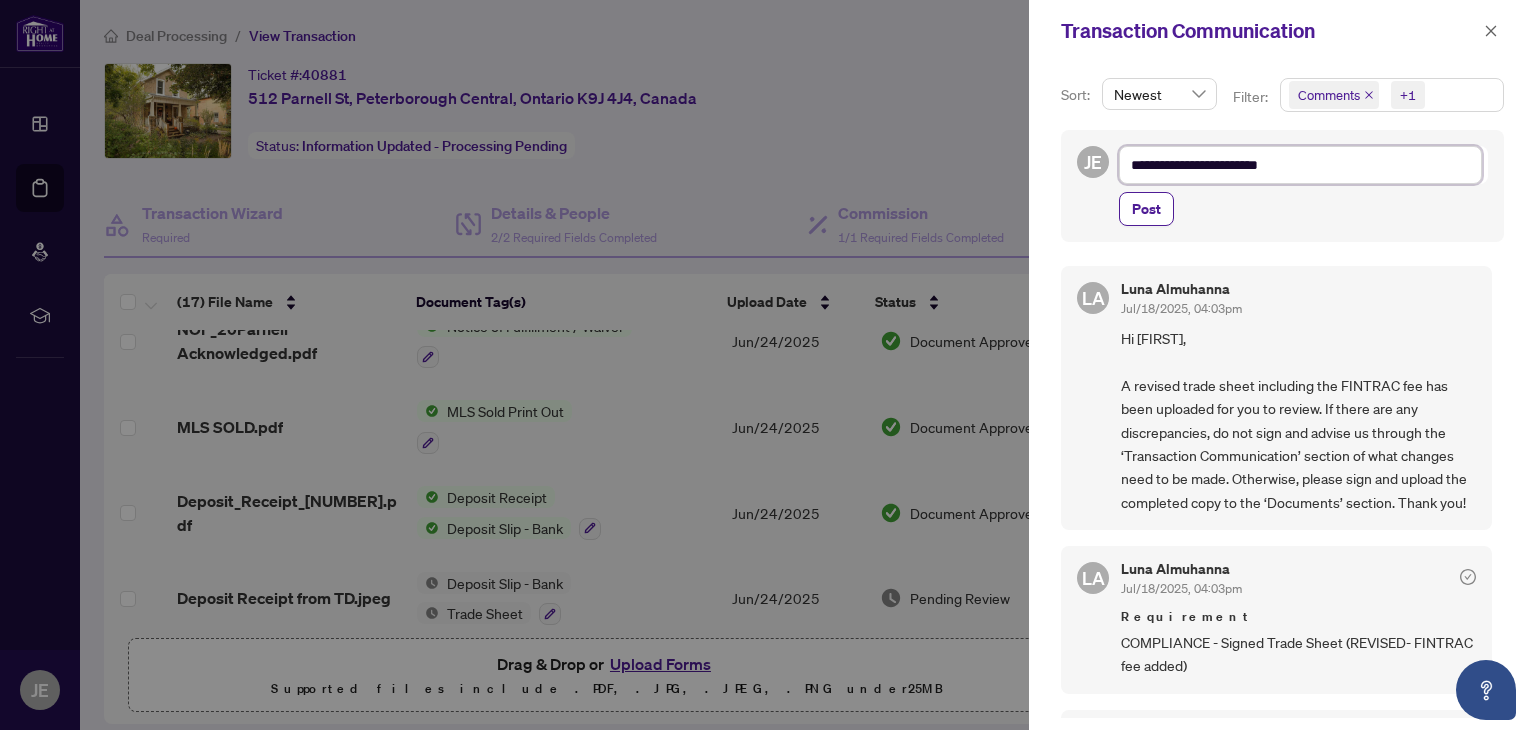 type on "**********" 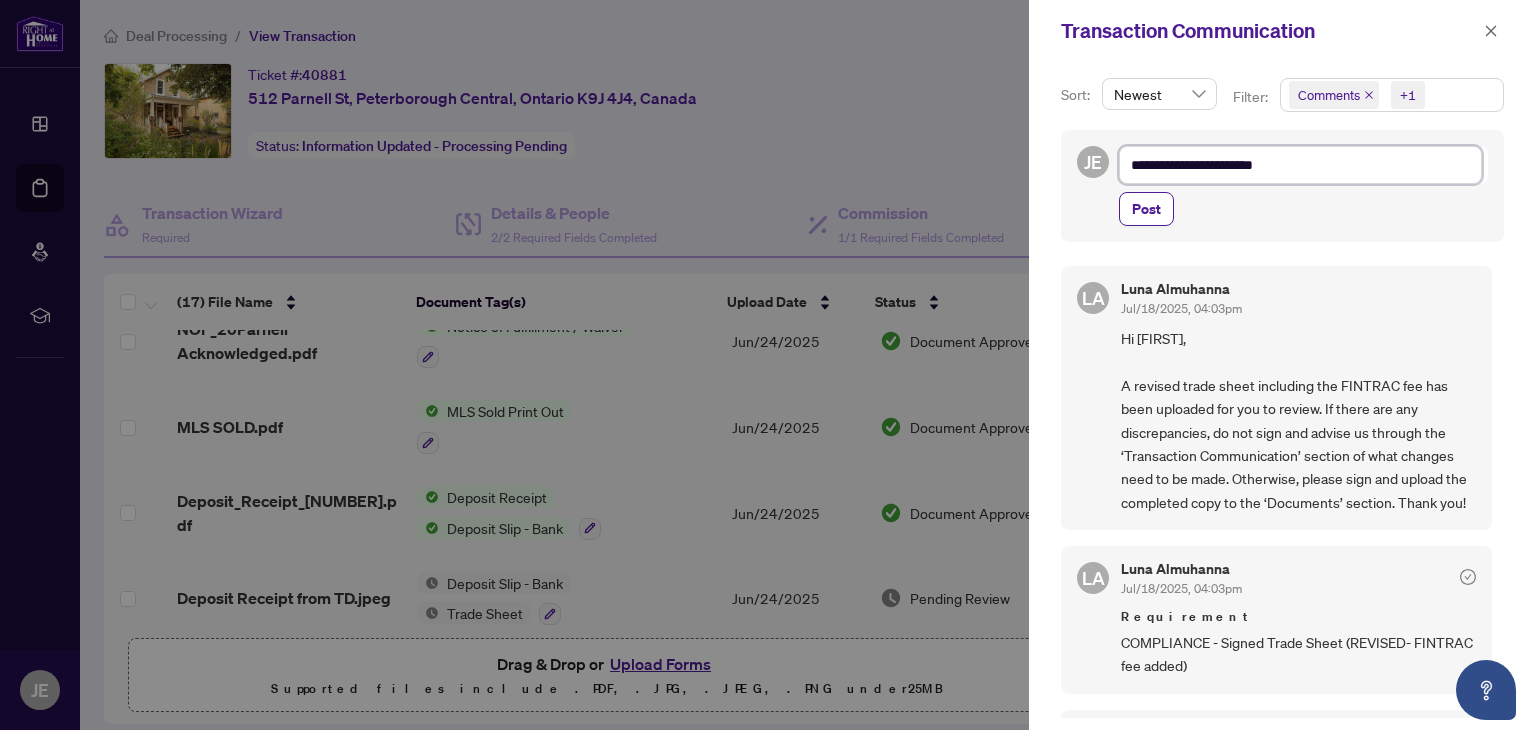 type on "**********" 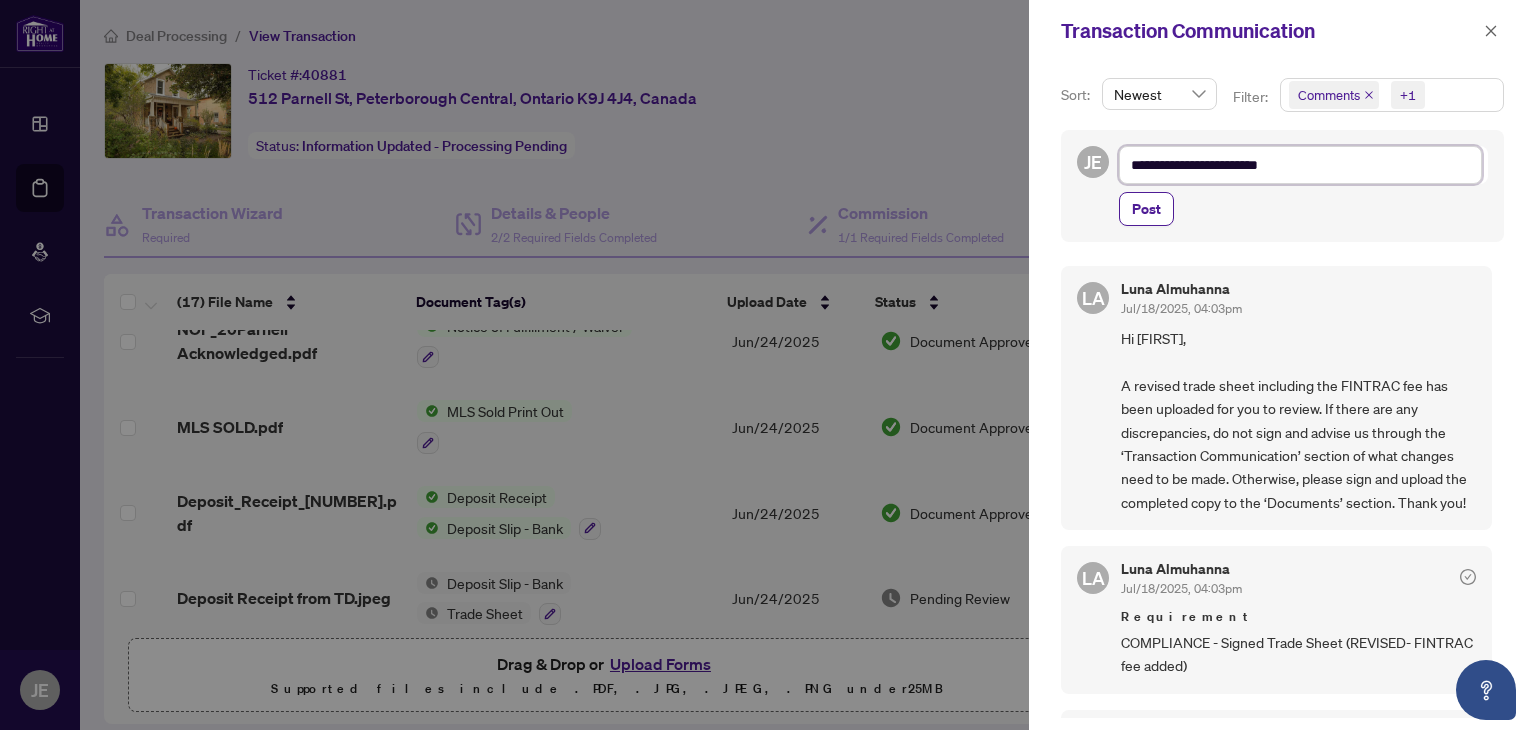 type on "**********" 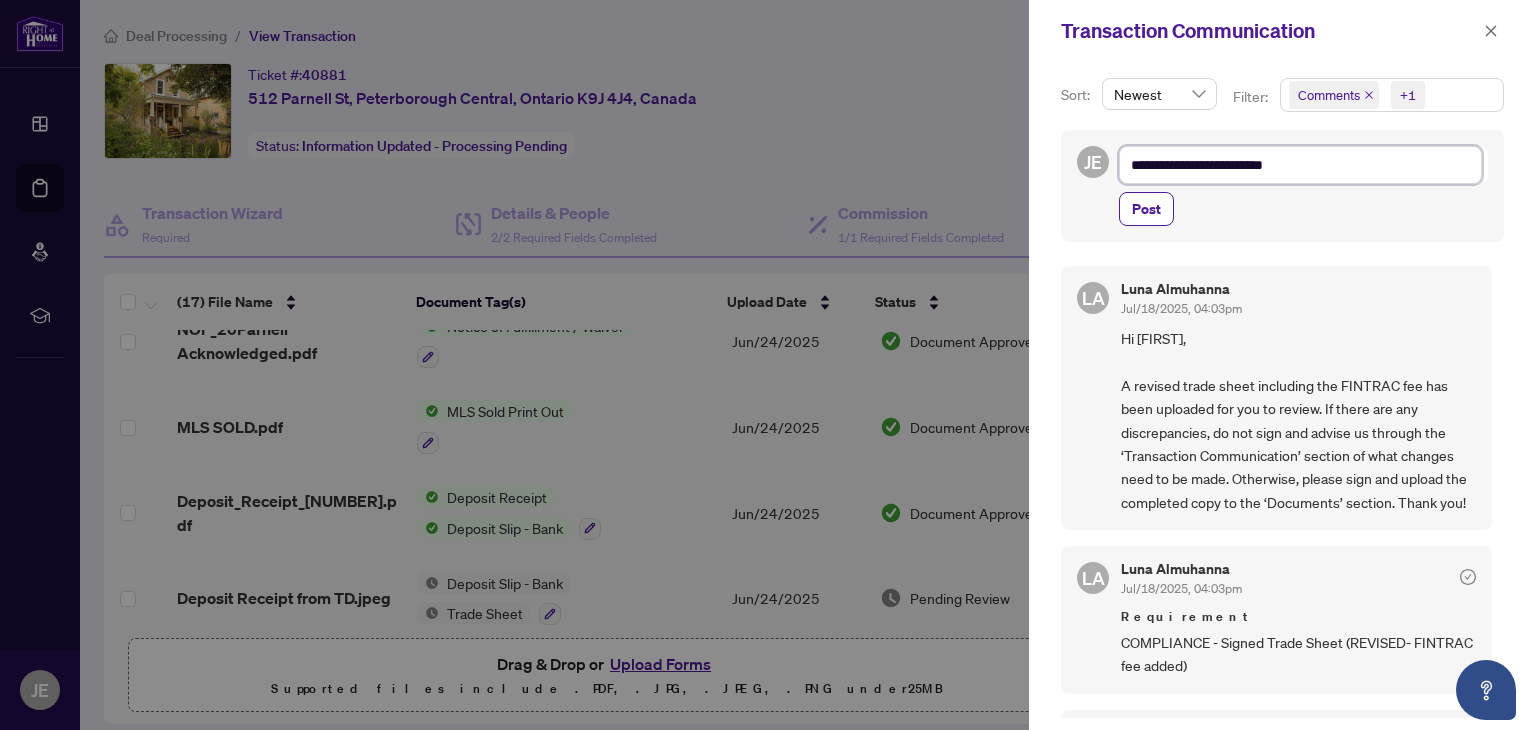 type on "**********" 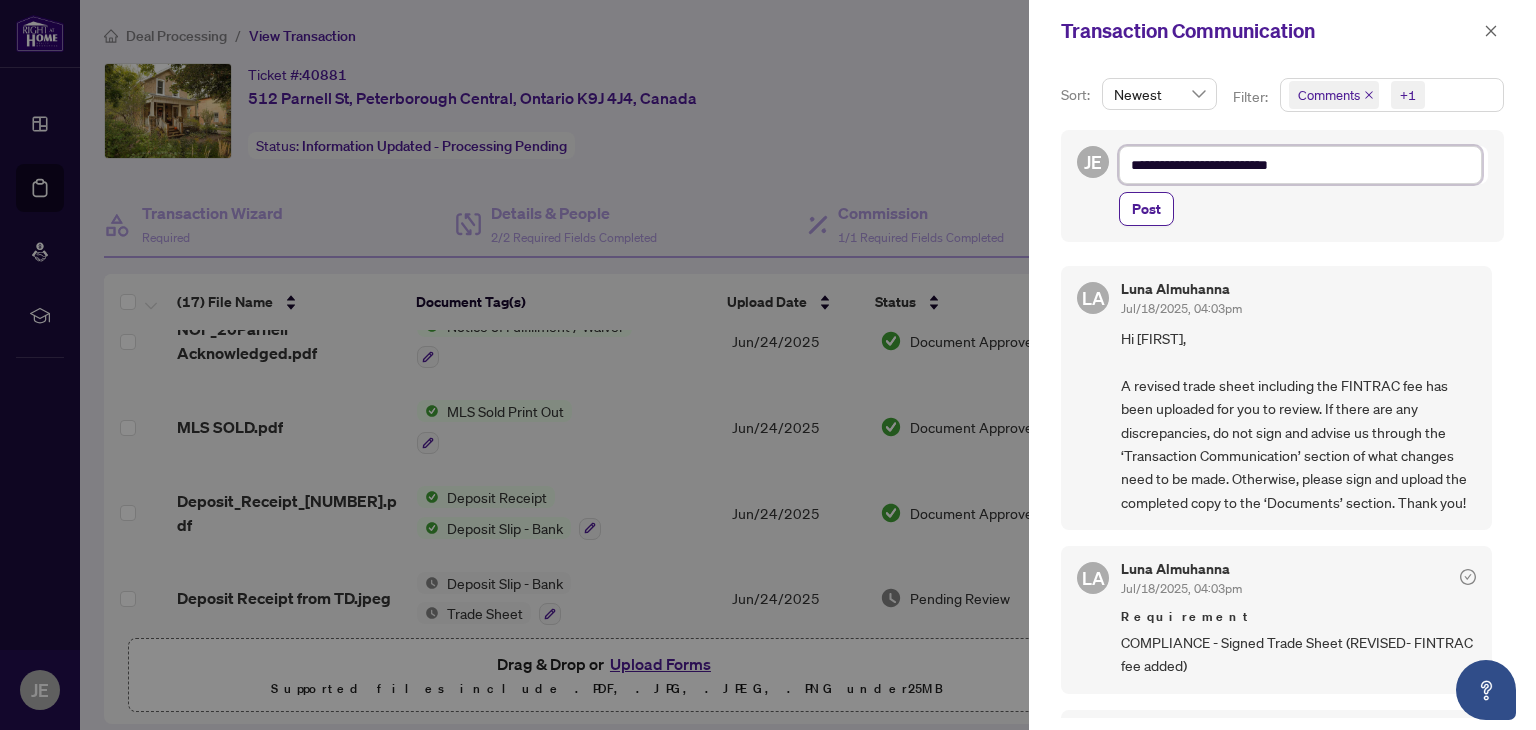 type on "**********" 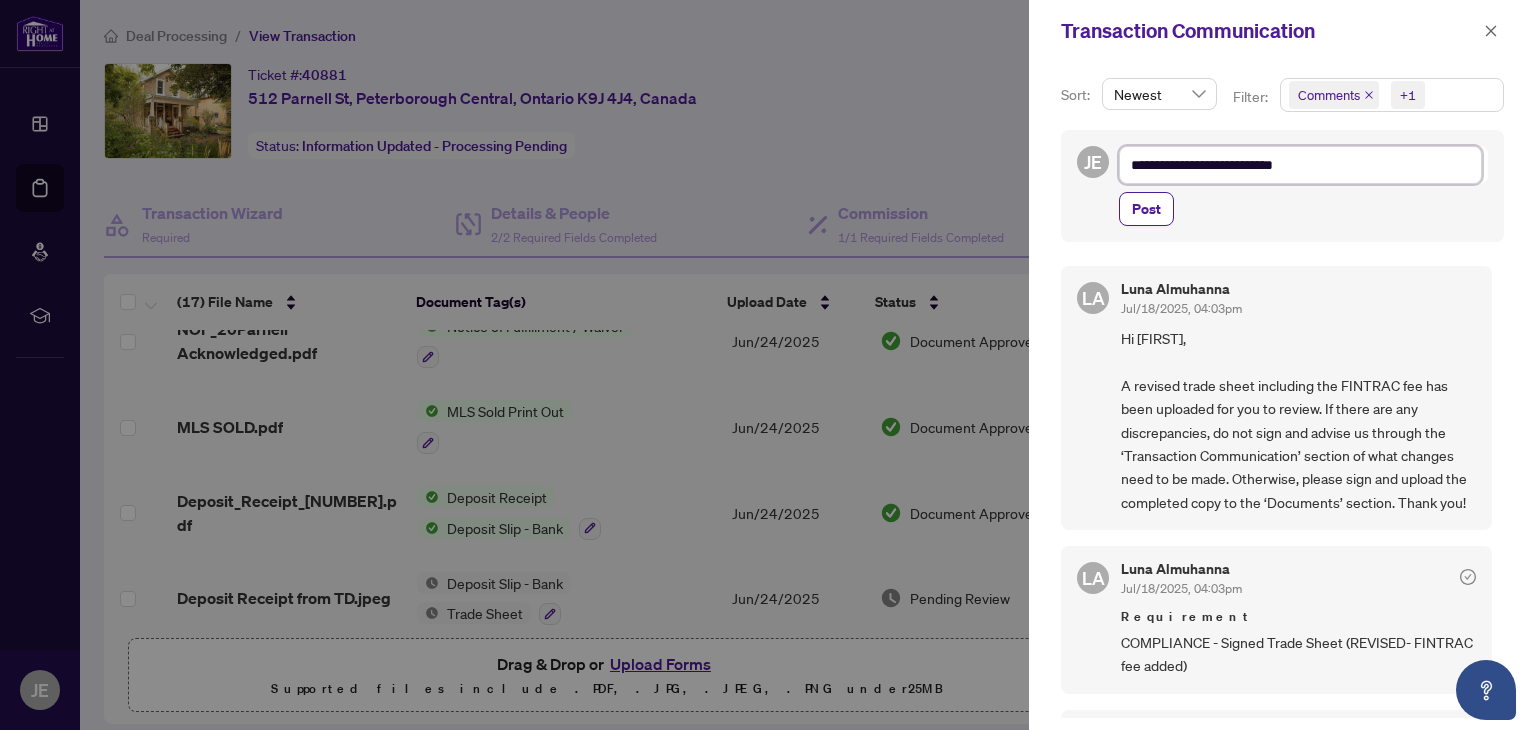 type on "**********" 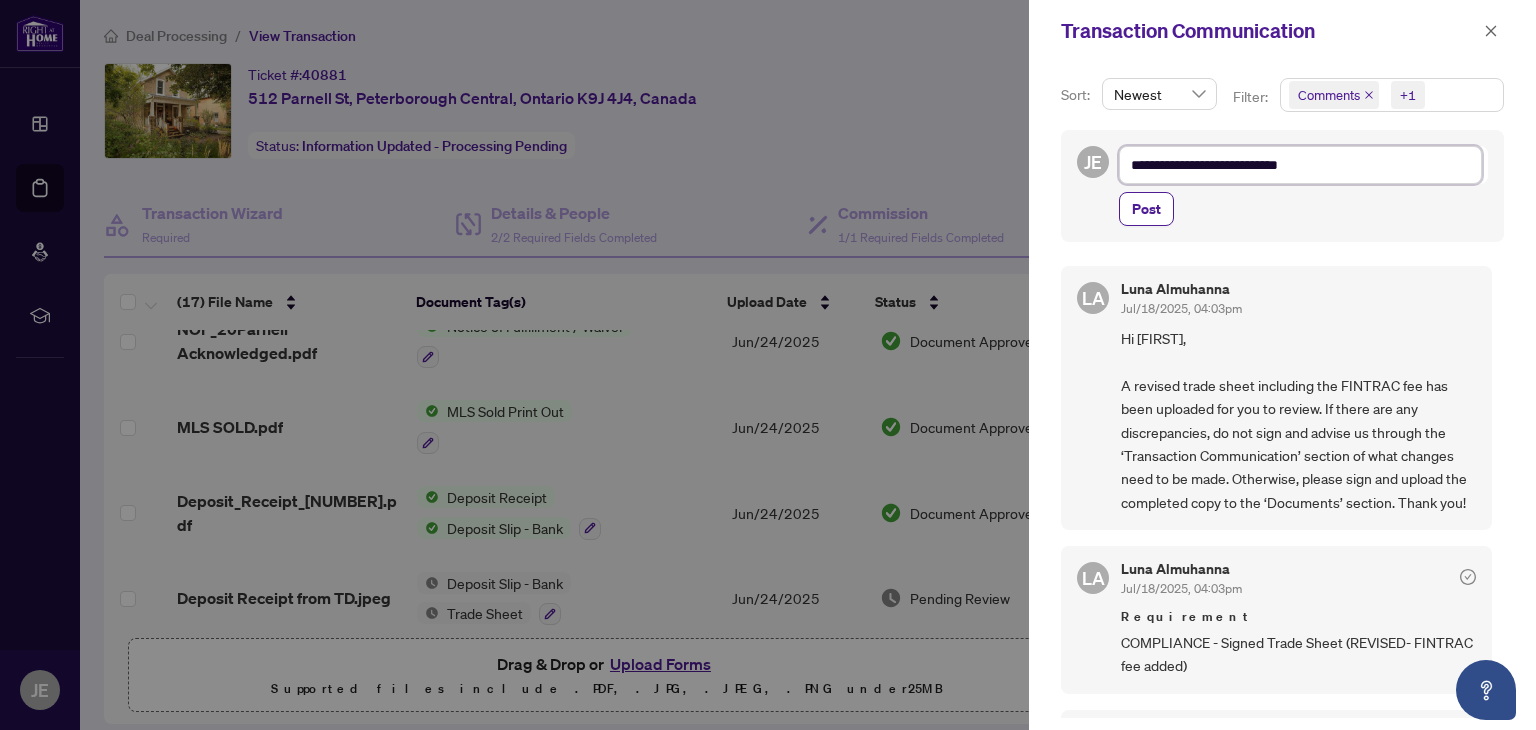 type on "**********" 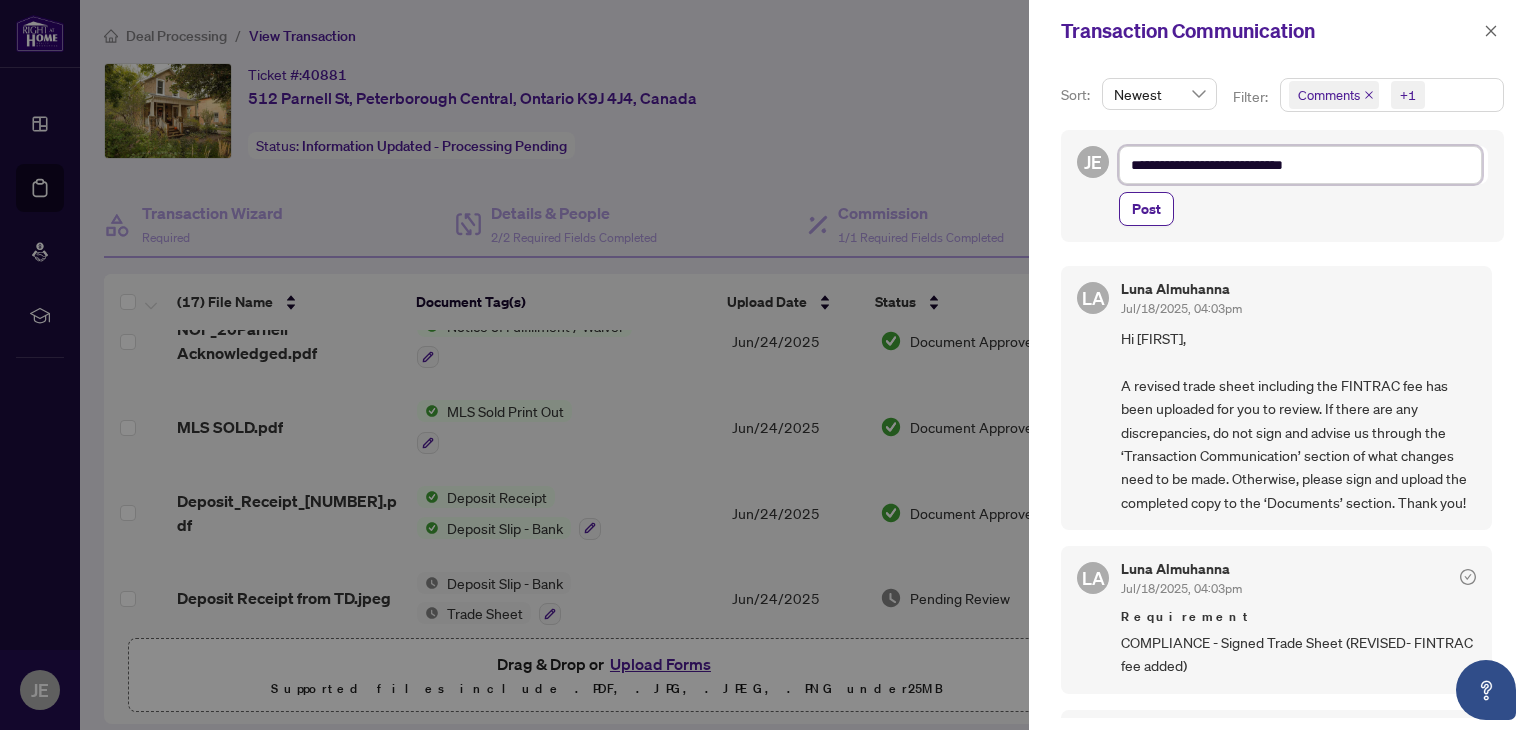 type on "**********" 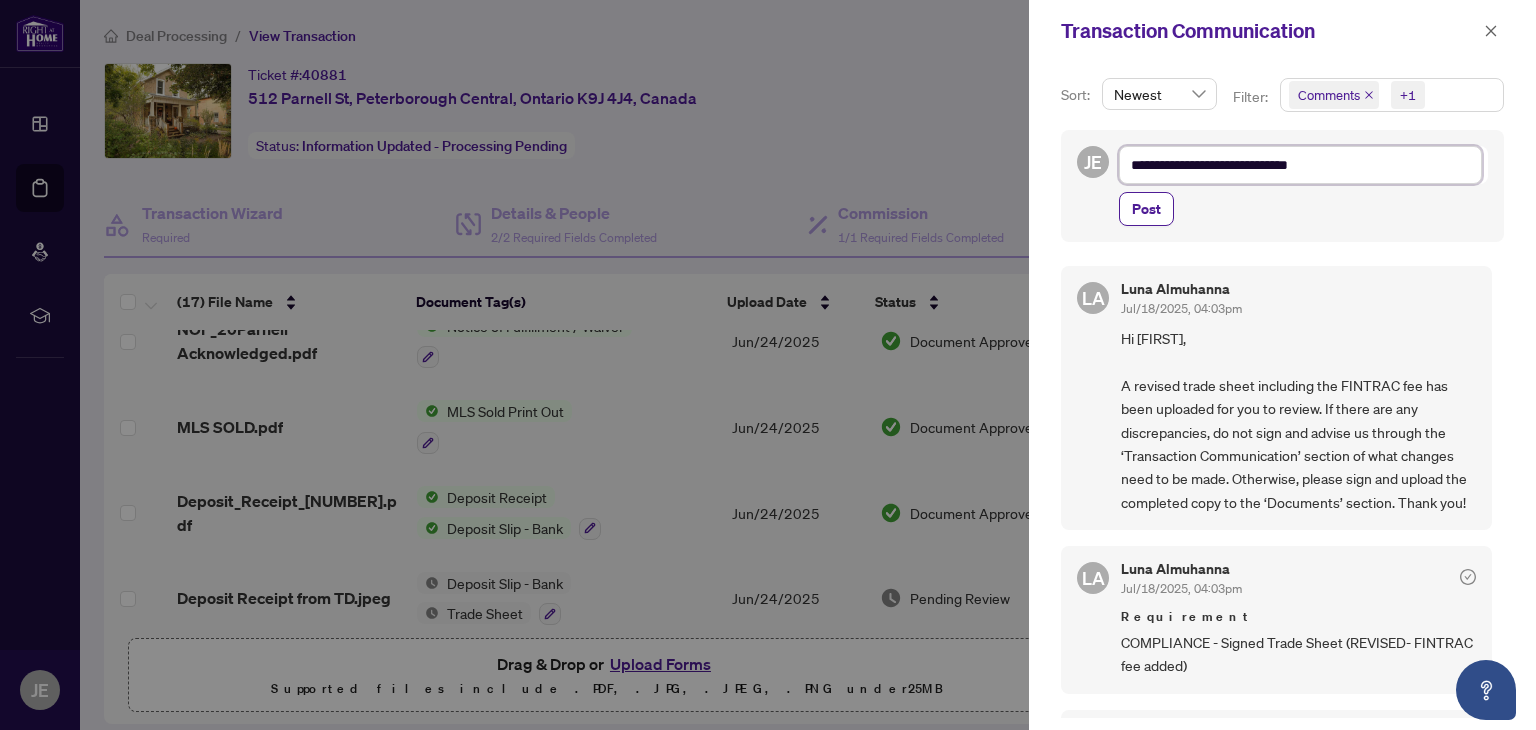 type on "**********" 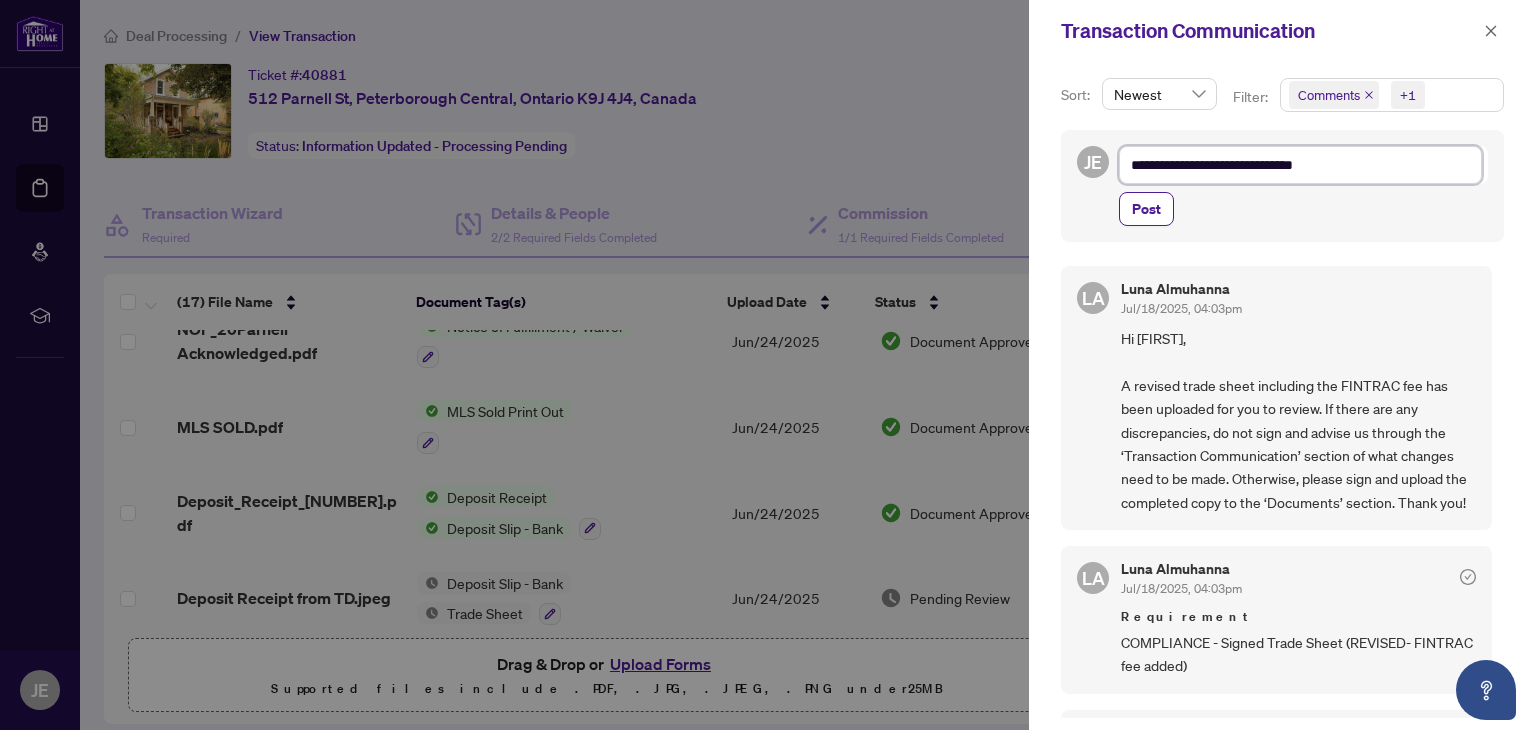 type on "**********" 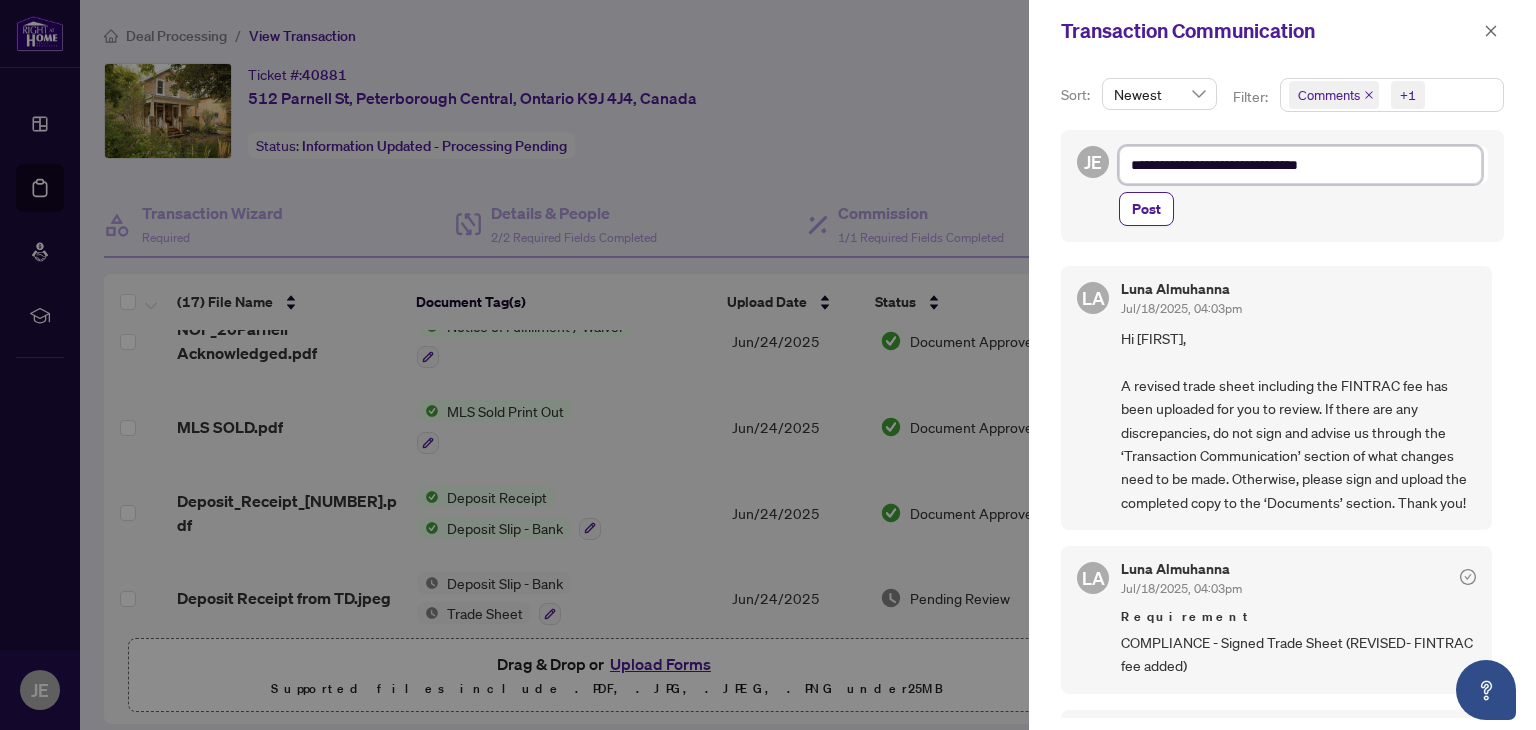 type on "**********" 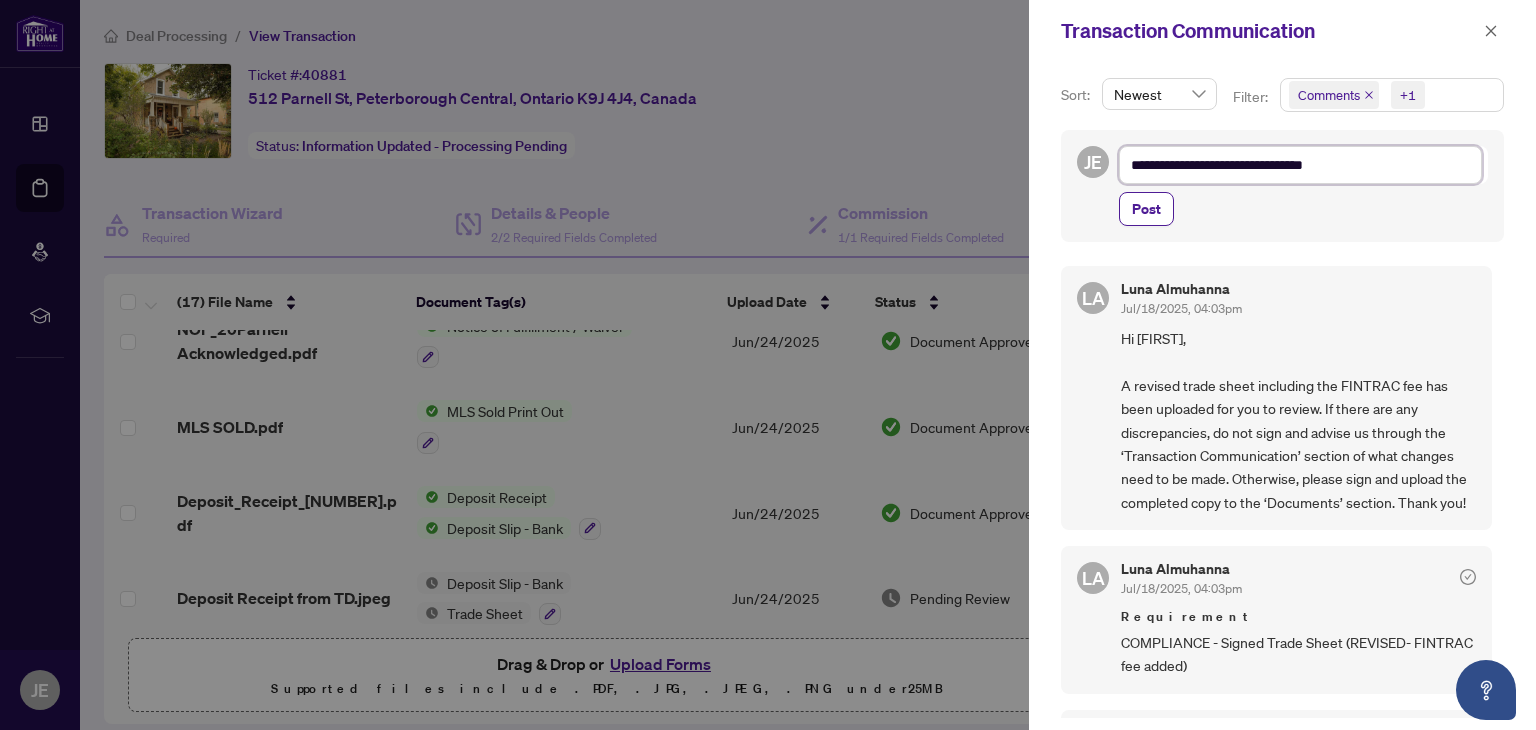 type on "**********" 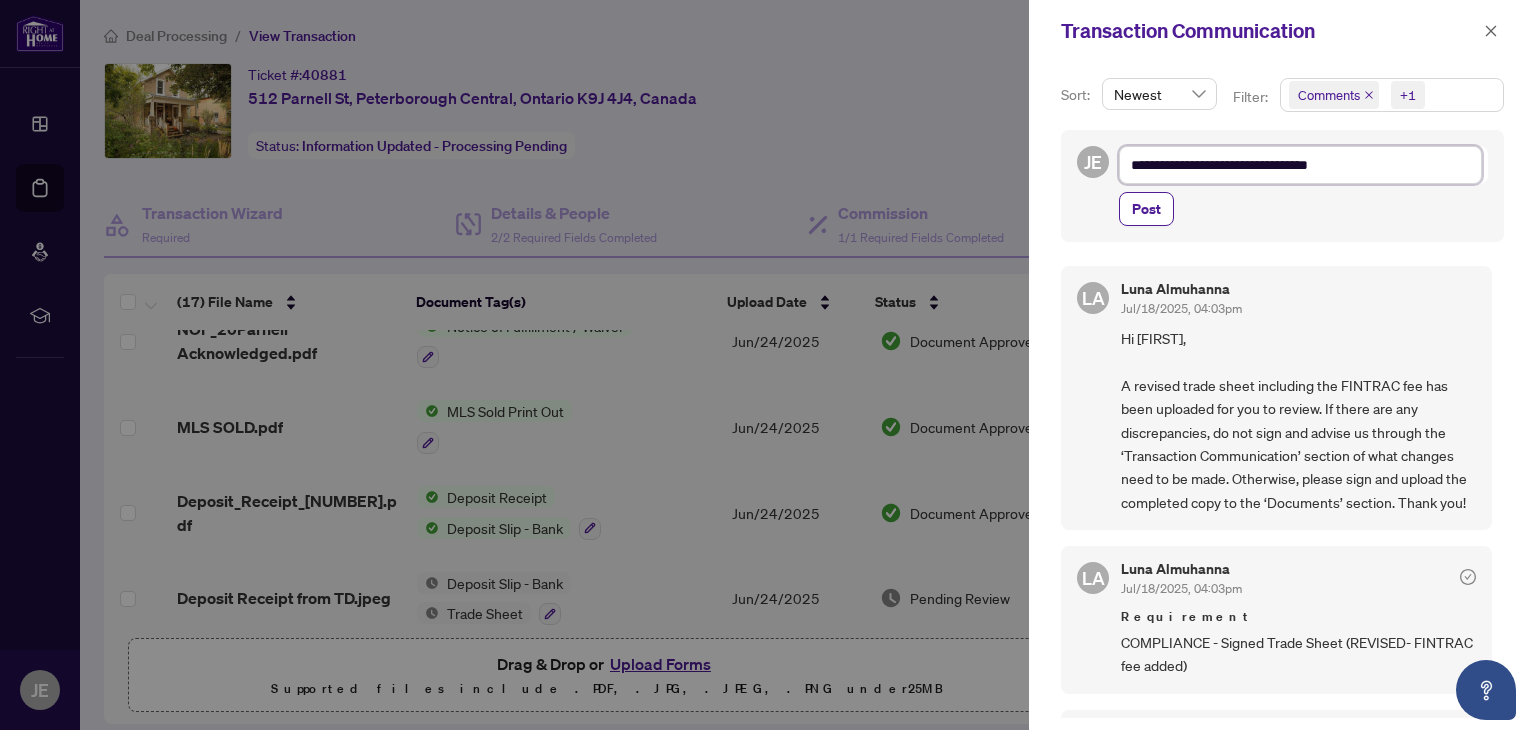 type on "**********" 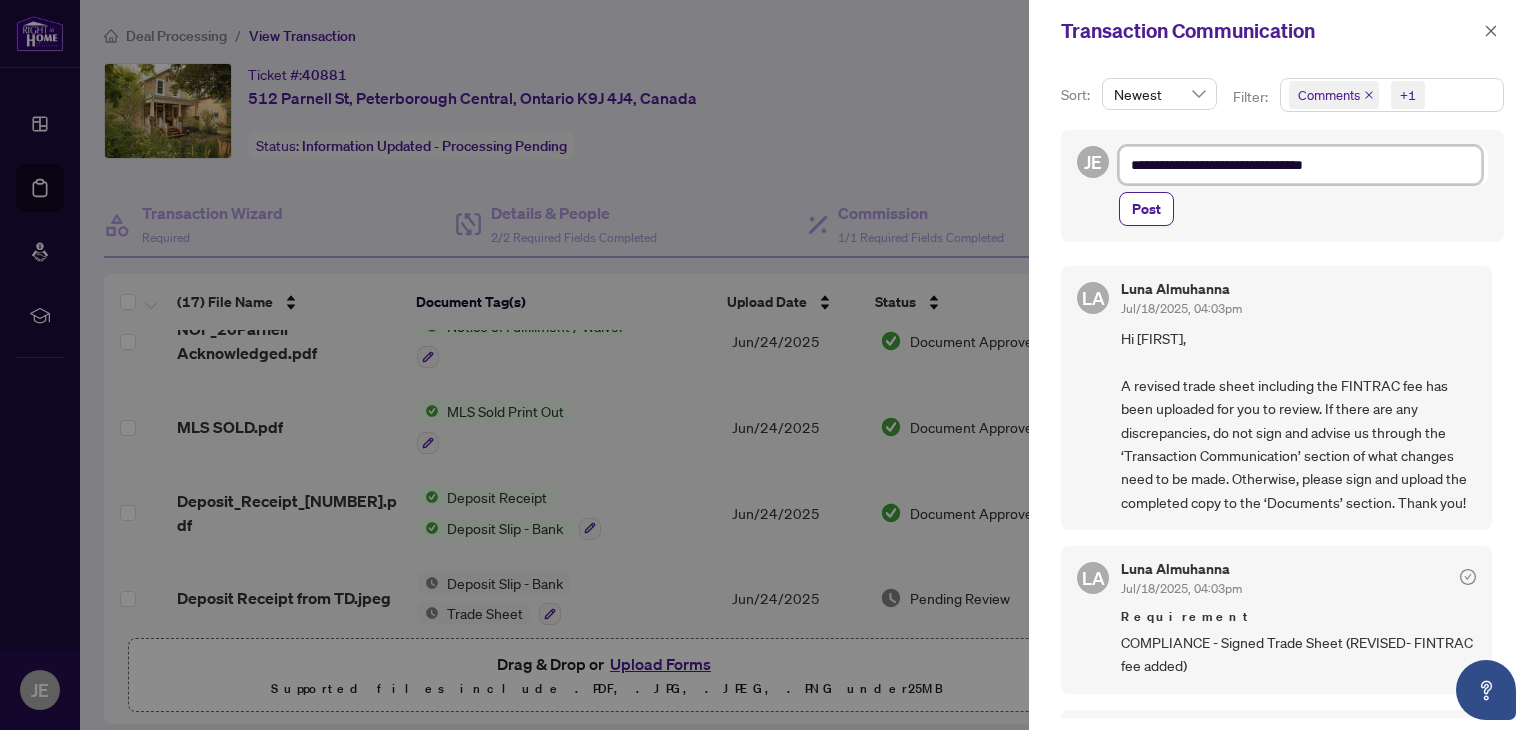 type on "**********" 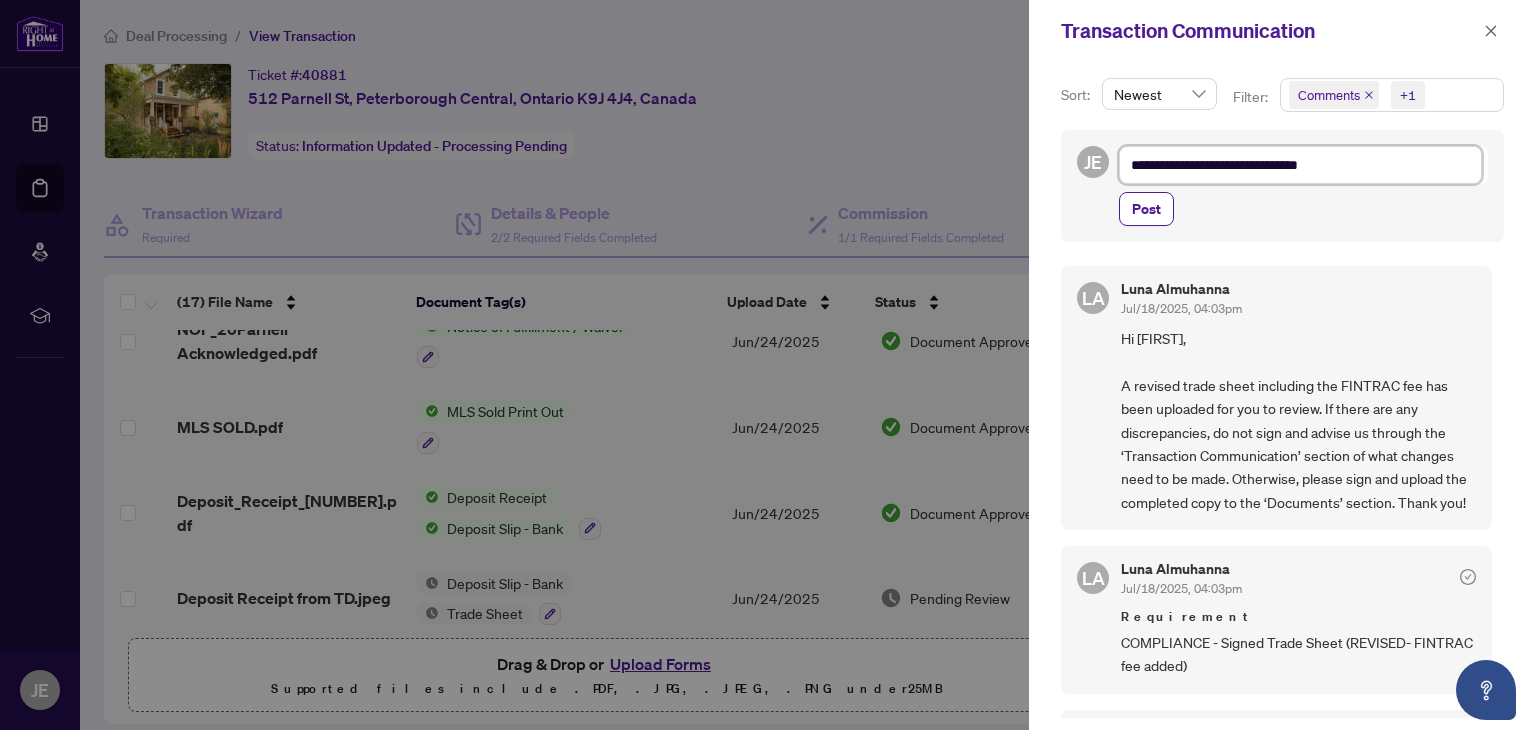 type on "**********" 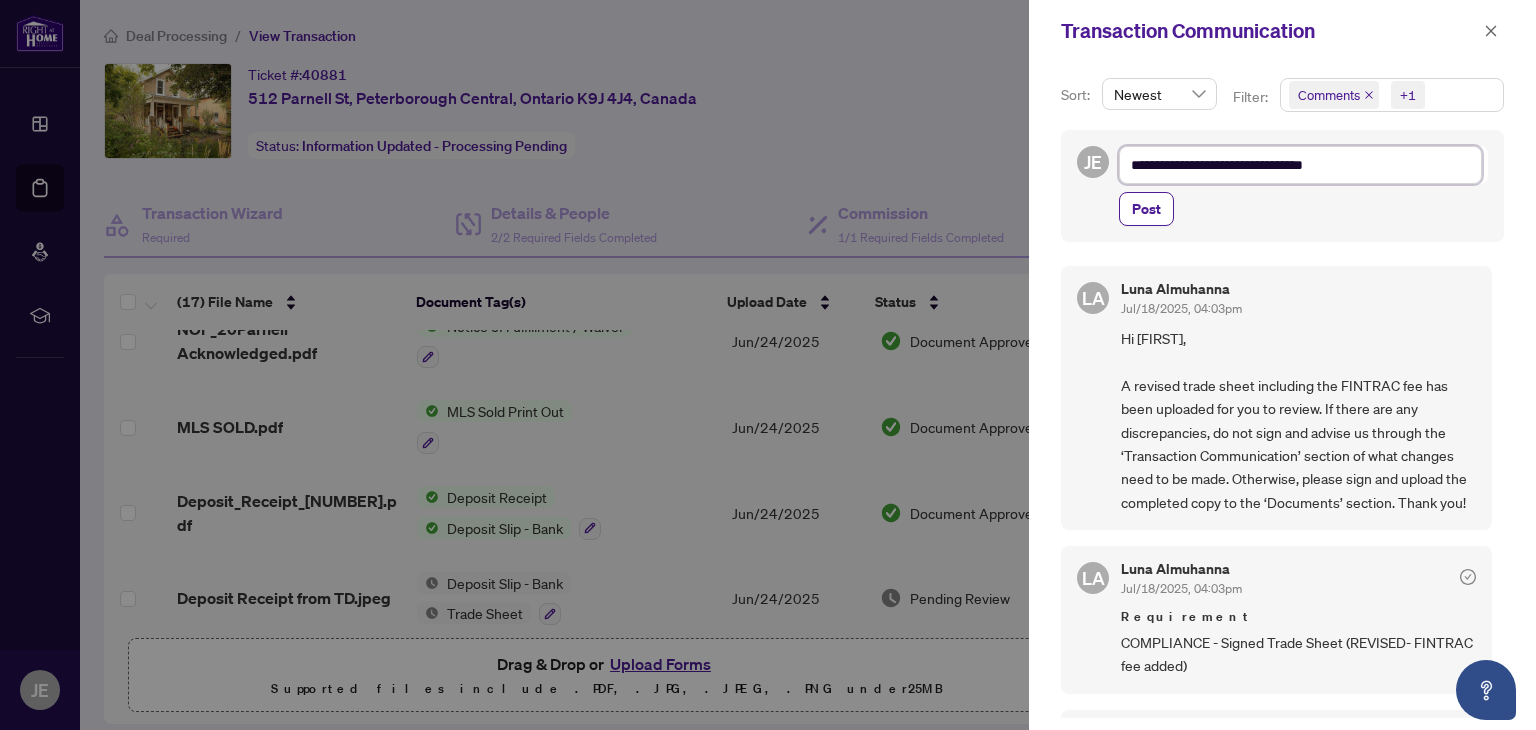 type on "**********" 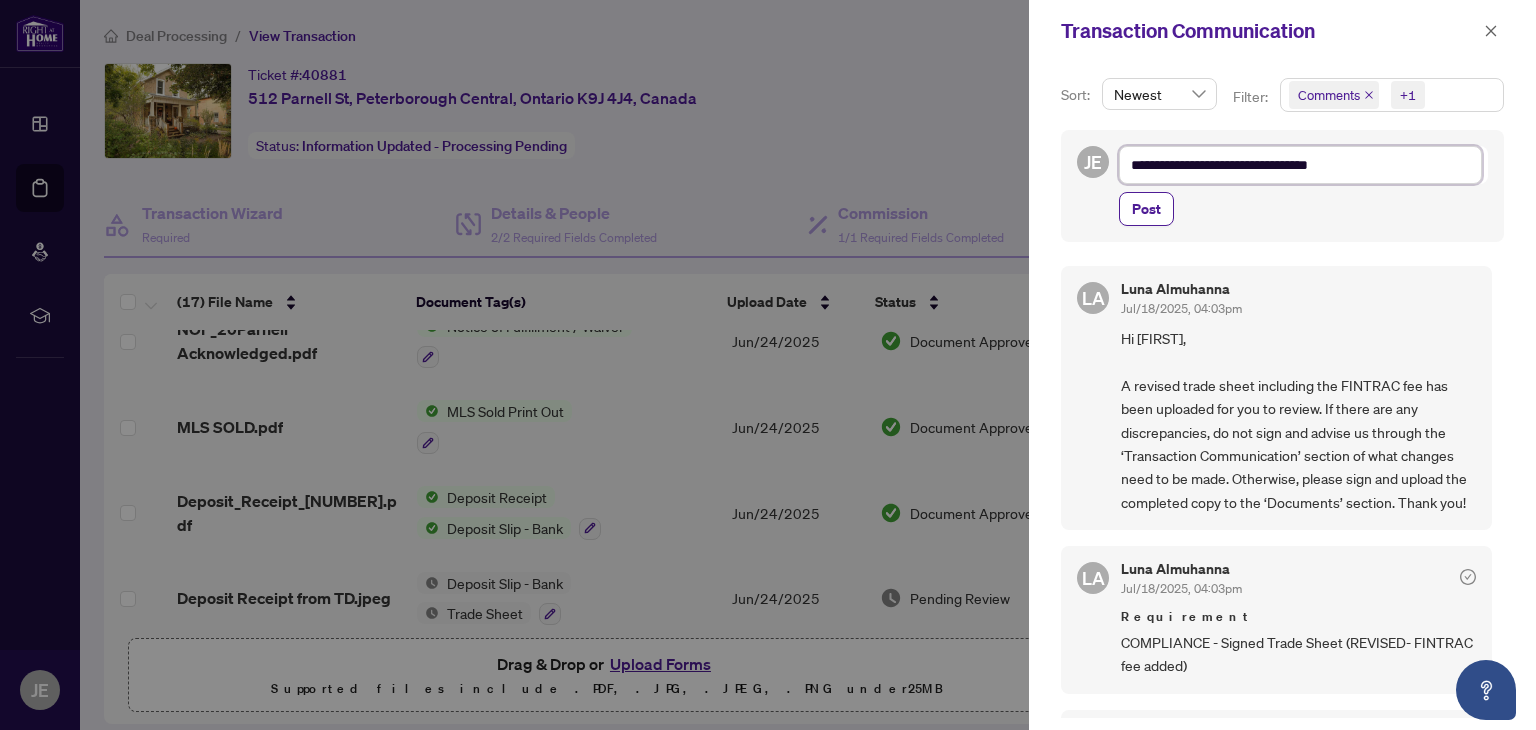 type on "**********" 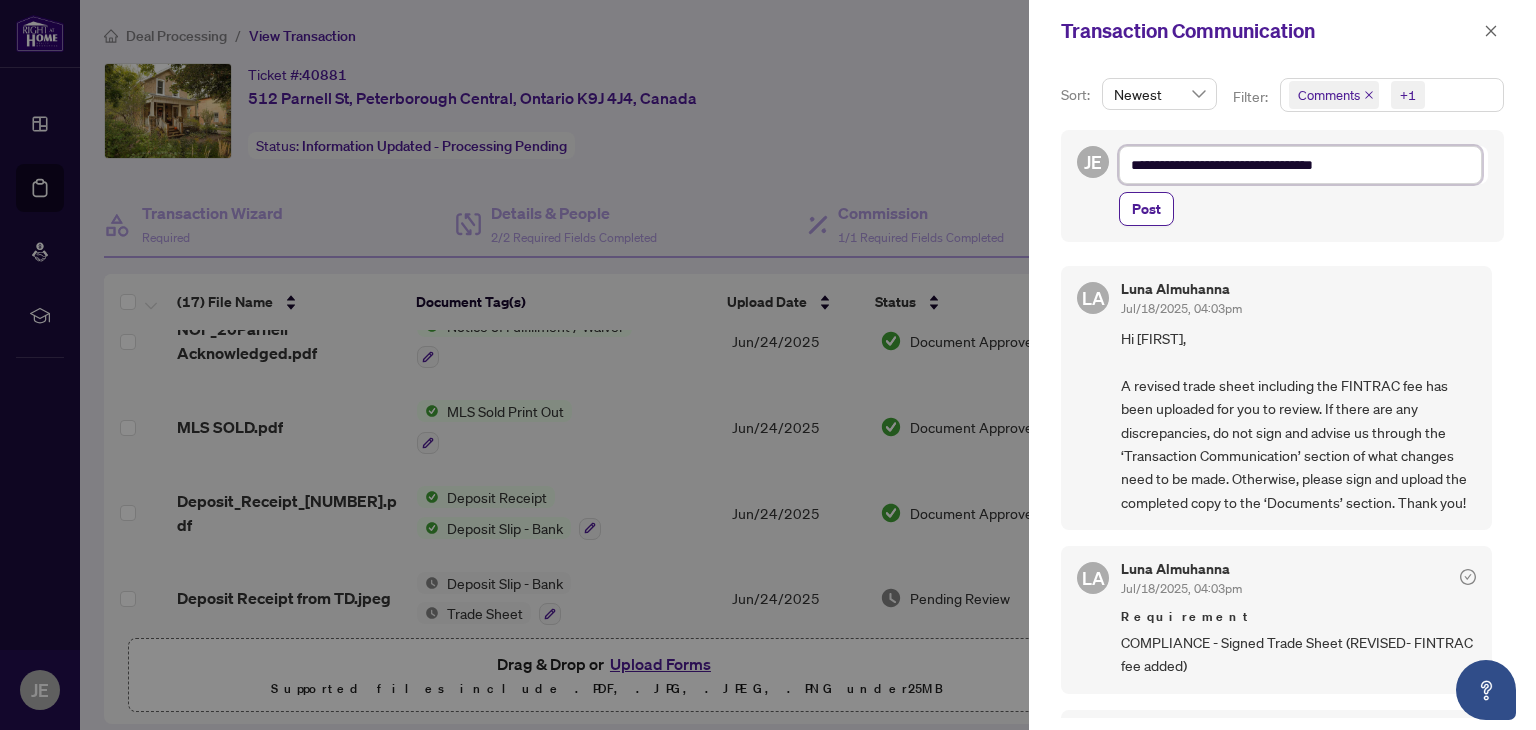 type on "**********" 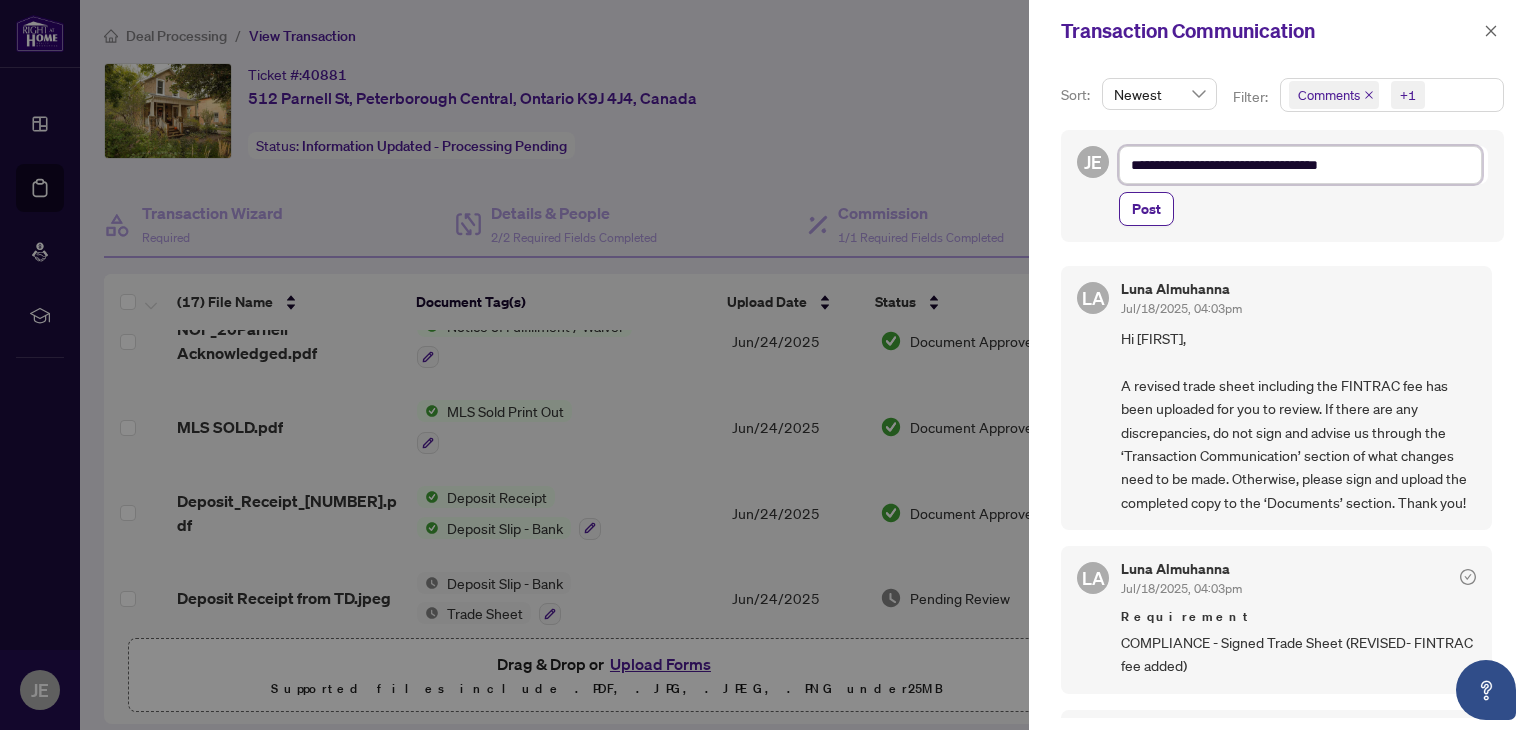 type on "**********" 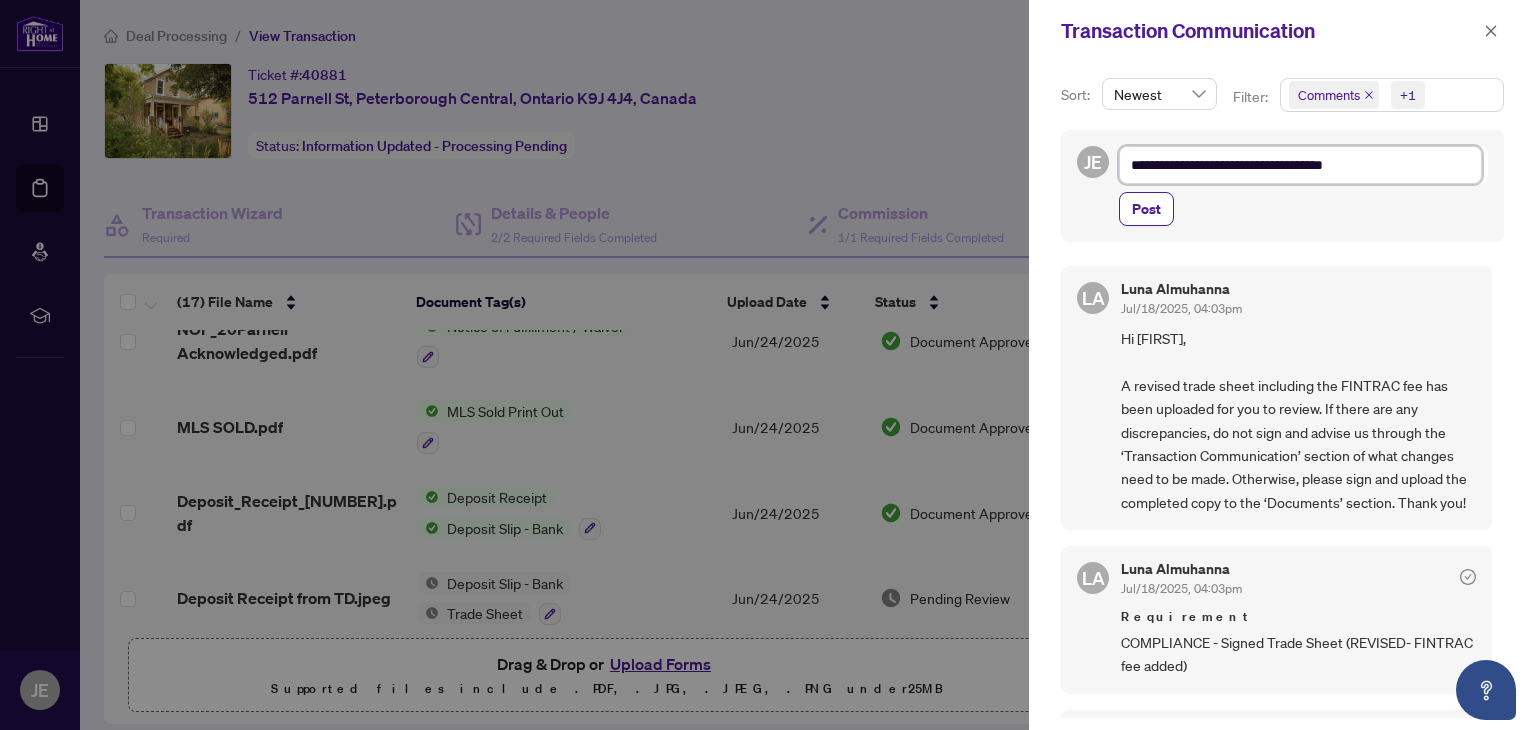 type on "**********" 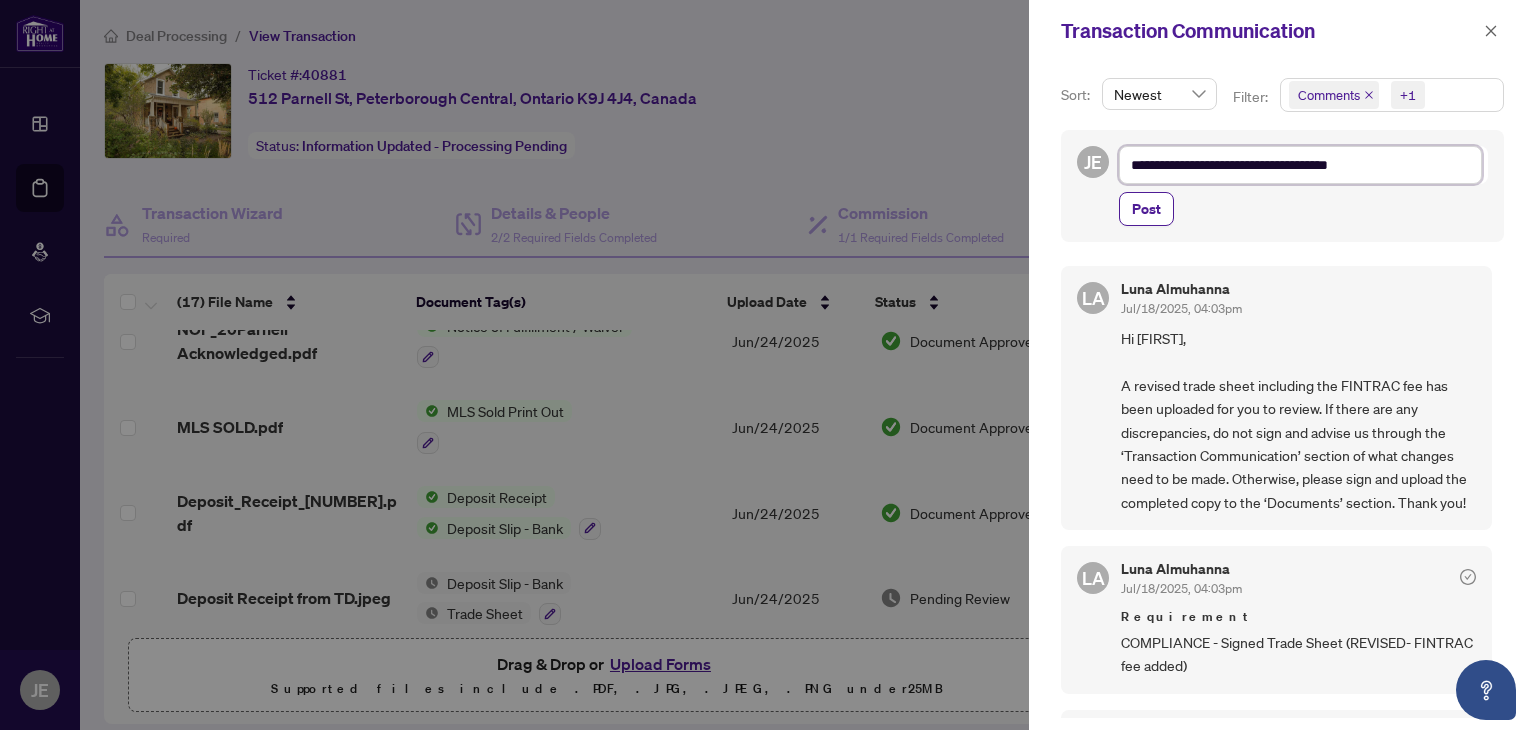 type on "**********" 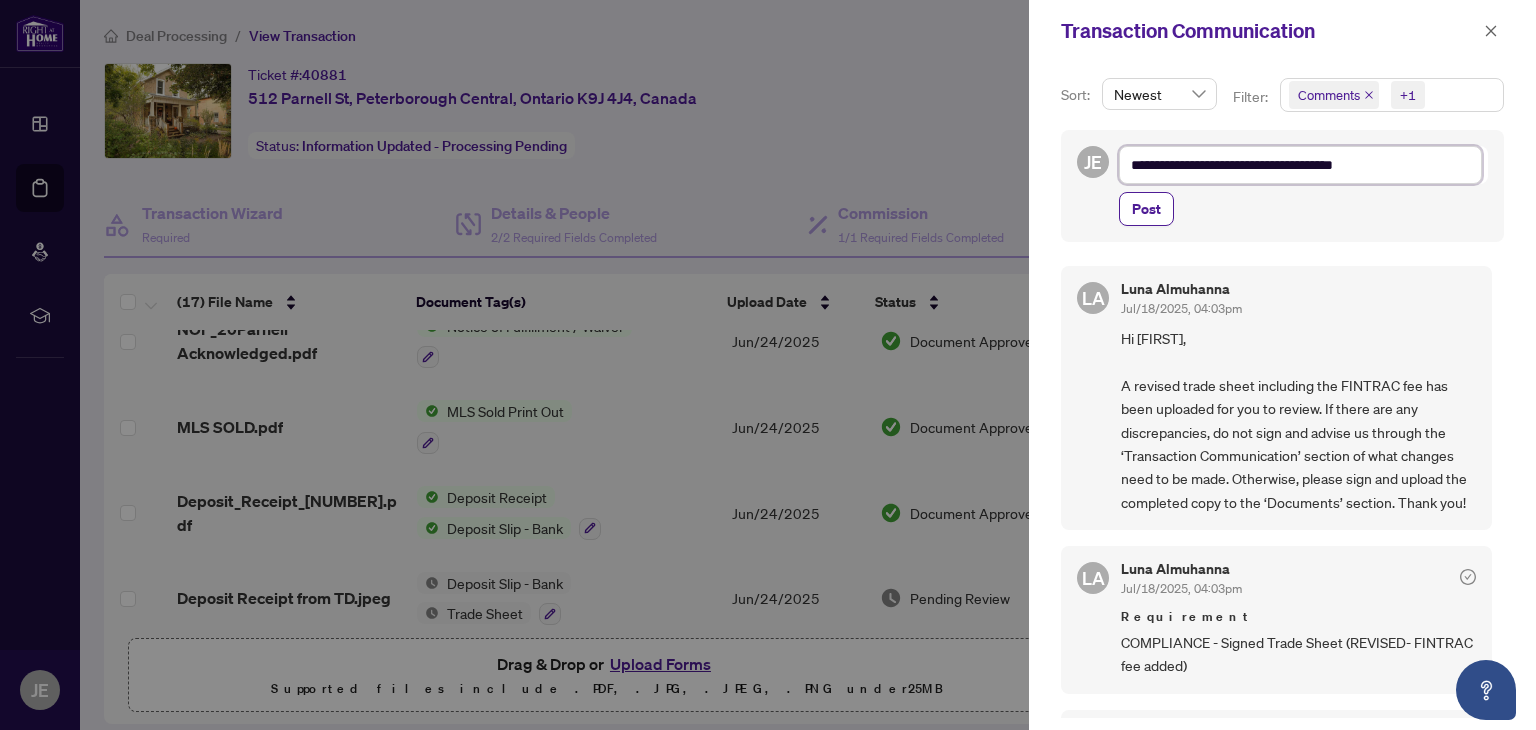 type on "**********" 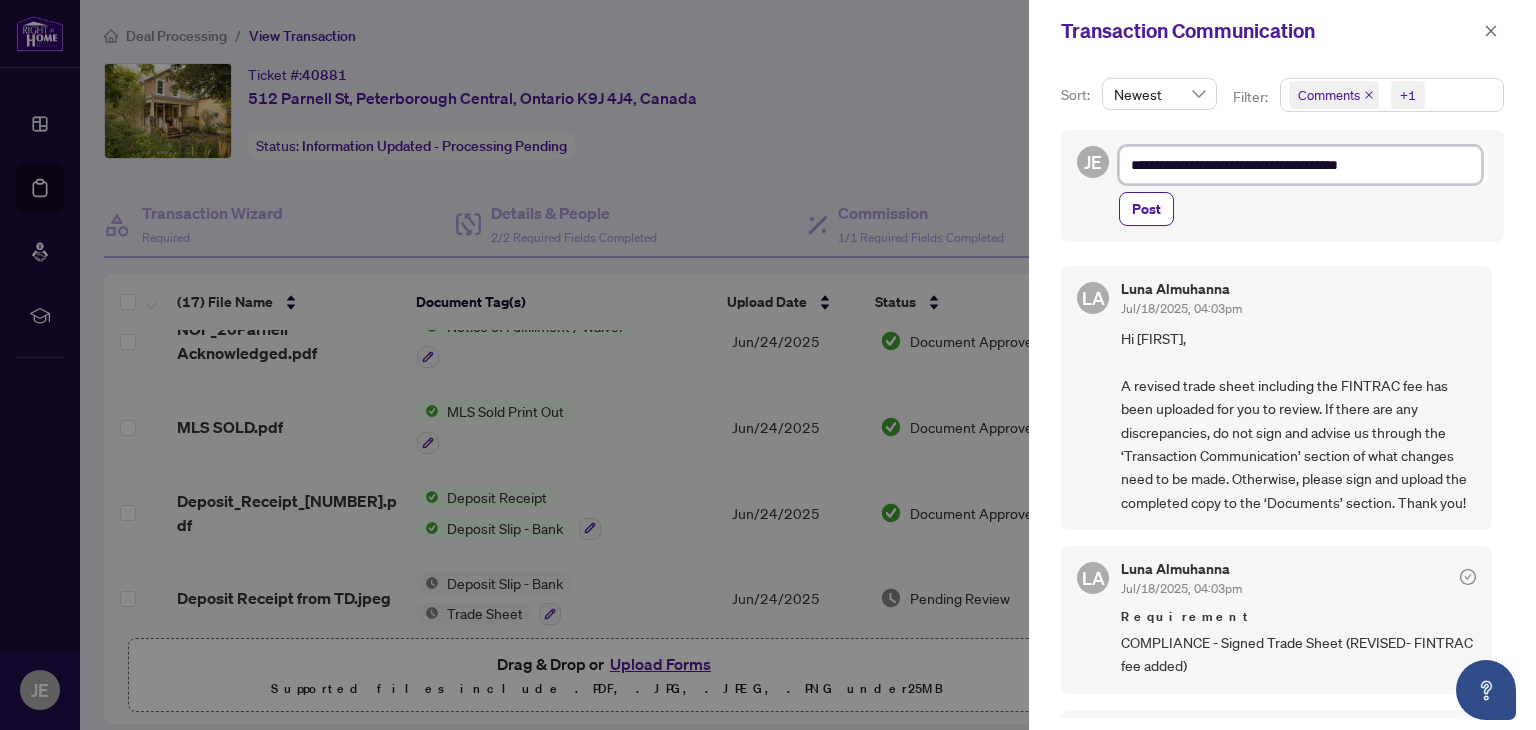 type on "**********" 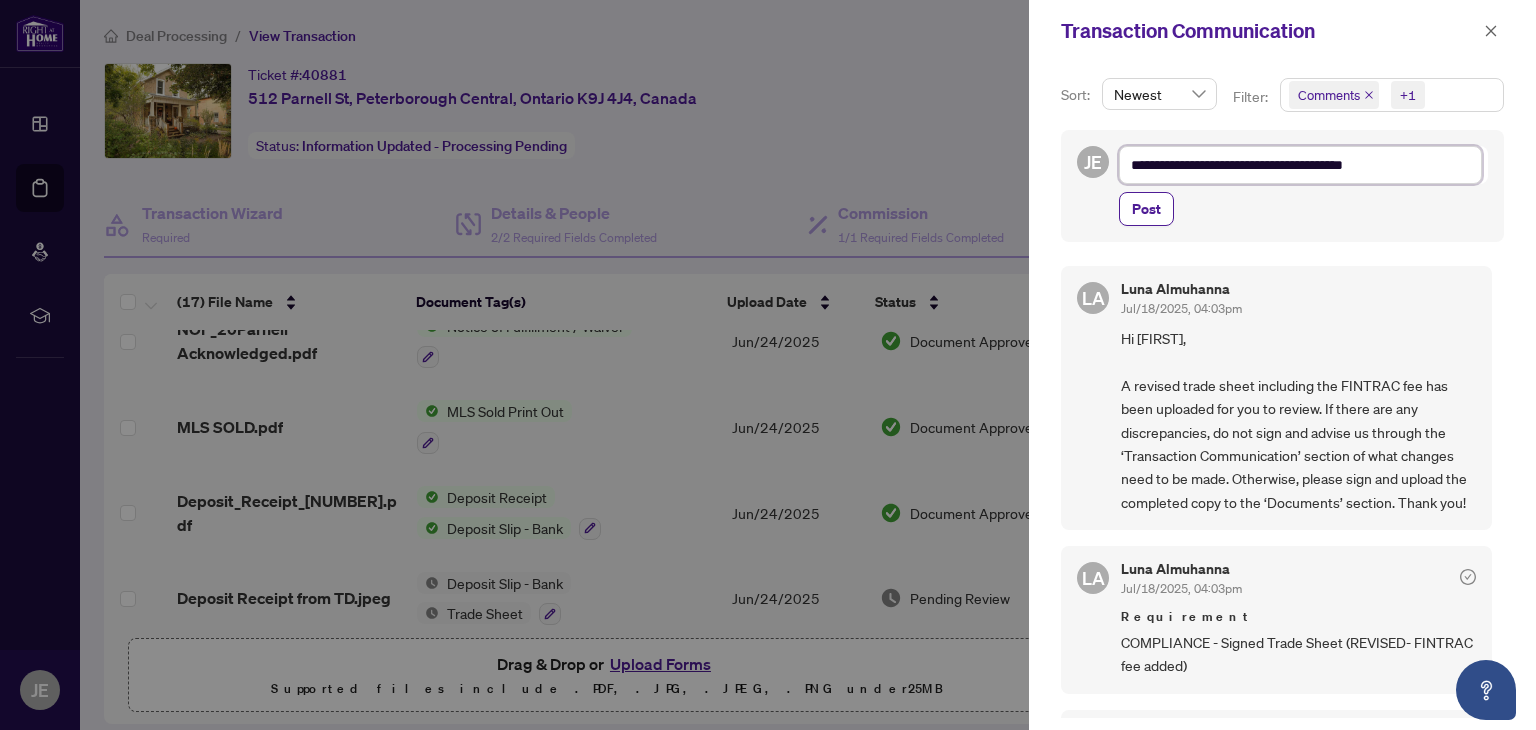 type on "**********" 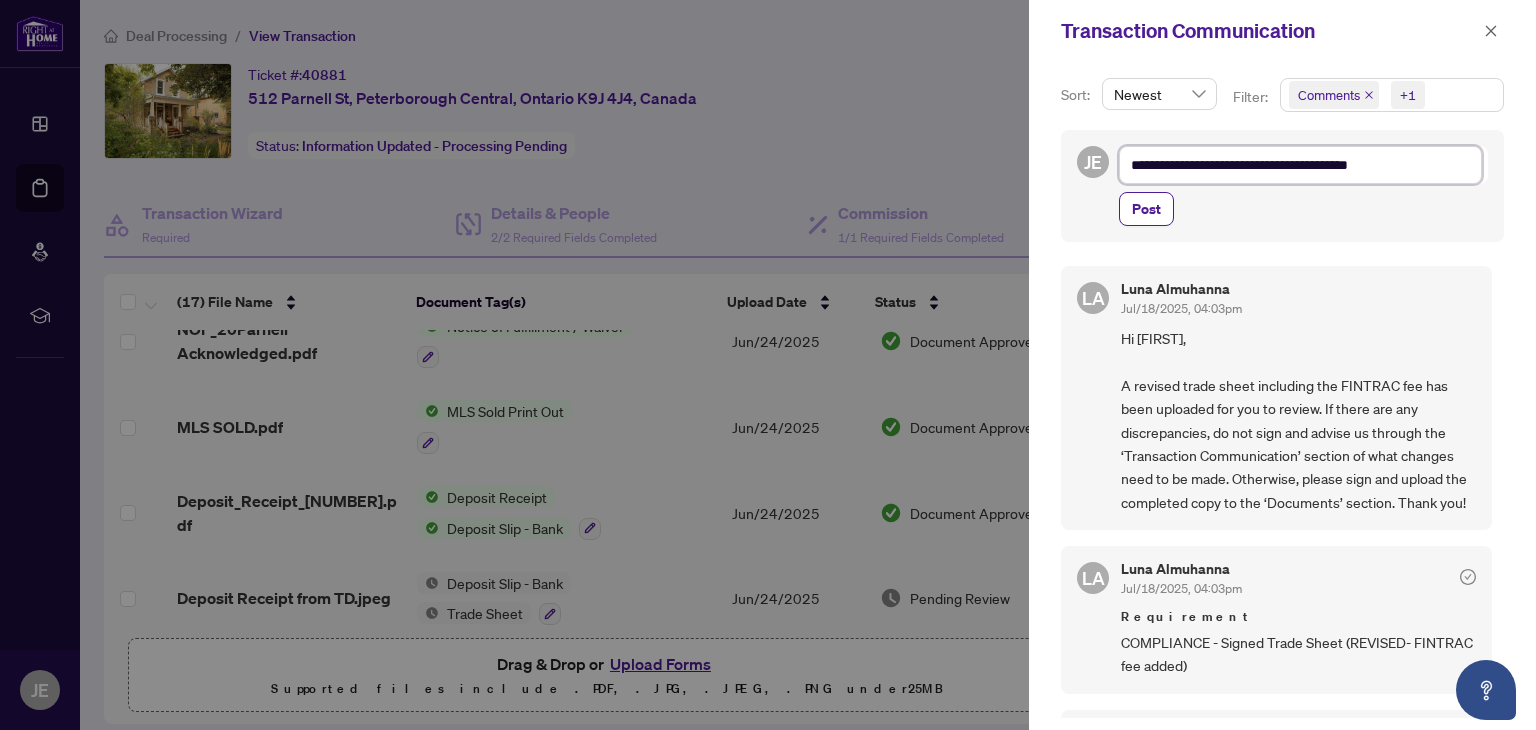 type on "**********" 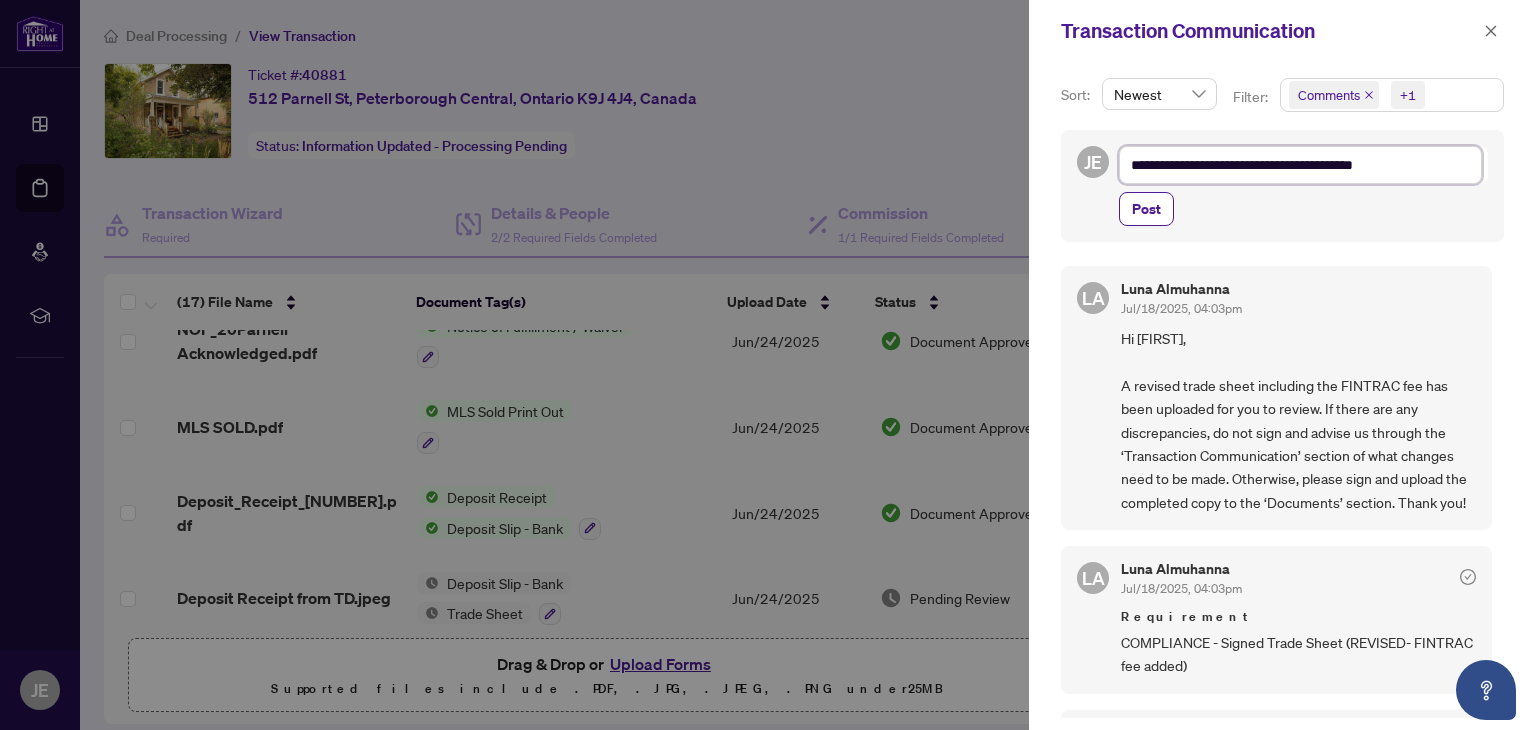 type on "**********" 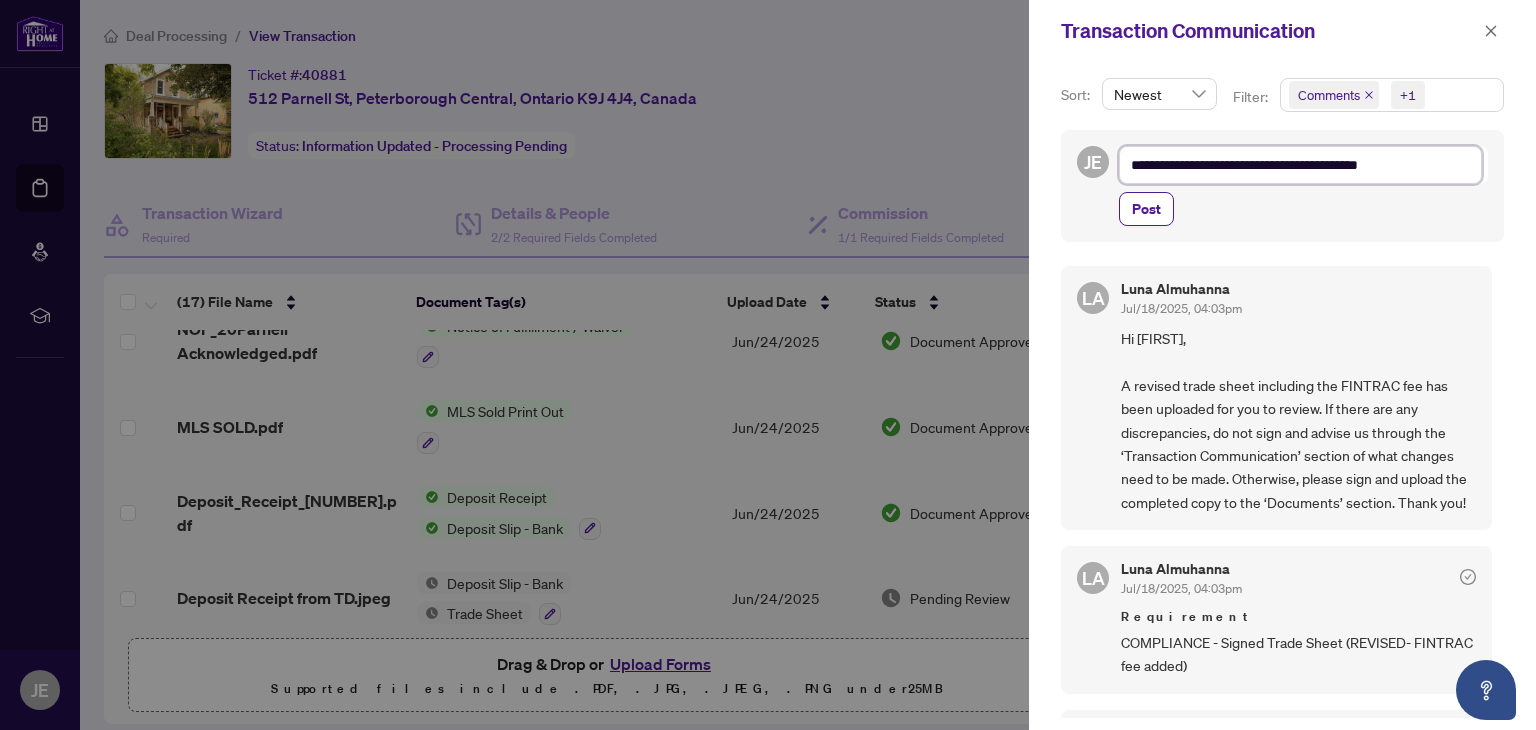 type on "**********" 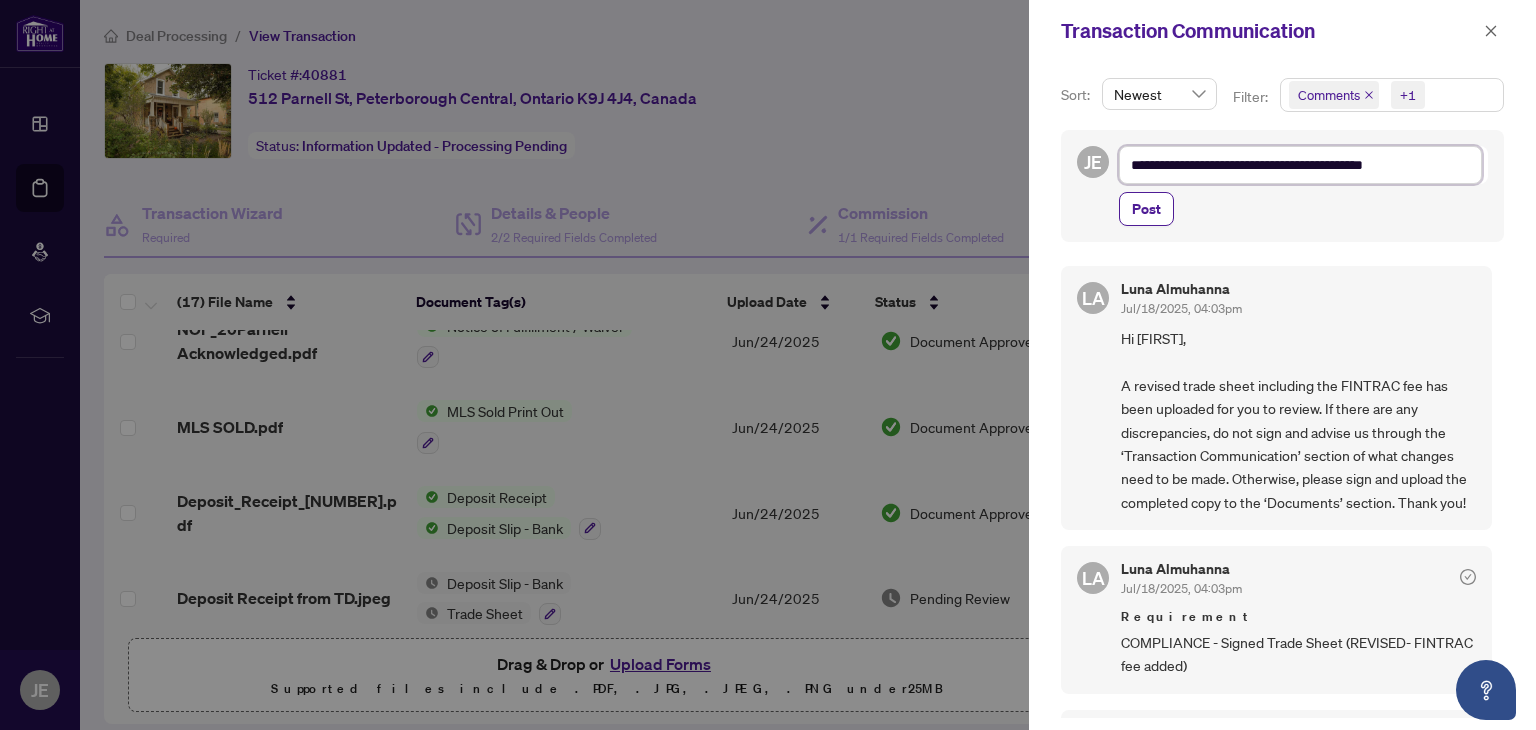 type on "**********" 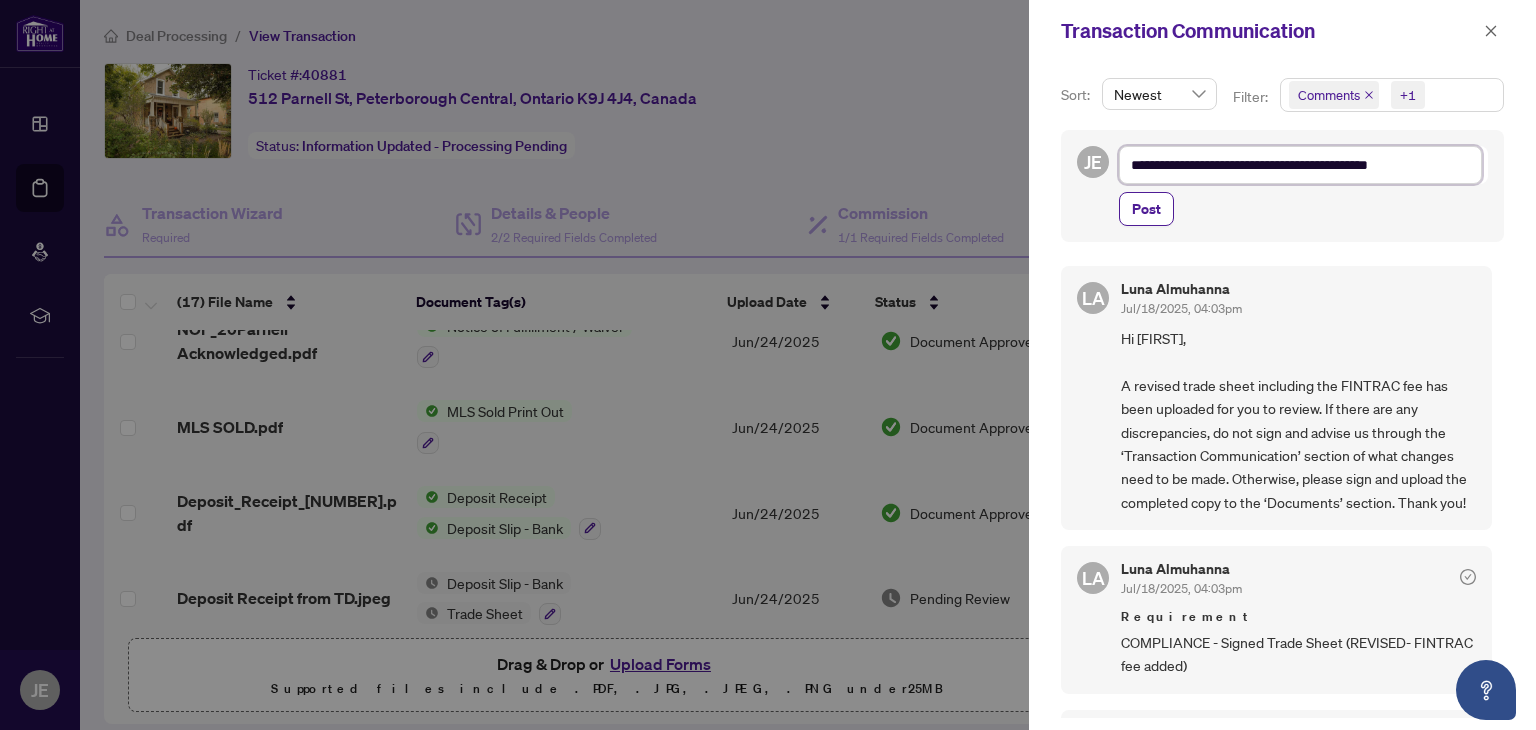 type on "**********" 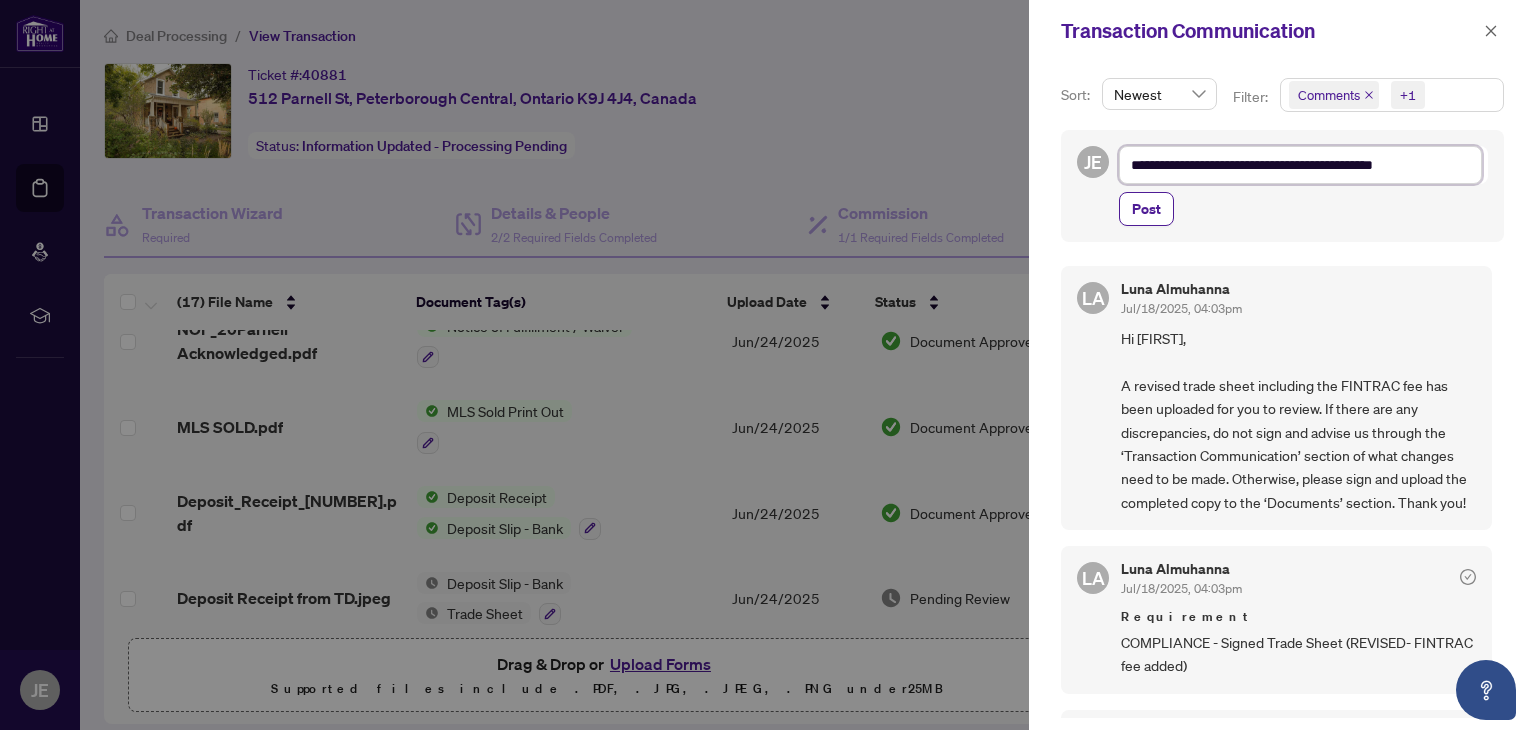 type on "**********" 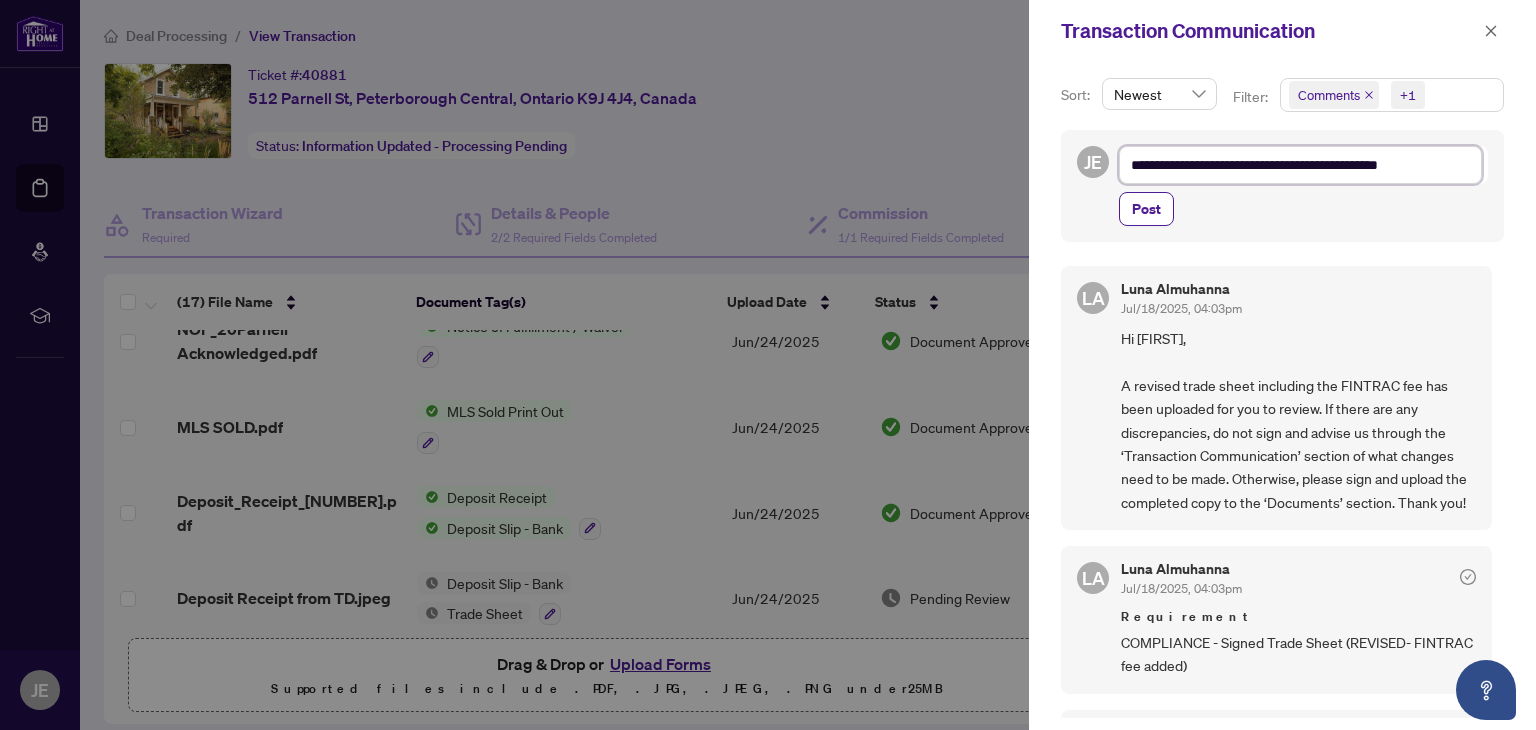 type on "**********" 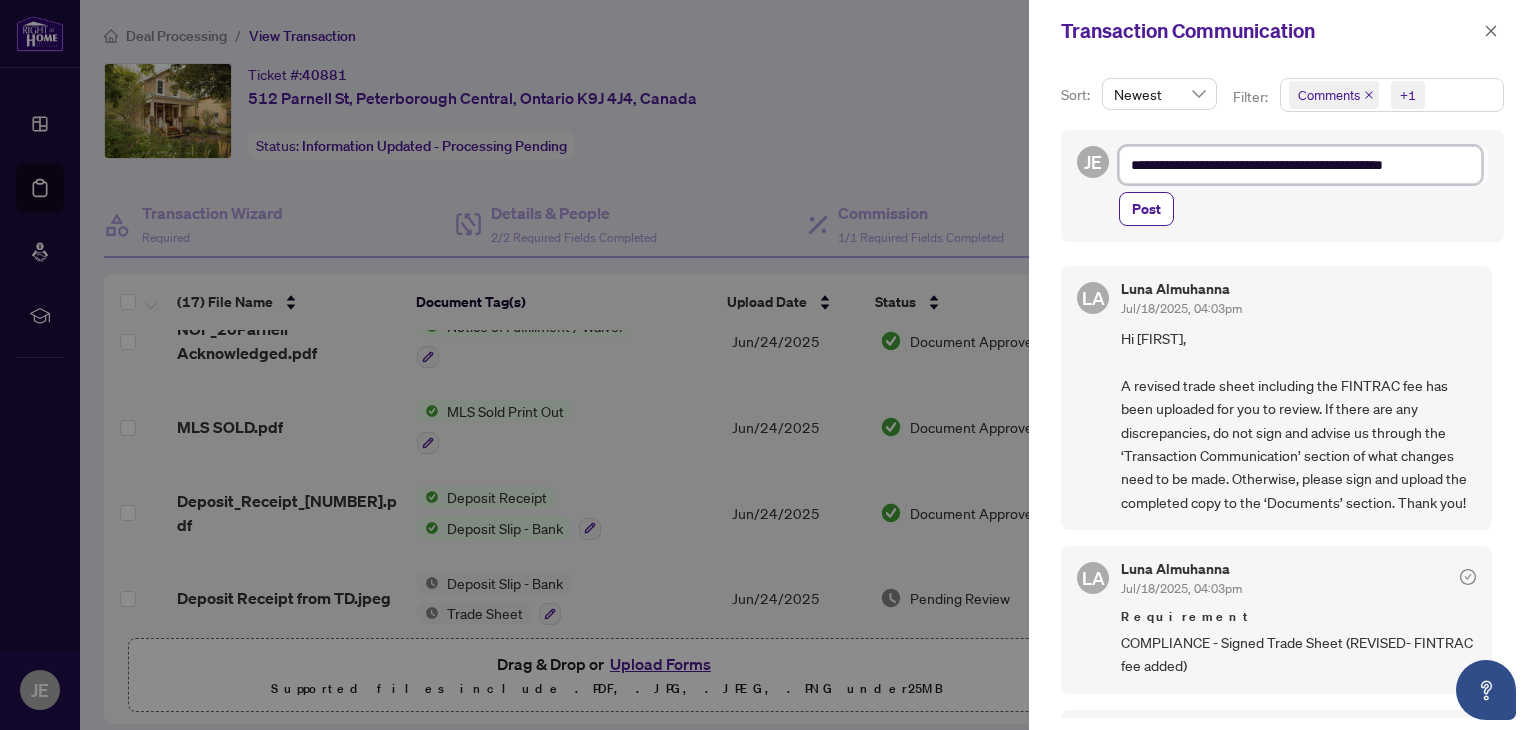type on "**********" 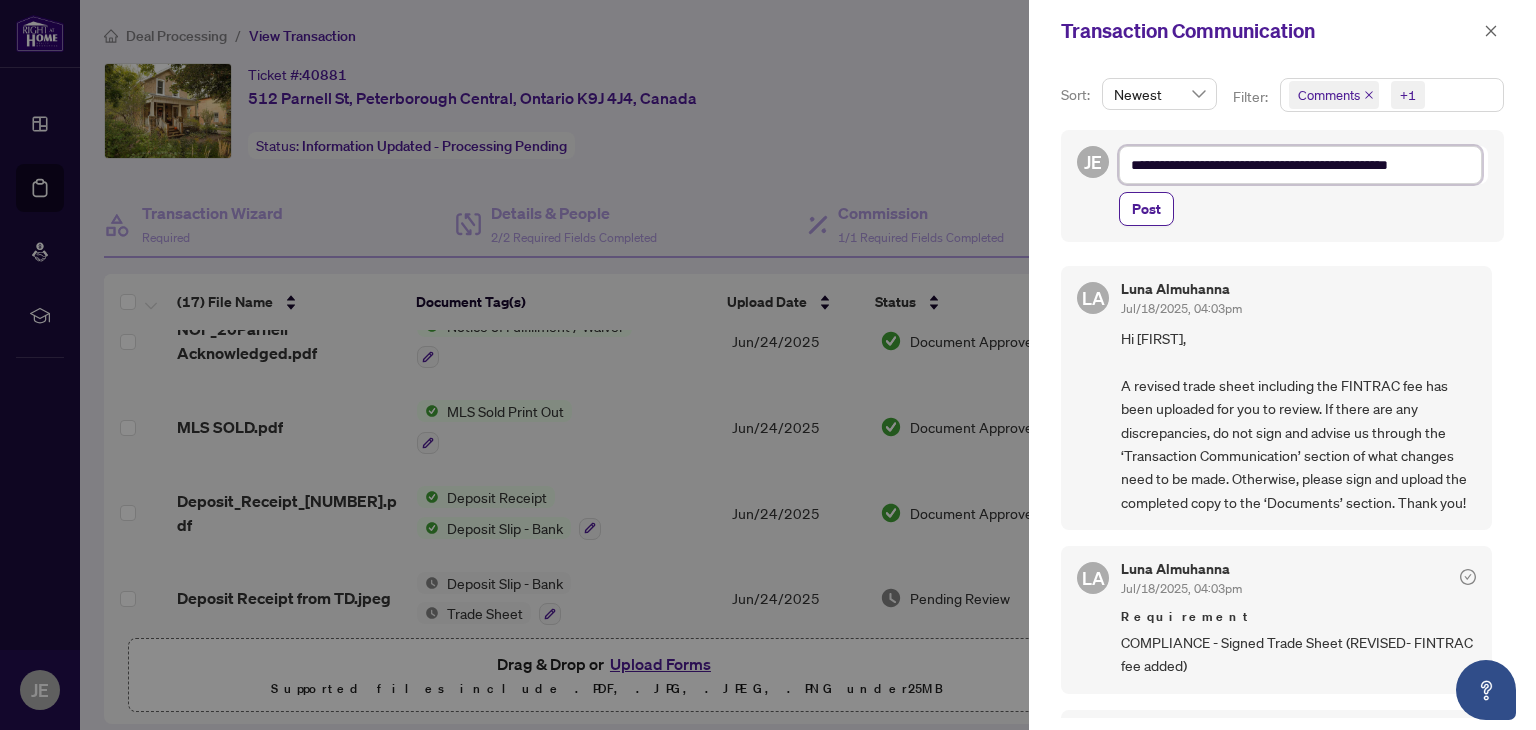 type on "**********" 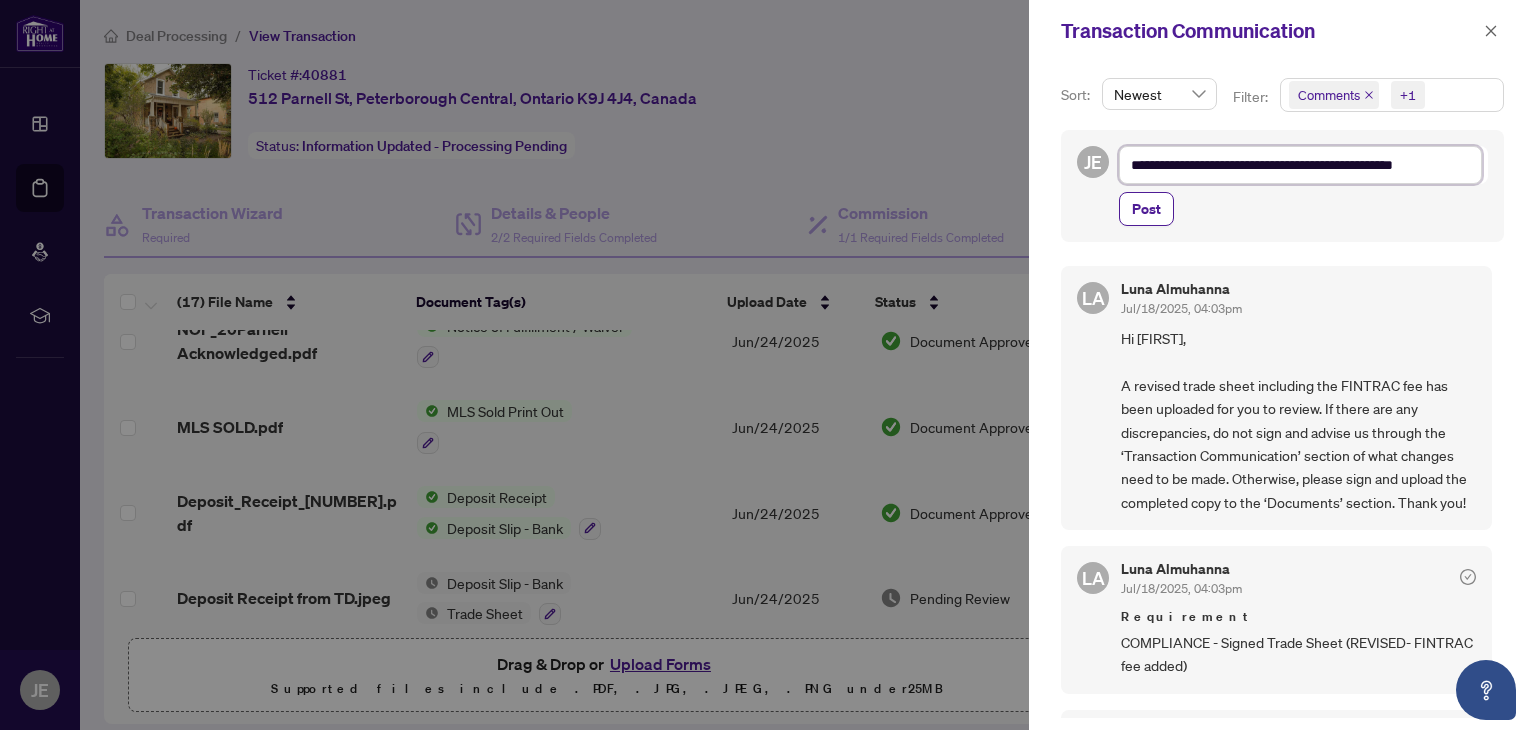 type on "**********" 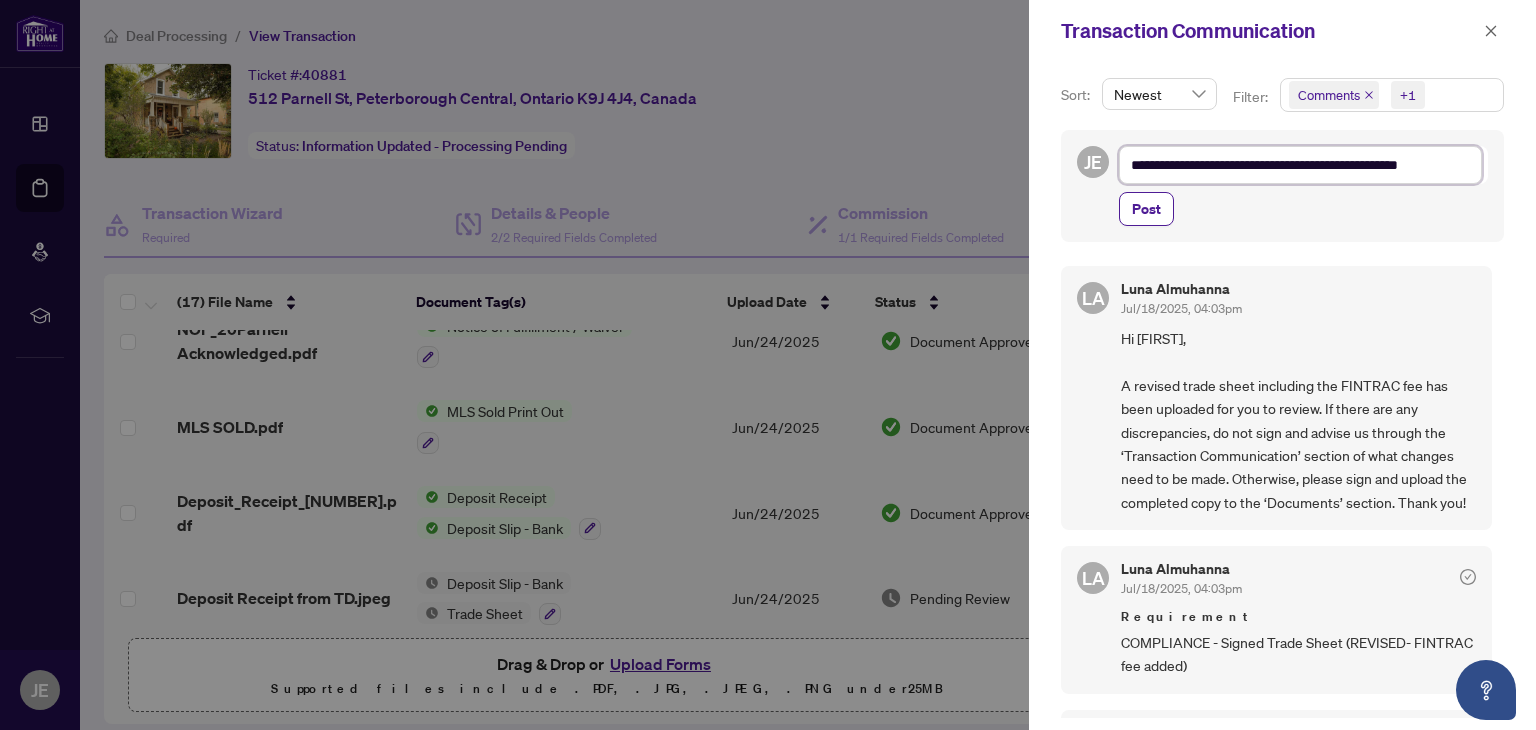 type on "**********" 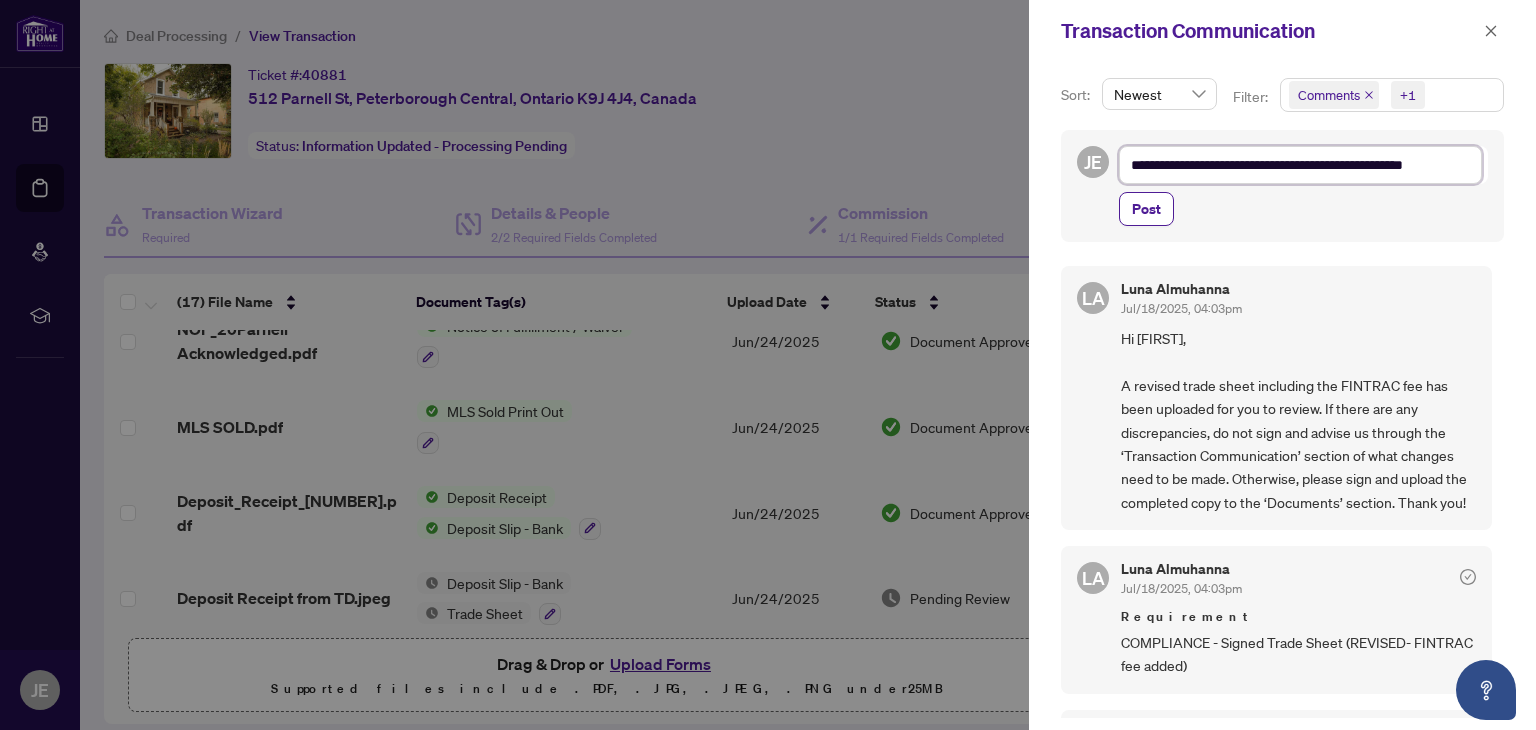 type on "**********" 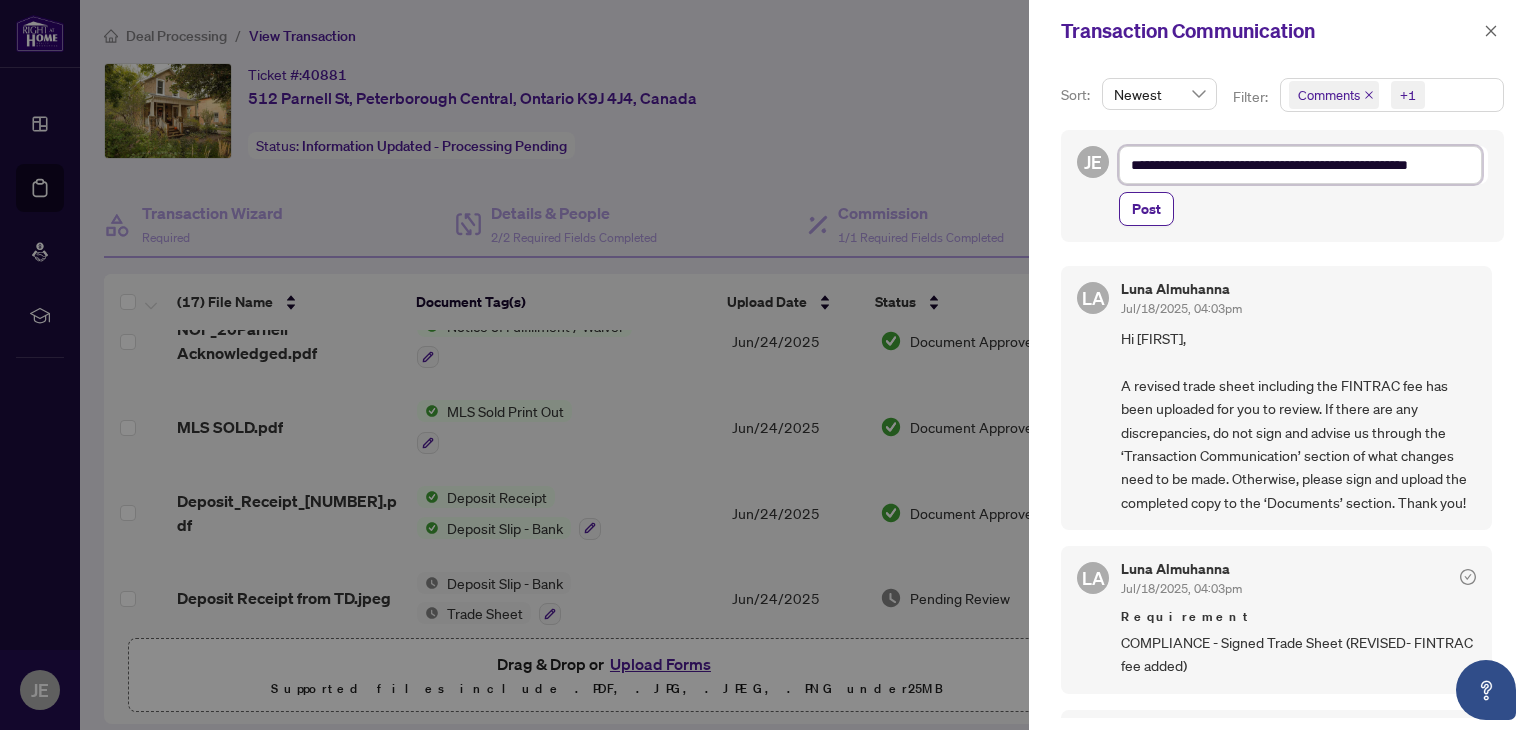 type on "**********" 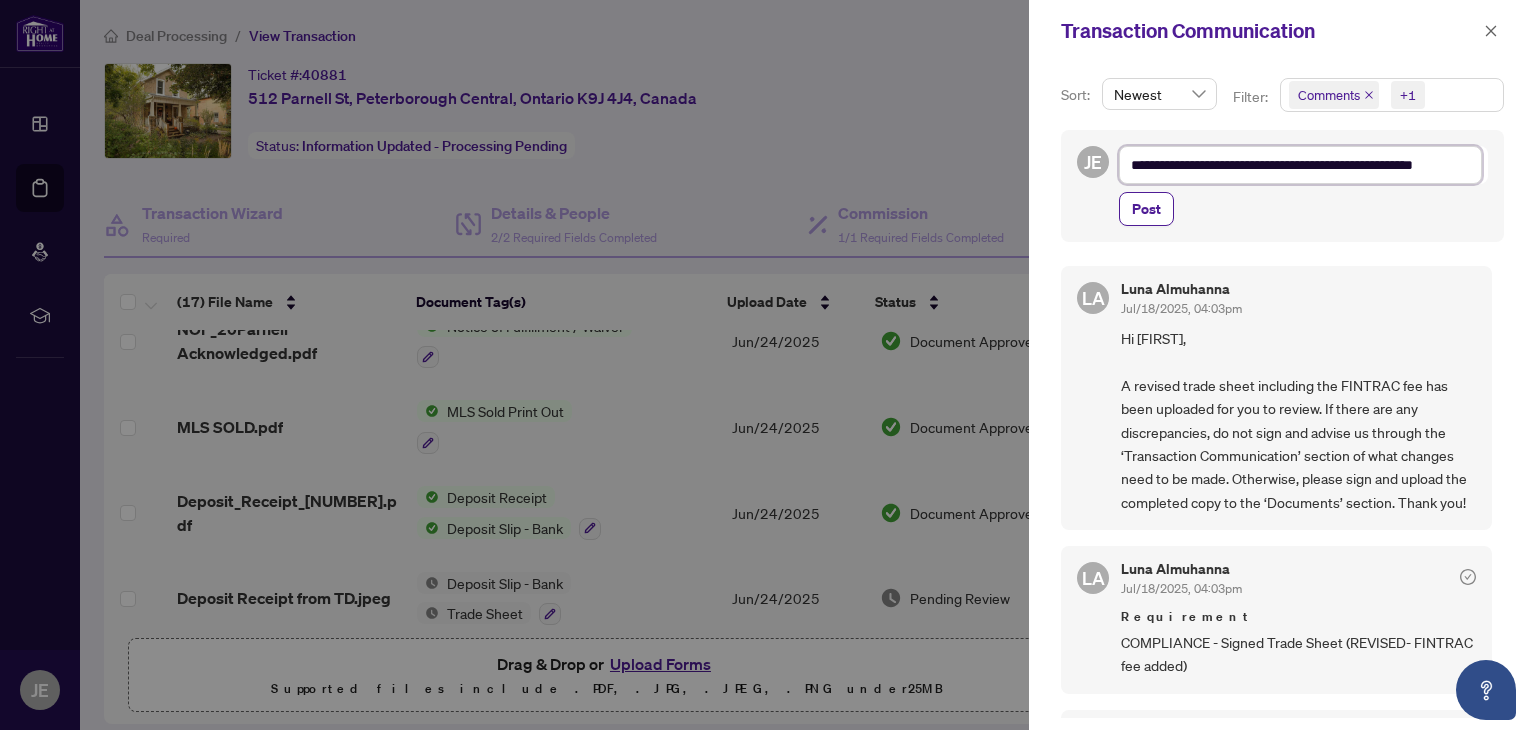 type on "**********" 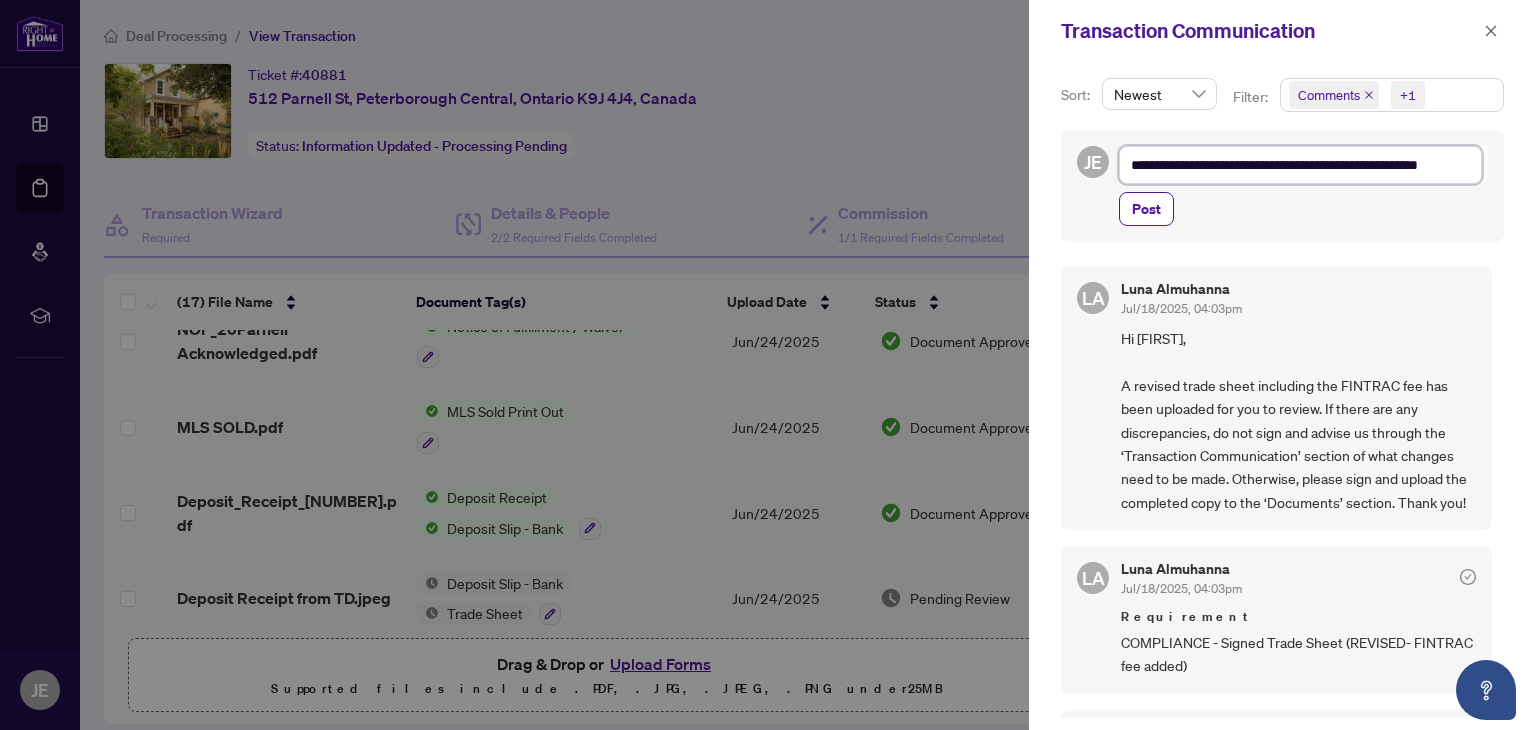 scroll, scrollTop: 1, scrollLeft: 0, axis: vertical 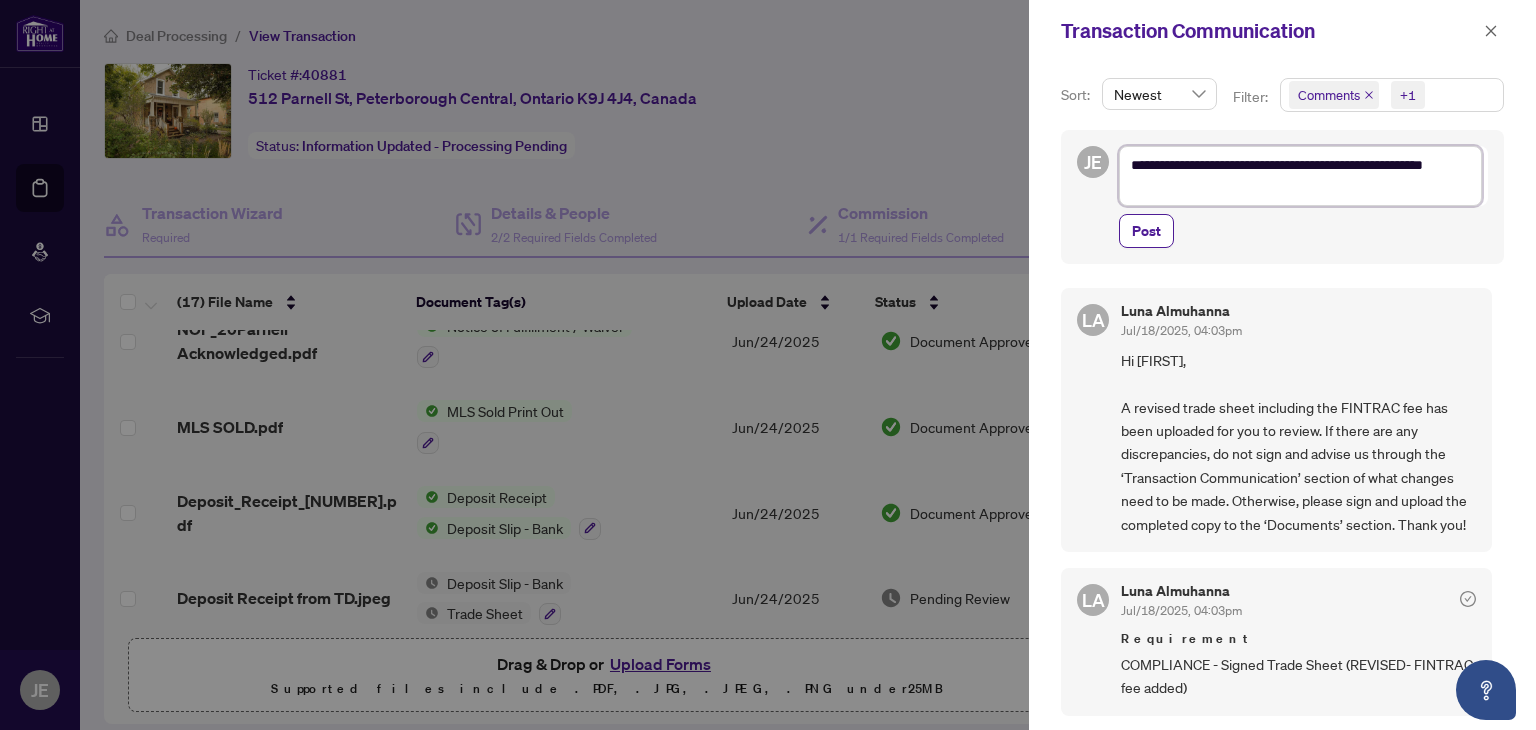 type on "**********" 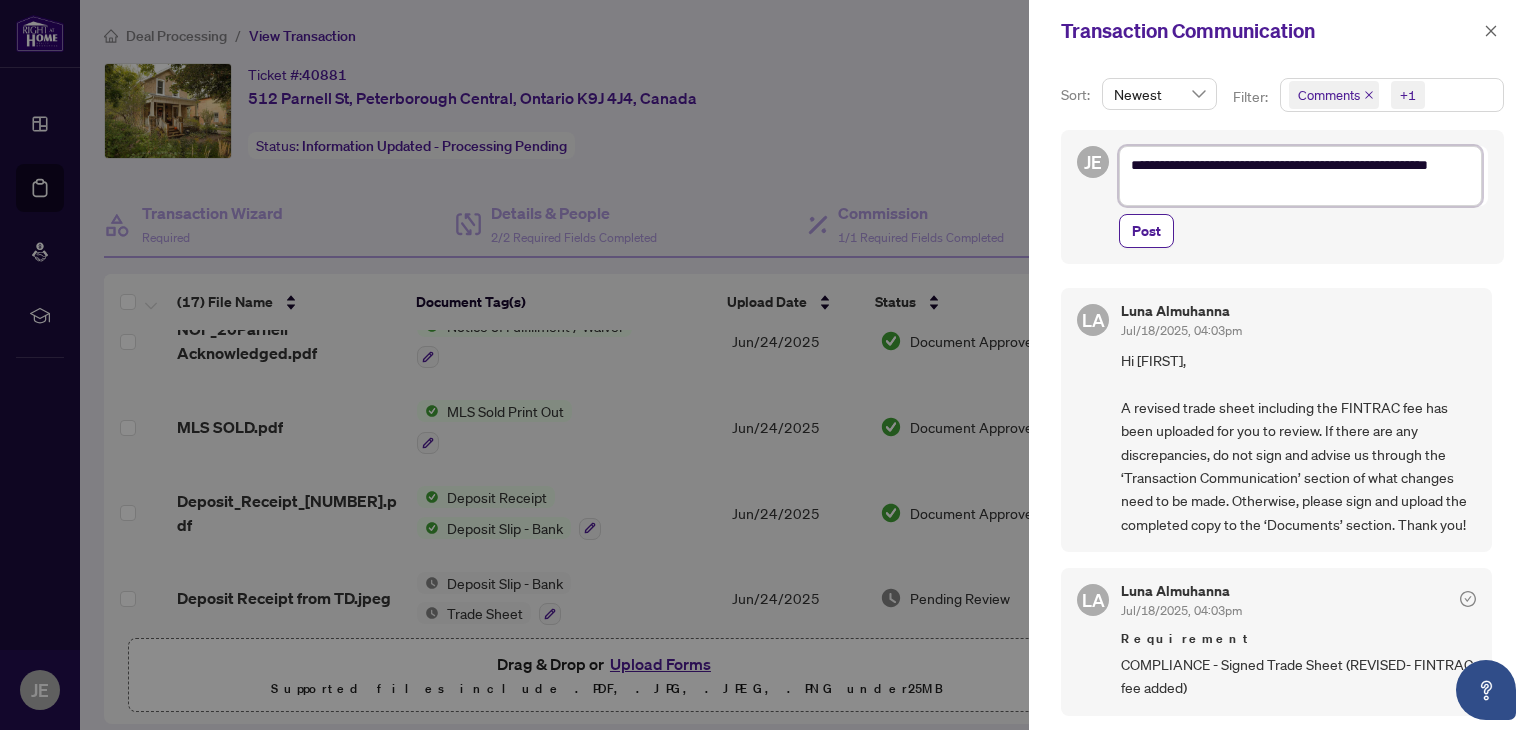 type on "**********" 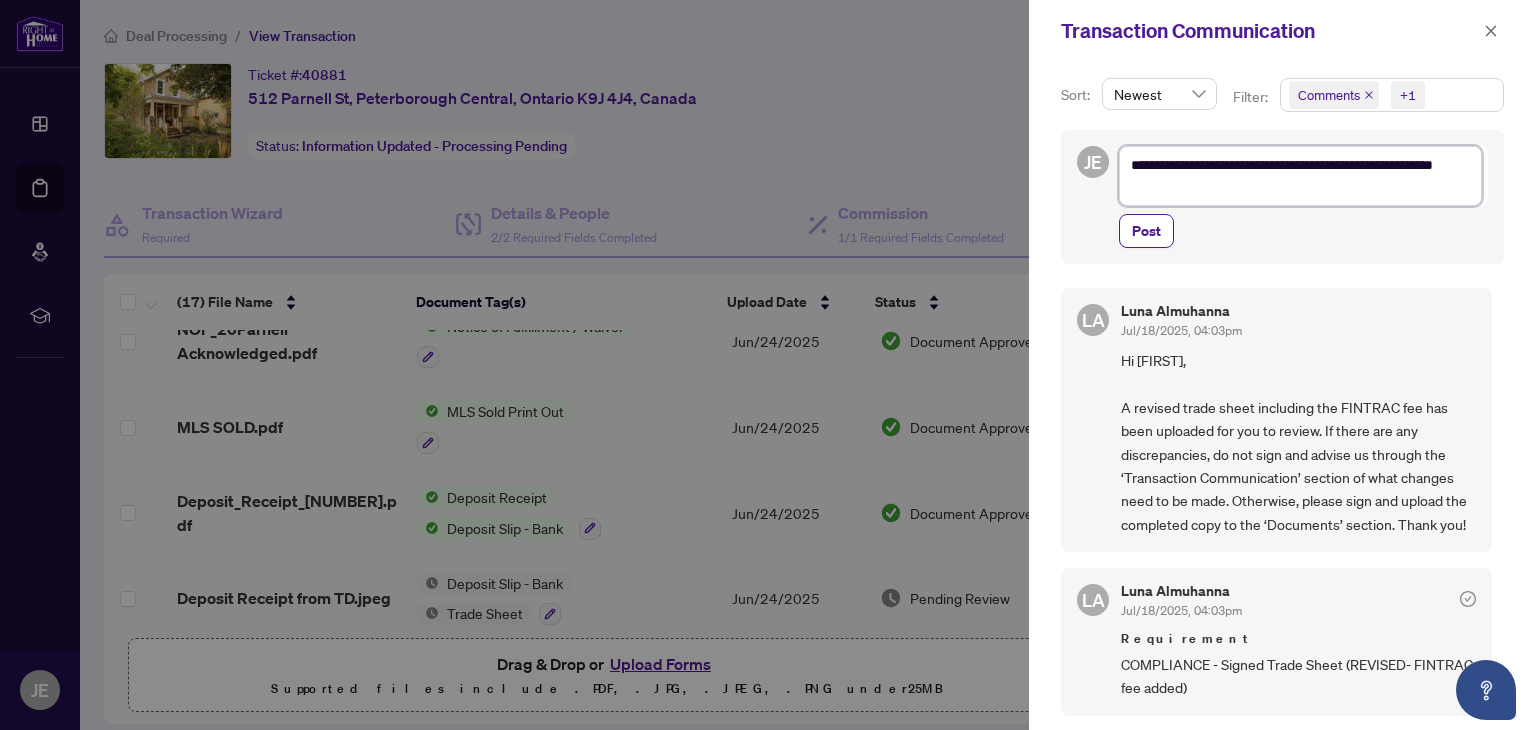 type on "**********" 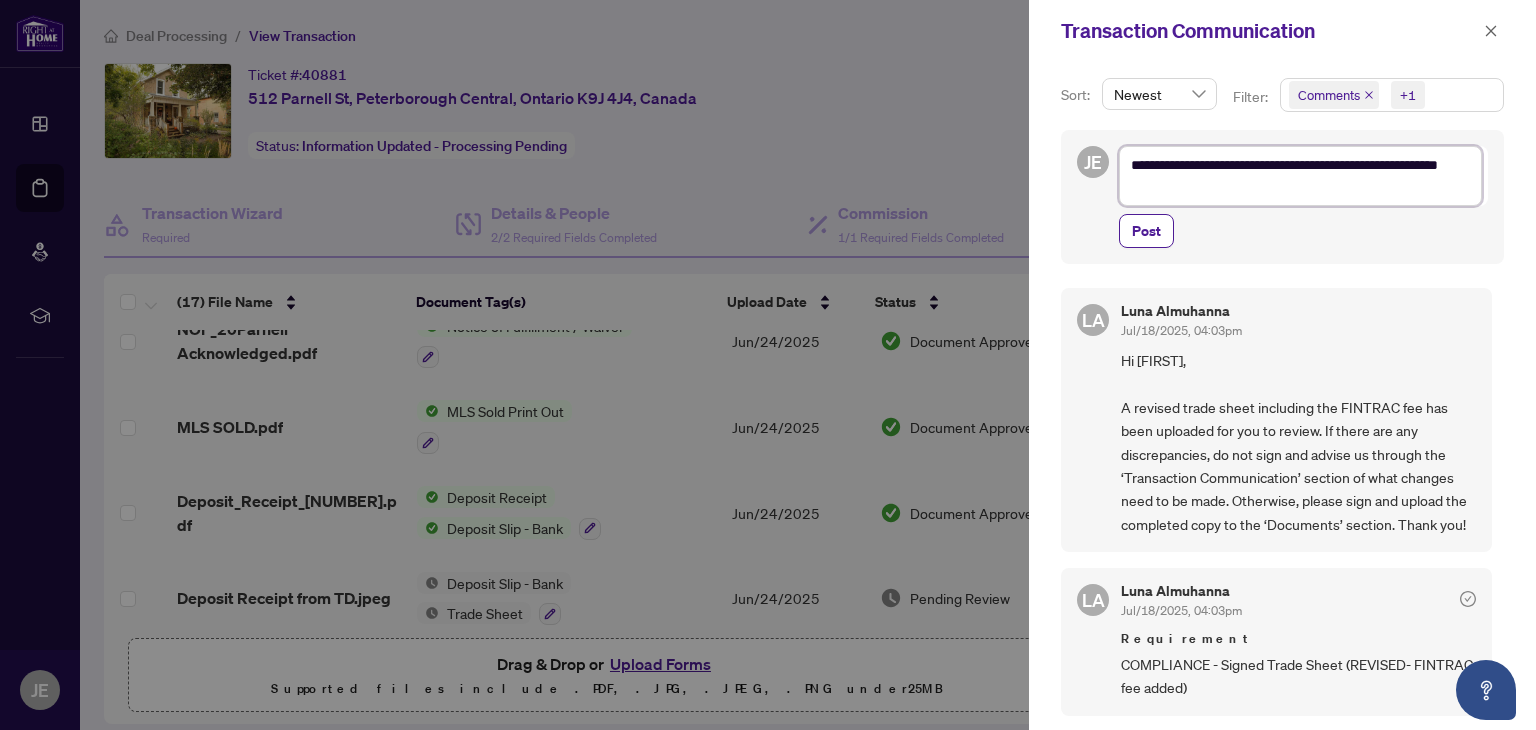 type on "**********" 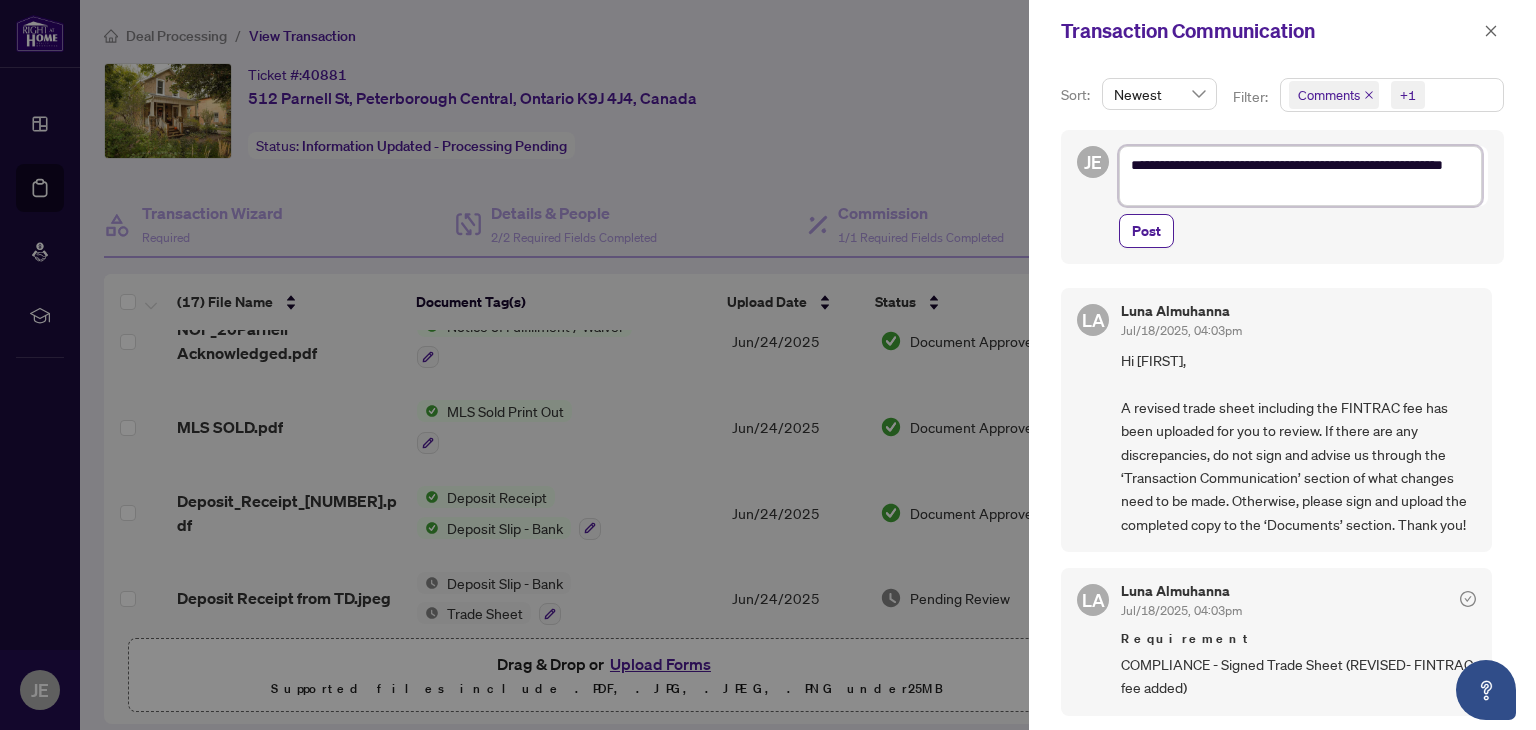 type on "**********" 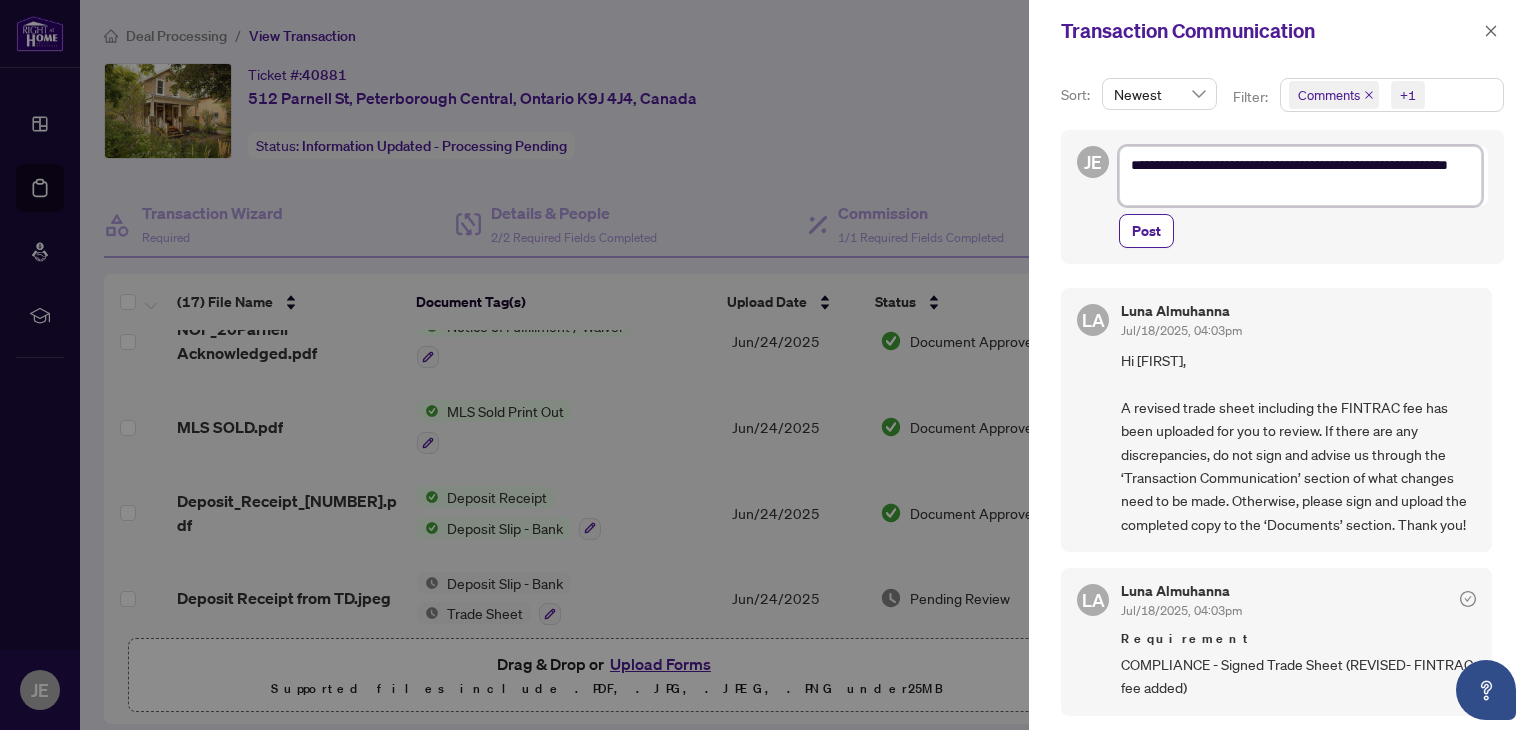 type on "**********" 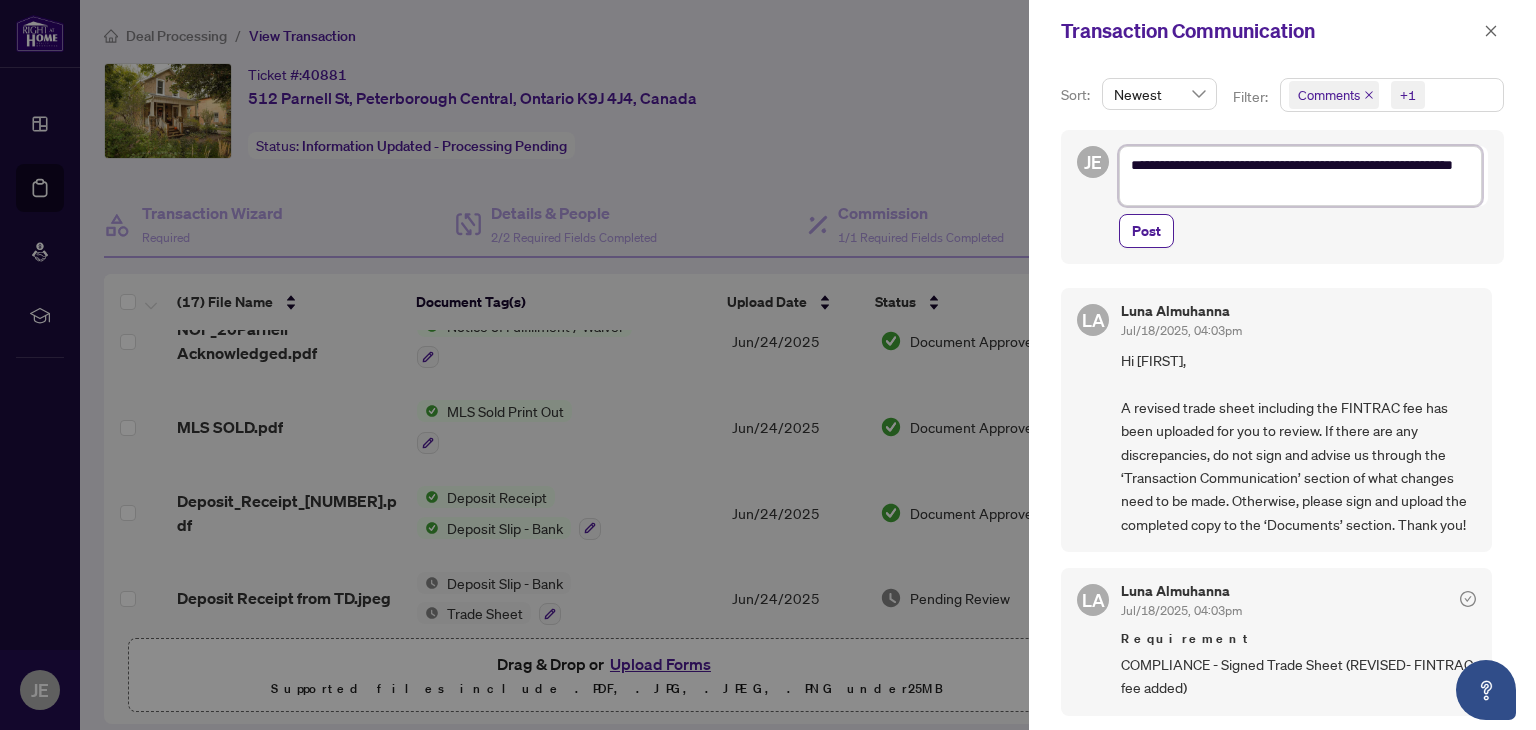 type on "**********" 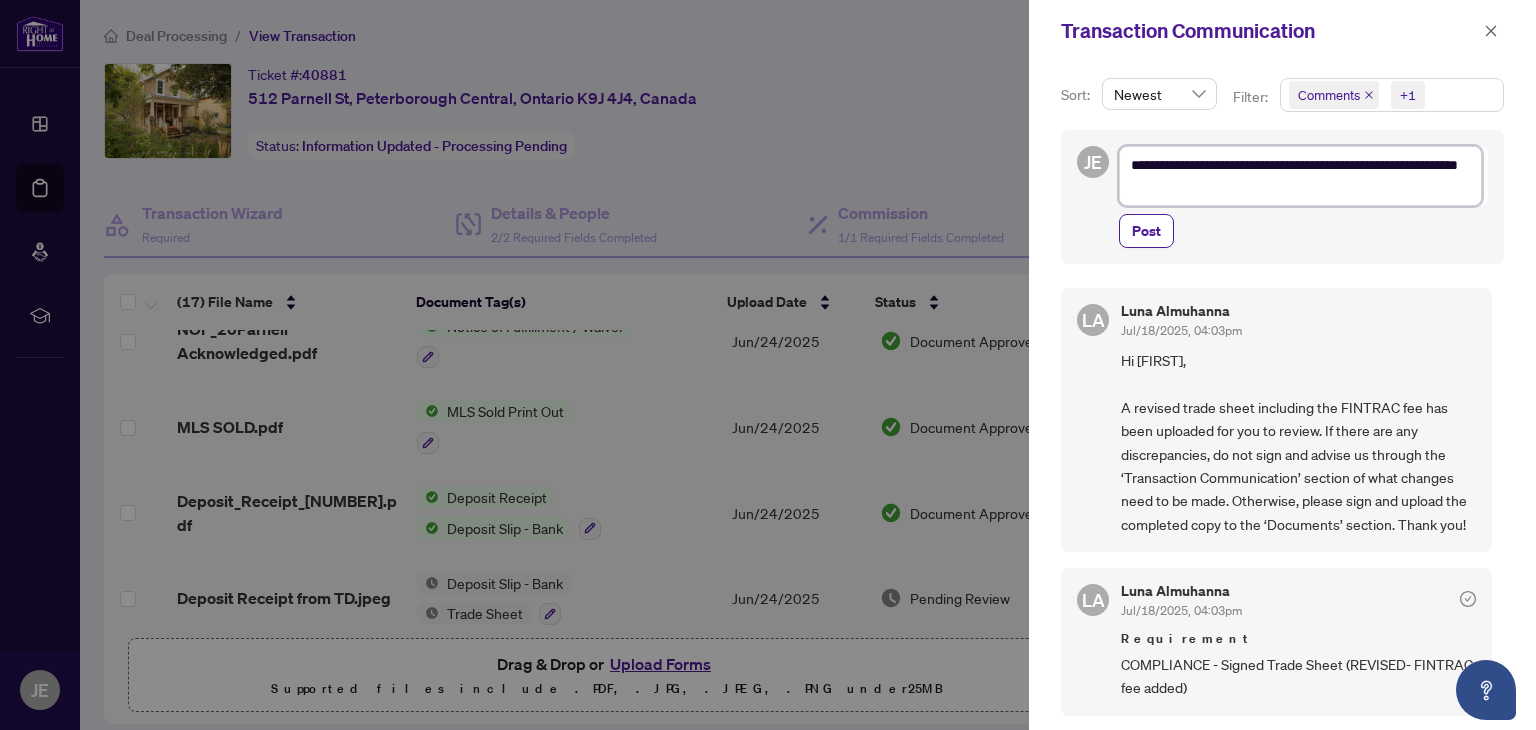 type on "**********" 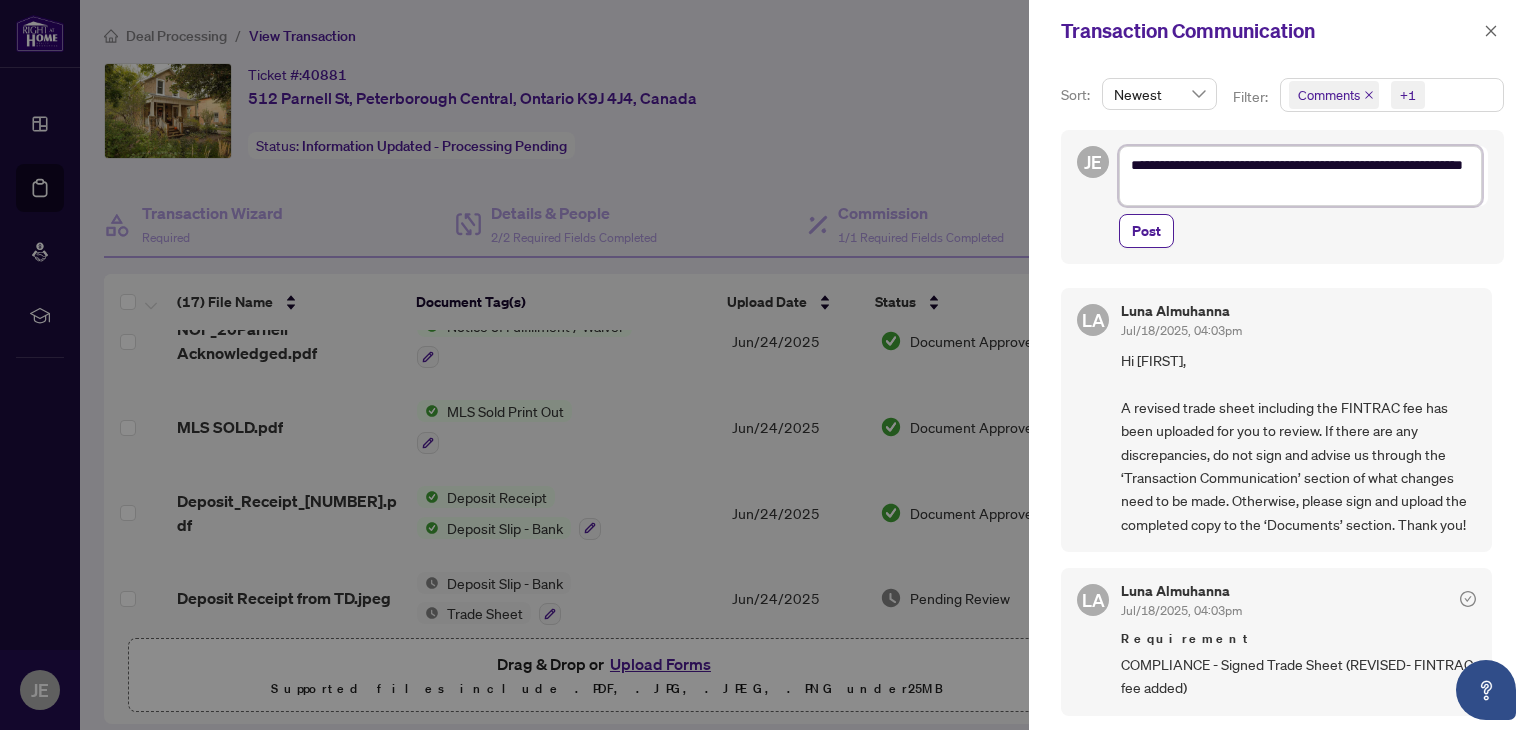 type on "**********" 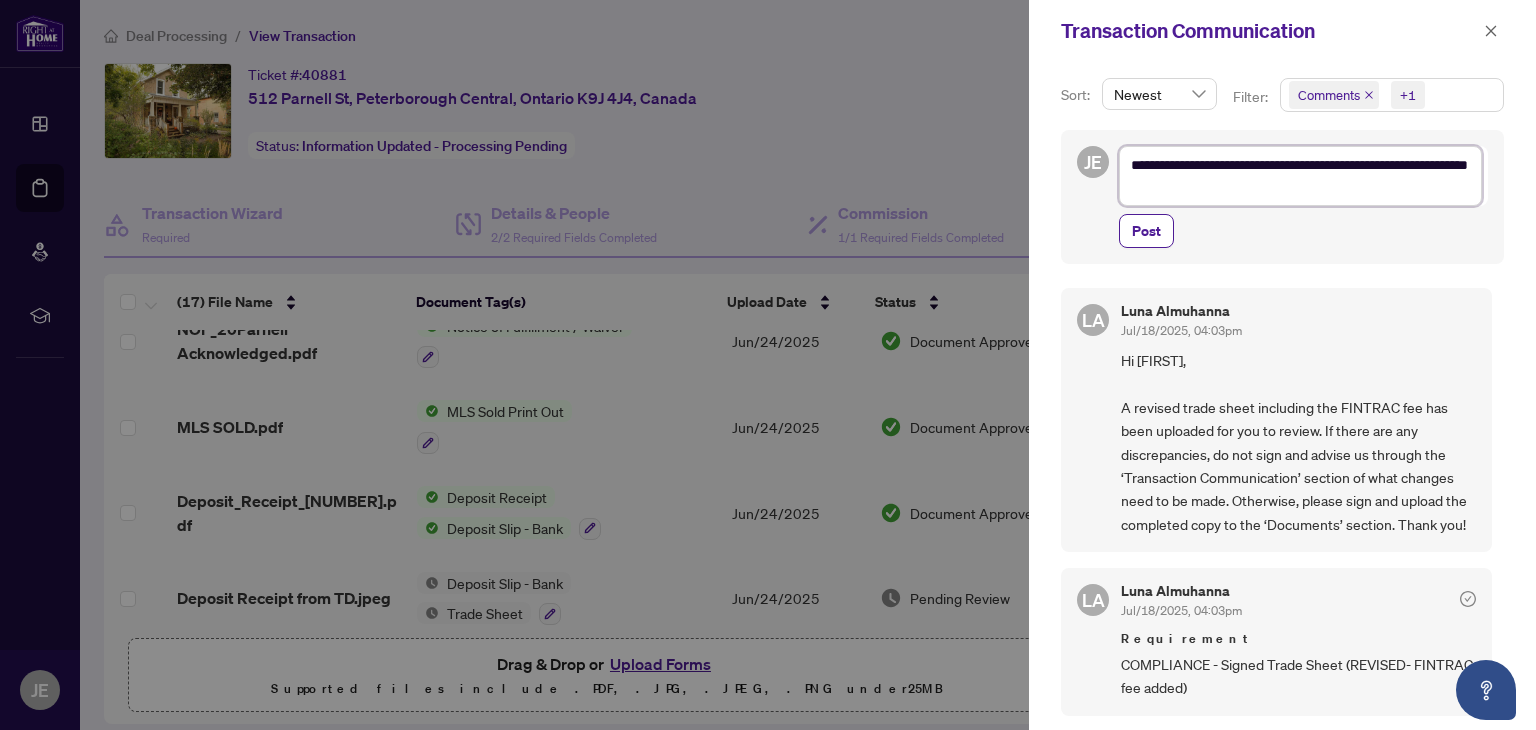 type on "**********" 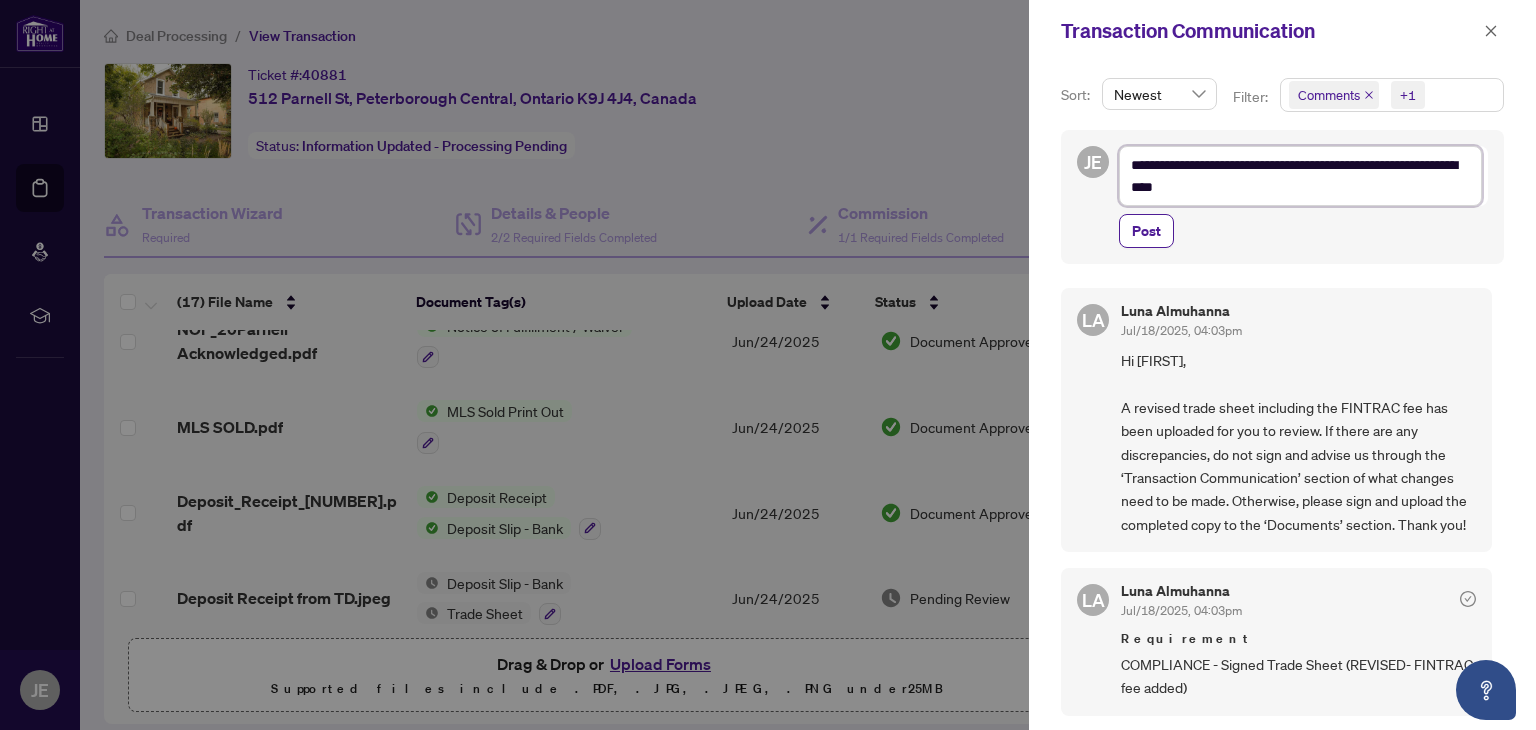 type on "**********" 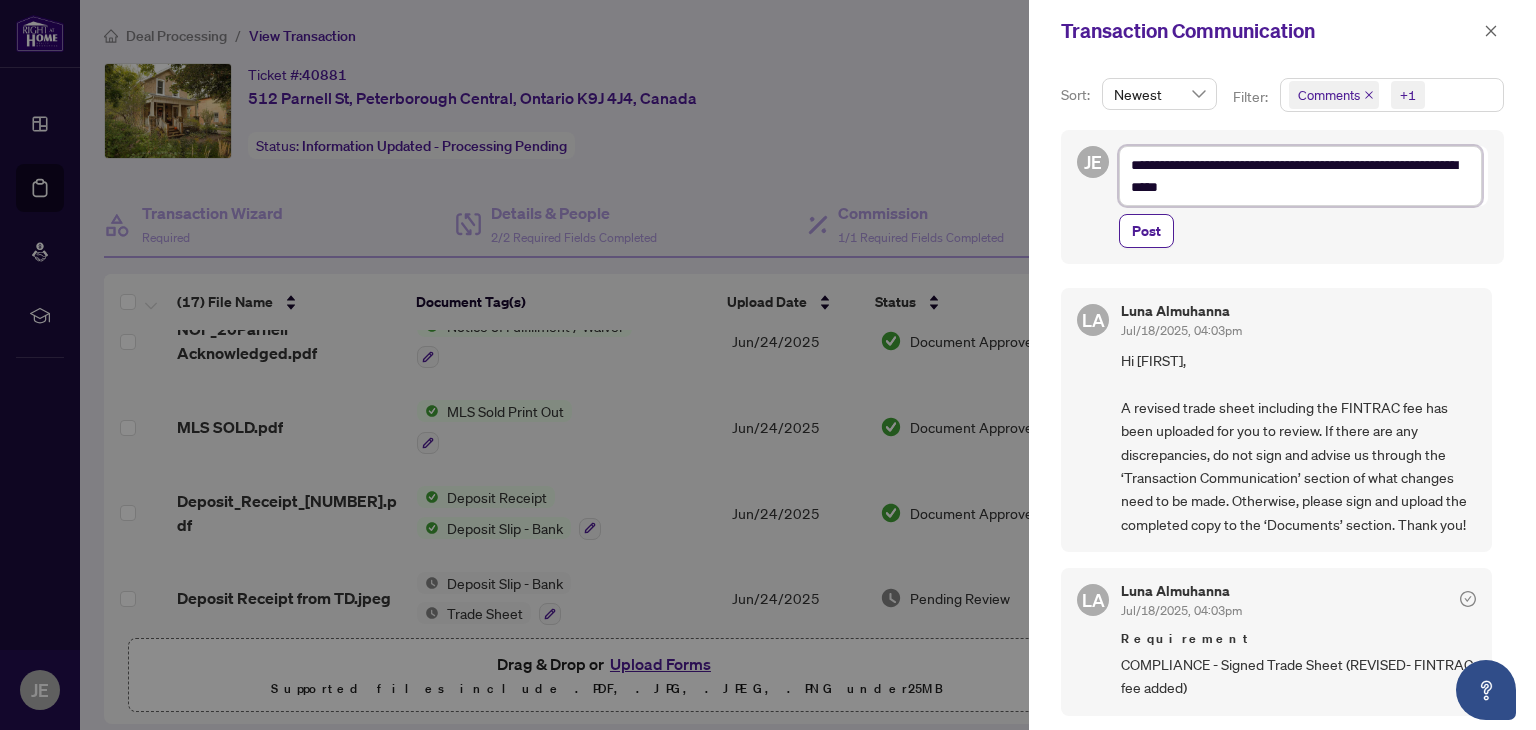 type on "**********" 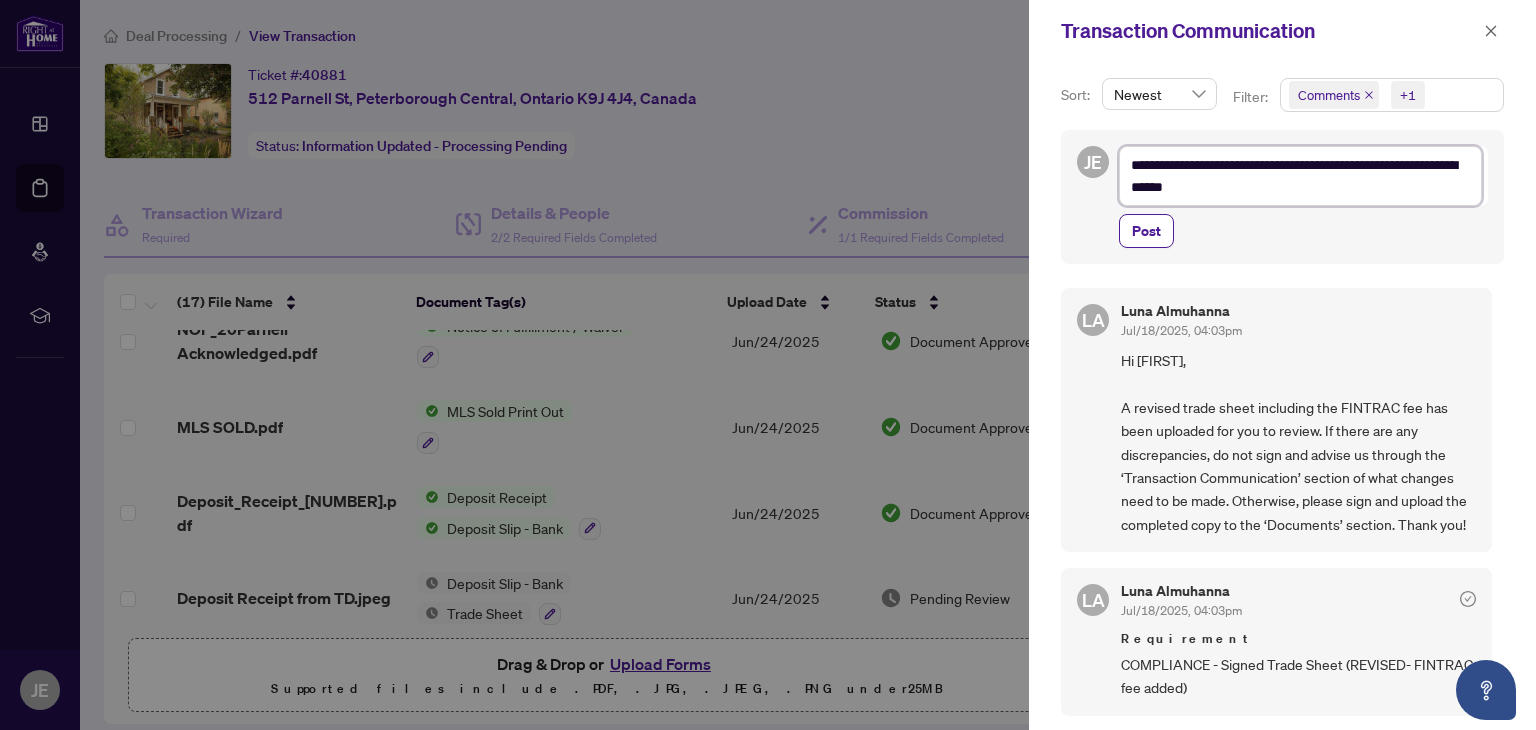 type on "**********" 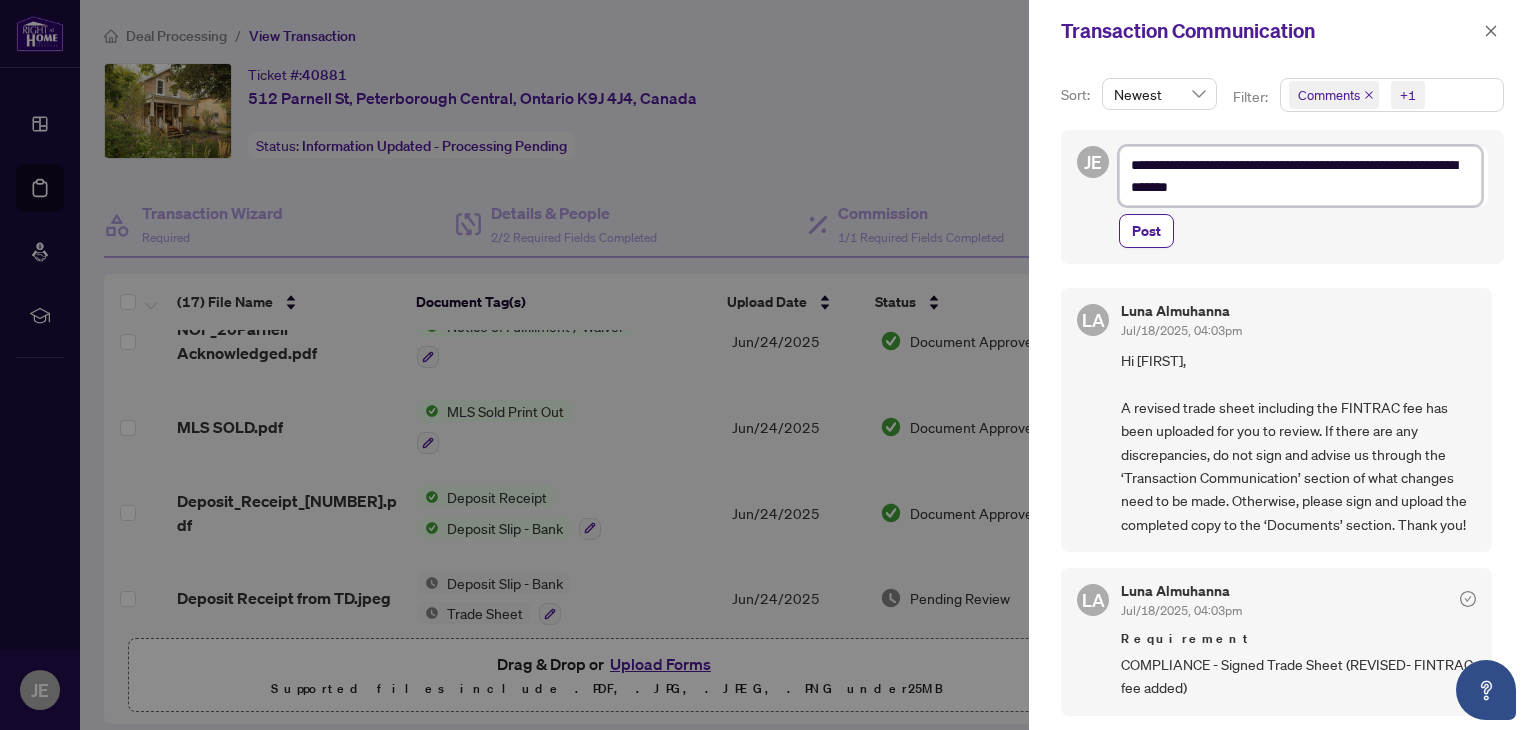 type on "**********" 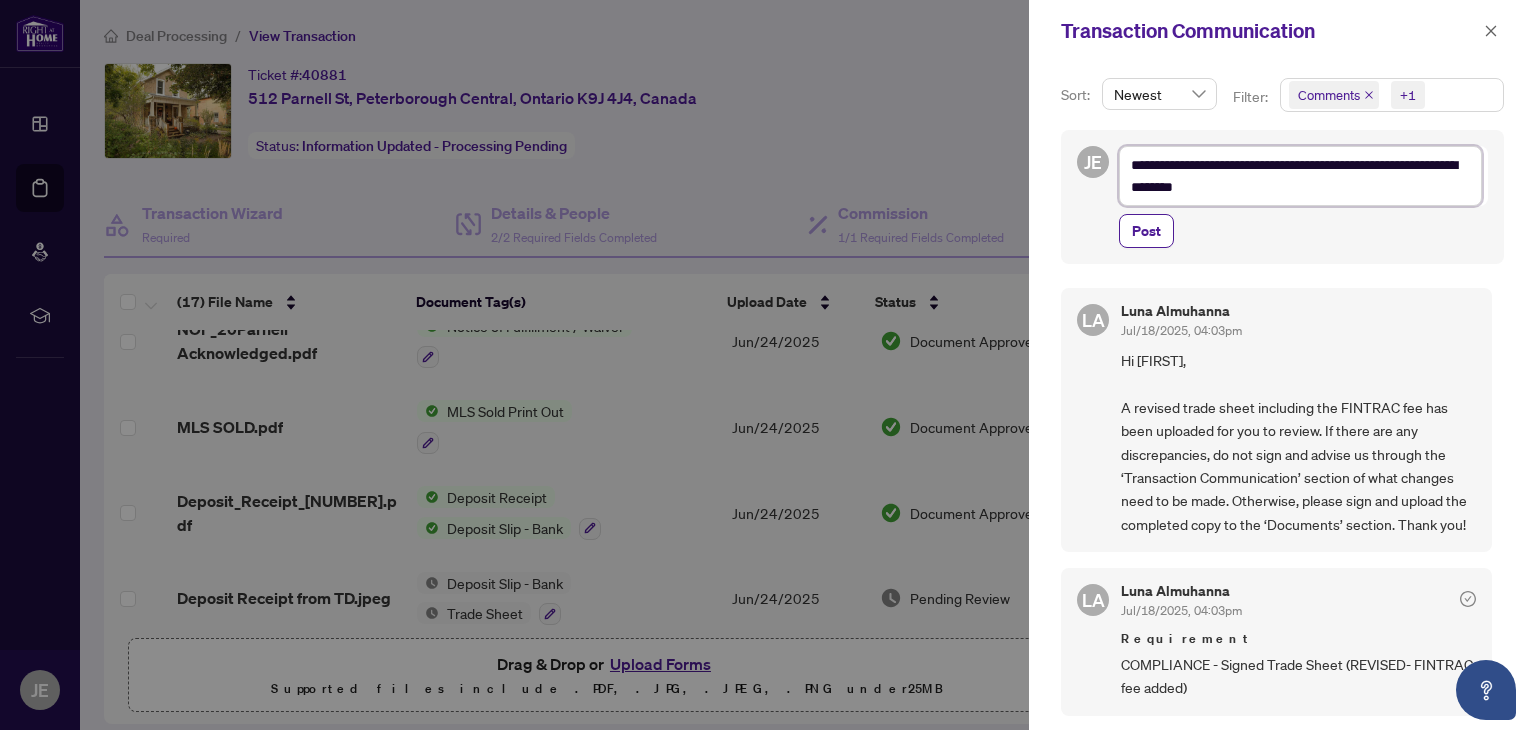 type on "**********" 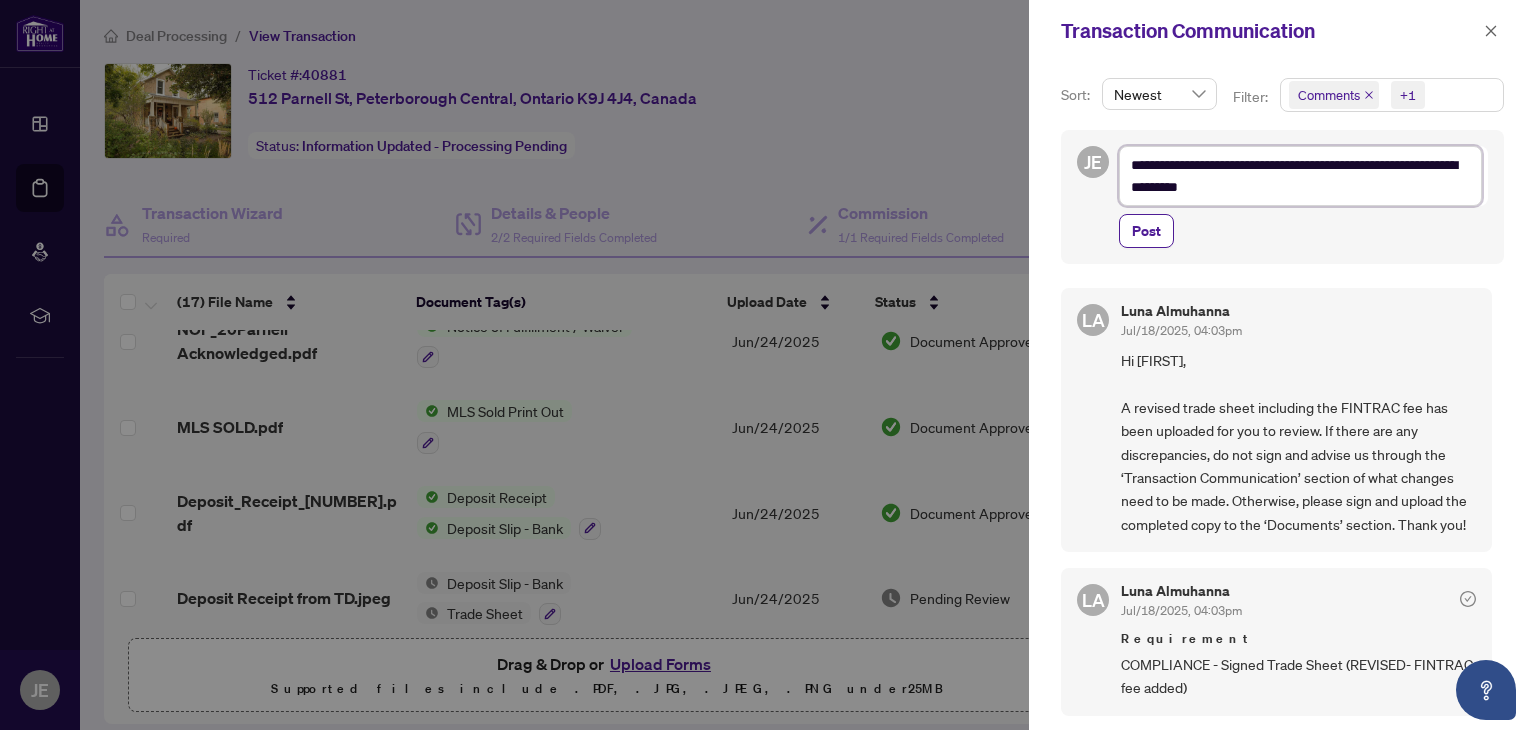 type on "**********" 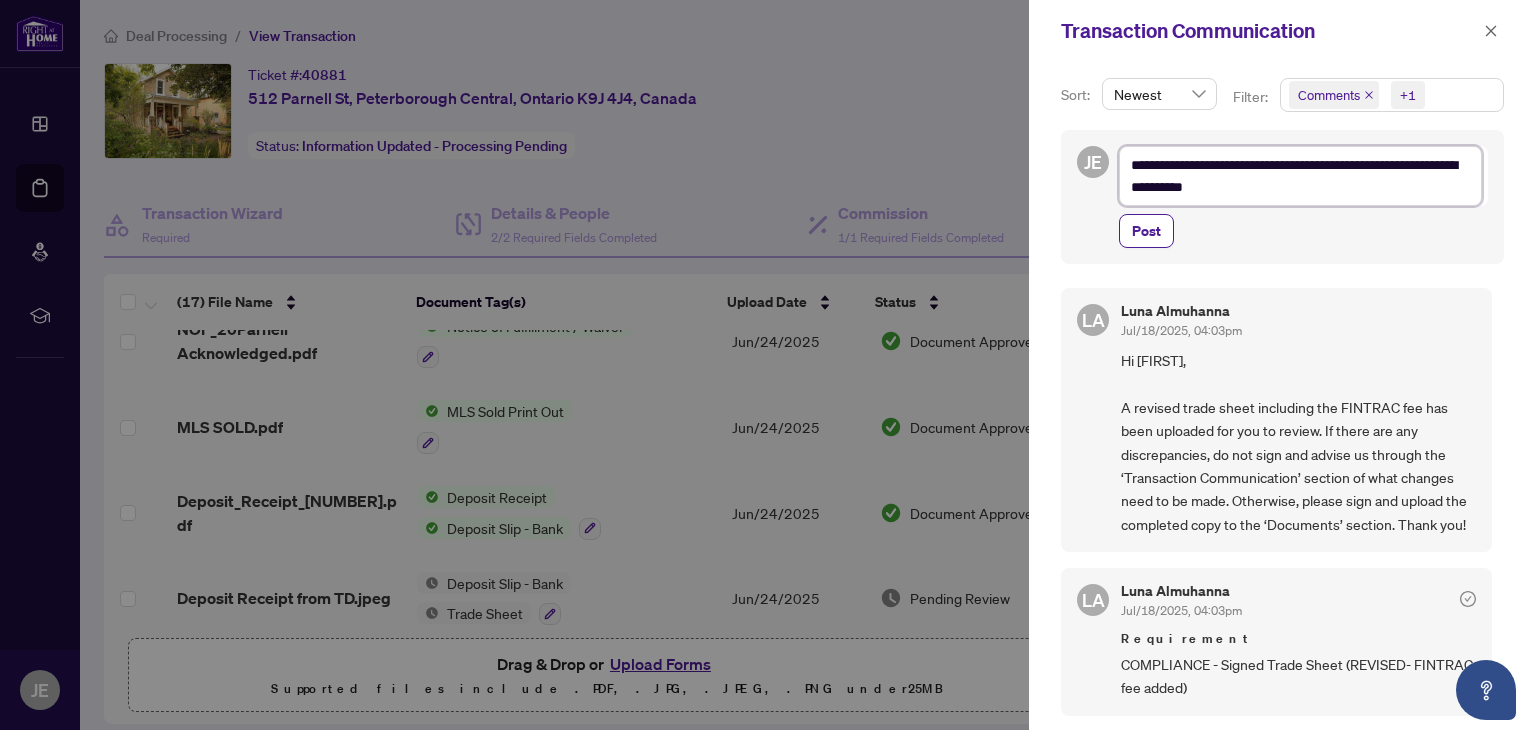 type on "**********" 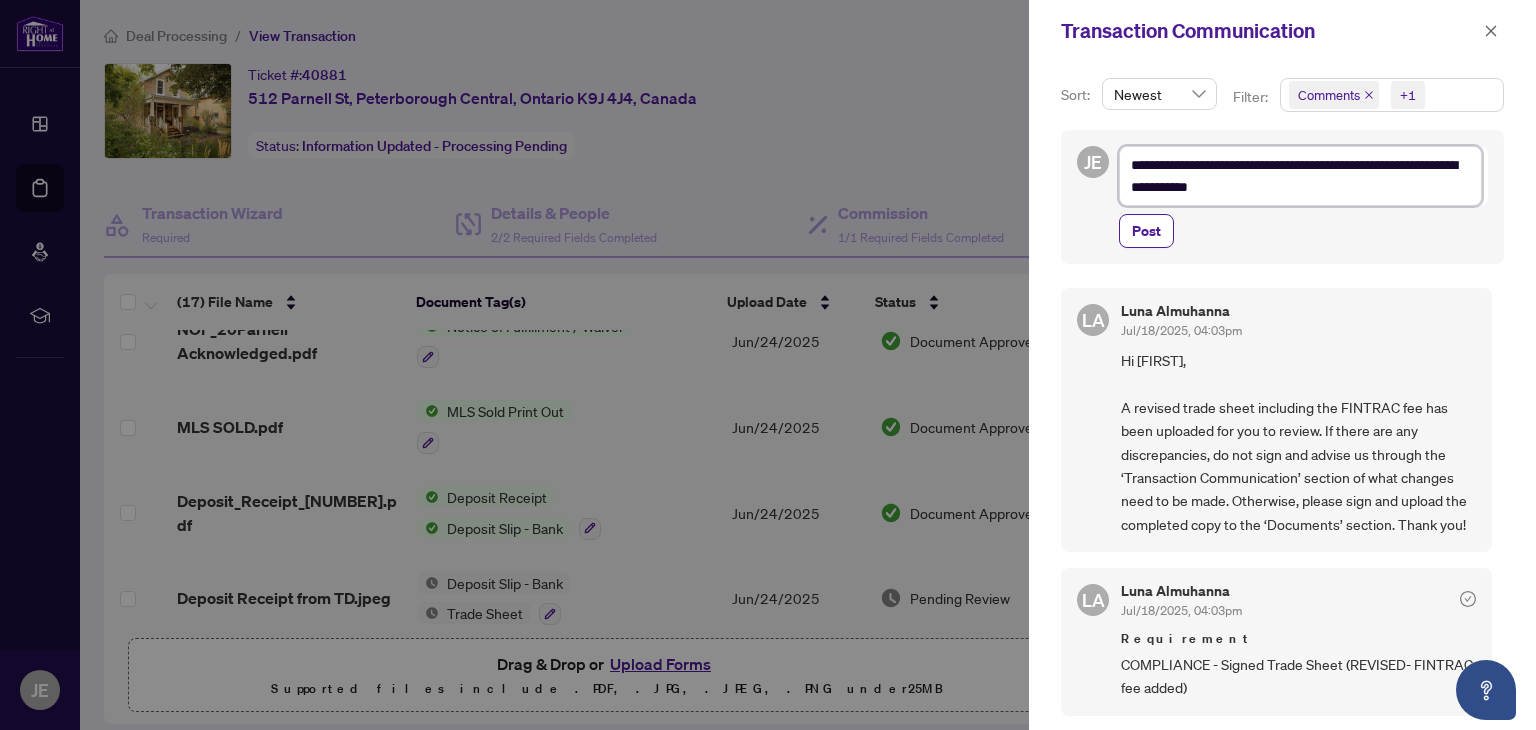 type on "**********" 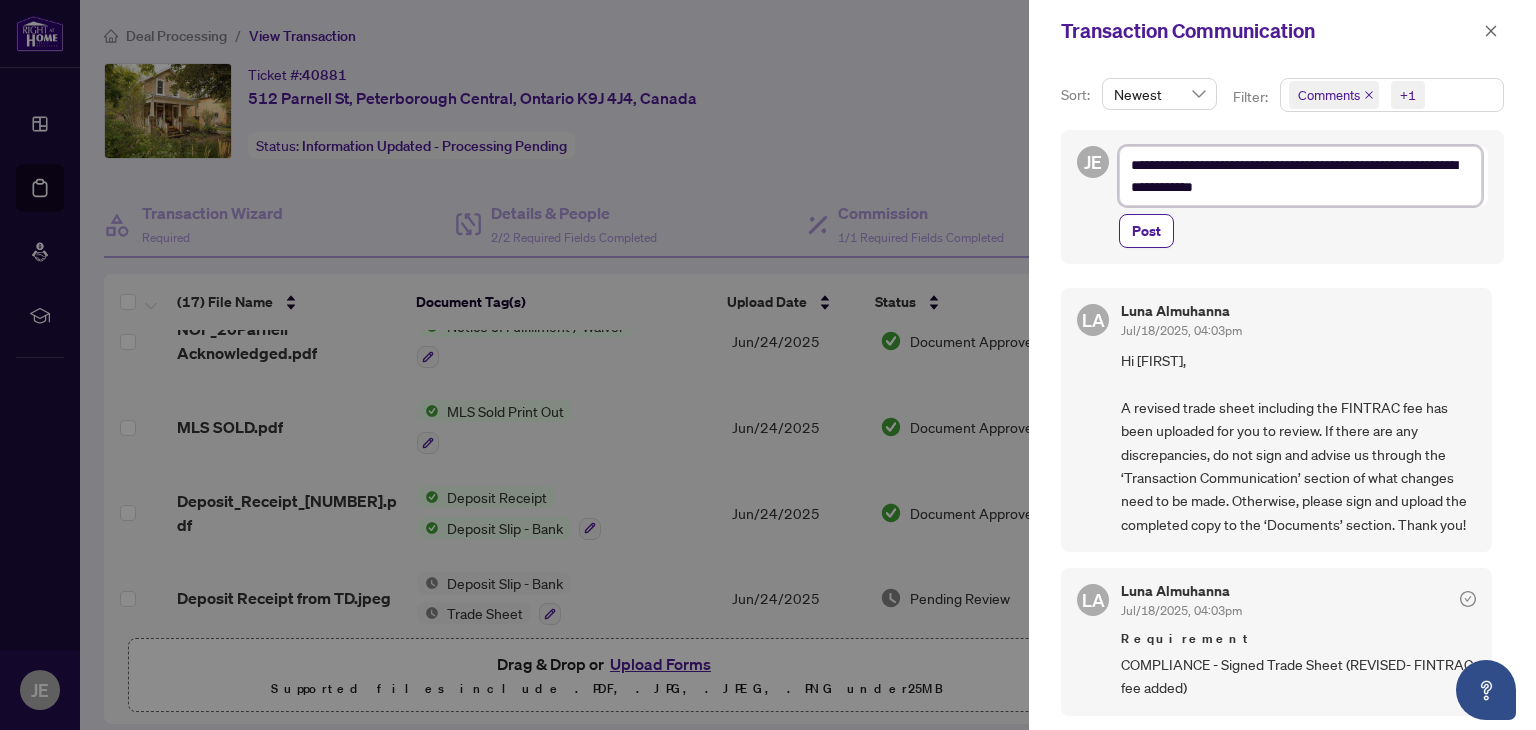 type on "**********" 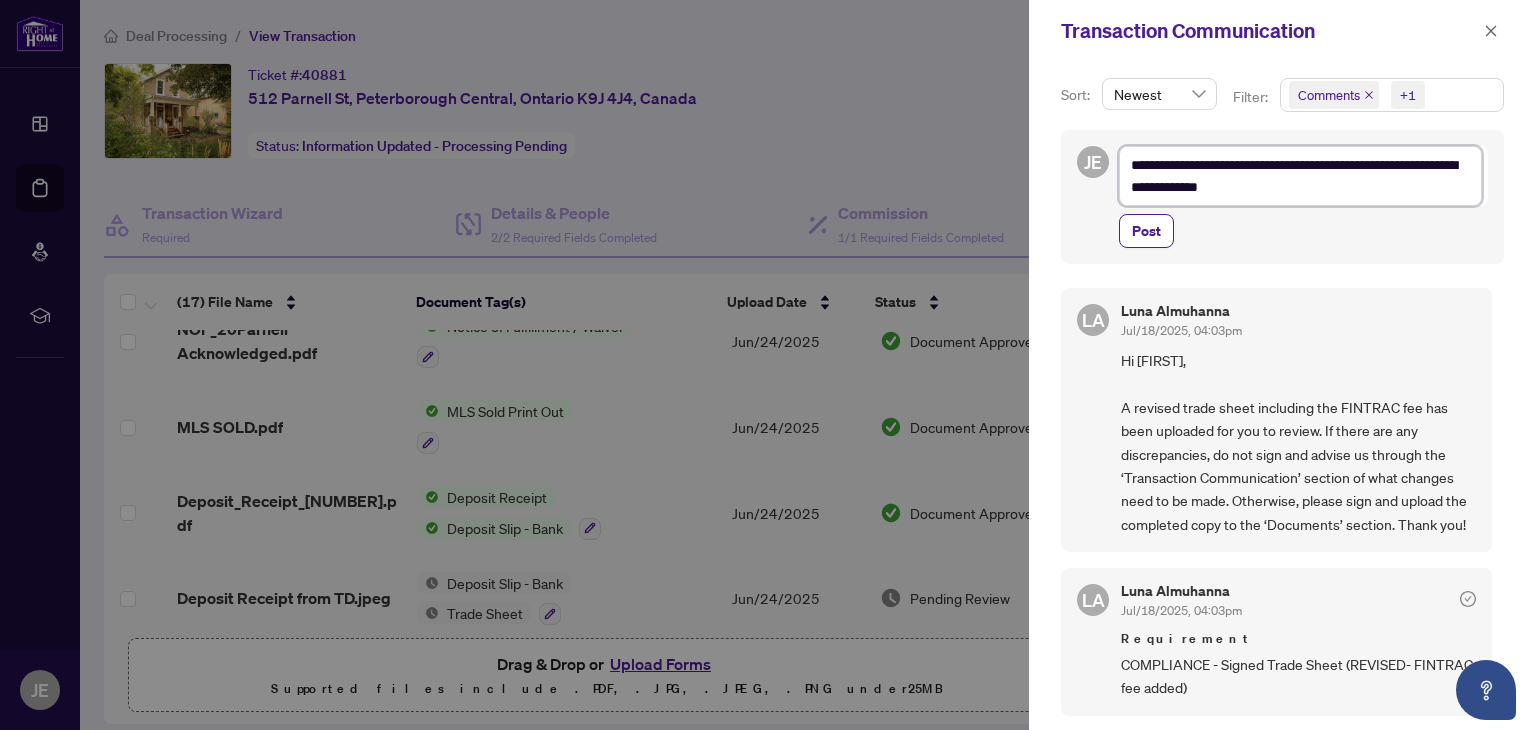 type on "**********" 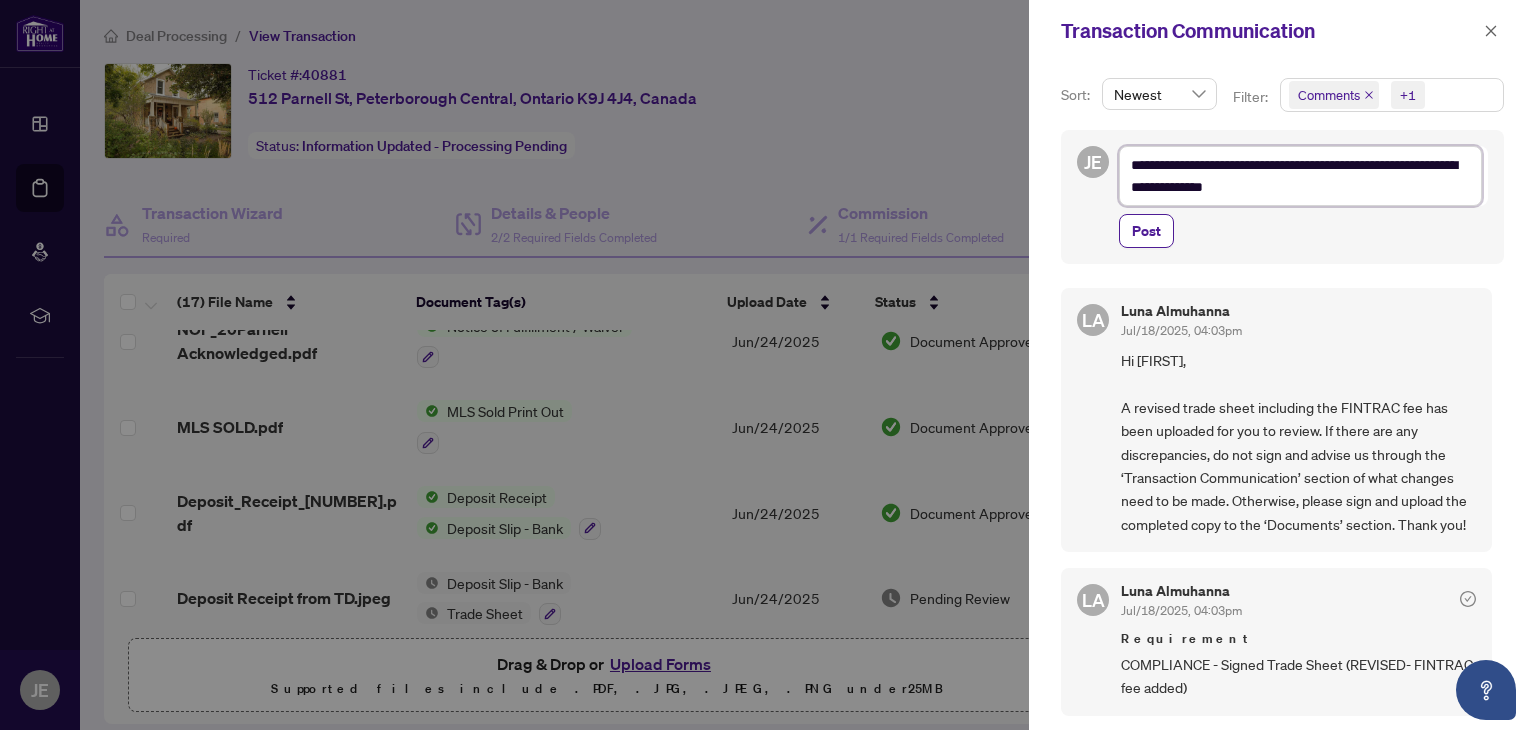 type on "**********" 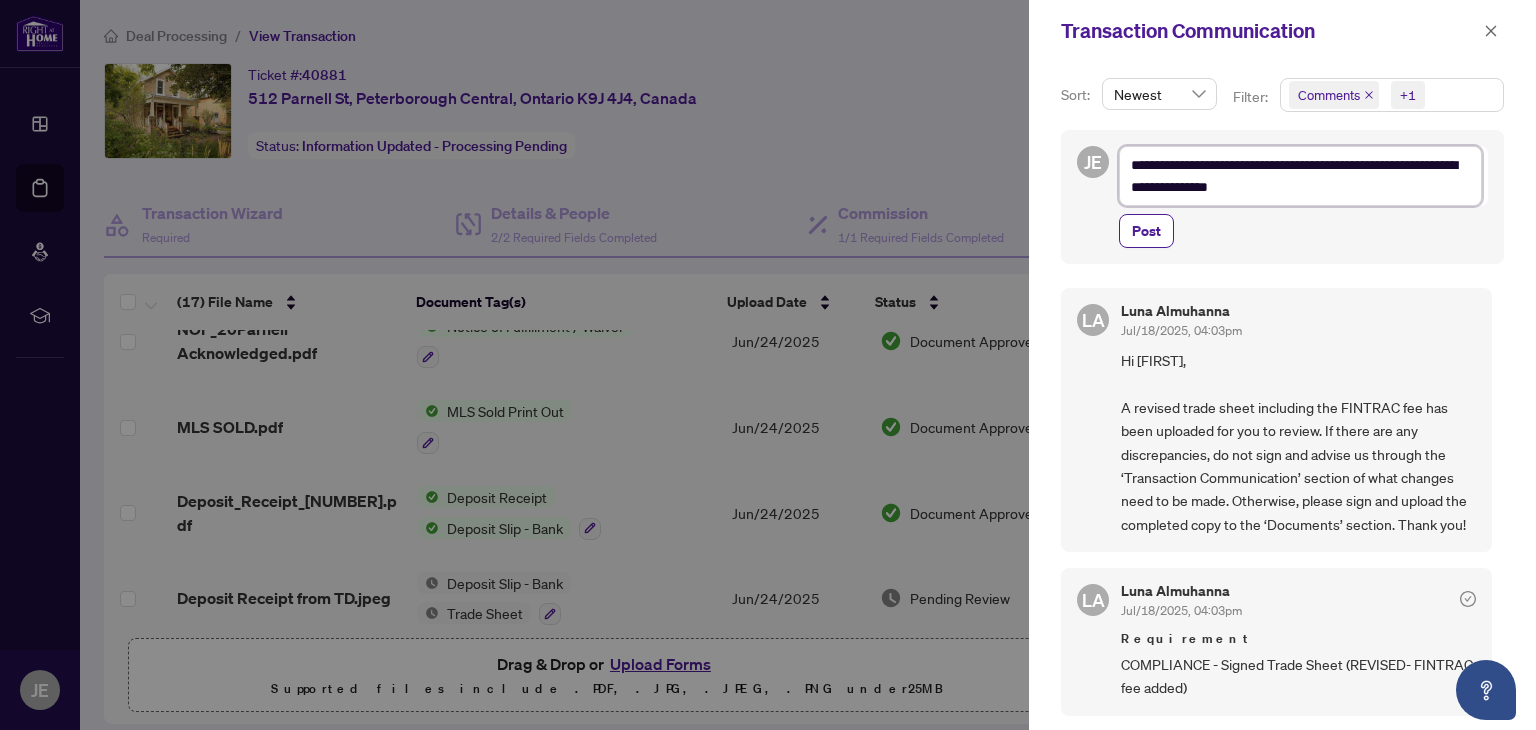 type on "**********" 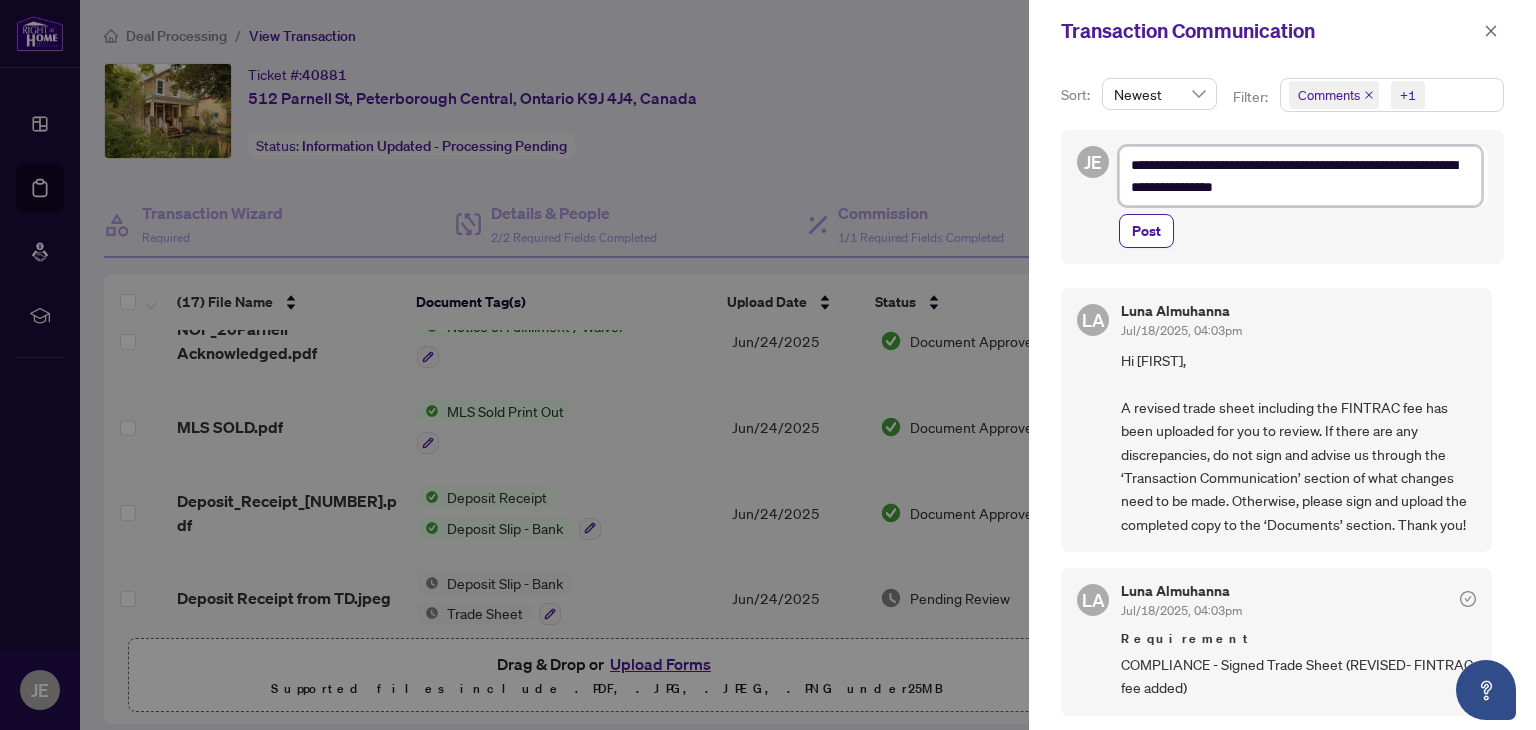 type on "**********" 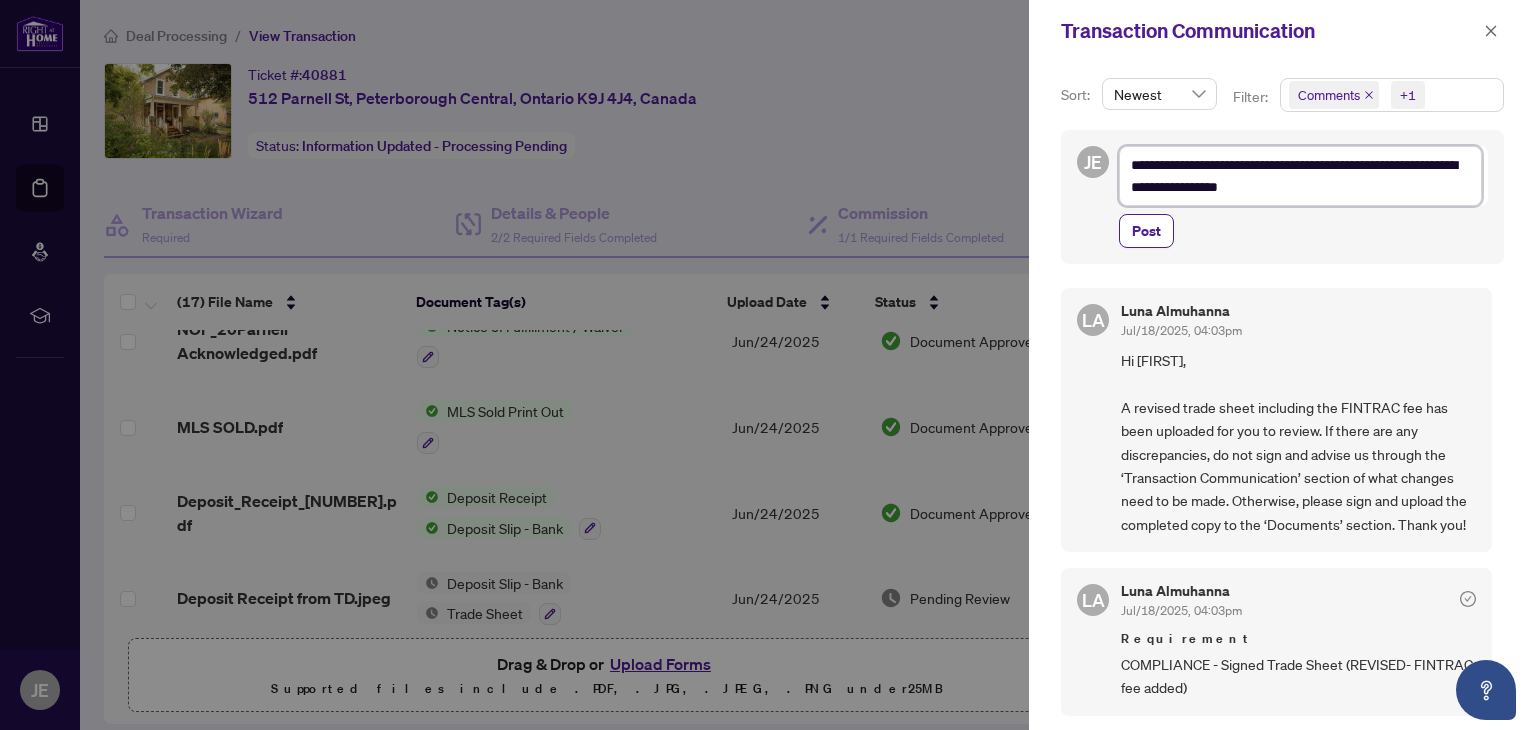 type on "**********" 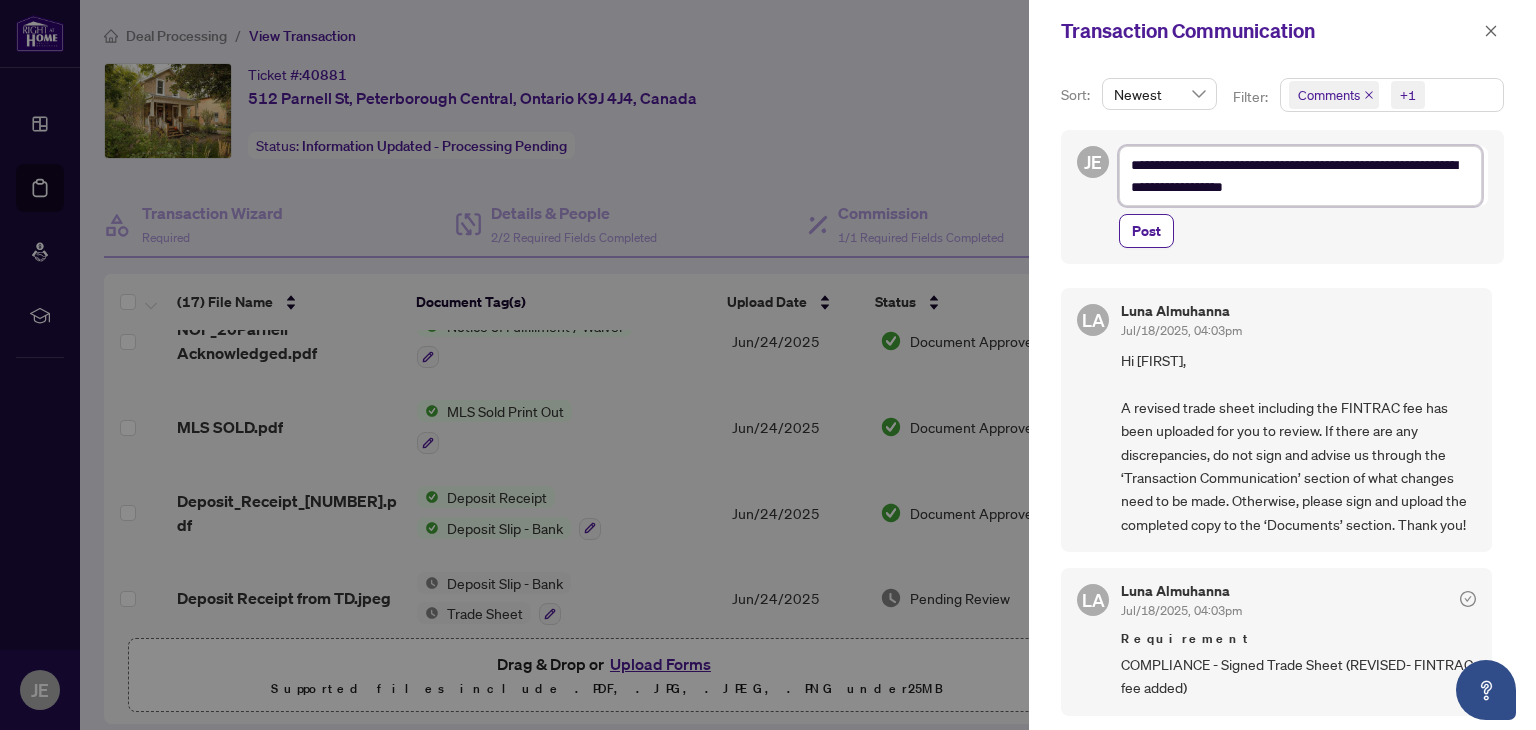click on "**********" at bounding box center (1300, 176) 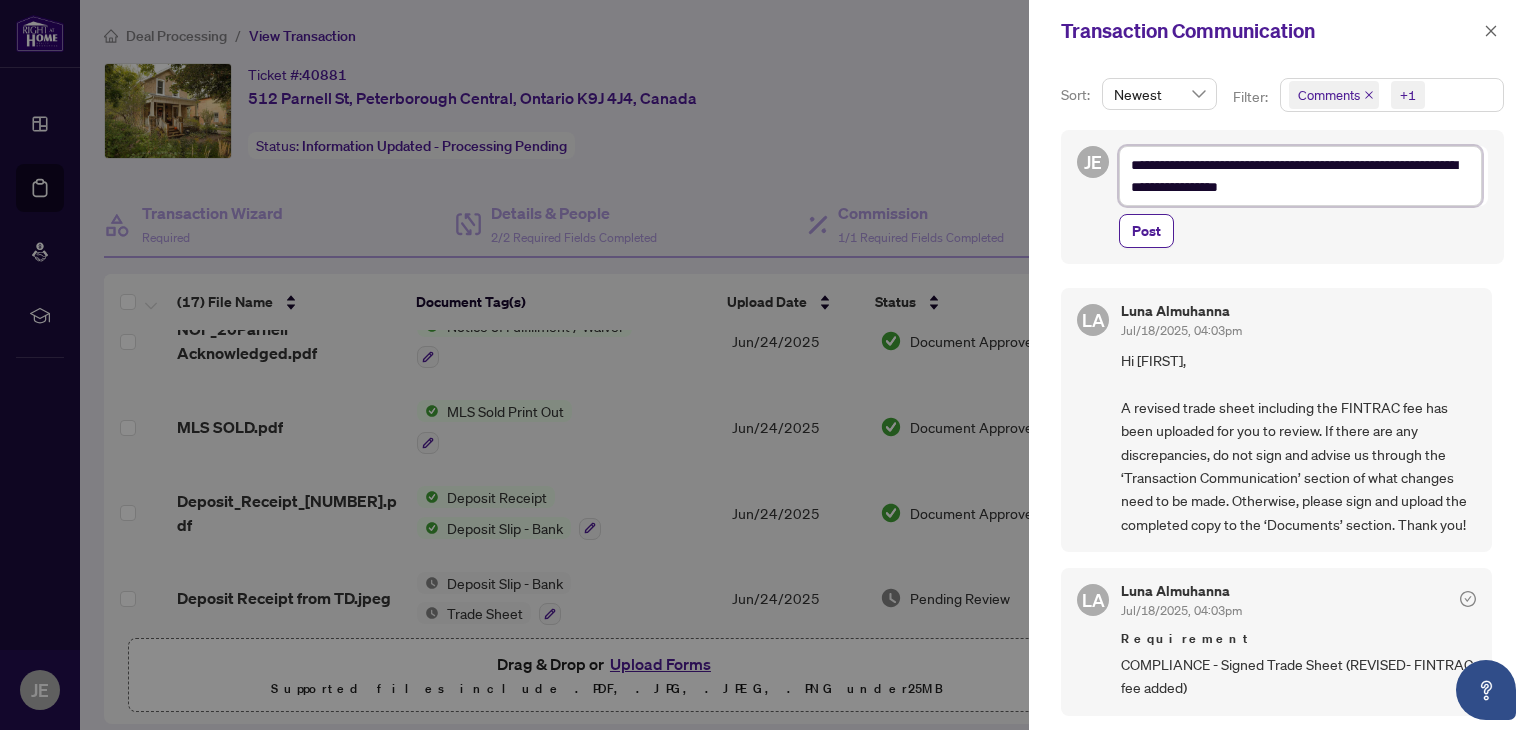 type on "**********" 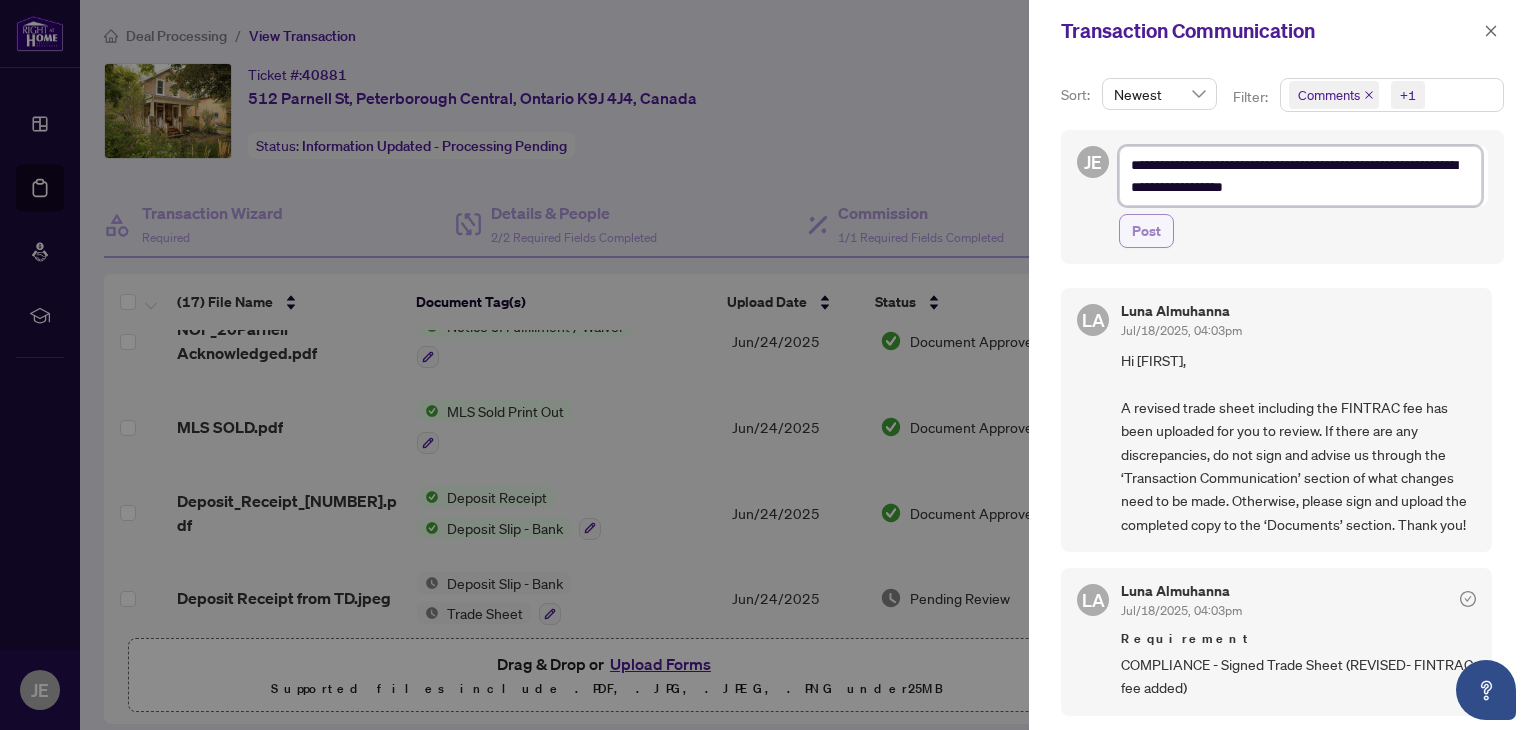 type on "**********" 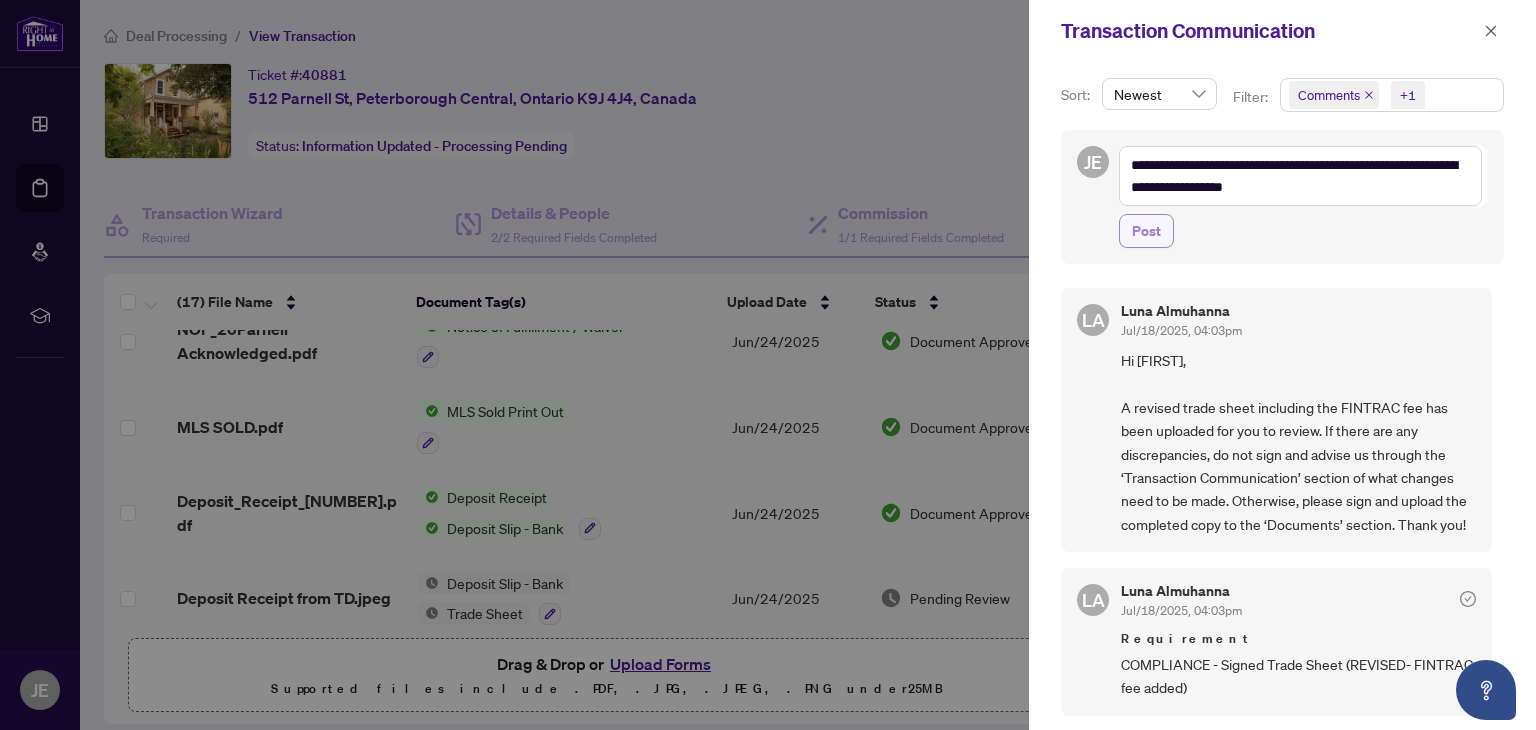 click on "Post" at bounding box center [1146, 231] 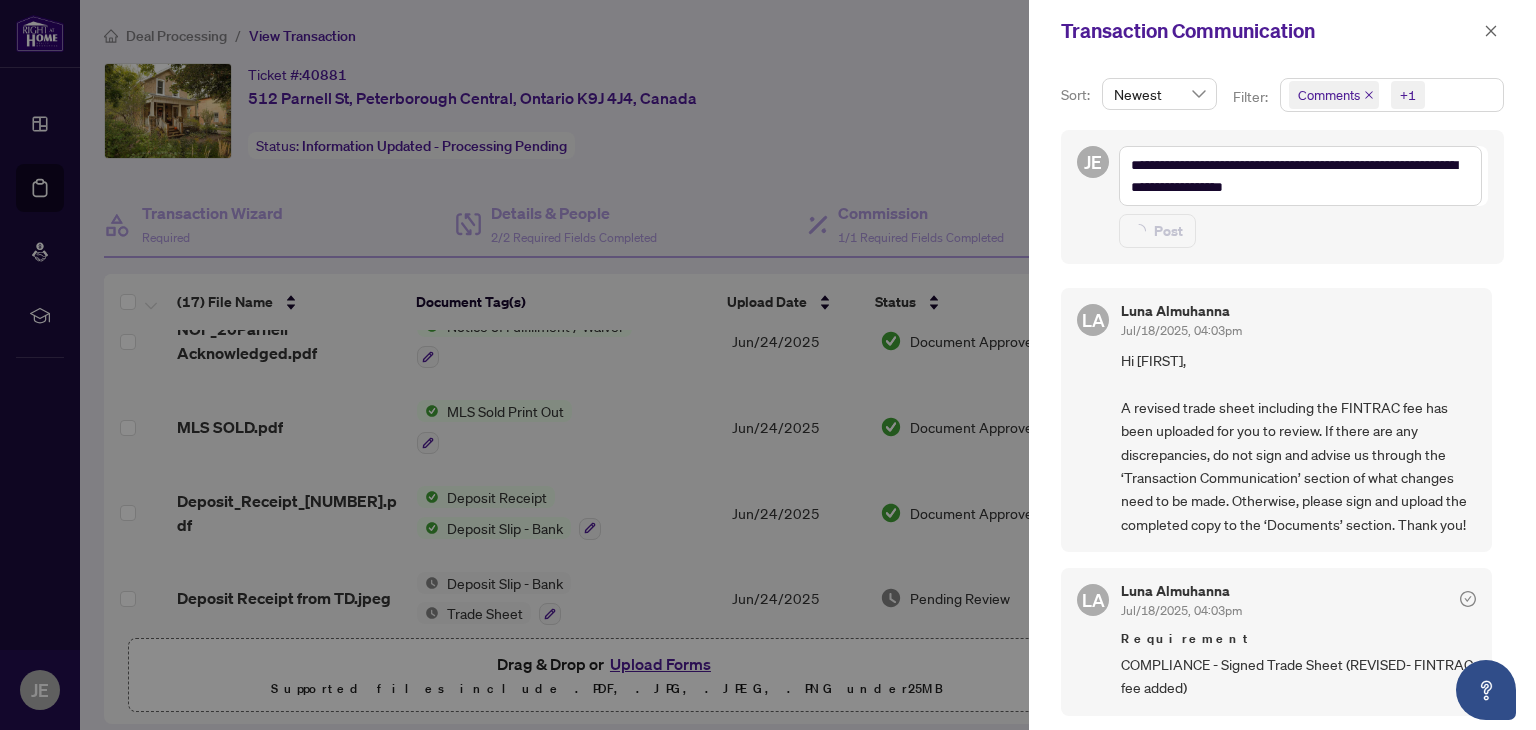 type on "**********" 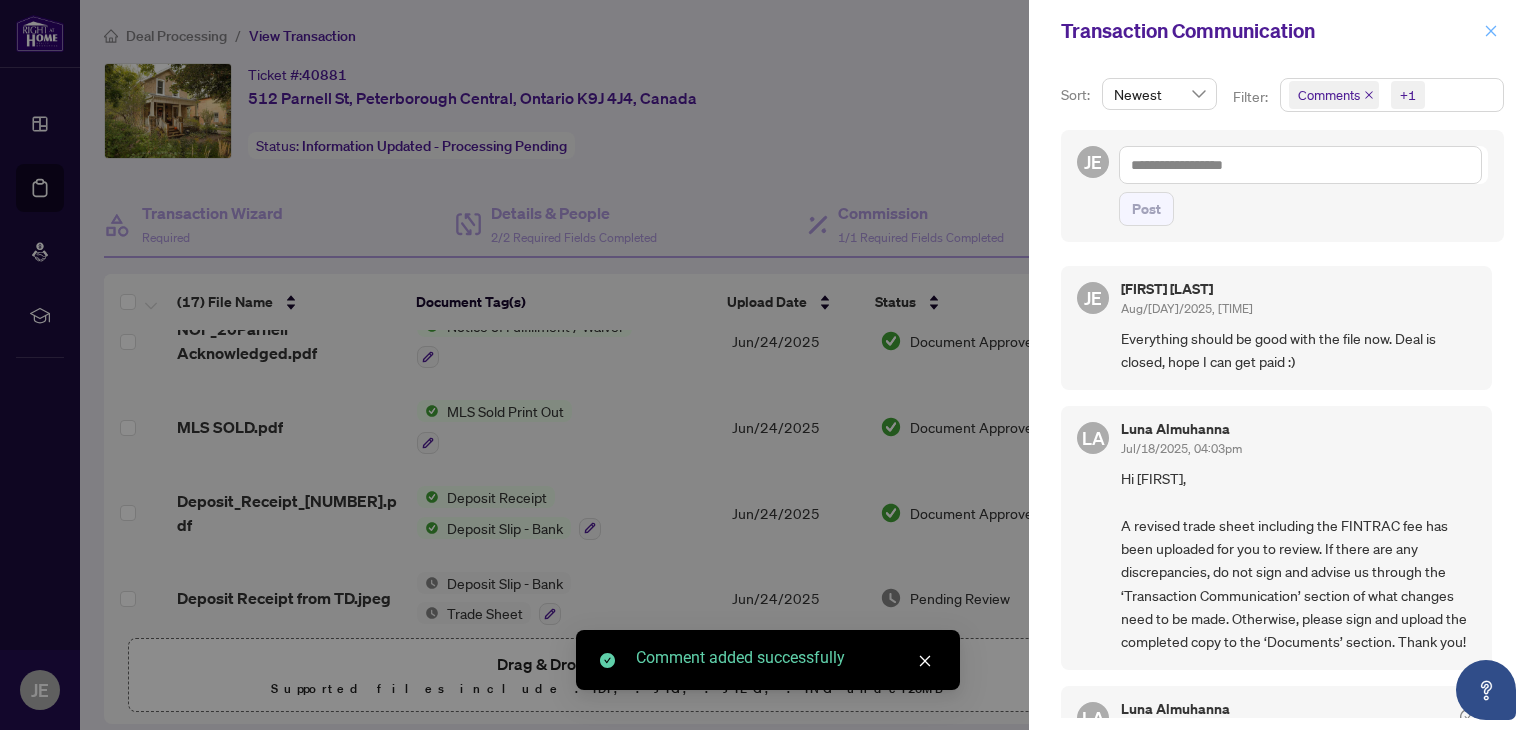 click 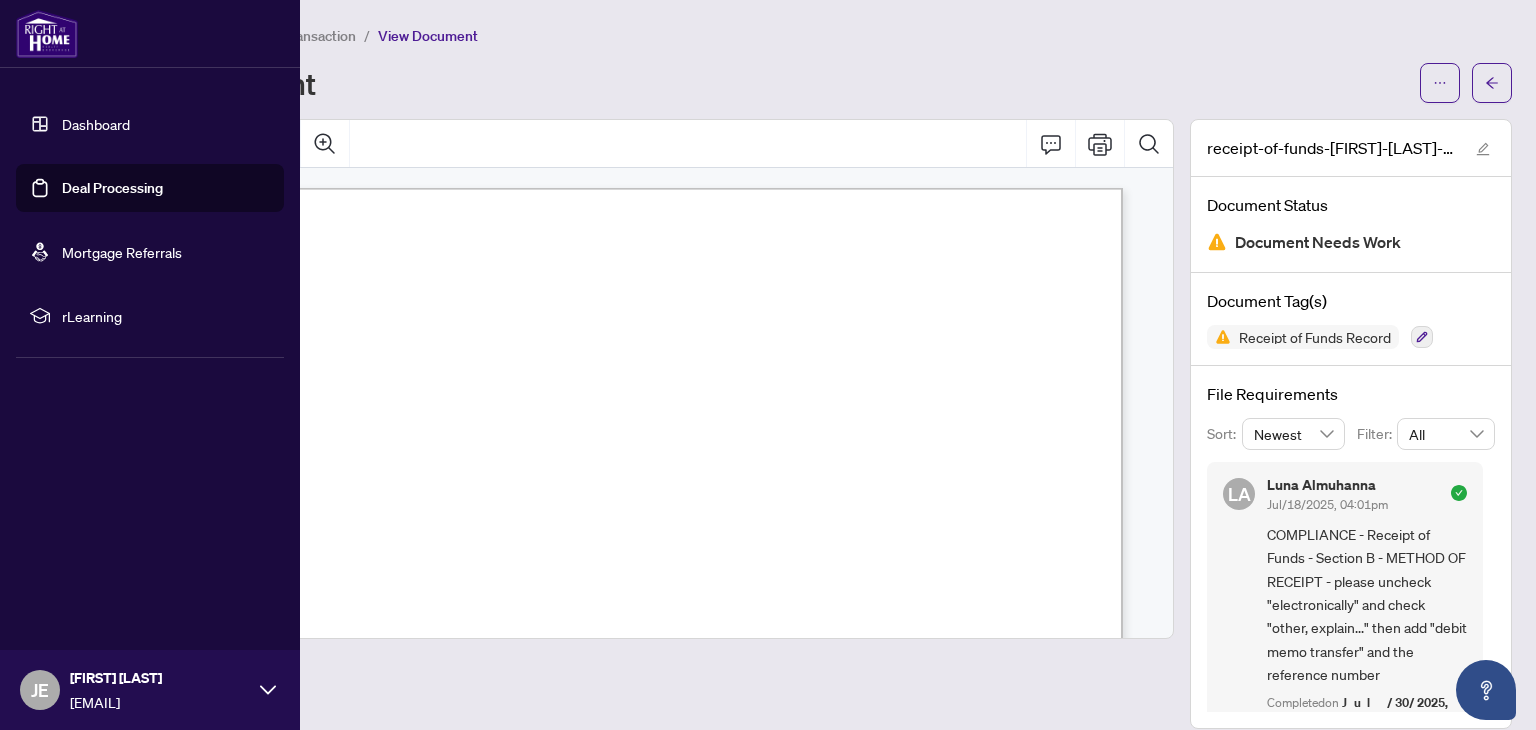 click at bounding box center (47, 34) 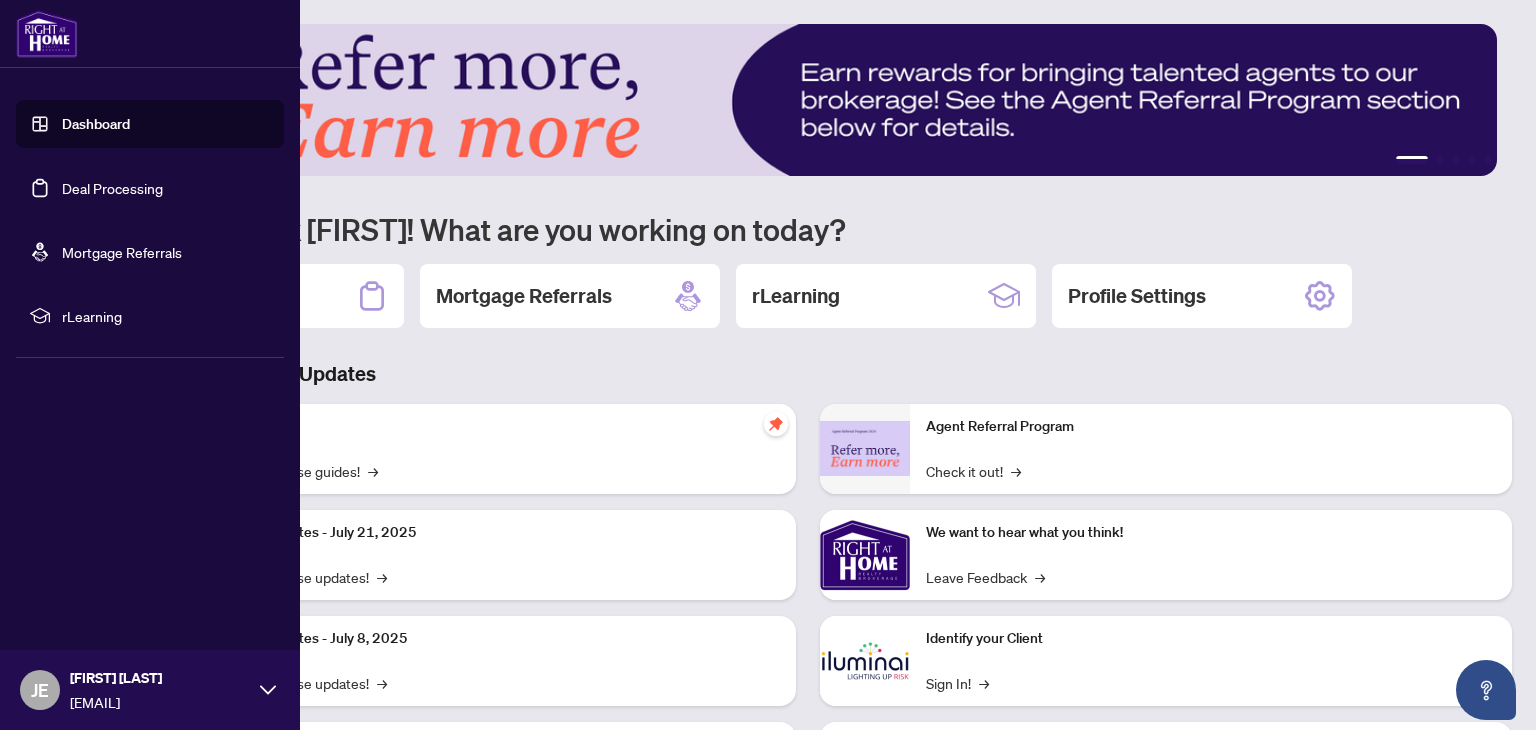 click on "Dashboard" at bounding box center [96, 124] 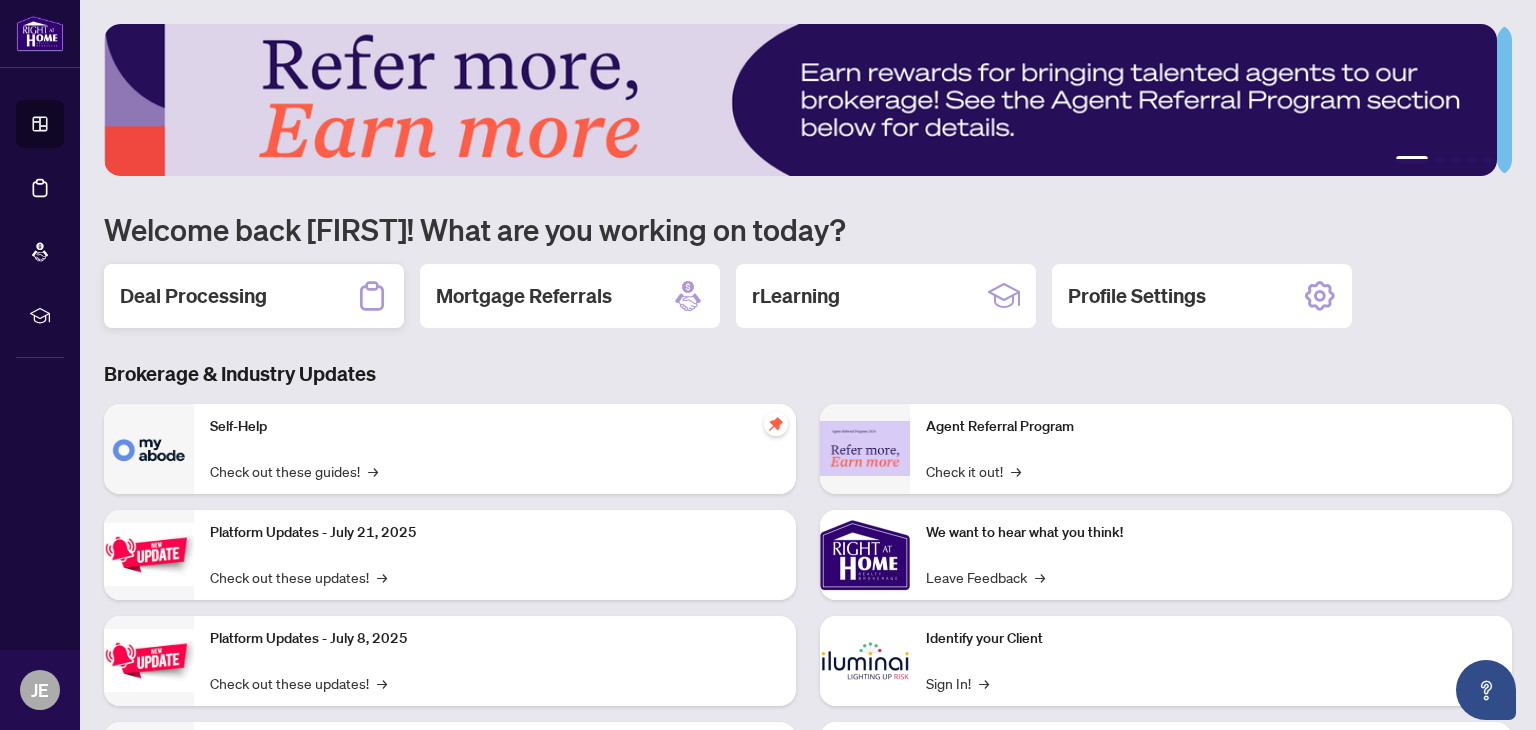 click on "Deal Processing" at bounding box center (254, 296) 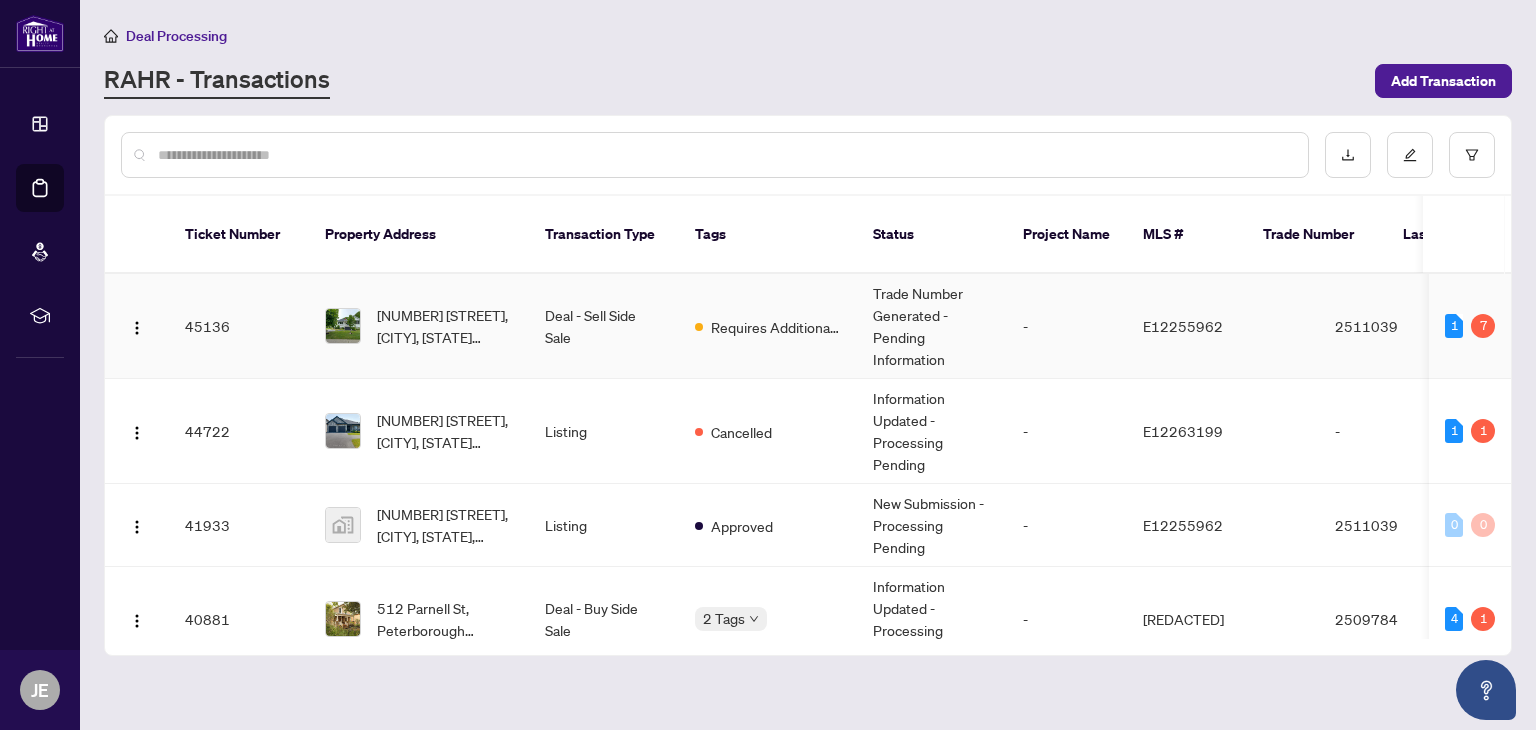 click on "Deal - Sell Side Sale" at bounding box center [604, 326] 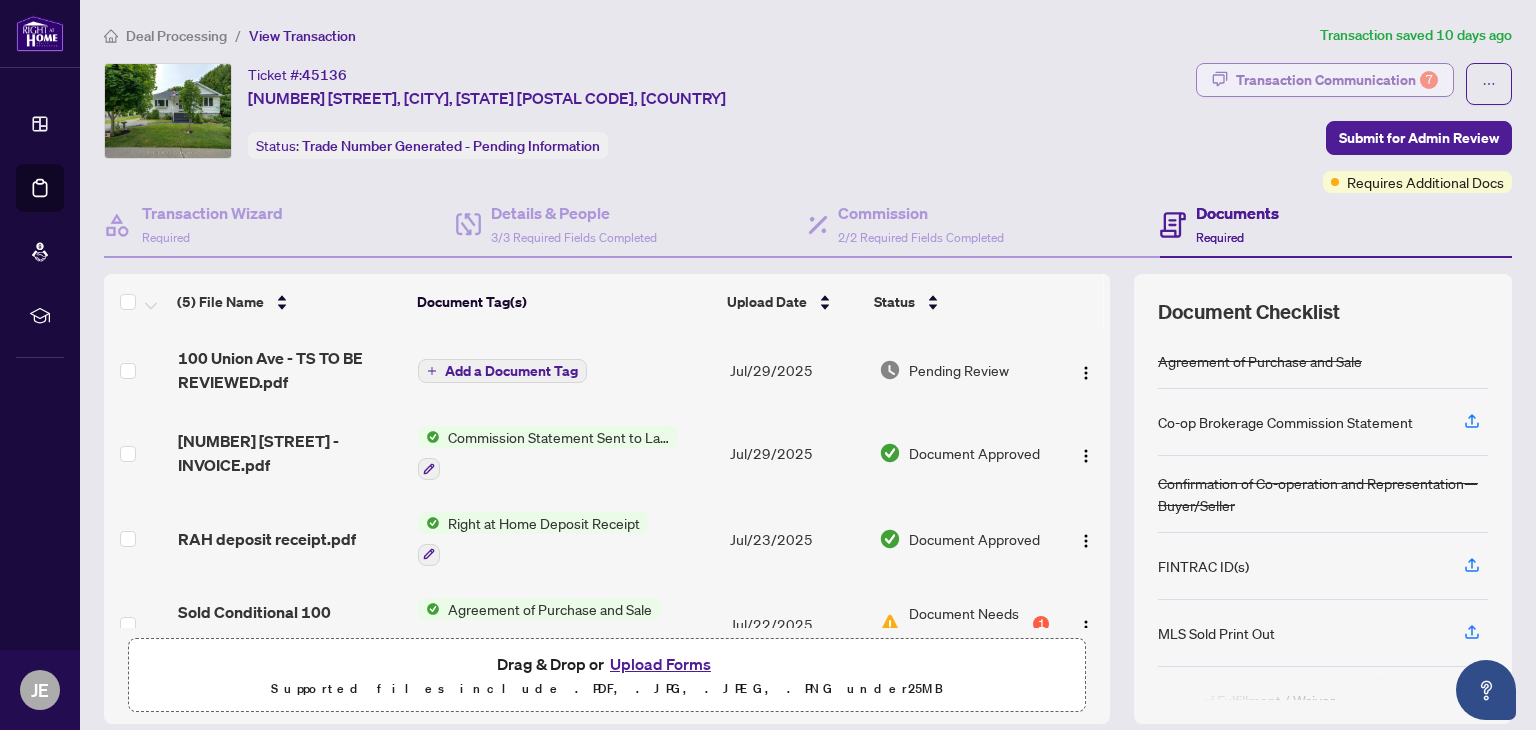 click on "Transaction Communication 7" at bounding box center (1337, 80) 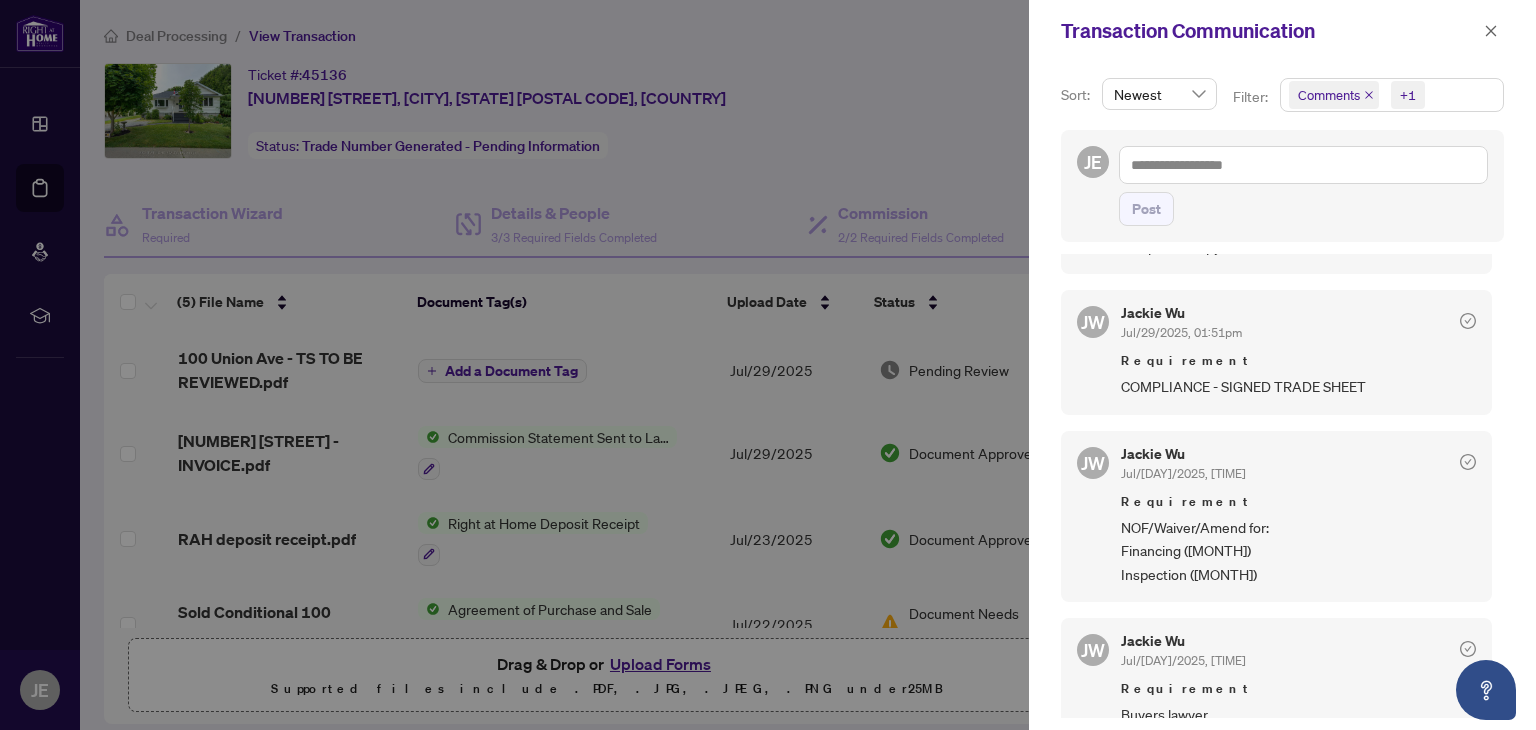 scroll, scrollTop: 225, scrollLeft: 0, axis: vertical 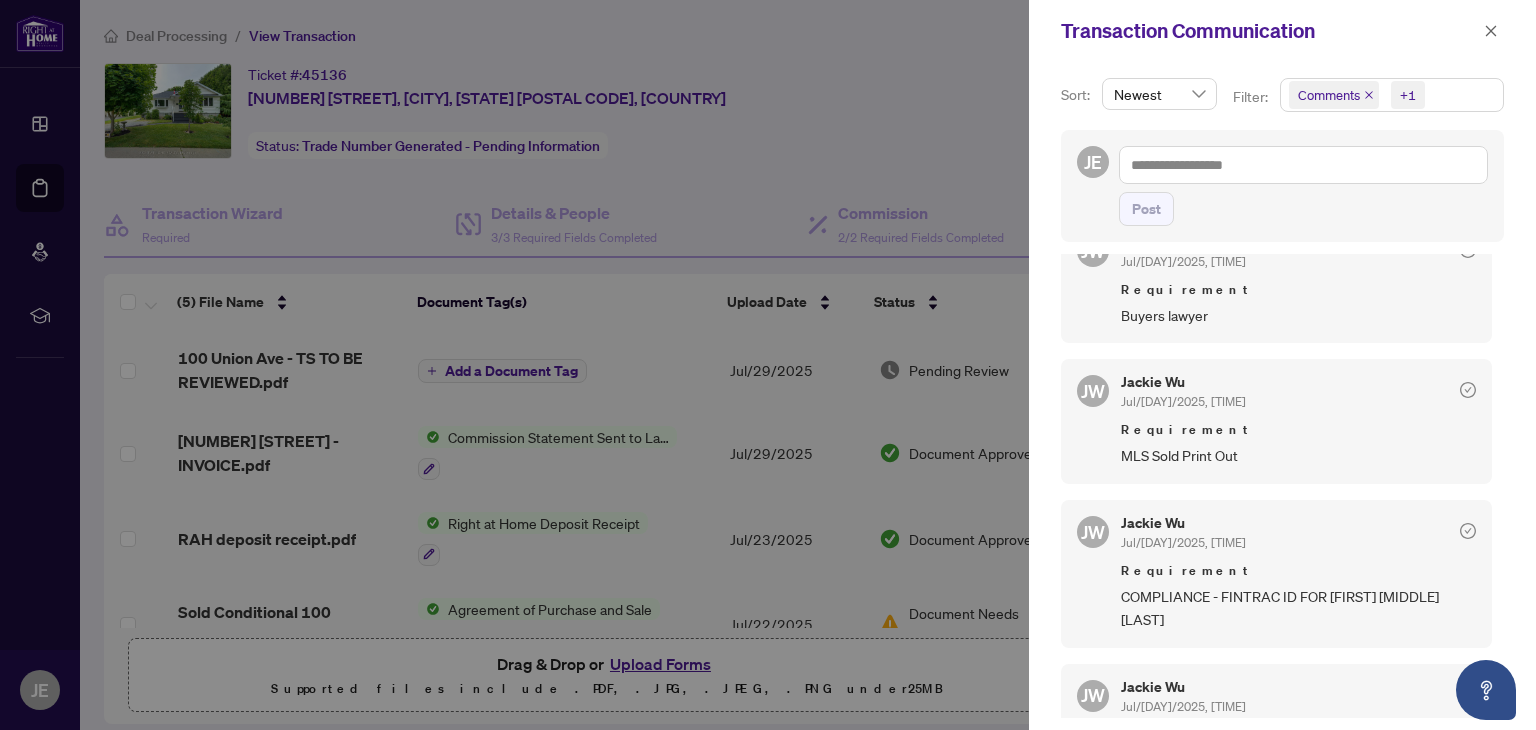 click at bounding box center (768, 365) 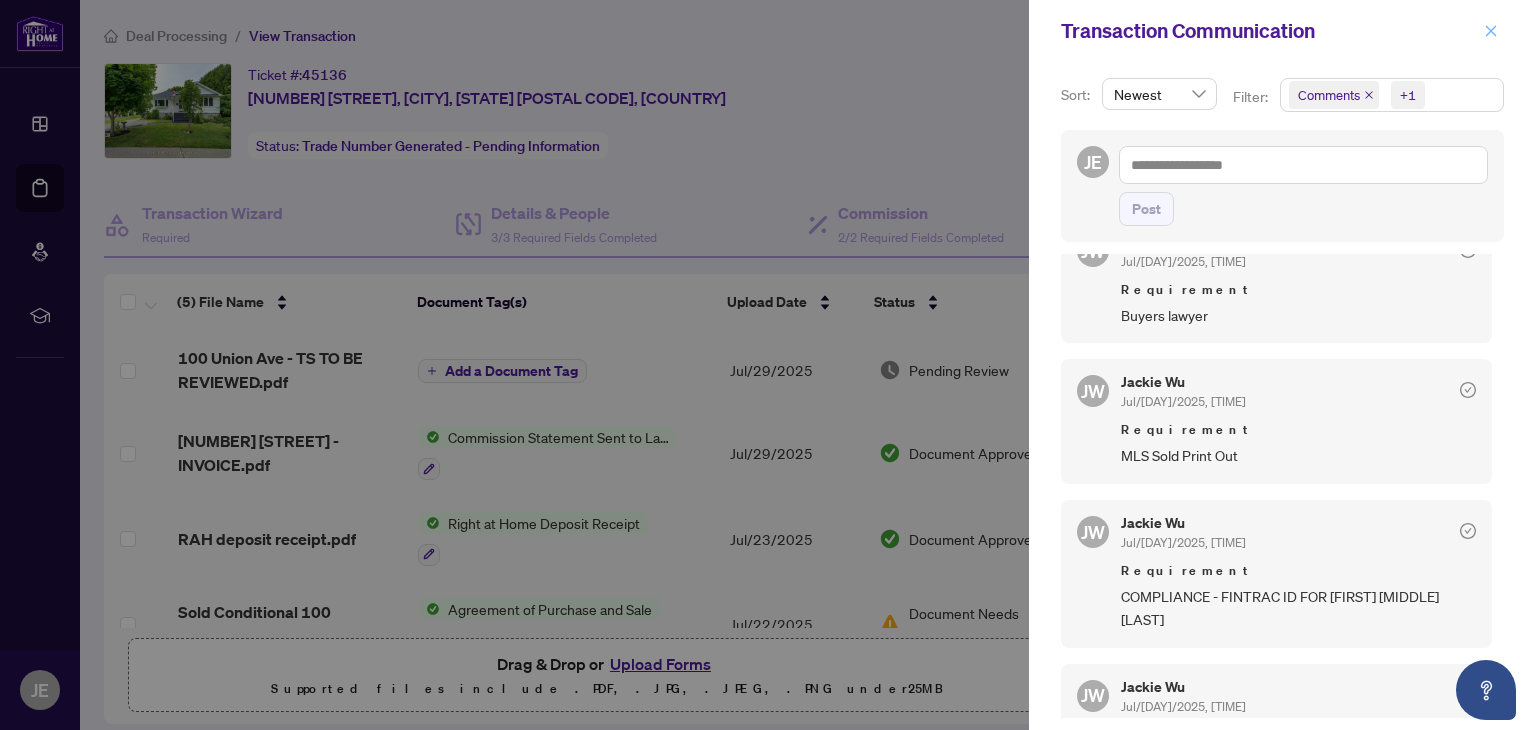 click 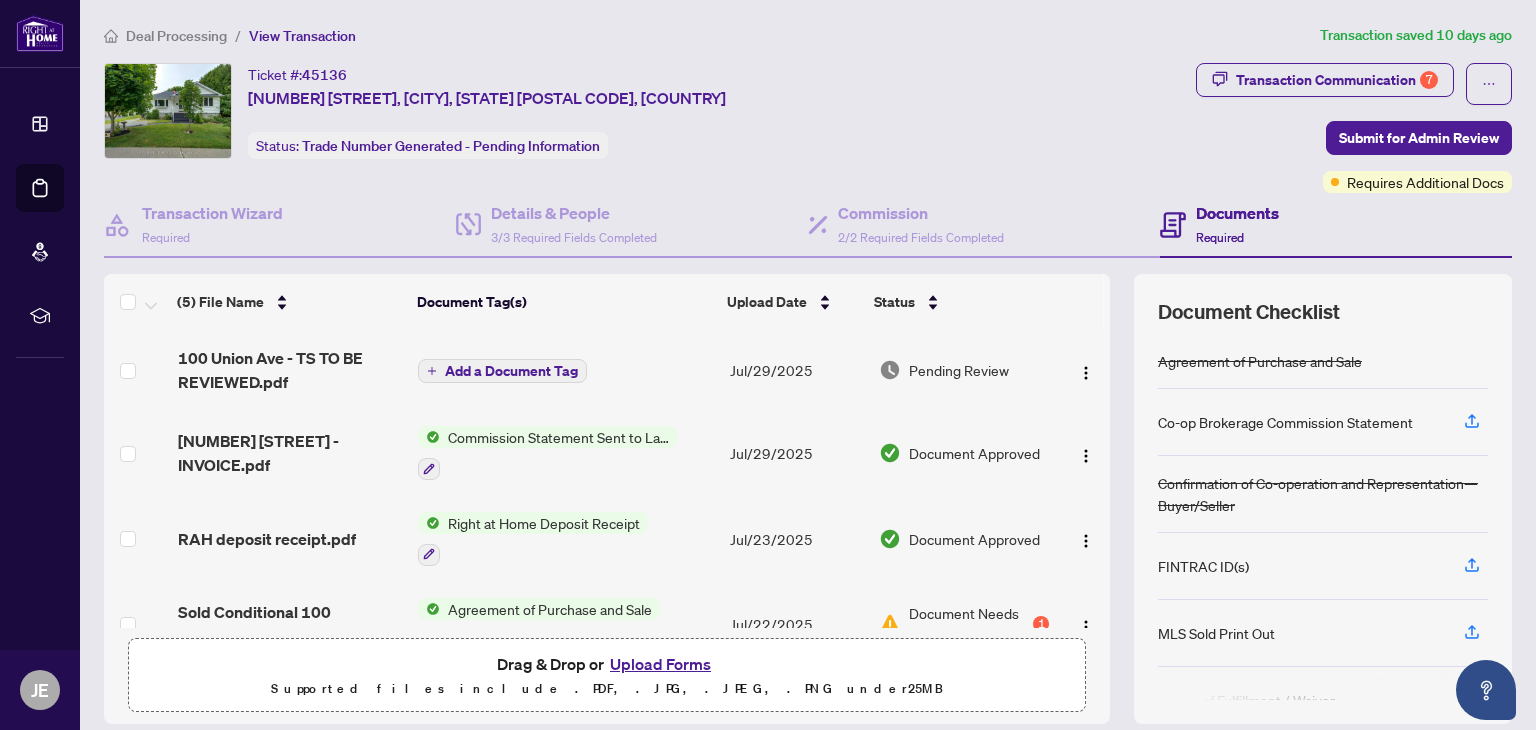 scroll, scrollTop: 130, scrollLeft: 0, axis: vertical 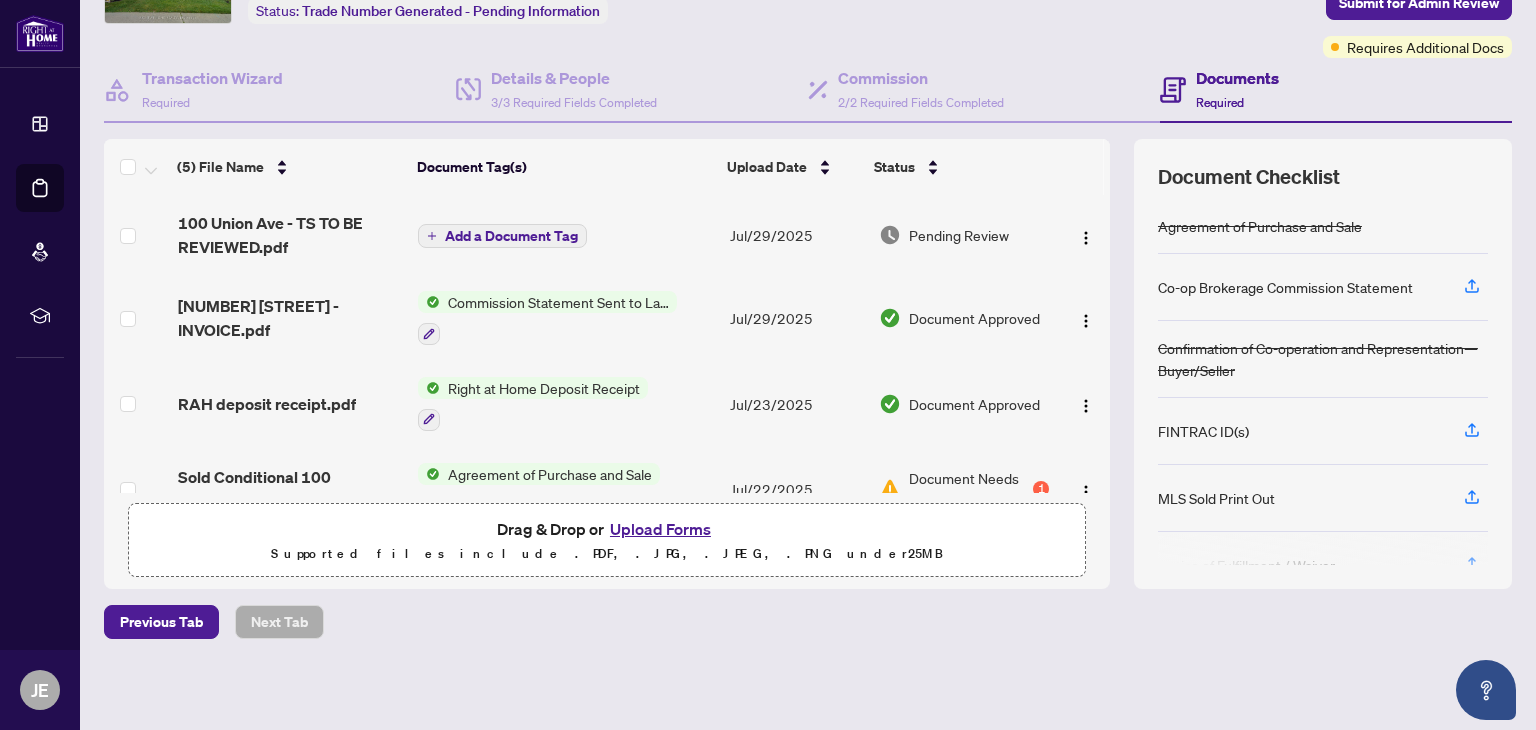 click on "FINTRAC ID(s)" at bounding box center (1323, 431) 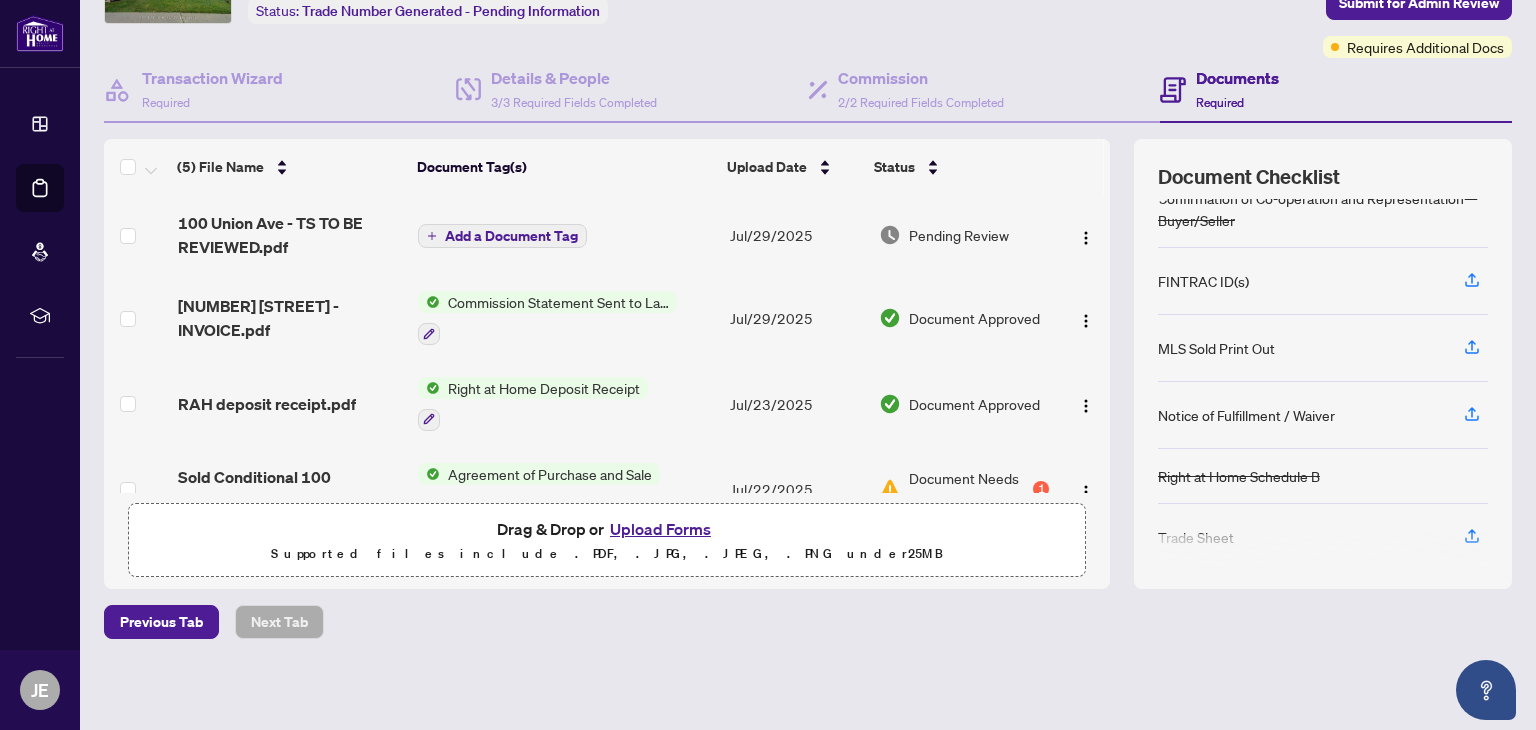scroll, scrollTop: 159, scrollLeft: 0, axis: vertical 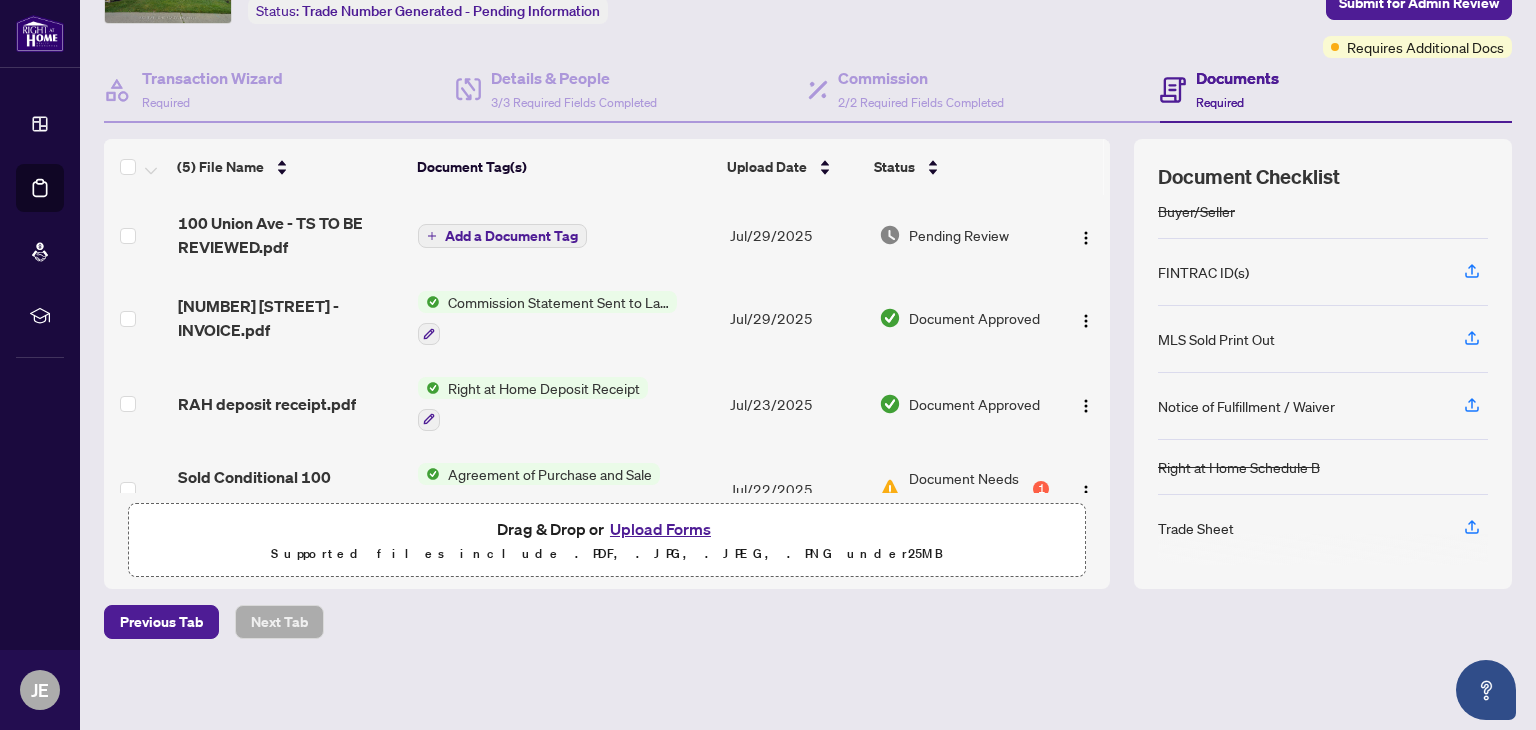 click on "Notice of Fulfillment / Waiver" at bounding box center (1323, 406) 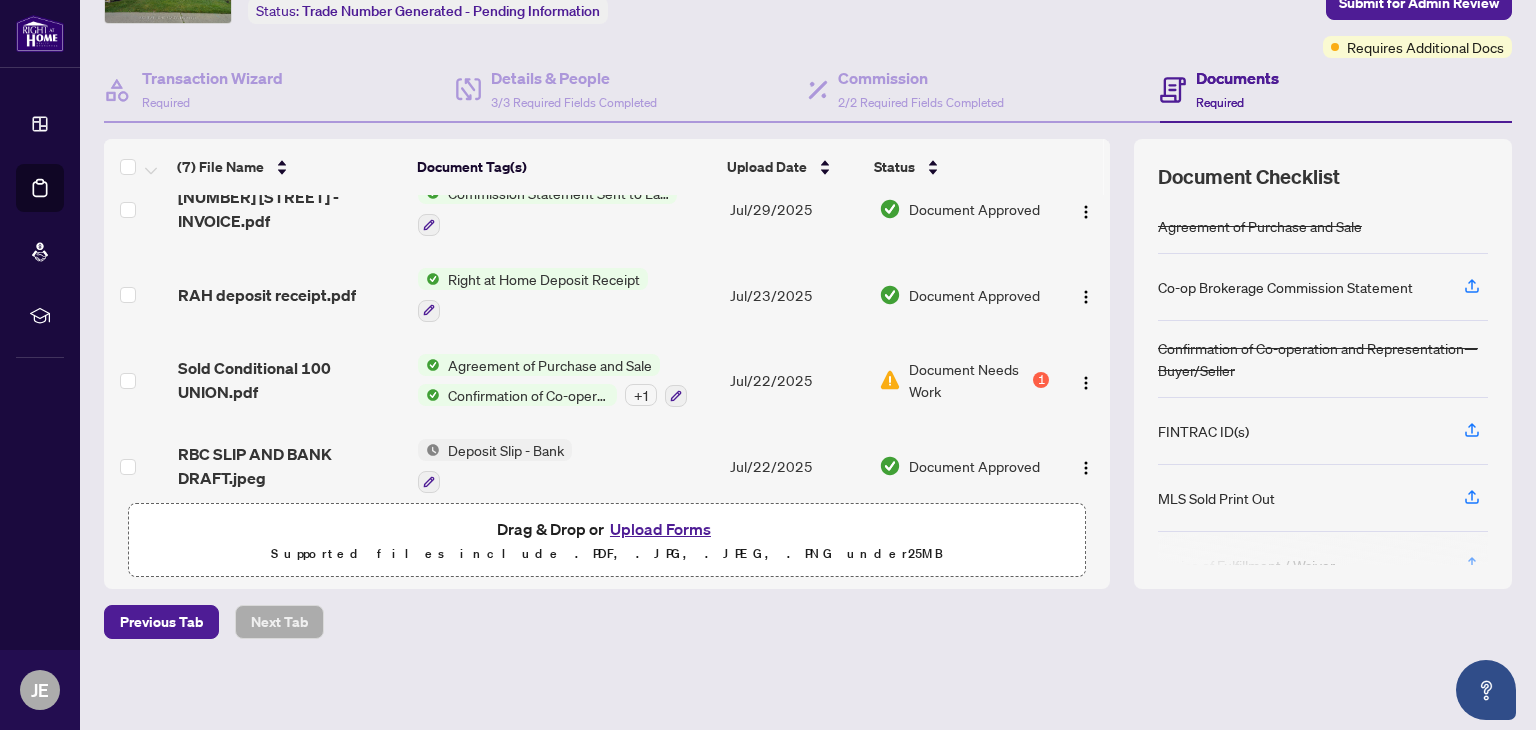 scroll, scrollTop: 269, scrollLeft: 0, axis: vertical 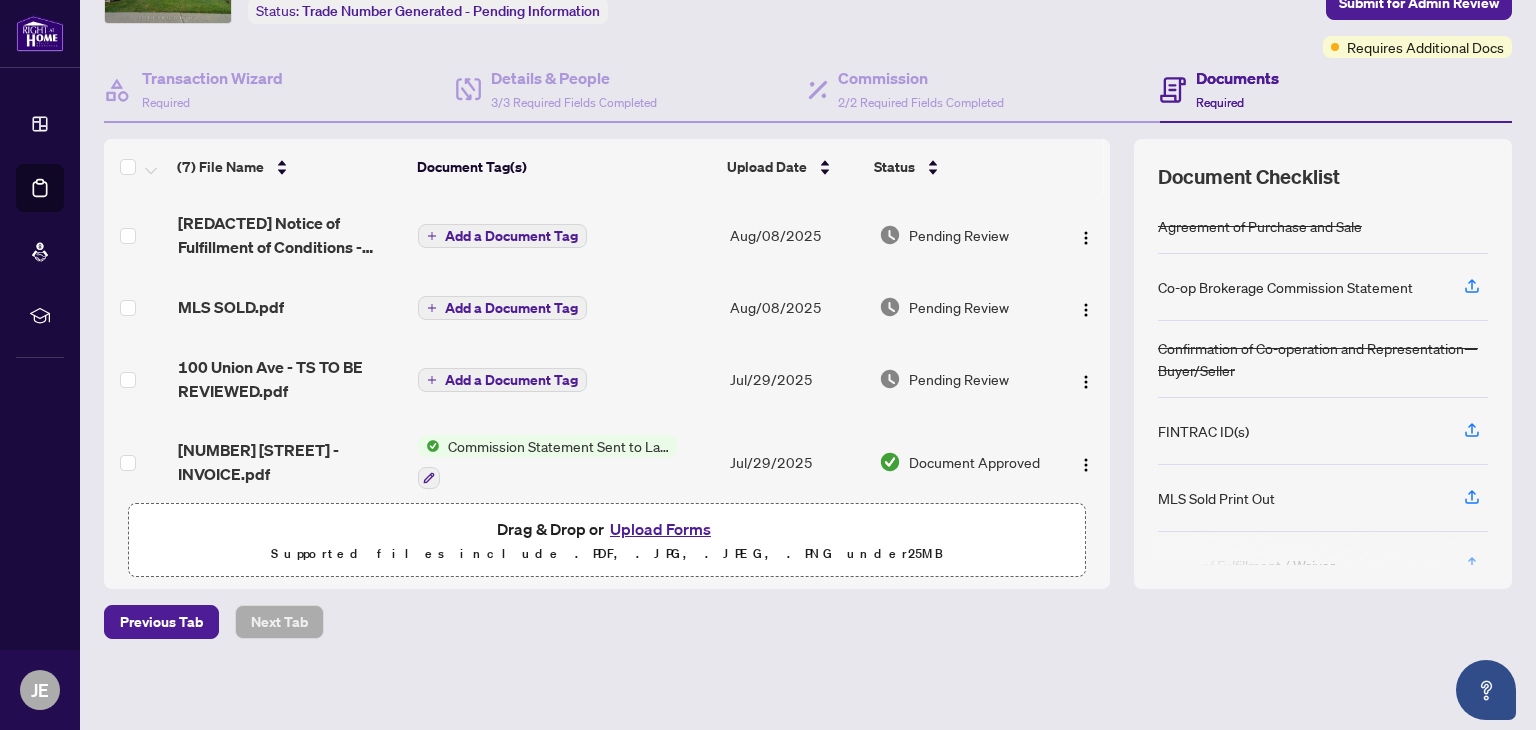 click on "Add a Document Tag" at bounding box center [511, 236] 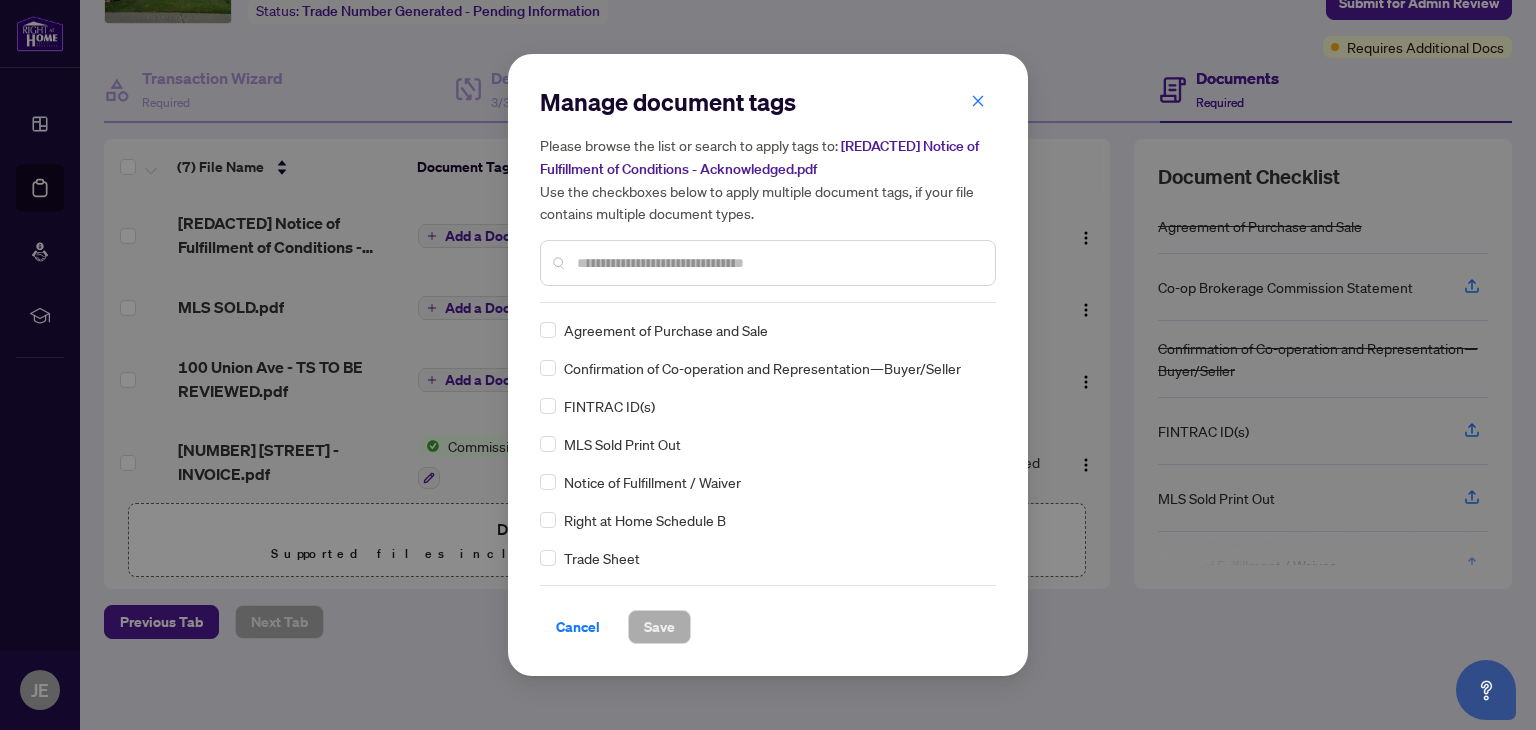 click at bounding box center (778, 263) 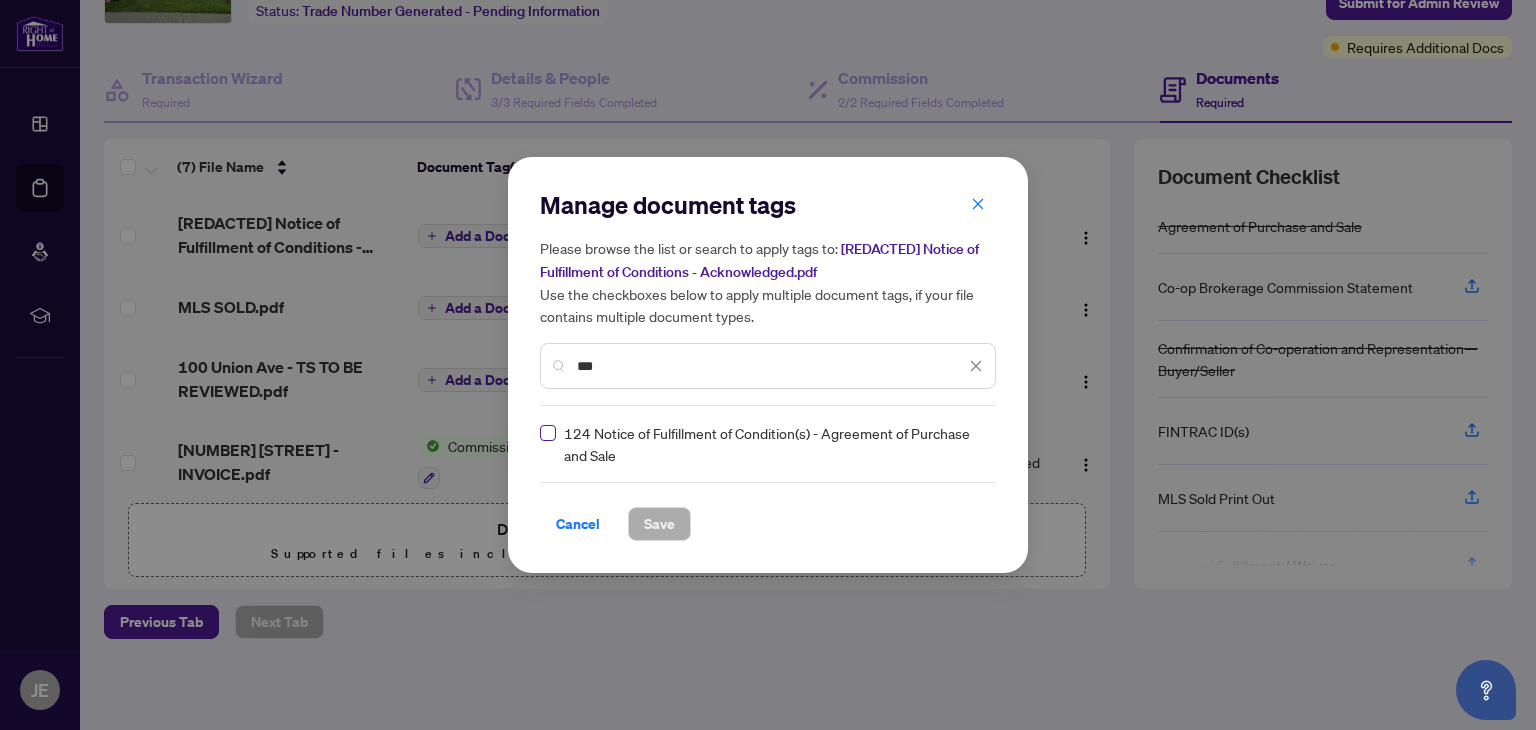 type on "***" 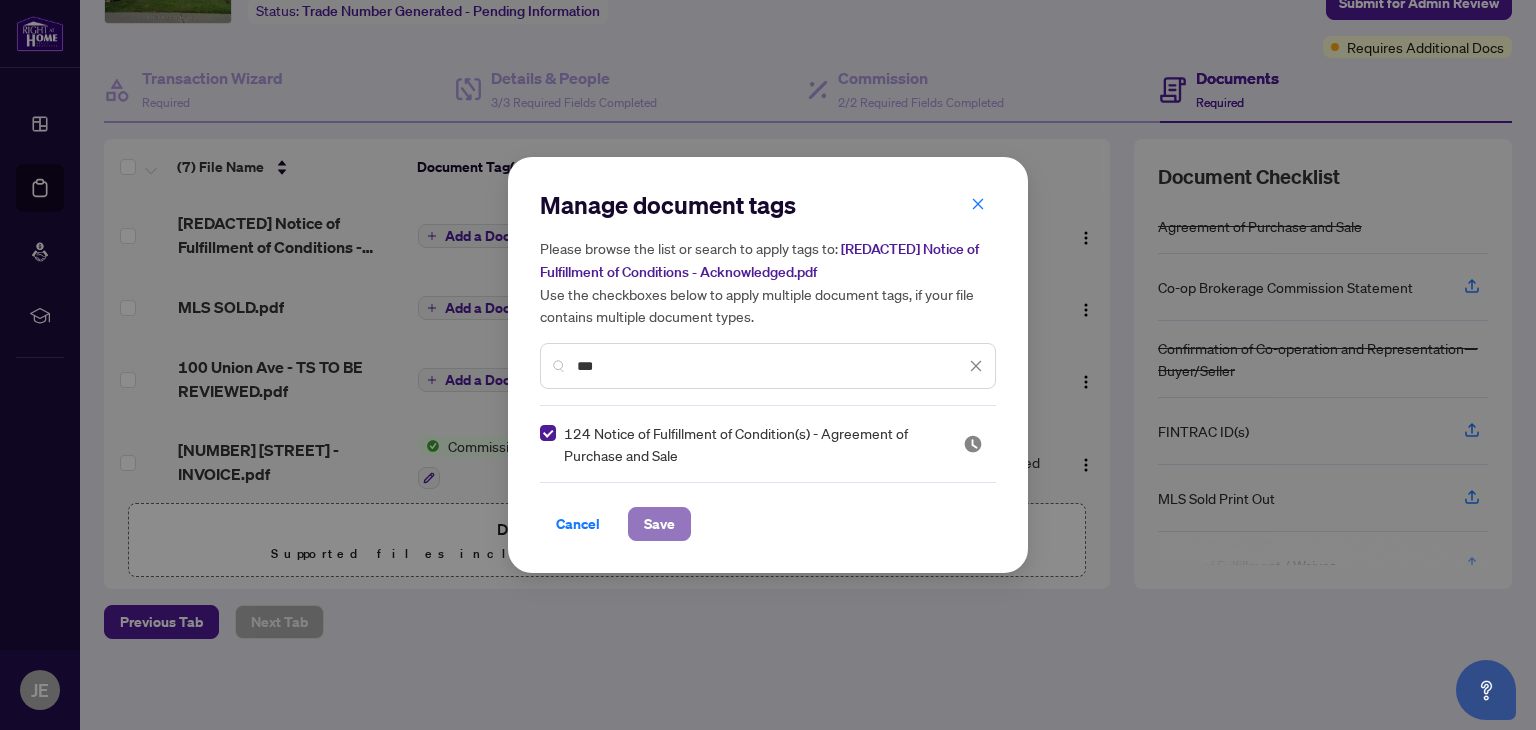 click on "Save" at bounding box center [659, 524] 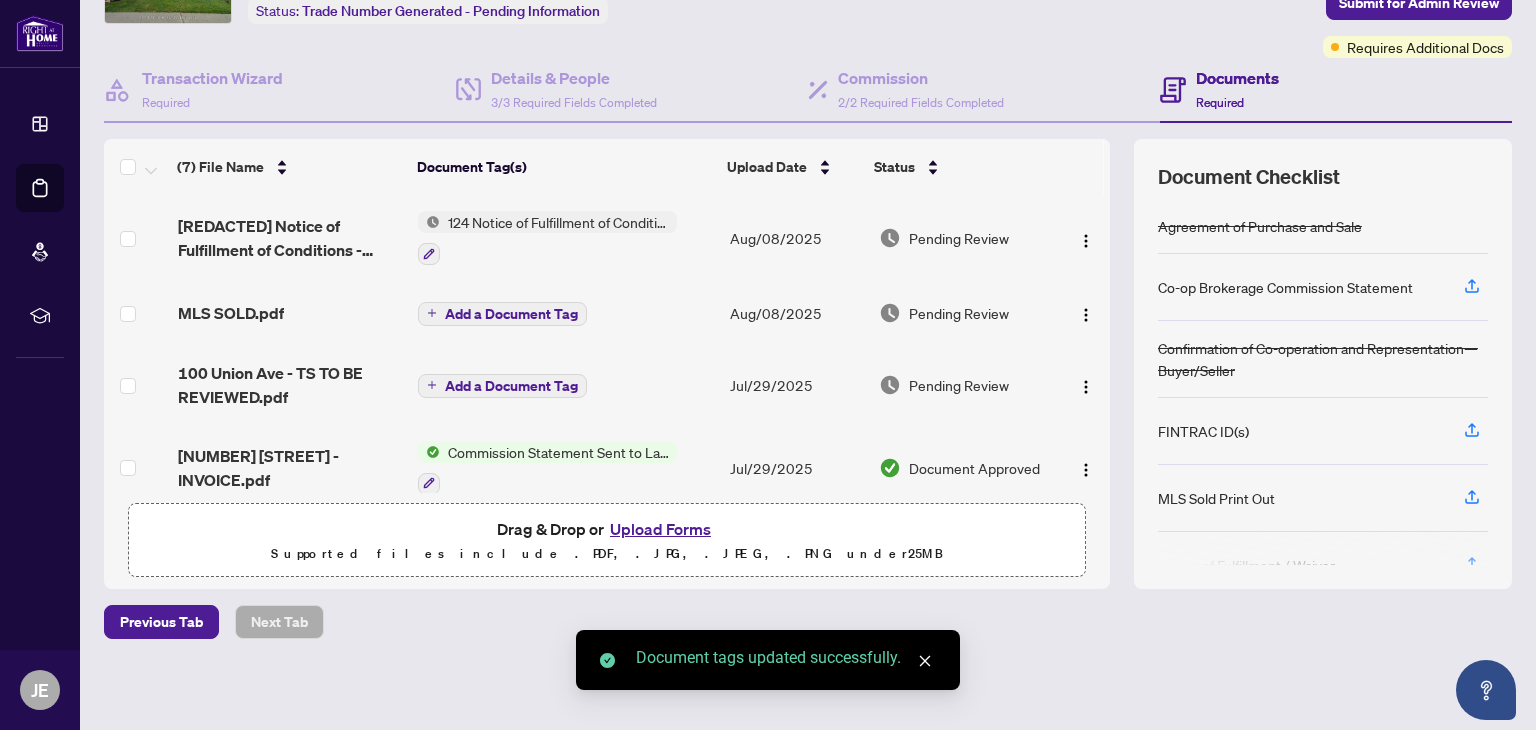 click on "Add a Document Tag" at bounding box center [511, 314] 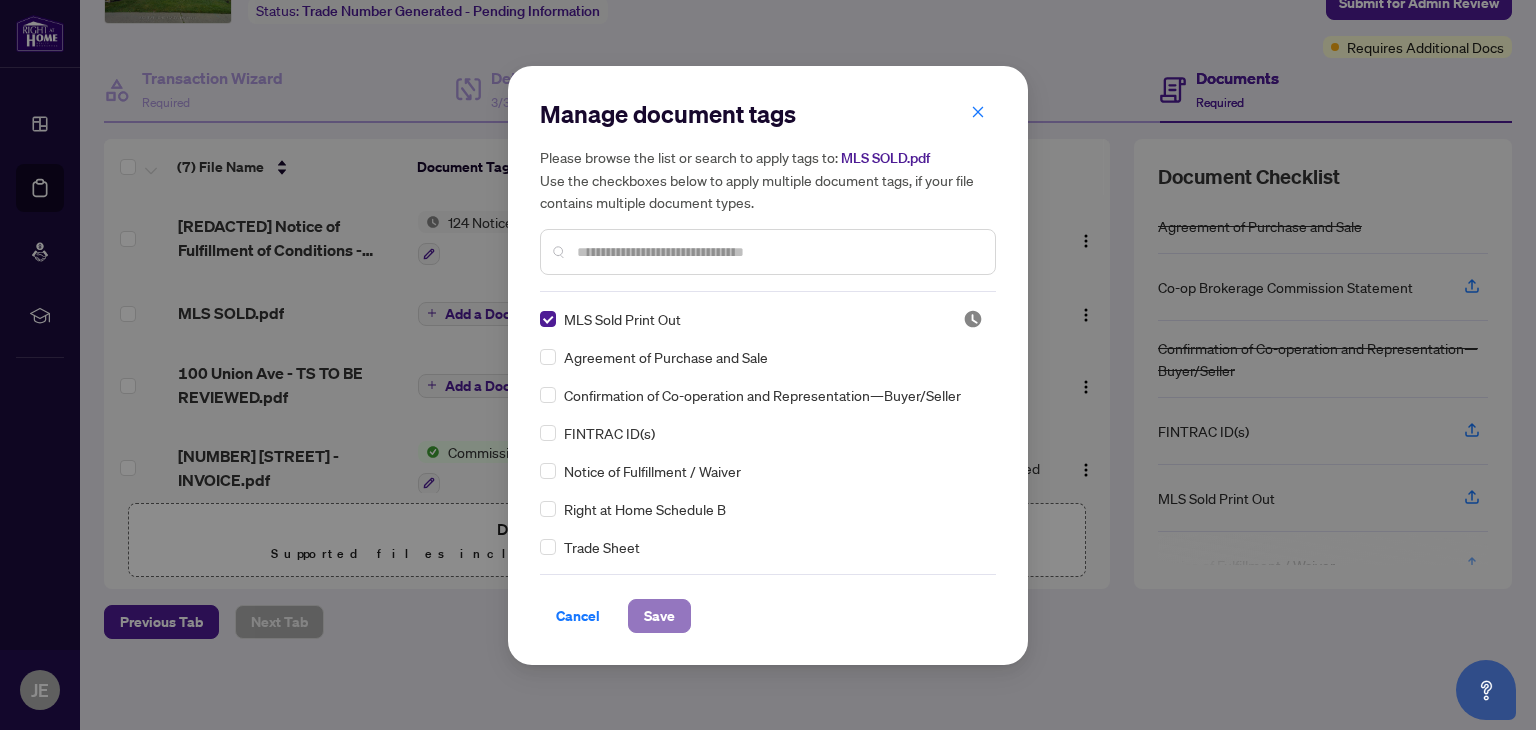 click on "Save" at bounding box center [659, 616] 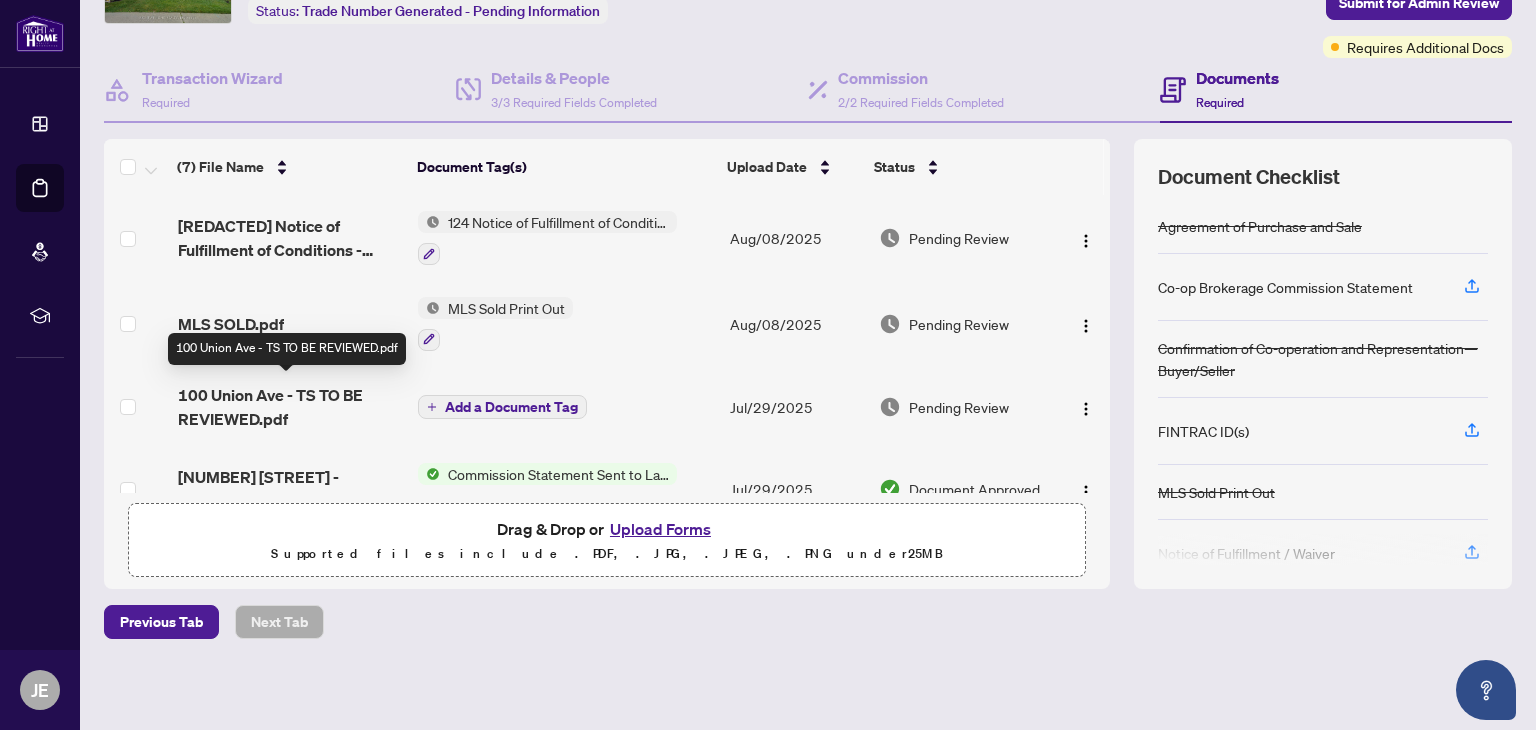 click on "100 Union Ave - TS TO BE REVIEWED.pdf" at bounding box center [290, 407] 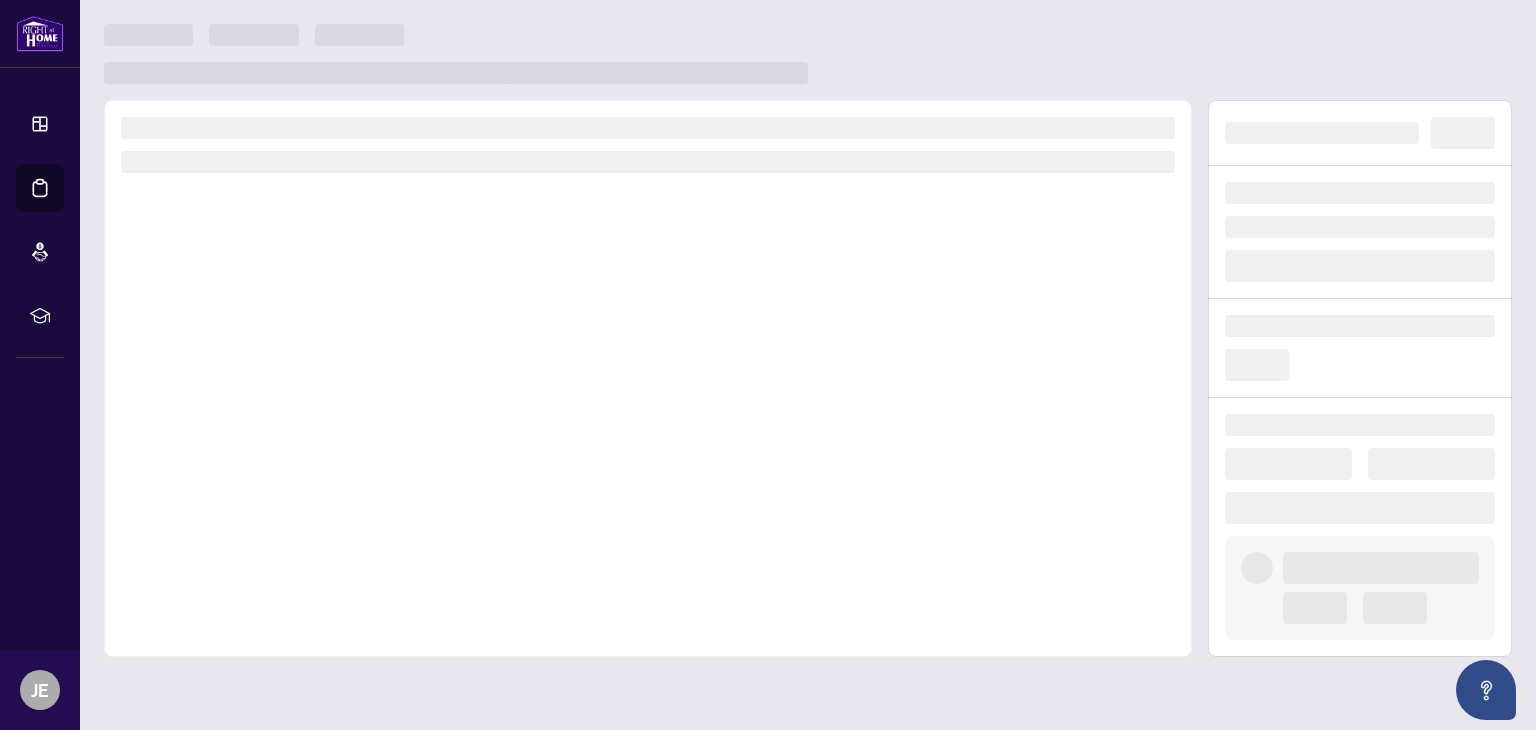 scroll, scrollTop: 0, scrollLeft: 0, axis: both 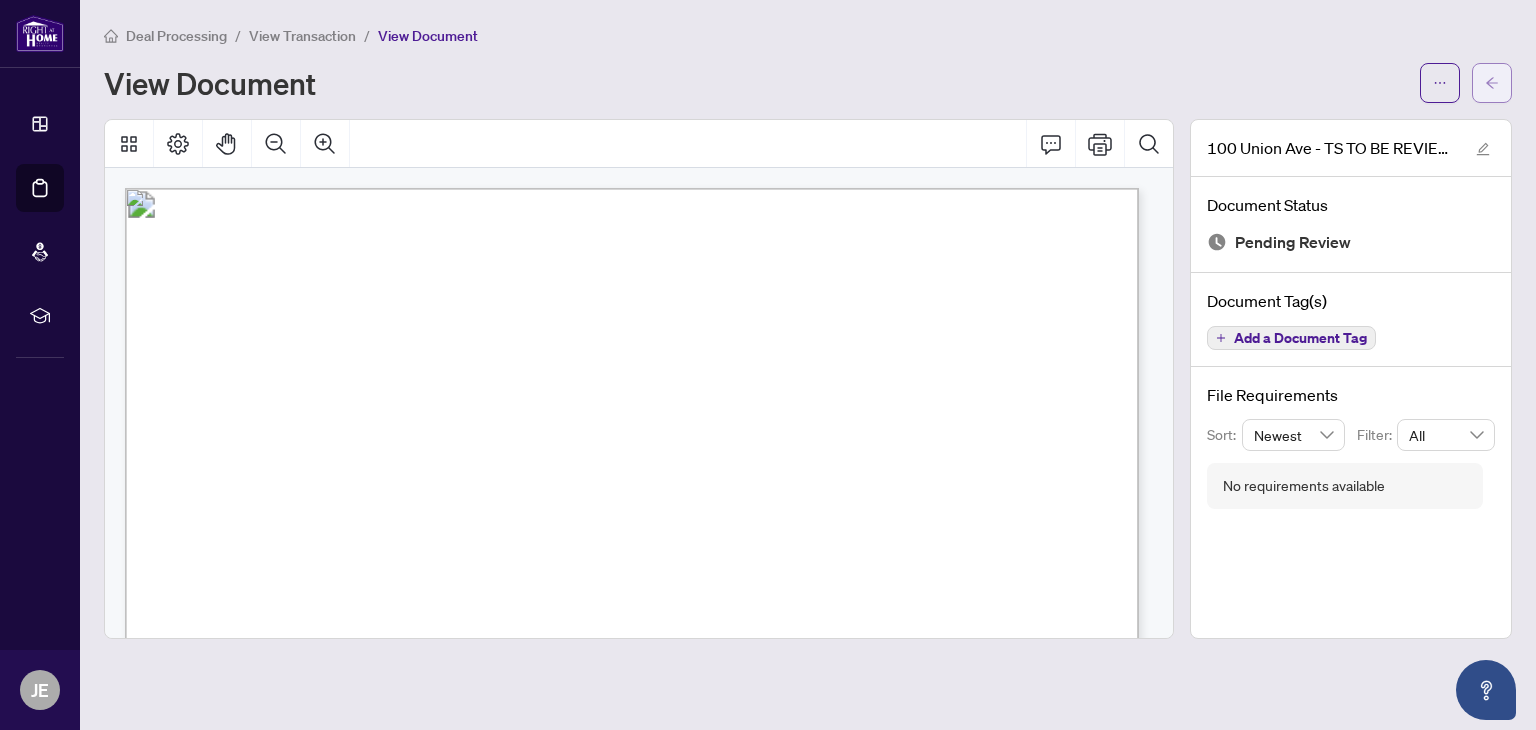 click at bounding box center [1492, 83] 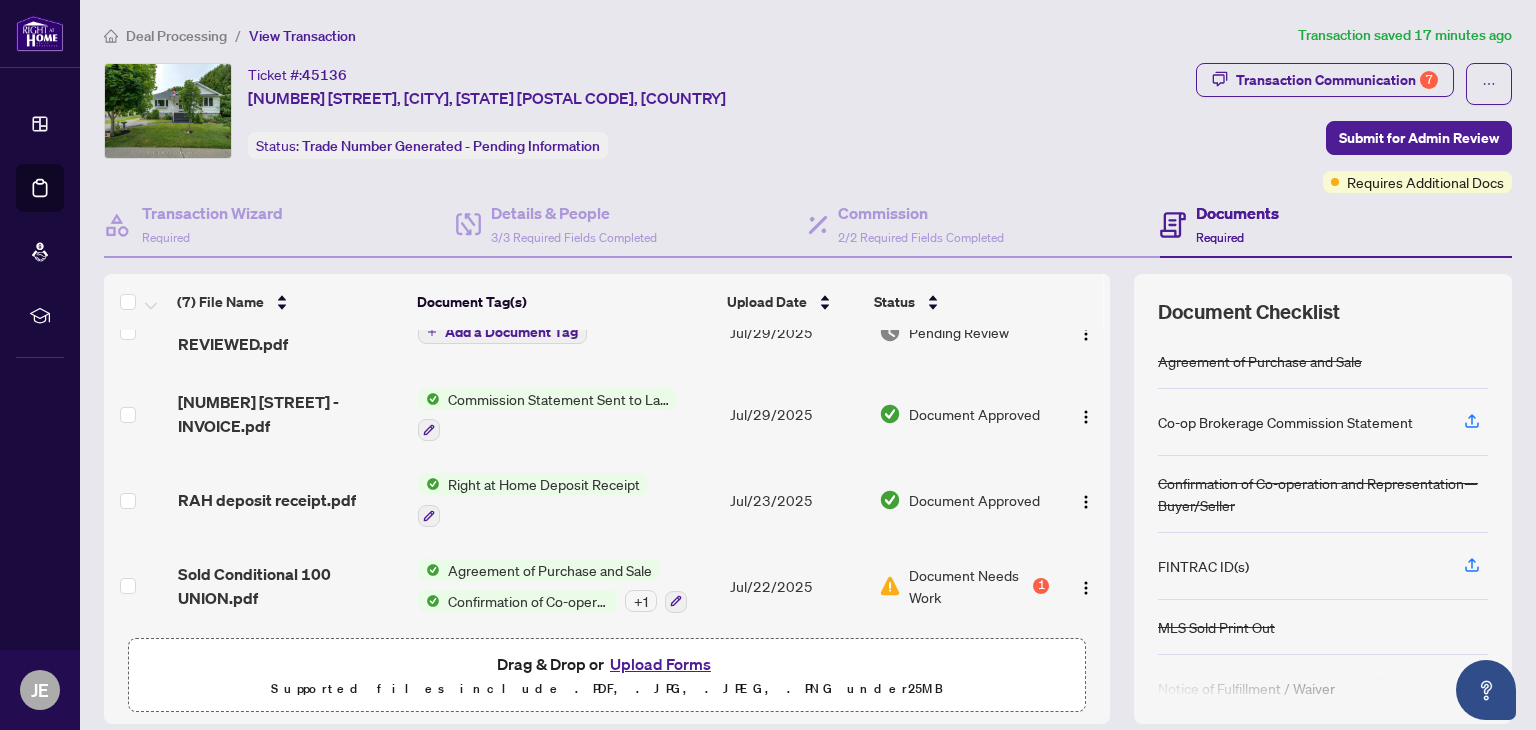 scroll, scrollTop: 293, scrollLeft: 0, axis: vertical 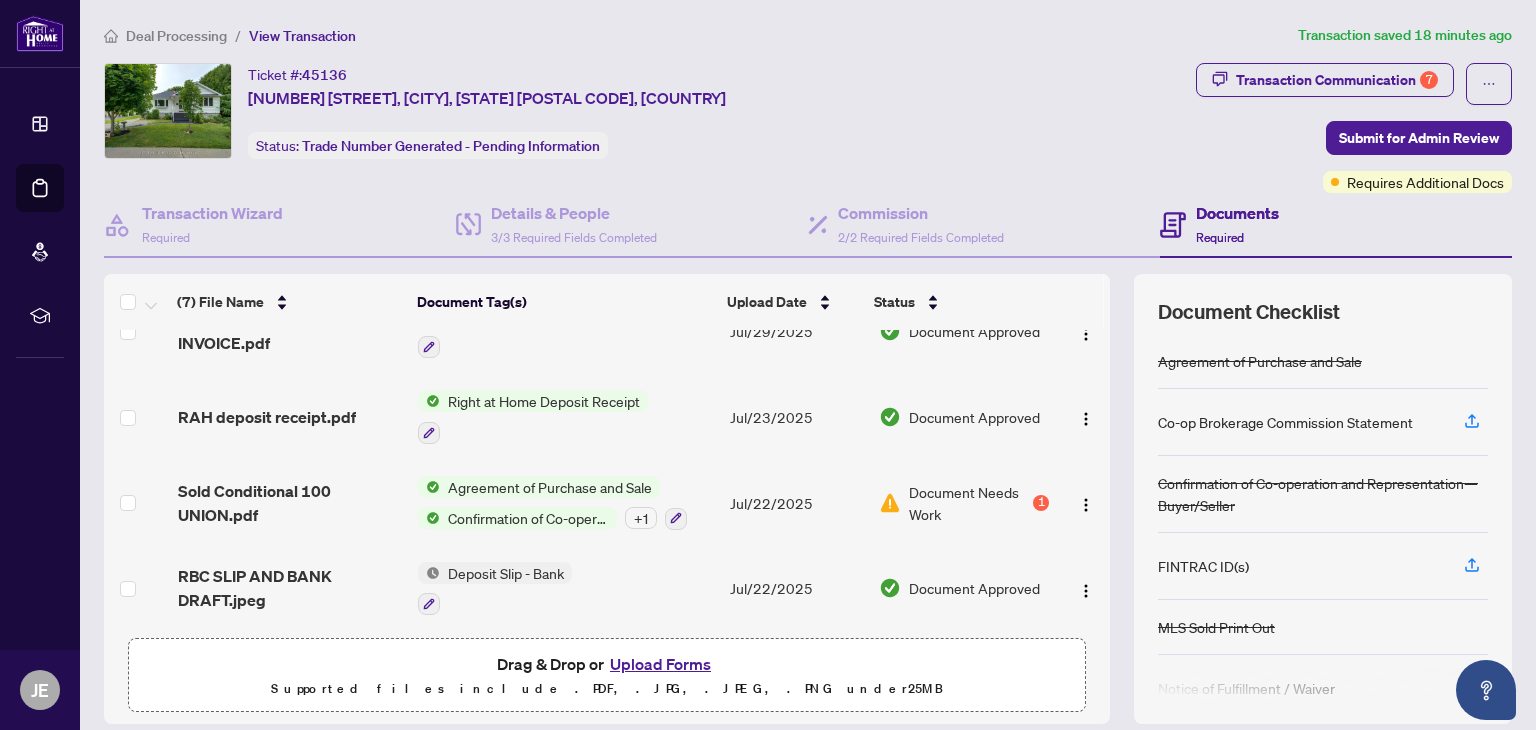 click on "Document Needs Work" at bounding box center (969, 503) 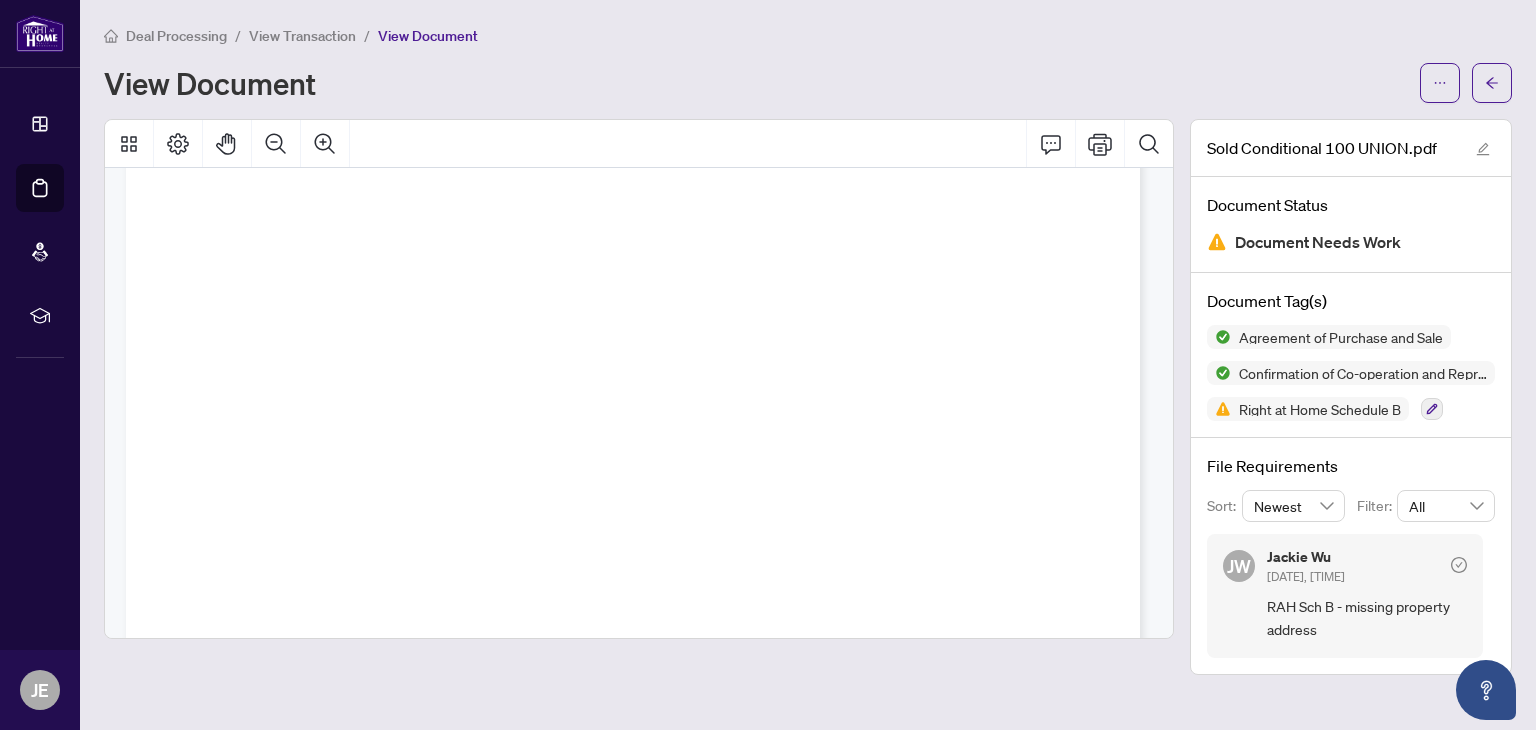 scroll, scrollTop: 13005, scrollLeft: 0, axis: vertical 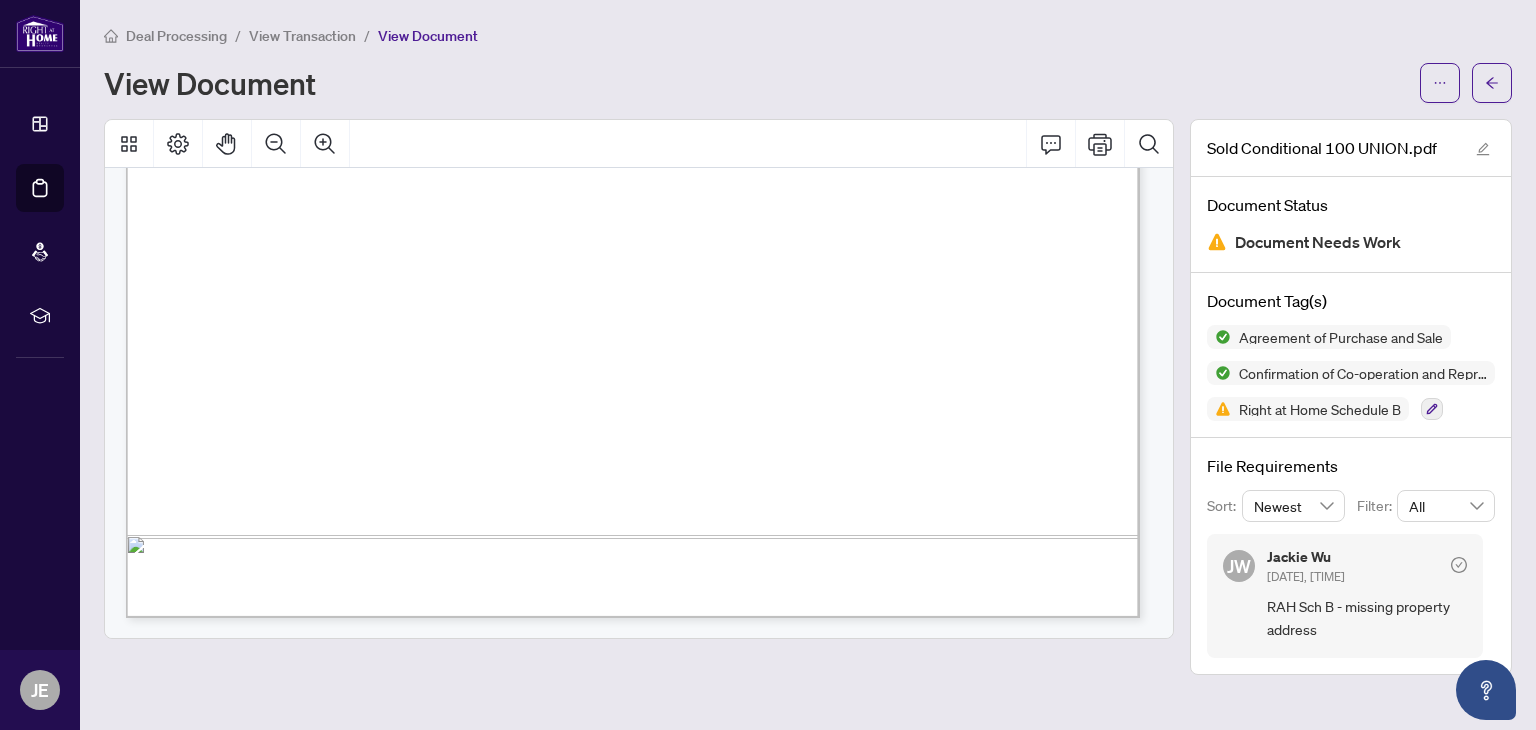 click on "Right at Home Schedule B" at bounding box center (1308, 409) 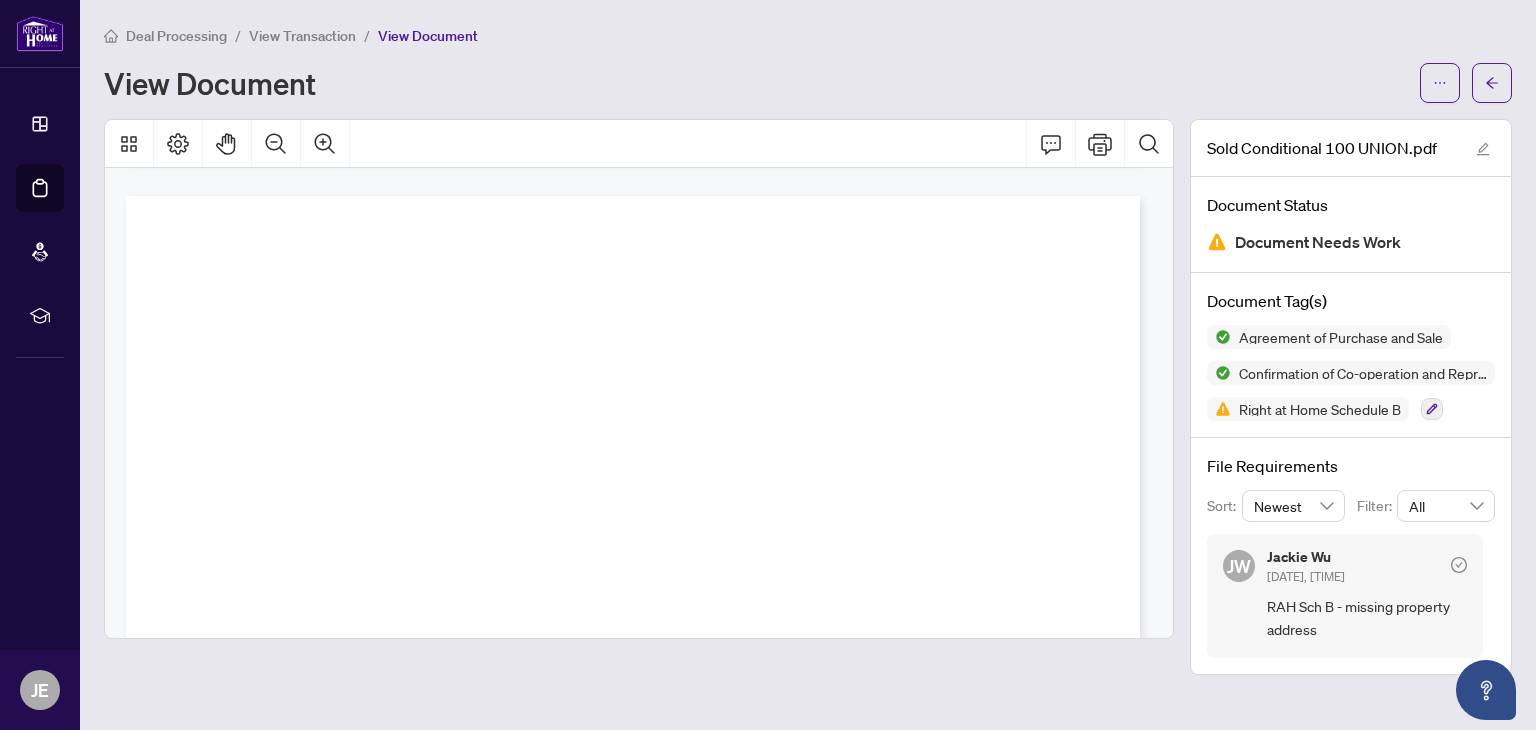 scroll, scrollTop: 558, scrollLeft: 0, axis: vertical 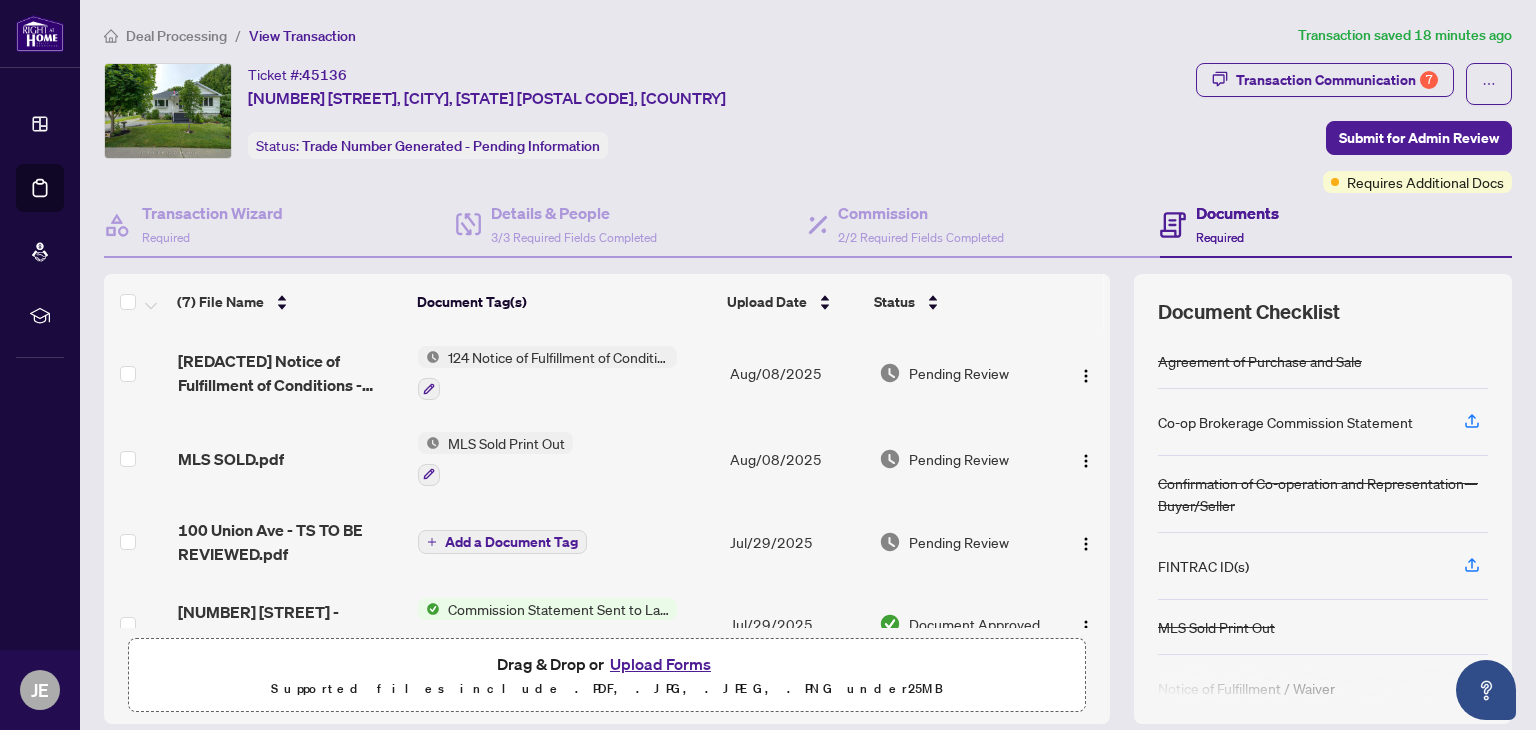 click on "Upload Forms" at bounding box center (660, 664) 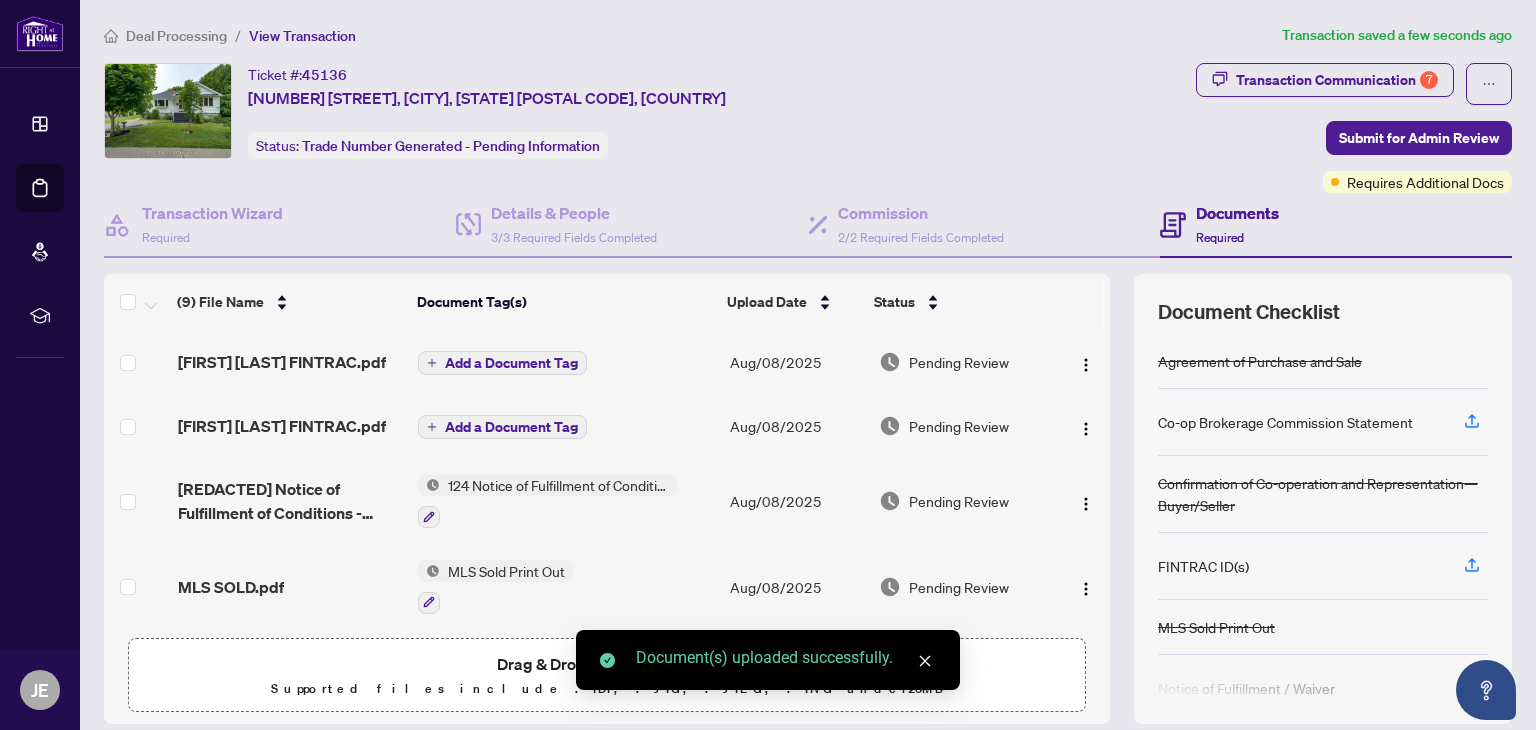 click on "Add a Document Tag" at bounding box center [511, 363] 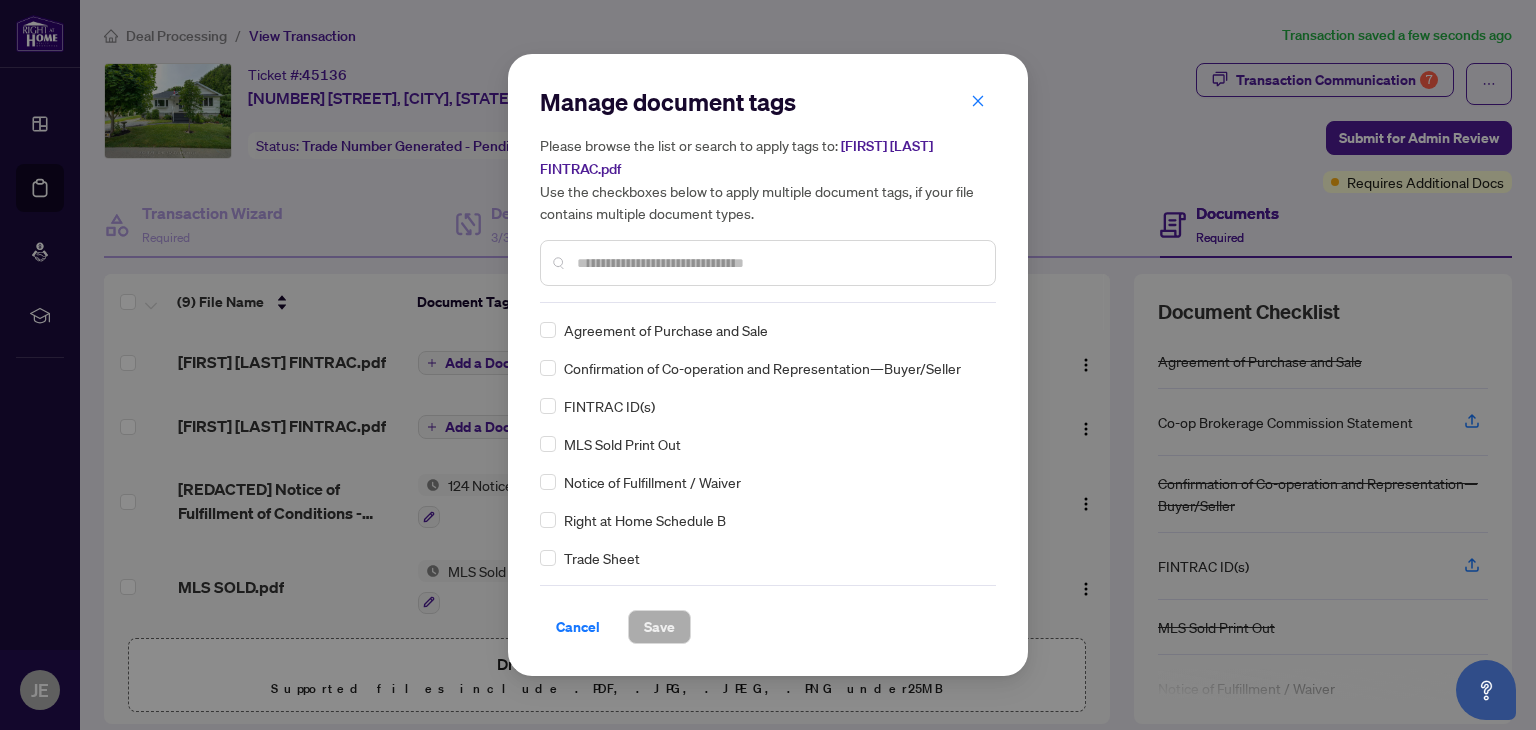 click at bounding box center [778, 263] 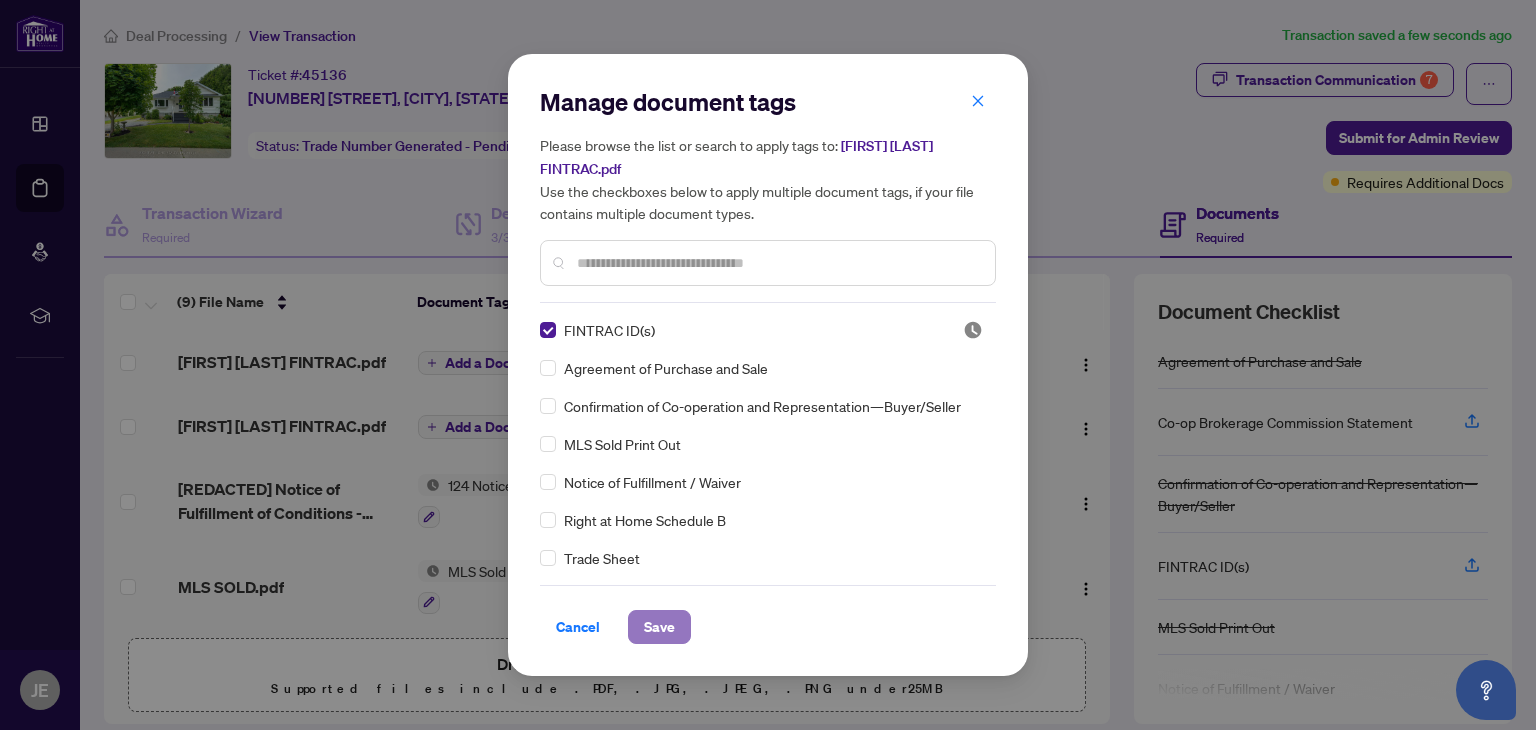 click on "Save" at bounding box center [659, 627] 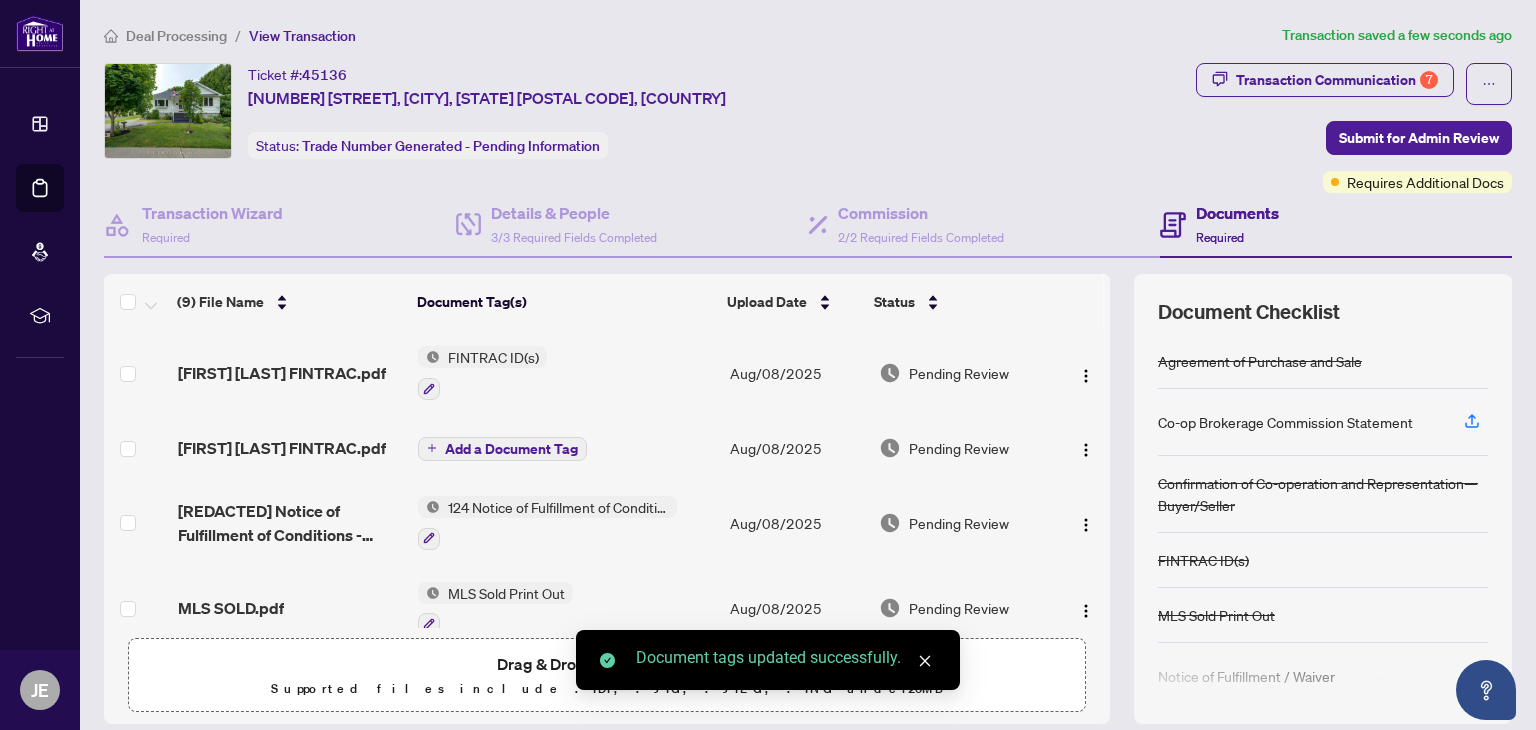 click on "Add a Document Tag" at bounding box center (511, 449) 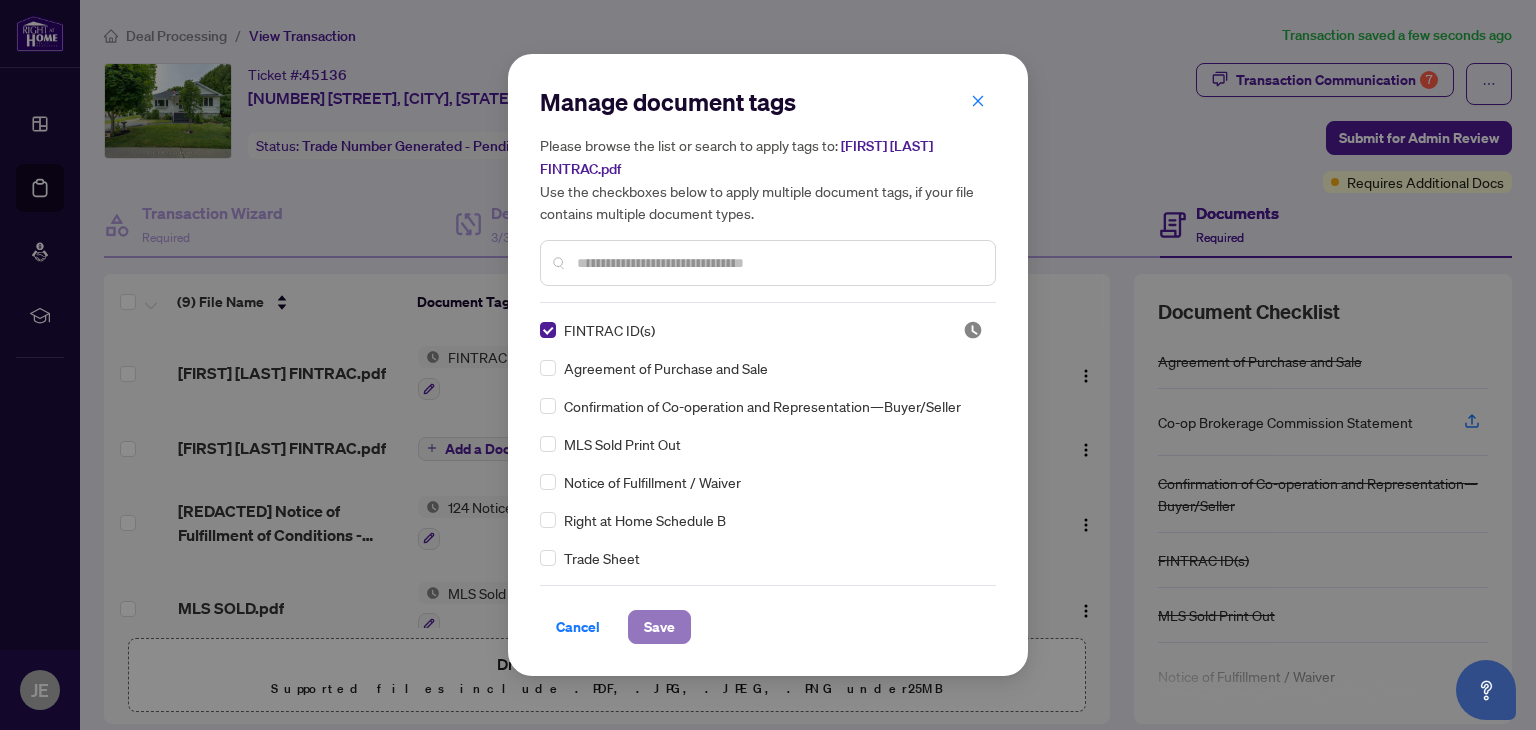 click on "Save" at bounding box center (659, 627) 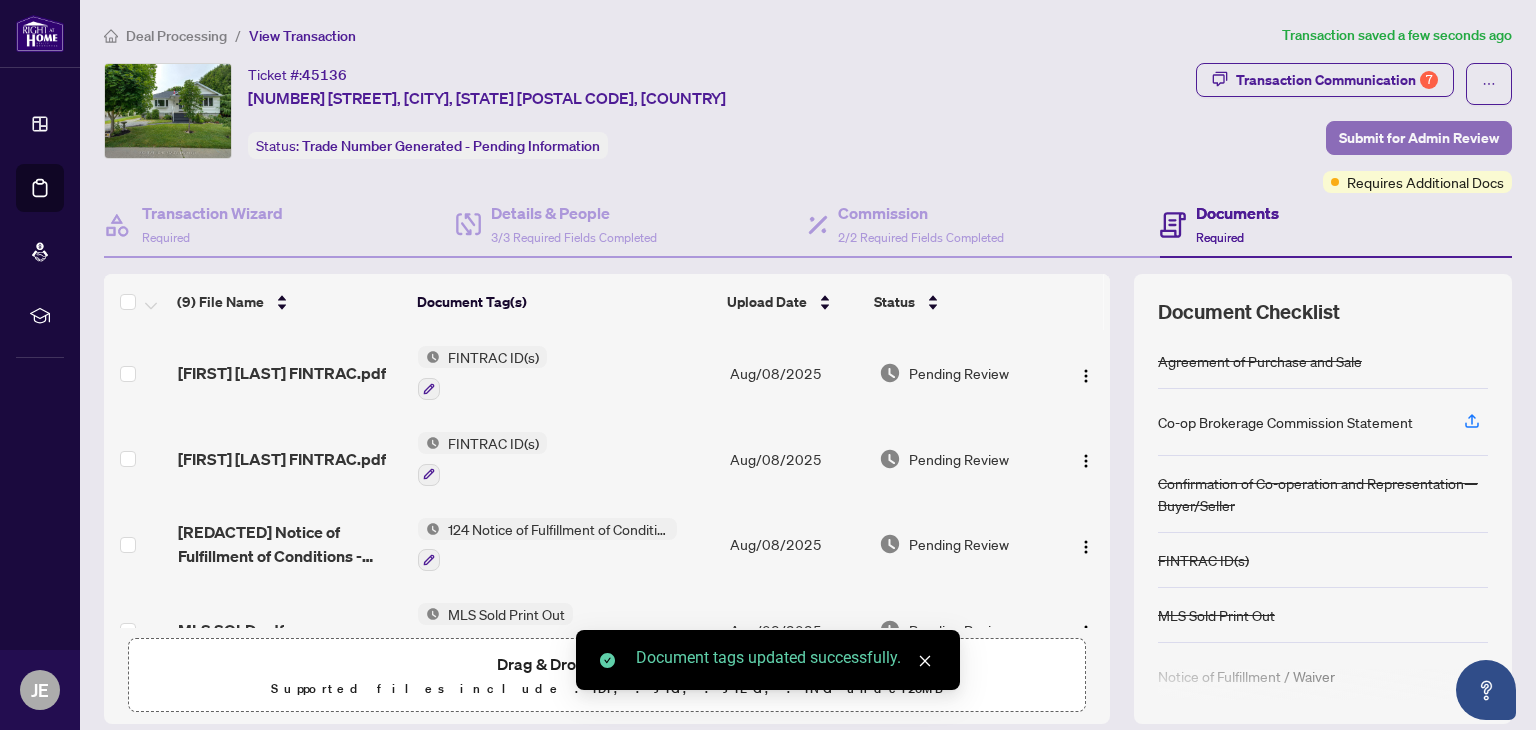 click on "Submit for Admin Review" at bounding box center [1419, 138] 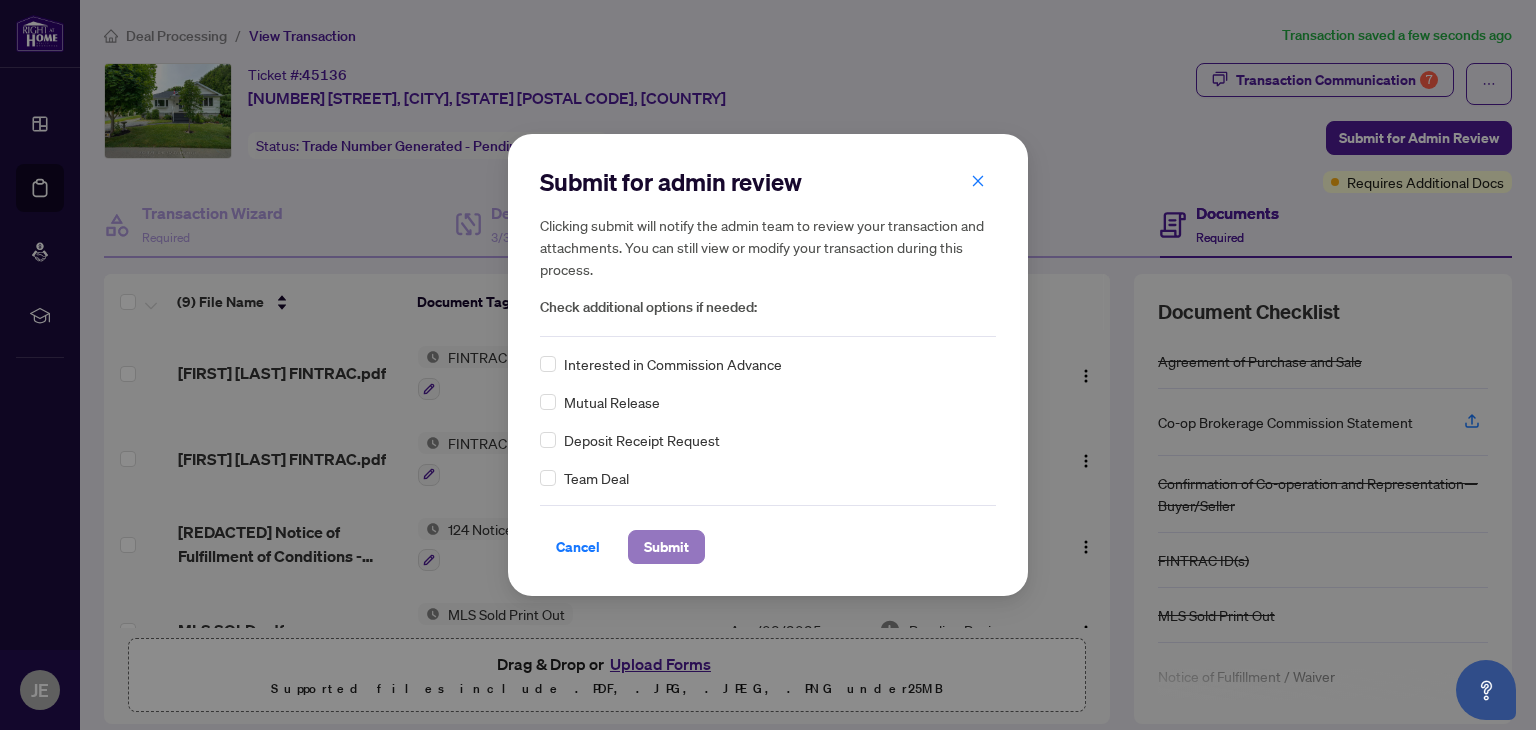 click on "Submit" at bounding box center (666, 547) 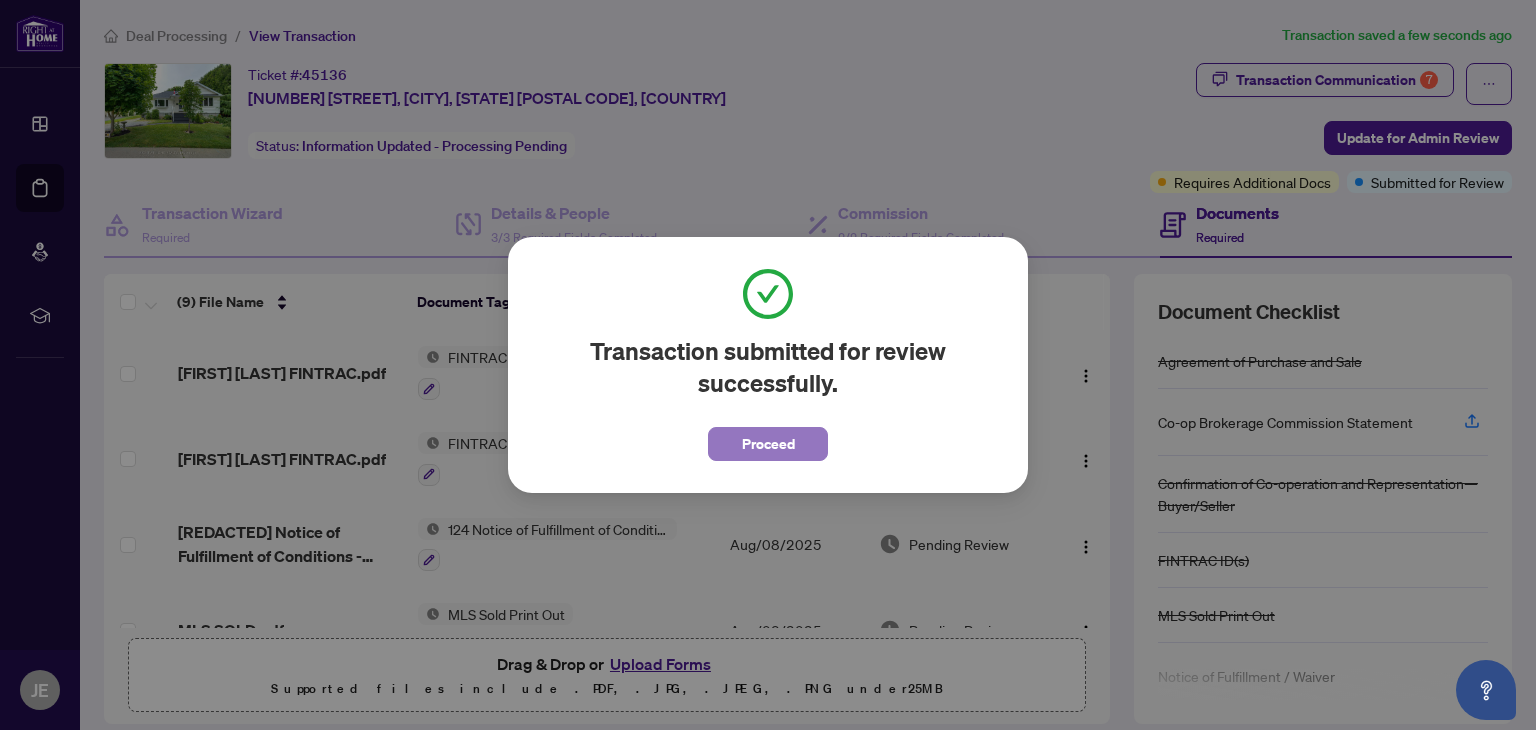 click on "Proceed" at bounding box center [768, 444] 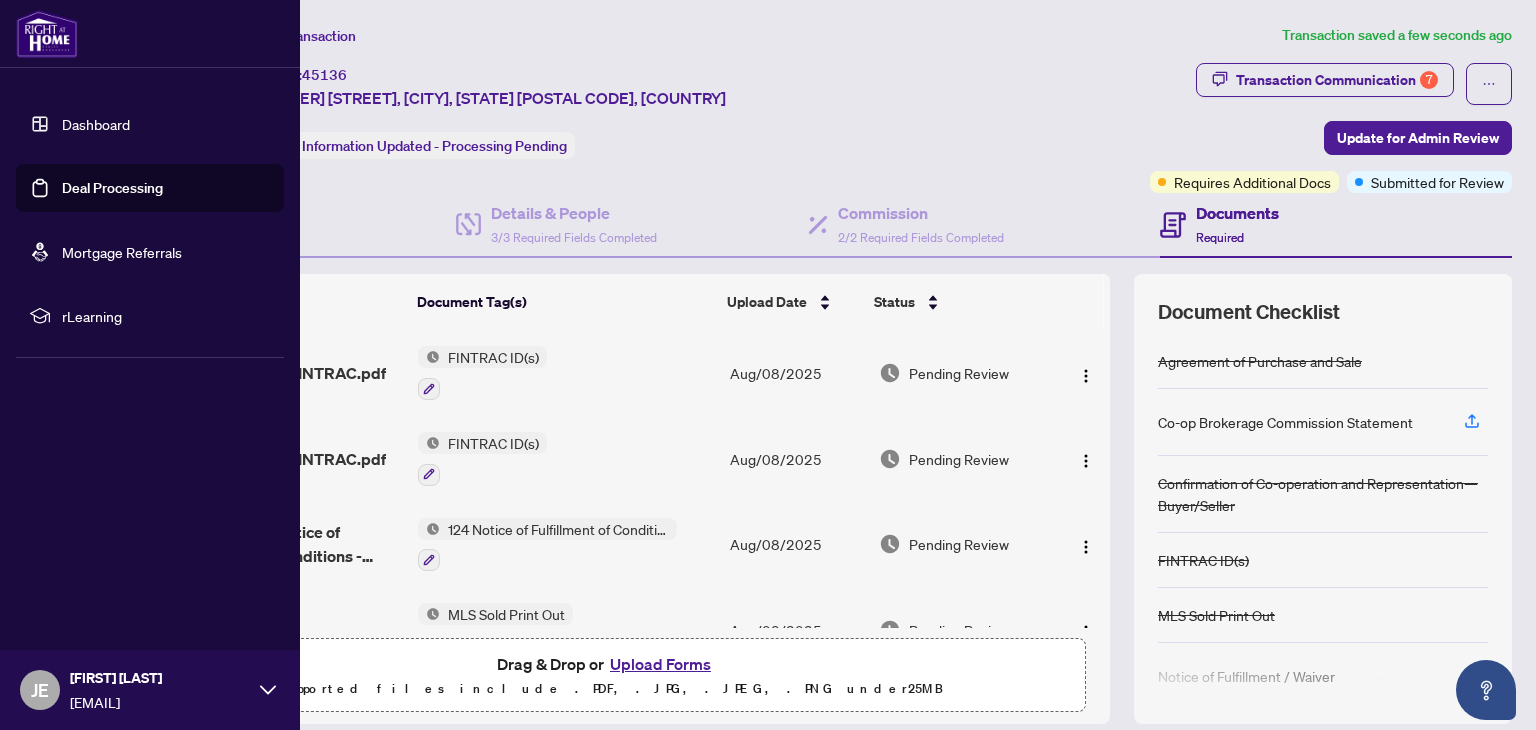 click at bounding box center [47, 34] 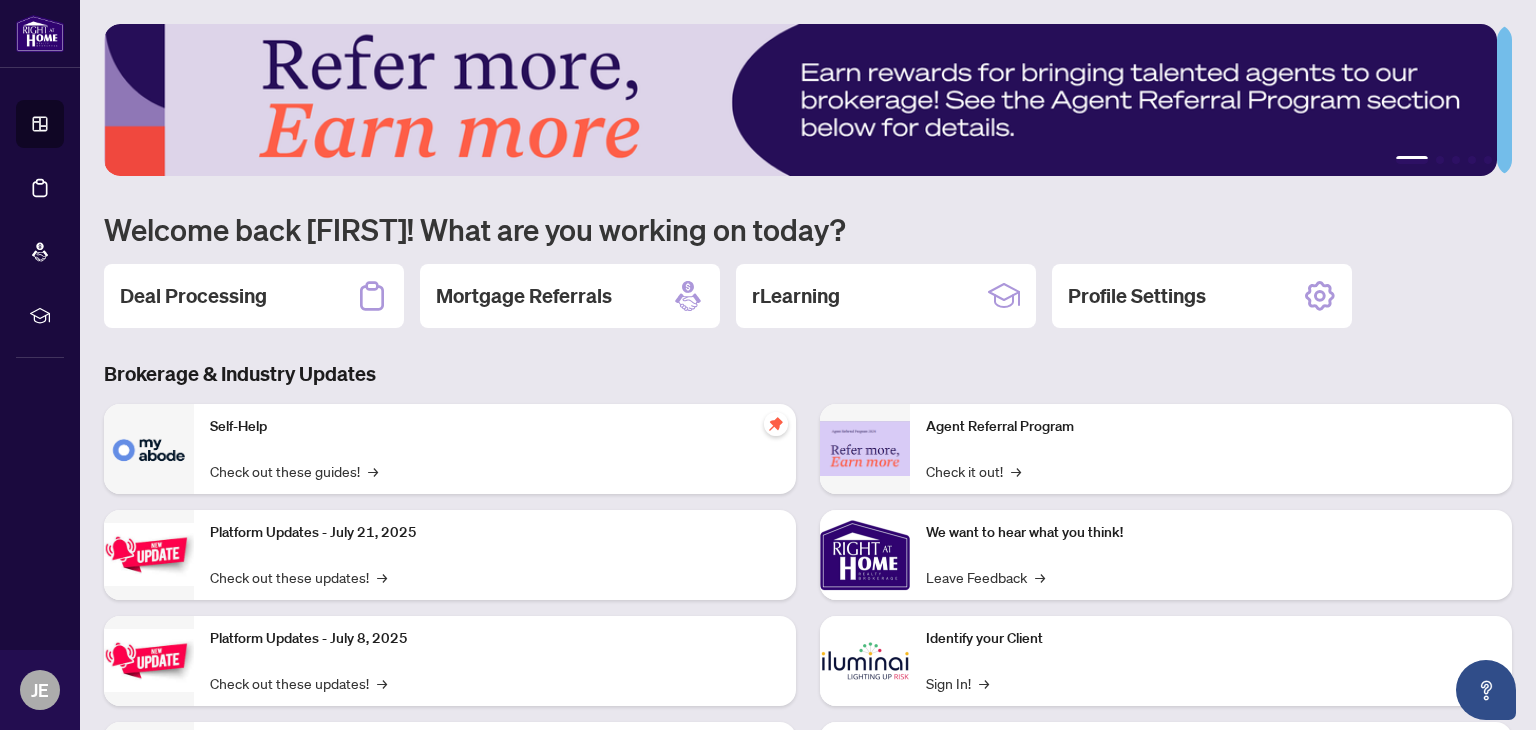 click on "Self-Help Check out these guides! →" at bounding box center (495, 449) 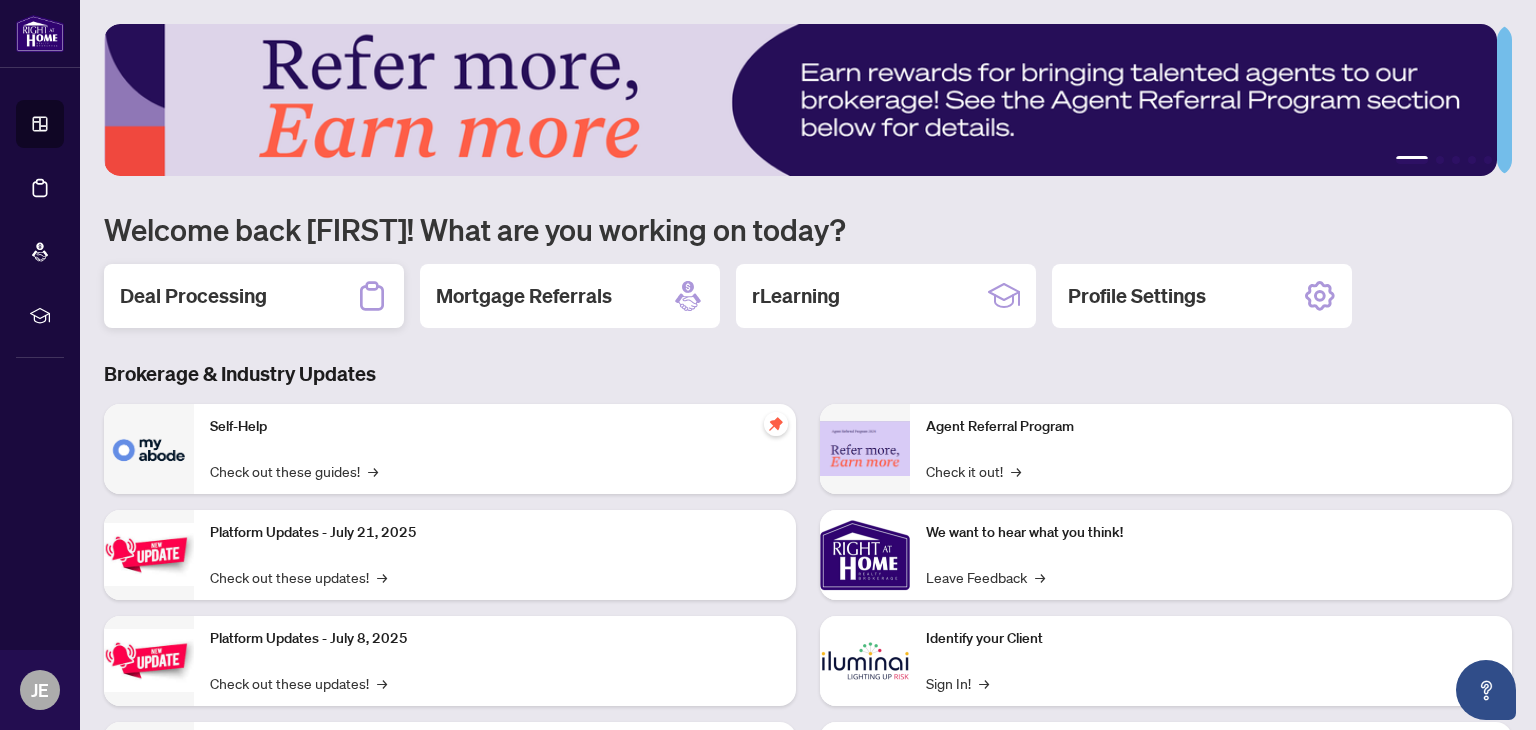 click on "Deal Processing" at bounding box center (254, 296) 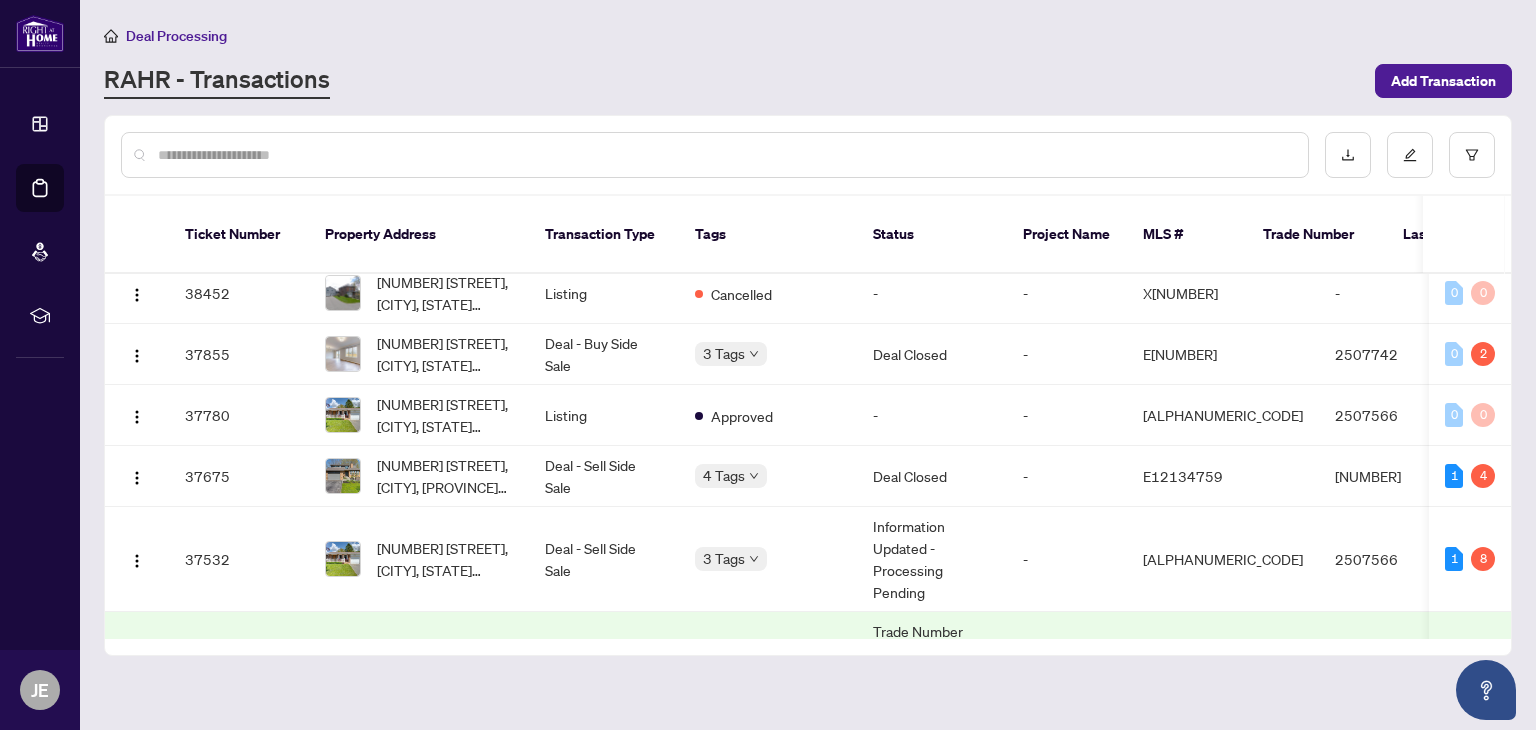 scroll, scrollTop: 414, scrollLeft: 0, axis: vertical 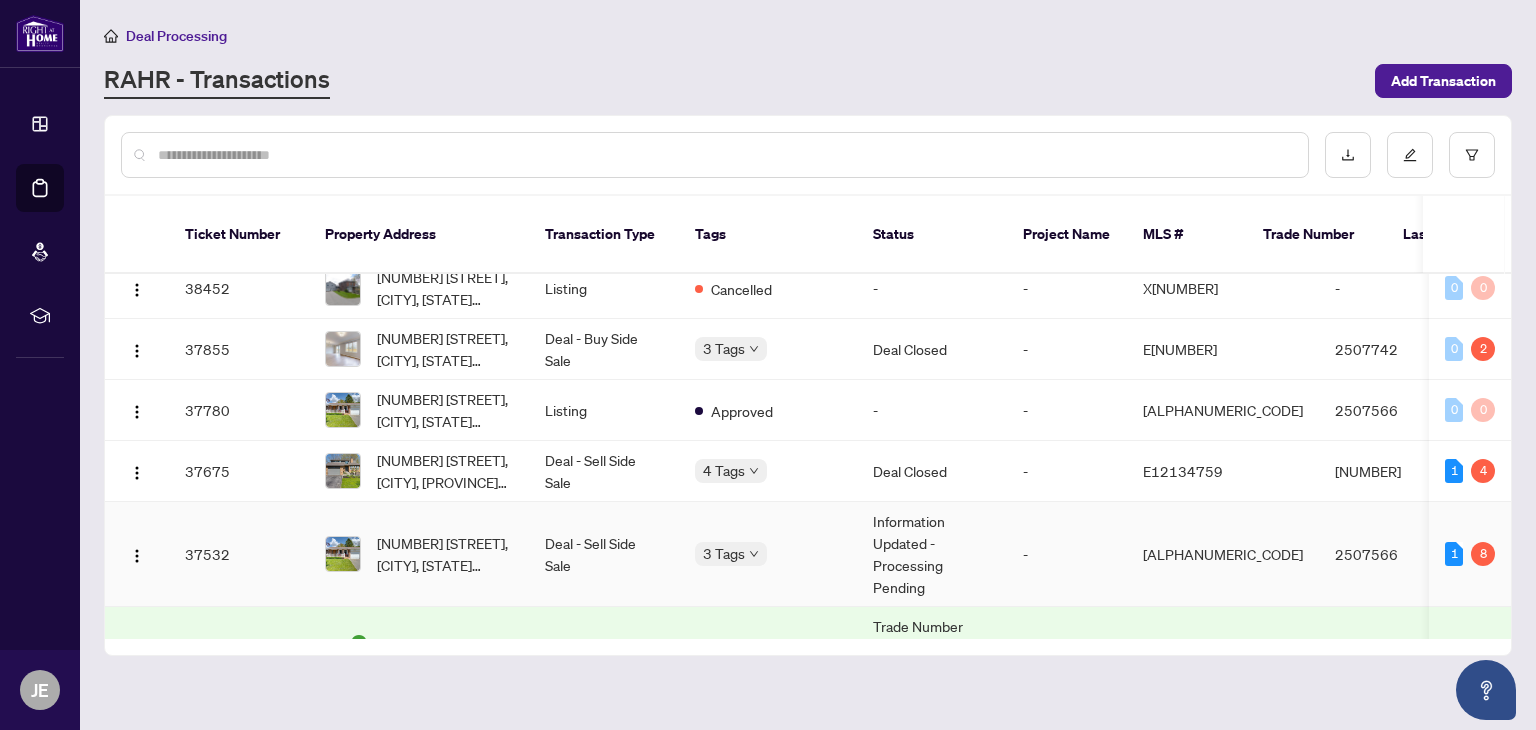 click on "Deal - Sell Side Sale" at bounding box center [604, 554] 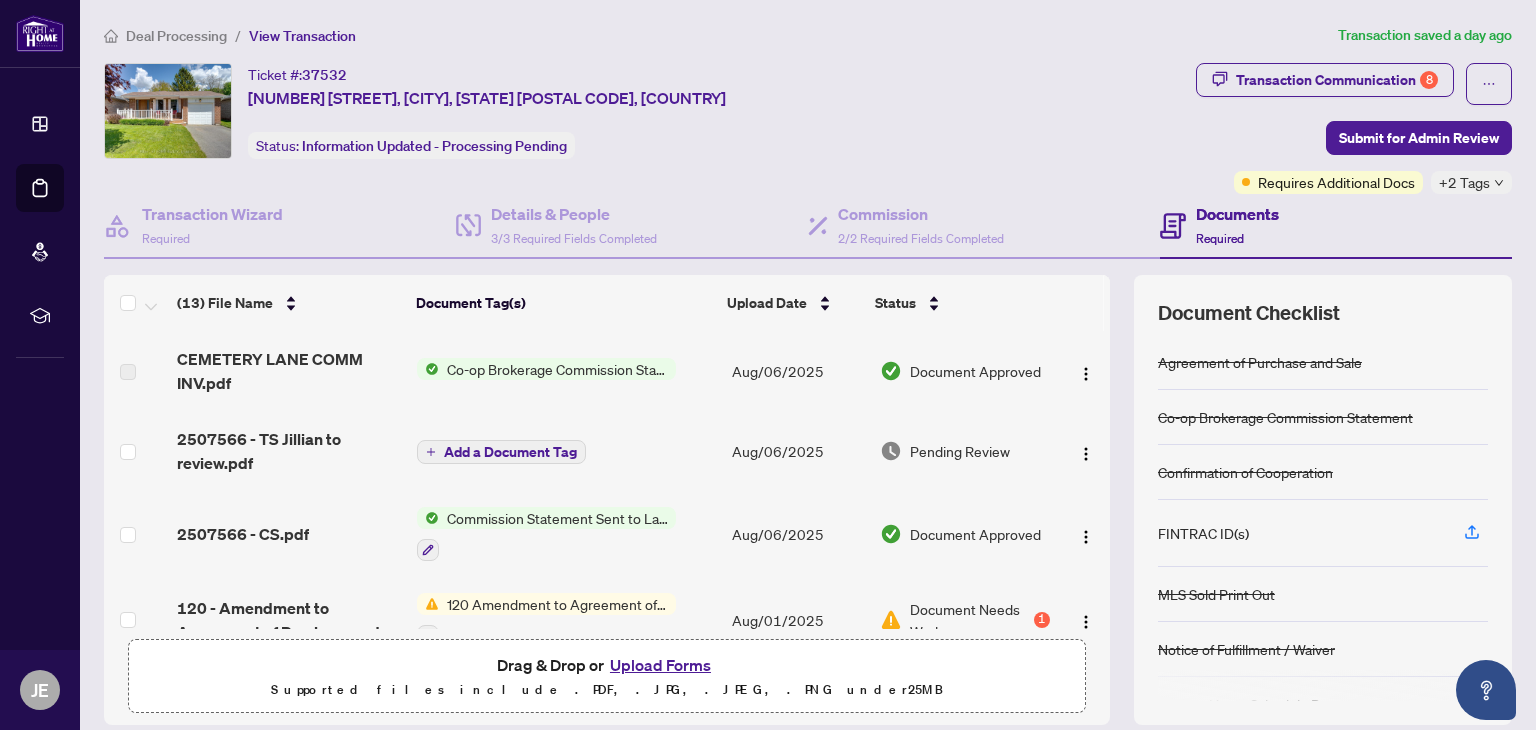 scroll, scrollTop: 108, scrollLeft: 0, axis: vertical 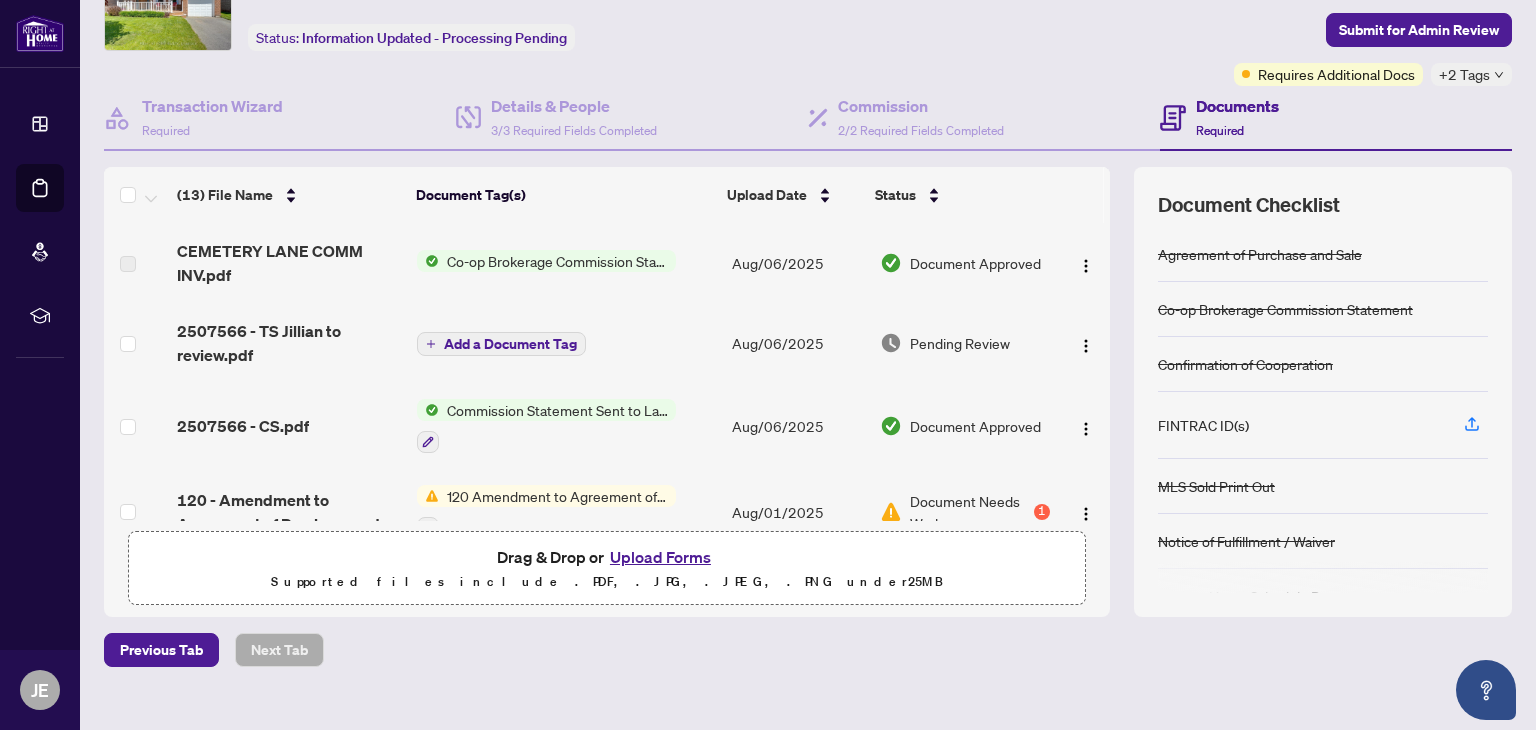 drag, startPoint x: 1096, startPoint y: 277, endPoint x: 1103, endPoint y: 310, distance: 33.734257 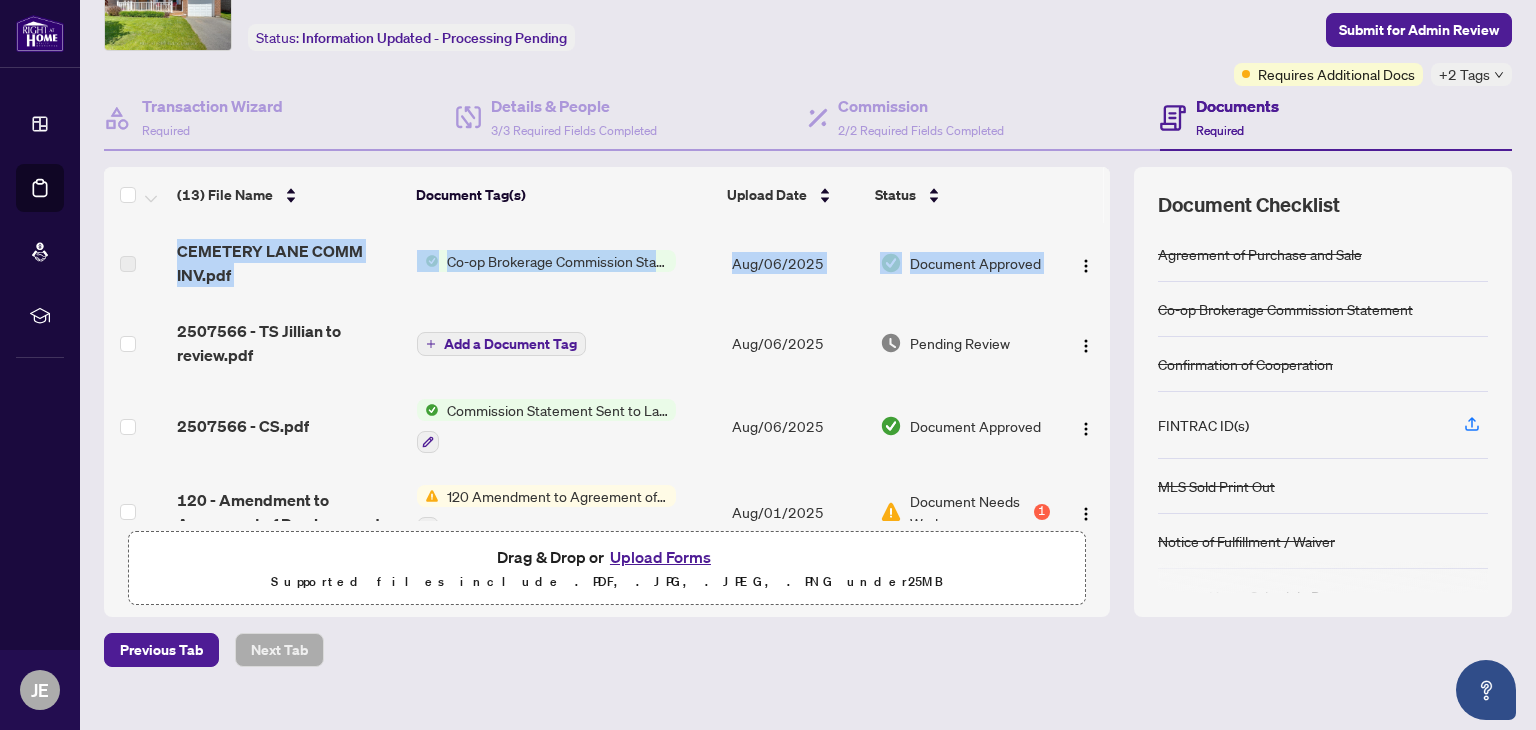 drag, startPoint x: 1088, startPoint y: 282, endPoint x: 1089, endPoint y: 336, distance: 54.00926 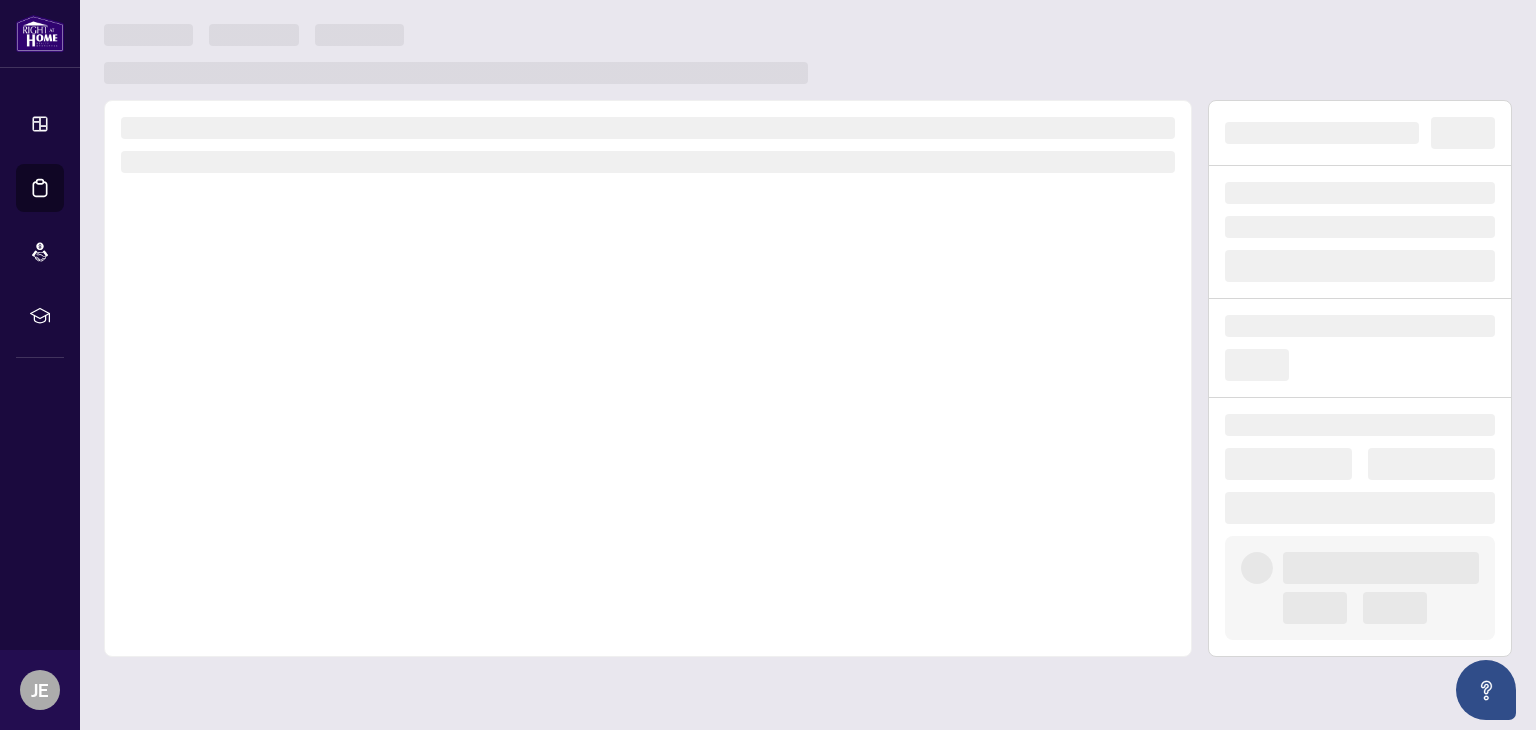 scroll, scrollTop: 0, scrollLeft: 0, axis: both 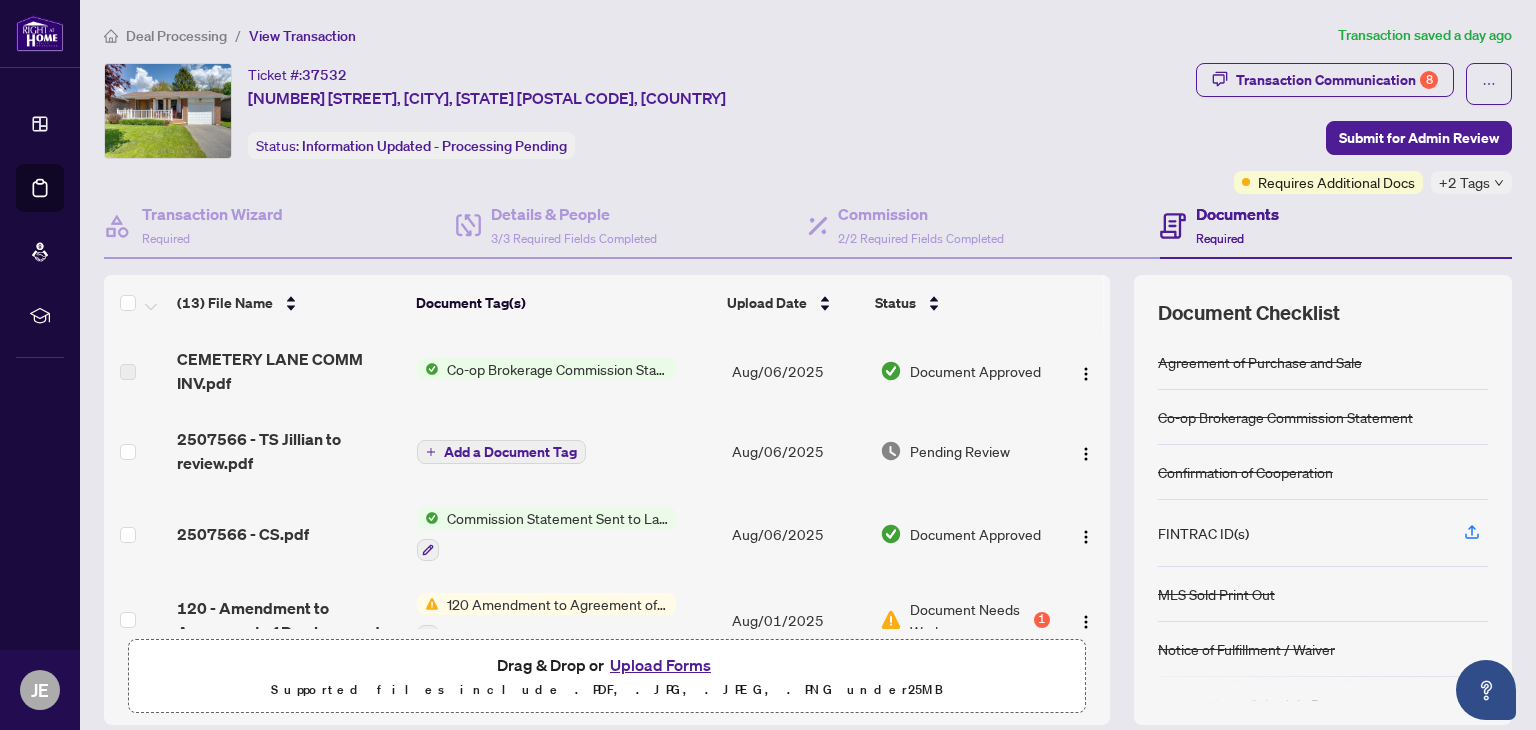 click on "Document Needs Work" at bounding box center [969, 620] 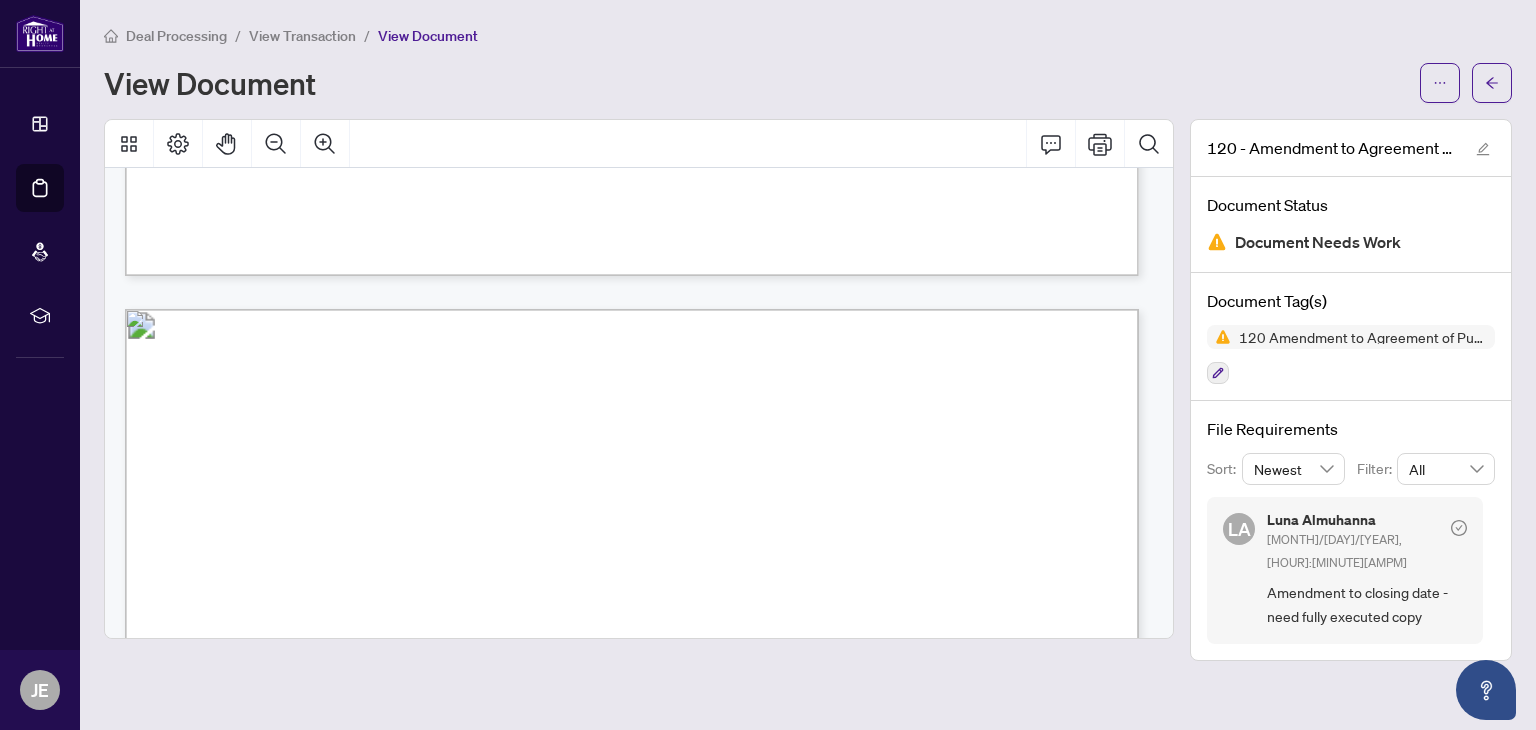 scroll, scrollTop: 1209, scrollLeft: 0, axis: vertical 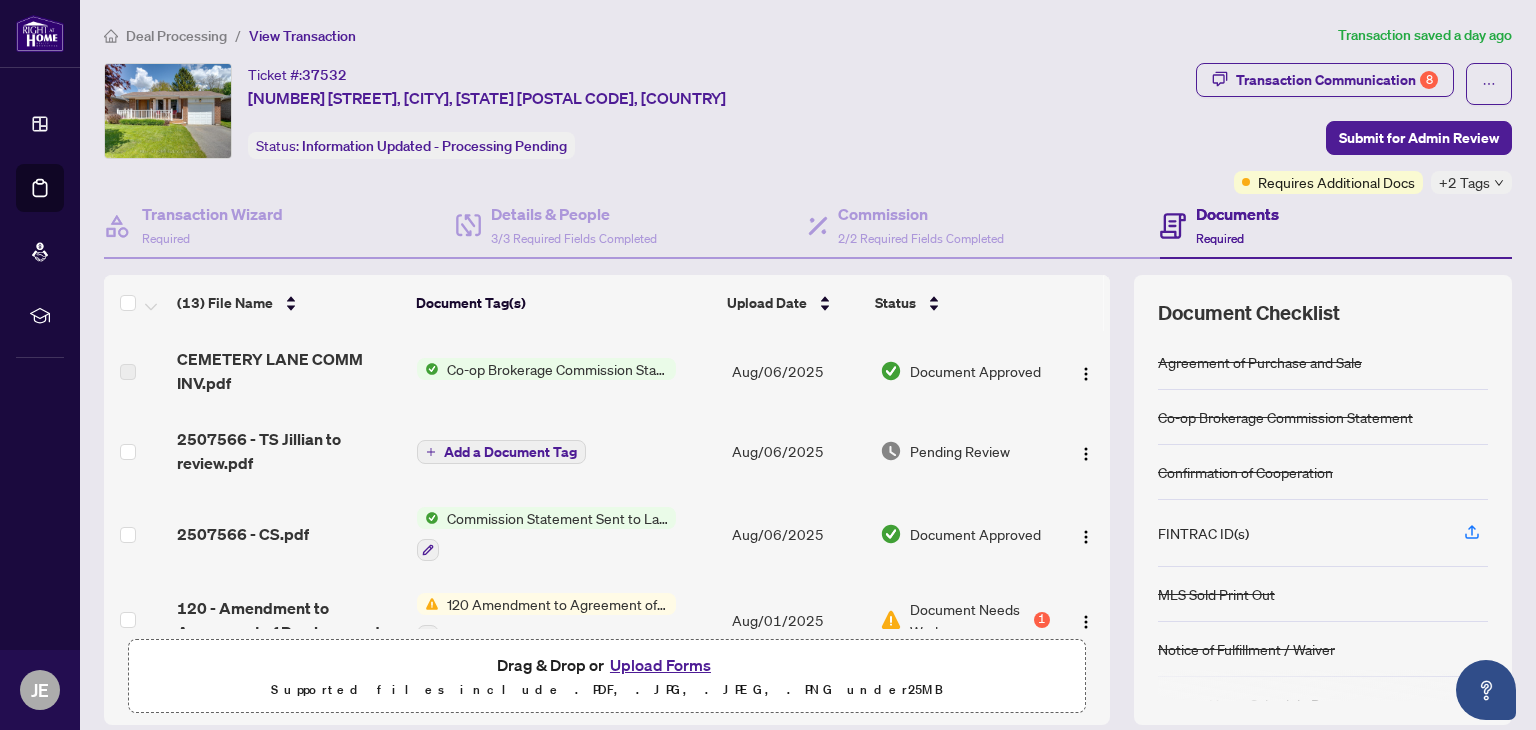 click on "Upload Forms" at bounding box center [660, 665] 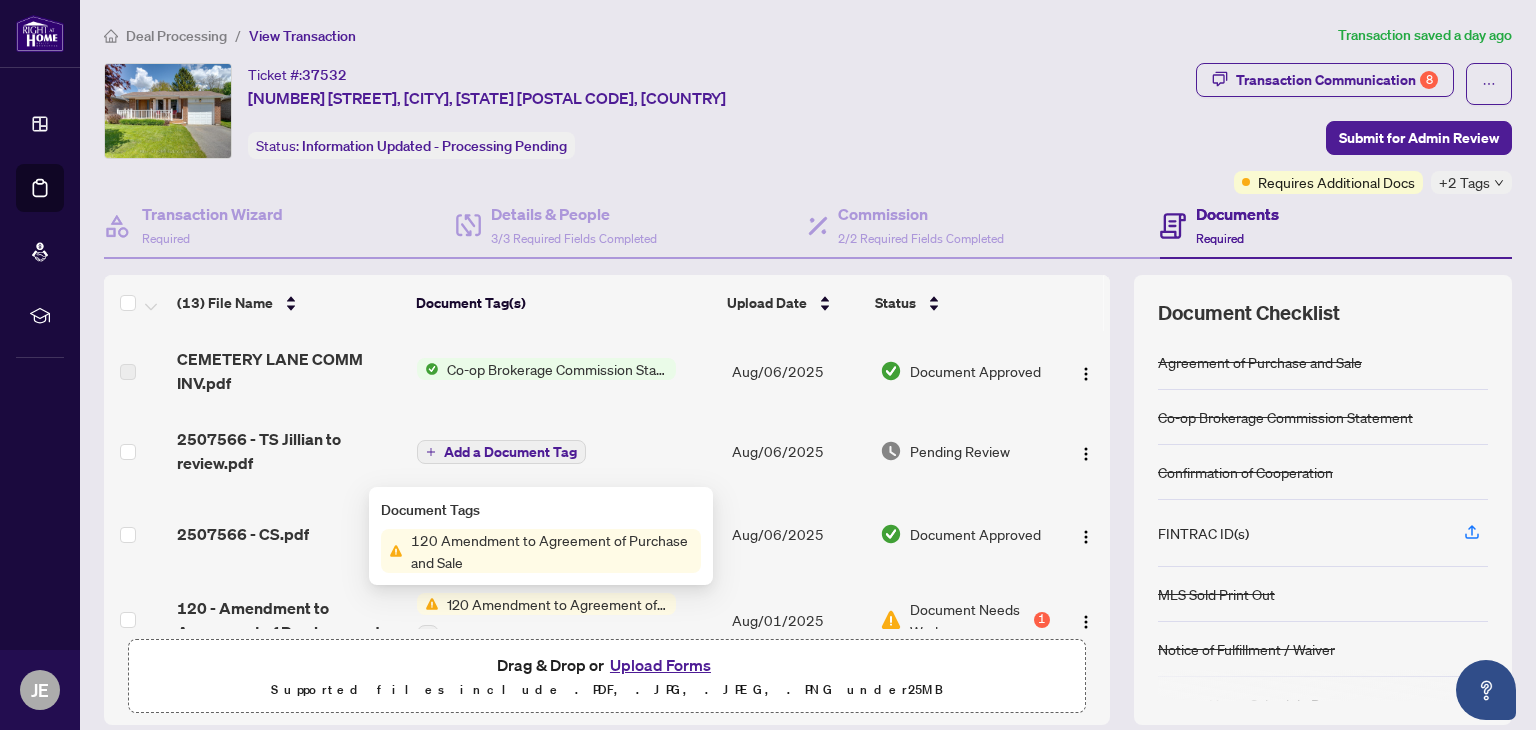 click on "Document Tags" at bounding box center (541, 510) 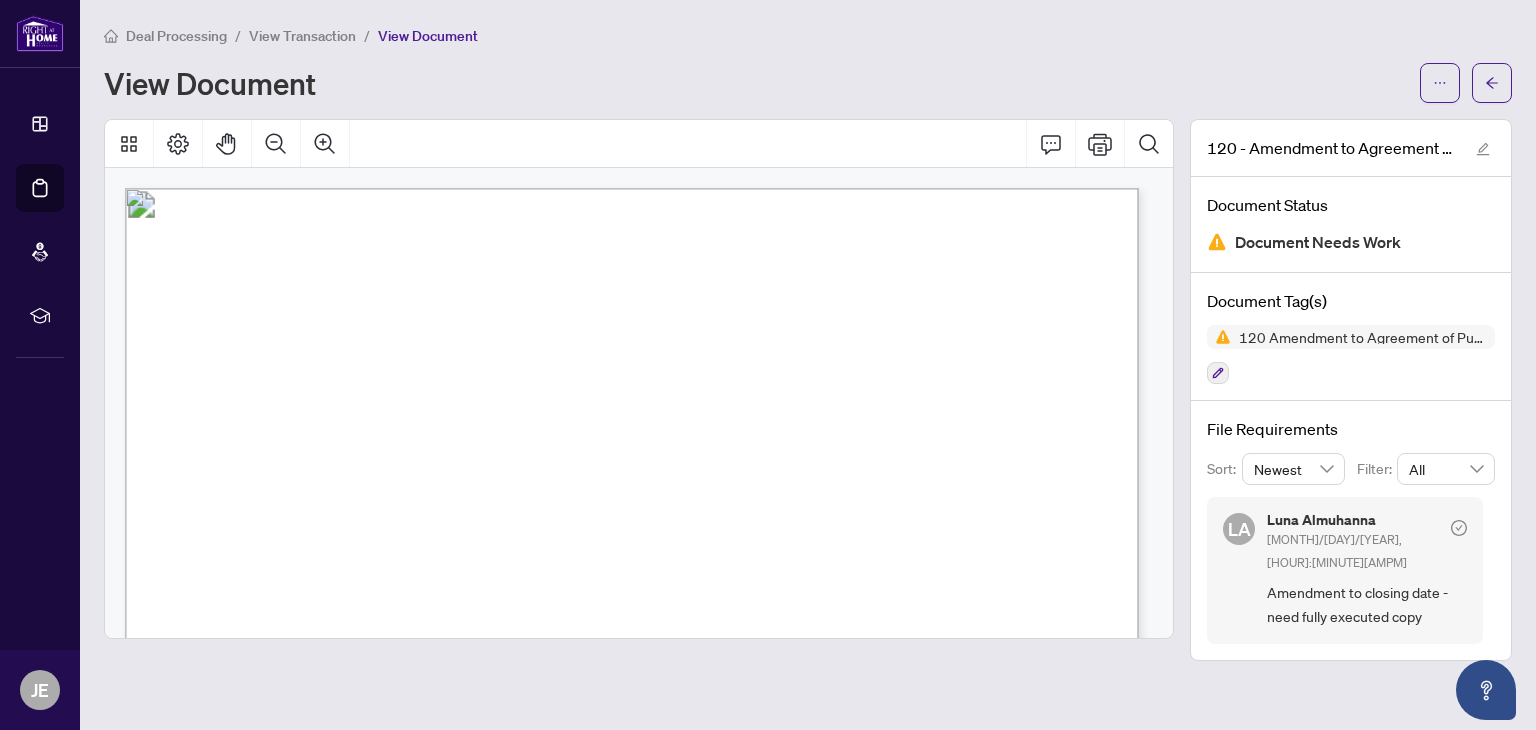 scroll, scrollTop: 410, scrollLeft: 0, axis: vertical 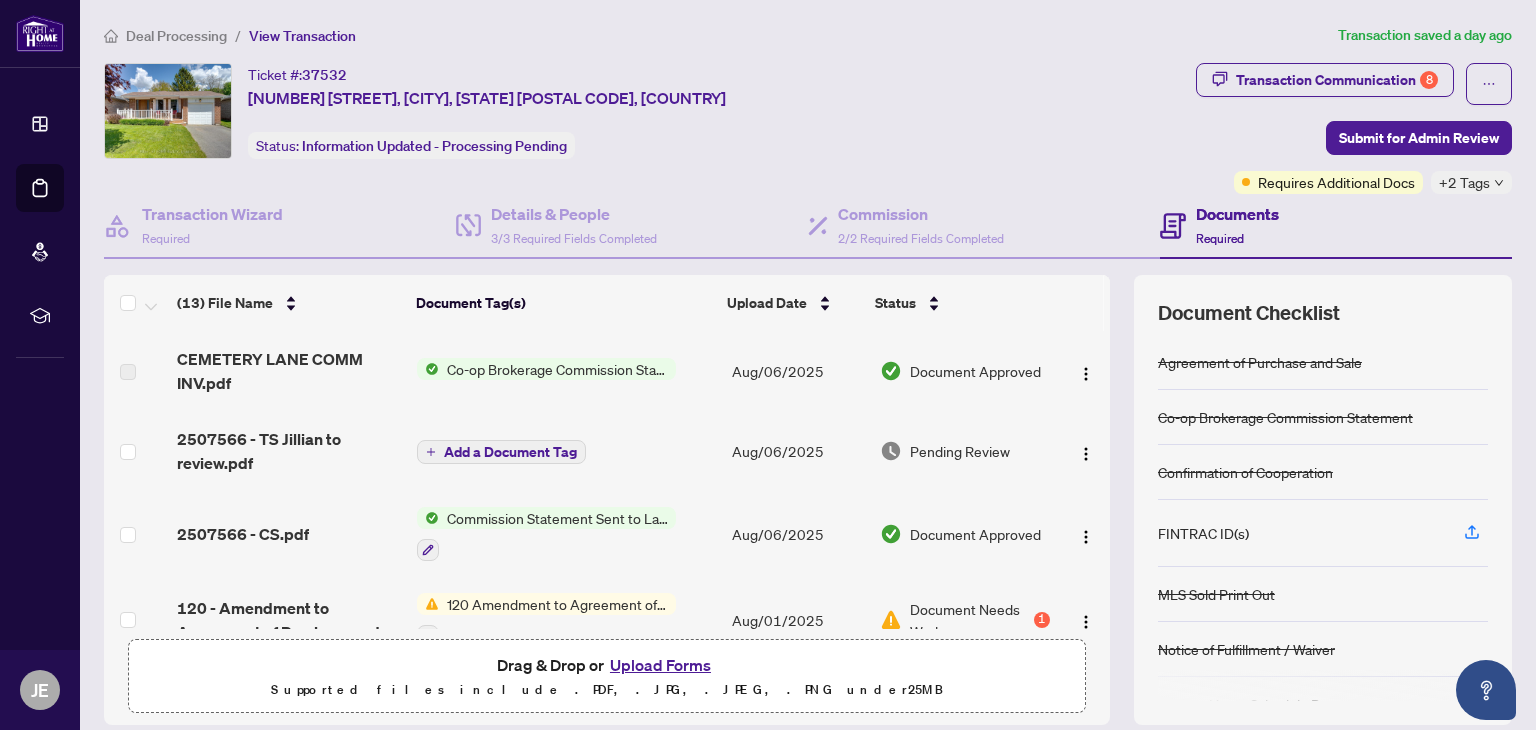 click on "Upload Forms" at bounding box center (660, 665) 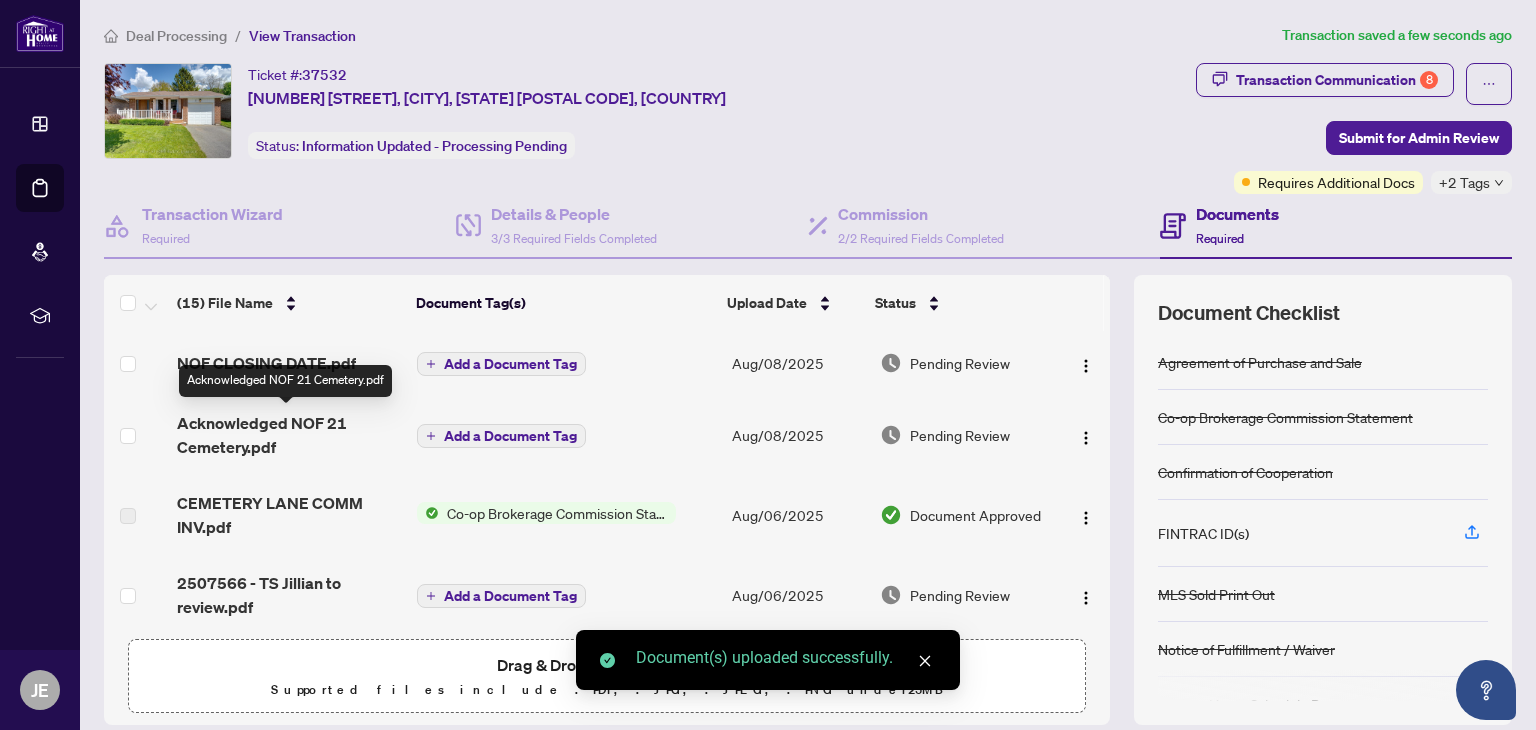 click on "Acknowledged NOF 21 Cemetery.pdf" at bounding box center [289, 435] 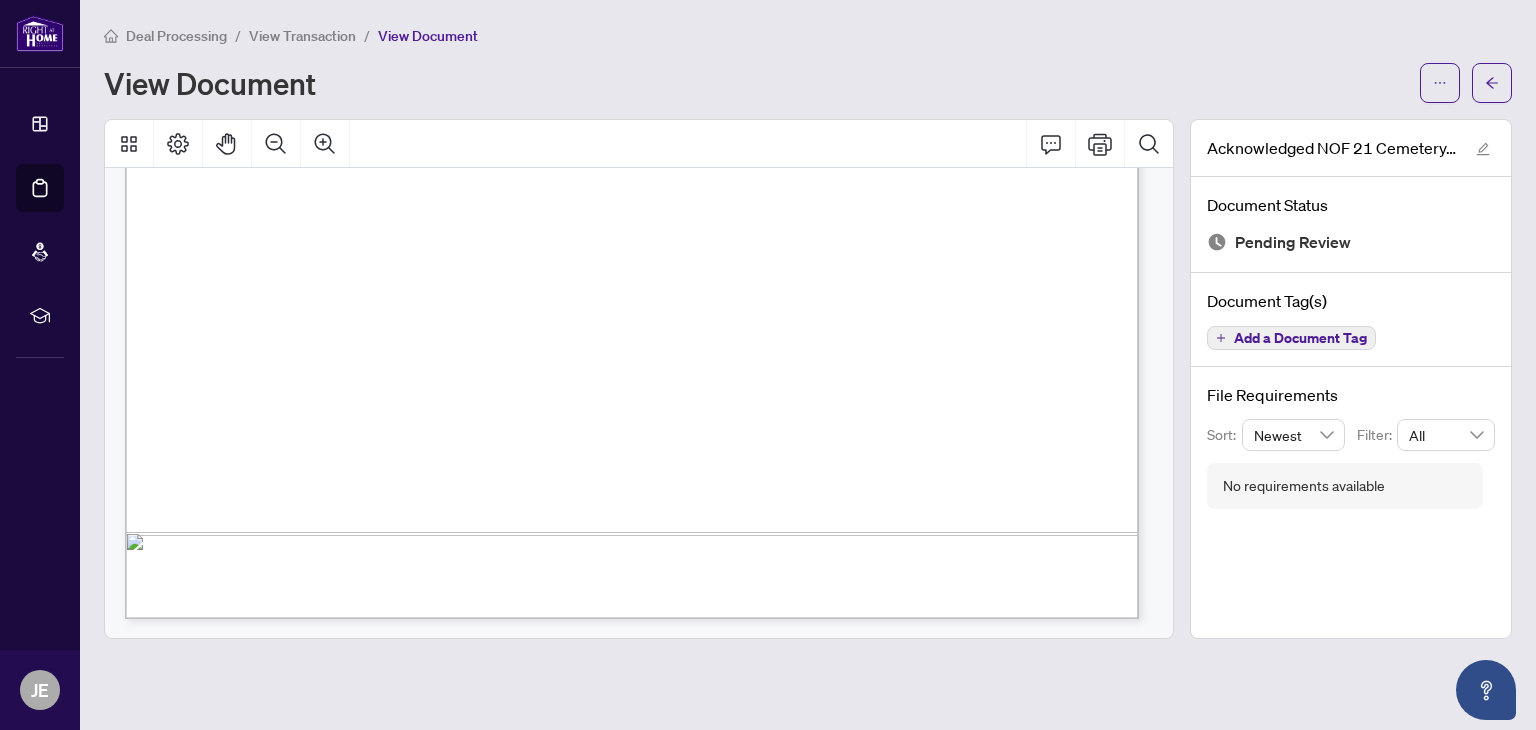 scroll, scrollTop: 0, scrollLeft: 0, axis: both 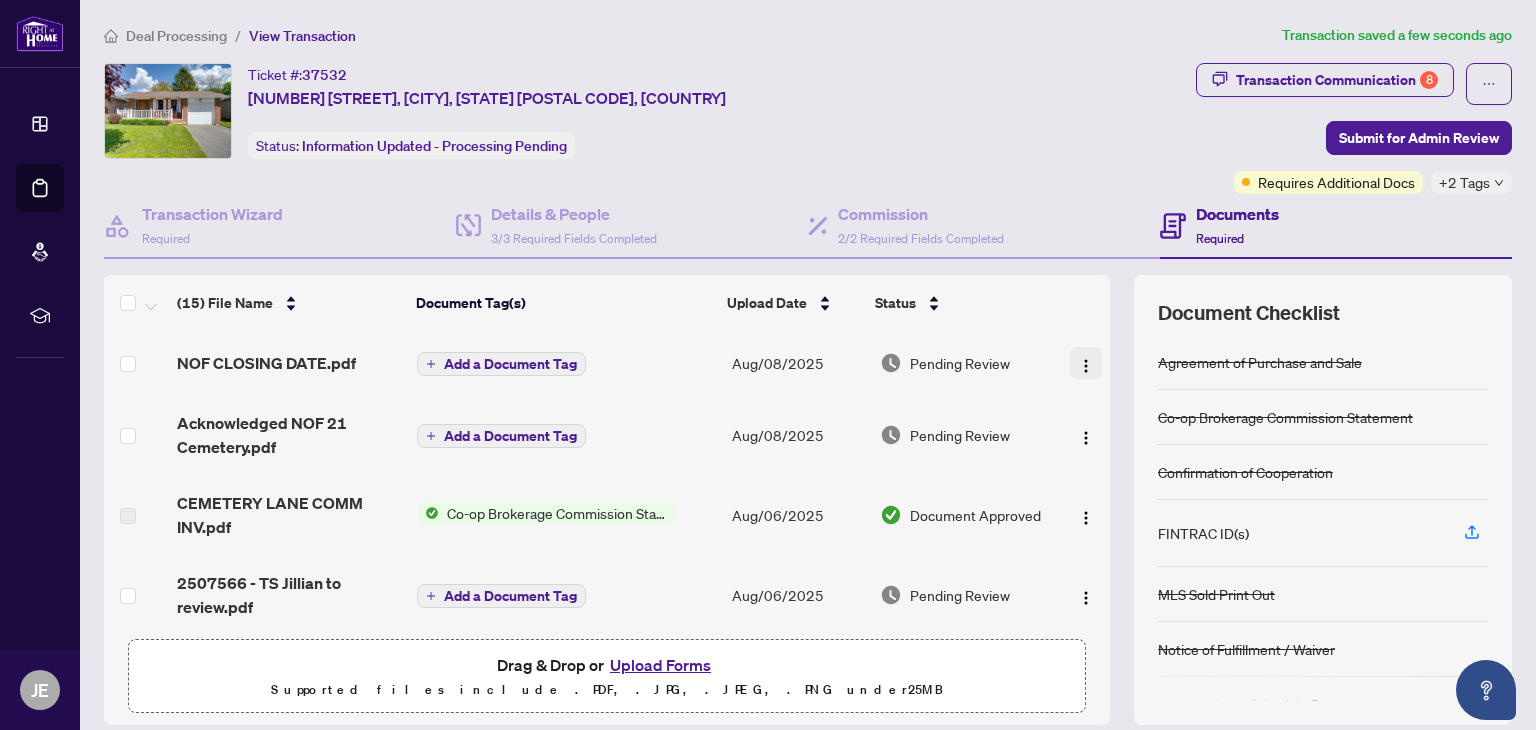 click at bounding box center (1086, 366) 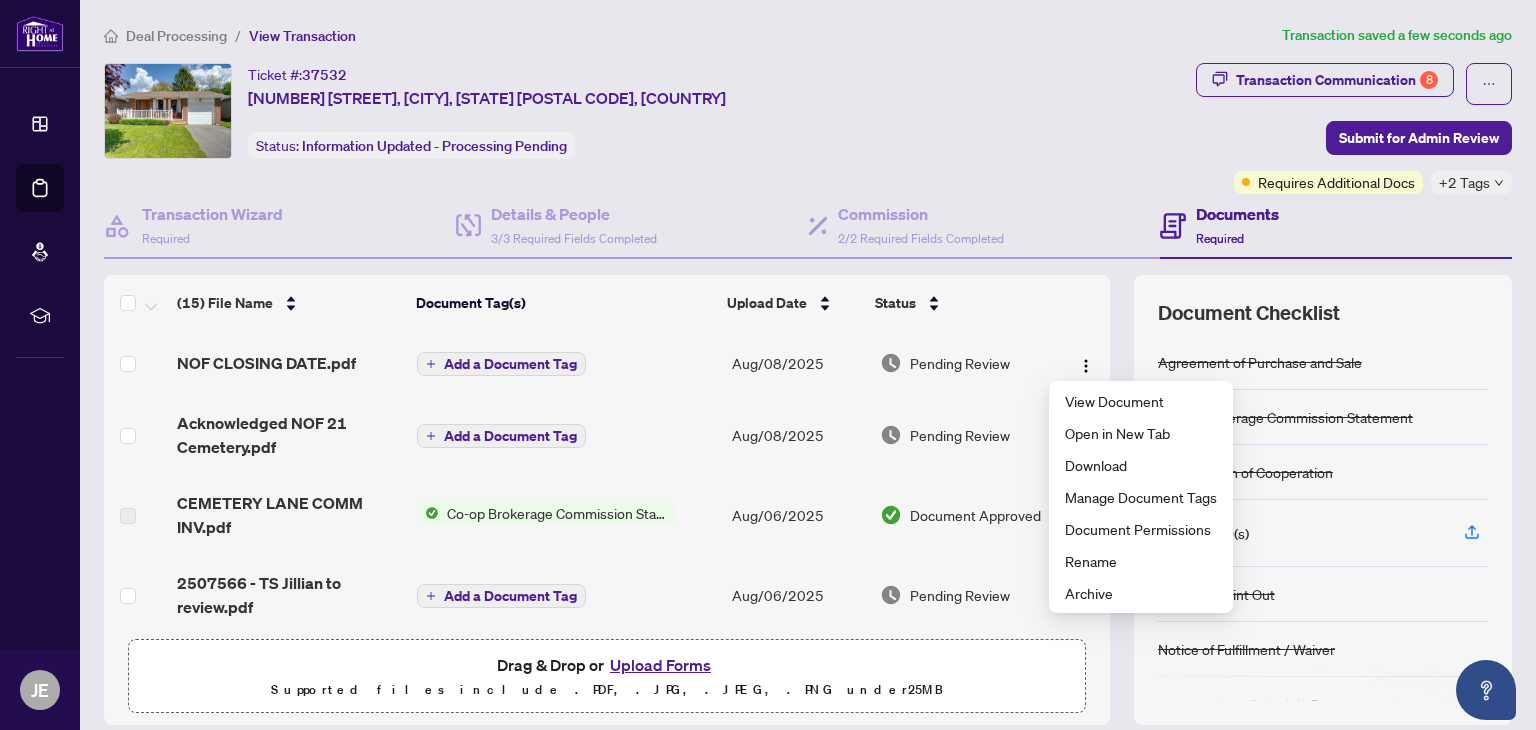 click on "Add a Document Tag" at bounding box center [510, 364] 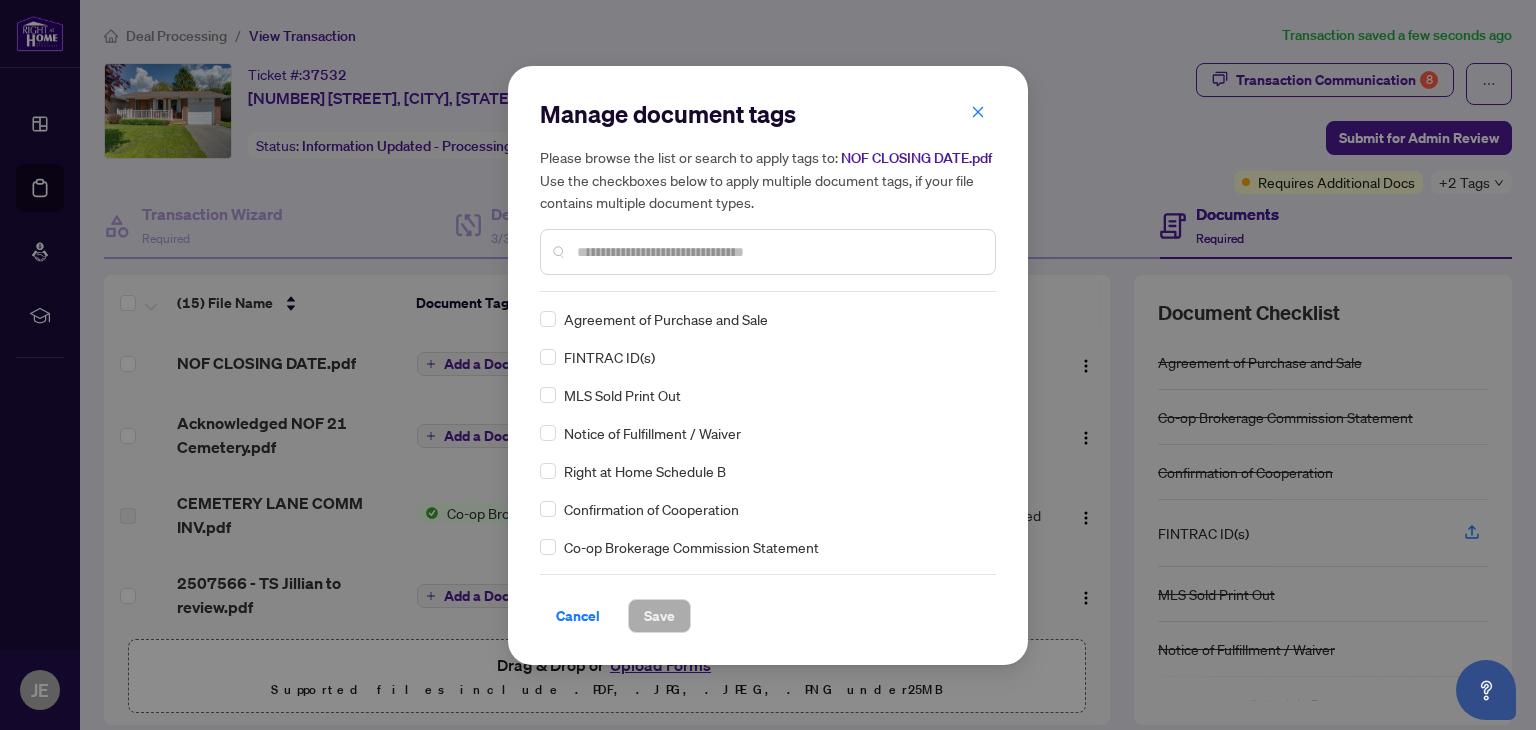 click on "Manage document tags Please browse the list or search to apply tags to:   NOF CLOSING DATE.pdf   Use the checkboxes below to apply multiple document tags, if your file contains multiple document types.   Agreement of Purchase and Sale FINTRAC ID(s) MLS Sold Print Out Notice of Fulfillment / Waiver Right at Home Schedule B Confirmation of Cooperation Co-op Brokerage Commission Statement Trade Sheet 1st Page of the APS Advance Paperwork Agent Correspondence Agreement of Assignment of Purchase and Sale Agreement to Cooperate /Broker Referral Agreement to Lease Articles of Incorporation Back to Vendor Letter Belongs to Another Transaction Builder's Consent Buyer Designated Representation Agreement Buyer Designated Representation Agreement Buyers Lawyer Information Certificate of Estate Trustee(s) Client Refused to Sign Closing Date Change Co-op EFT Co-operating Indemnity Agreement Commission Adjustment Commission Agreement Commission Calculation Commission Statement Sent Commission Statement Sent to Landlord EFT" at bounding box center (768, 365) 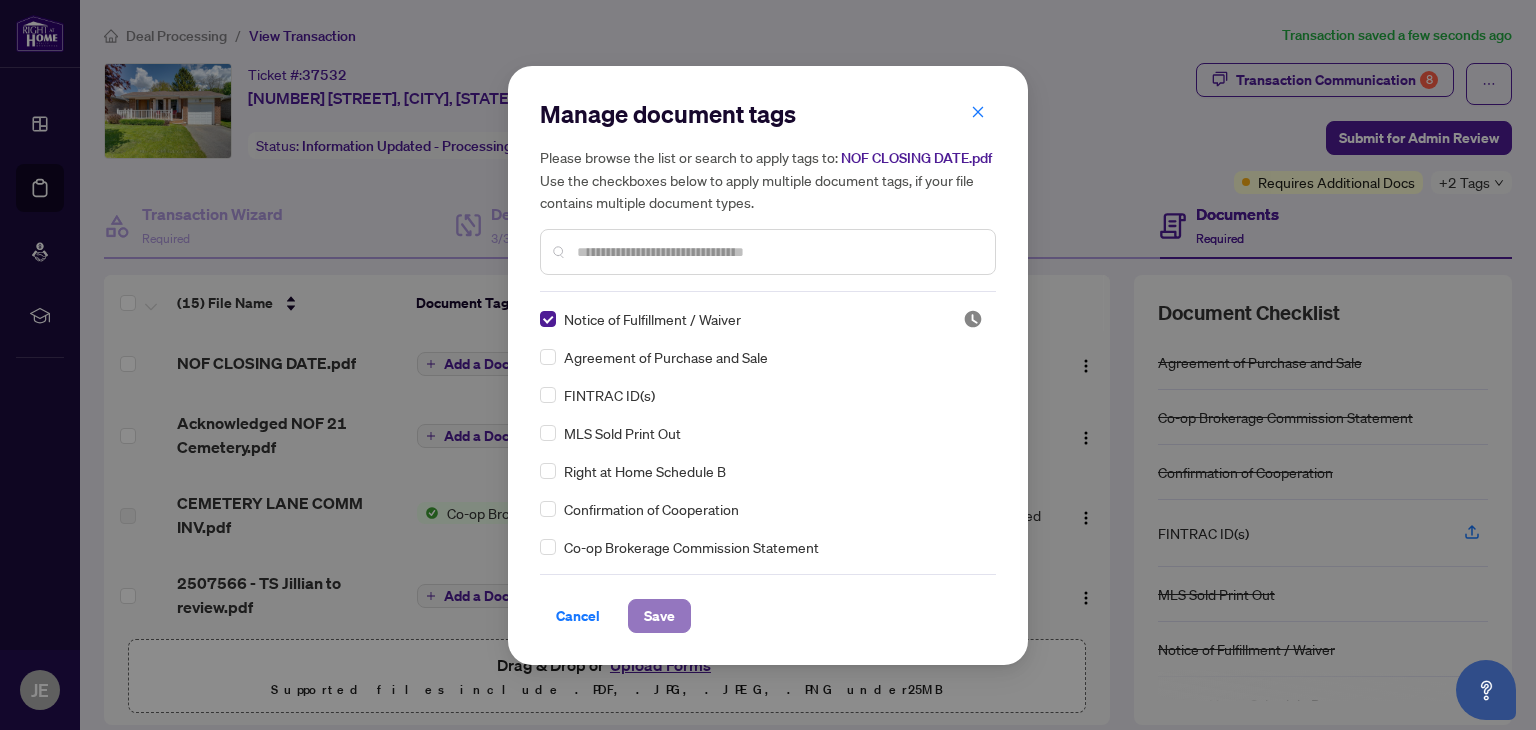 click on "Save" at bounding box center (659, 616) 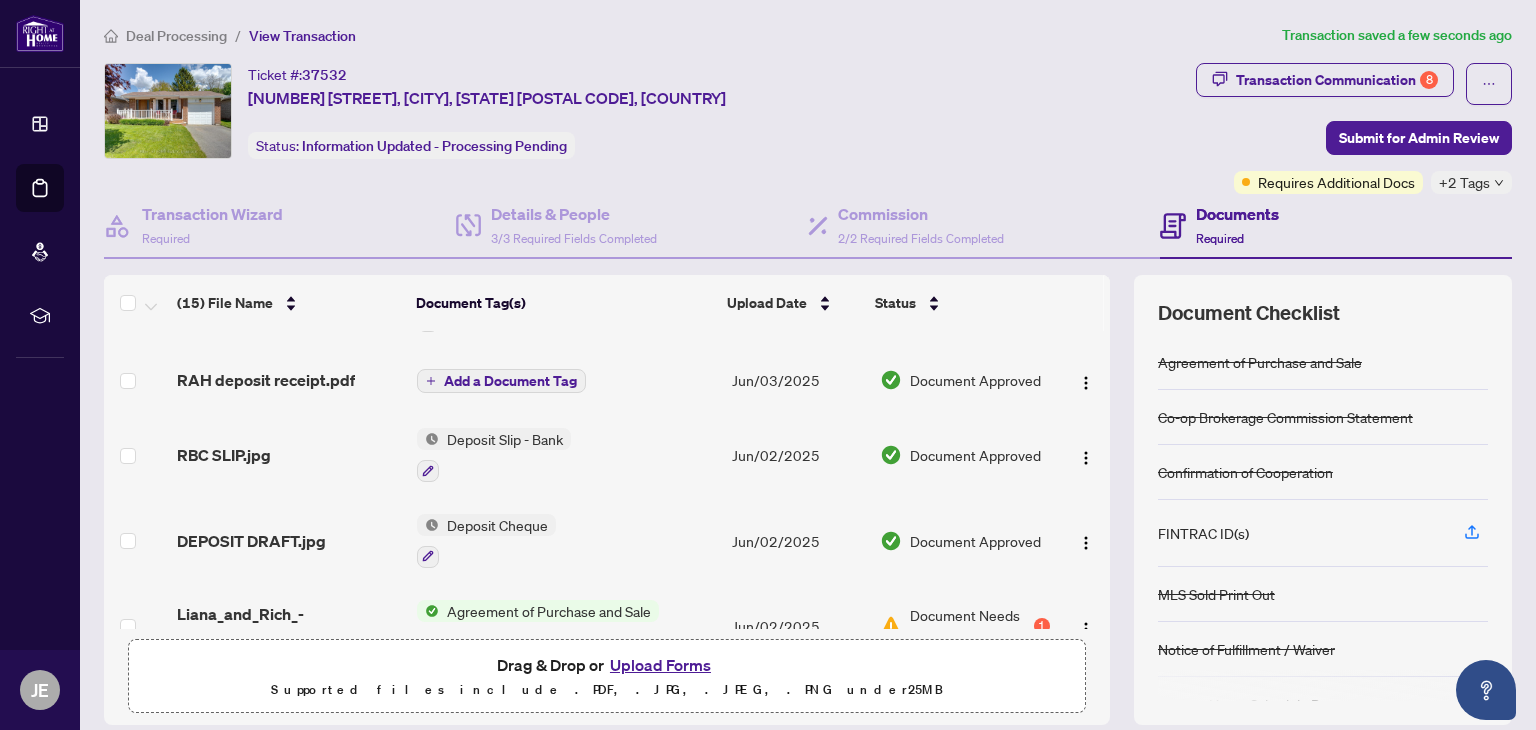 scroll, scrollTop: 939, scrollLeft: 0, axis: vertical 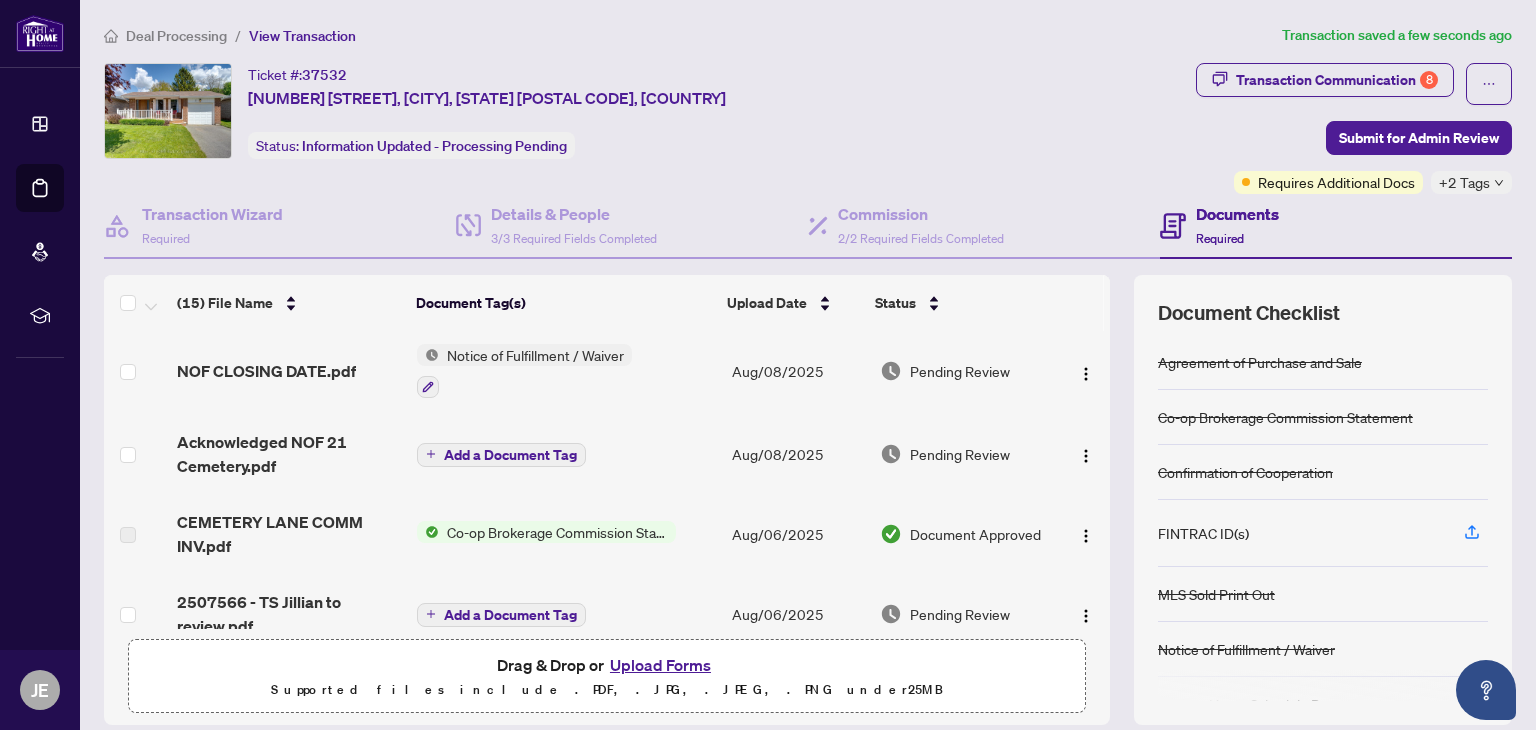 drag, startPoint x: 1087, startPoint y: 369, endPoint x: 1088, endPoint y: 405, distance: 36.013885 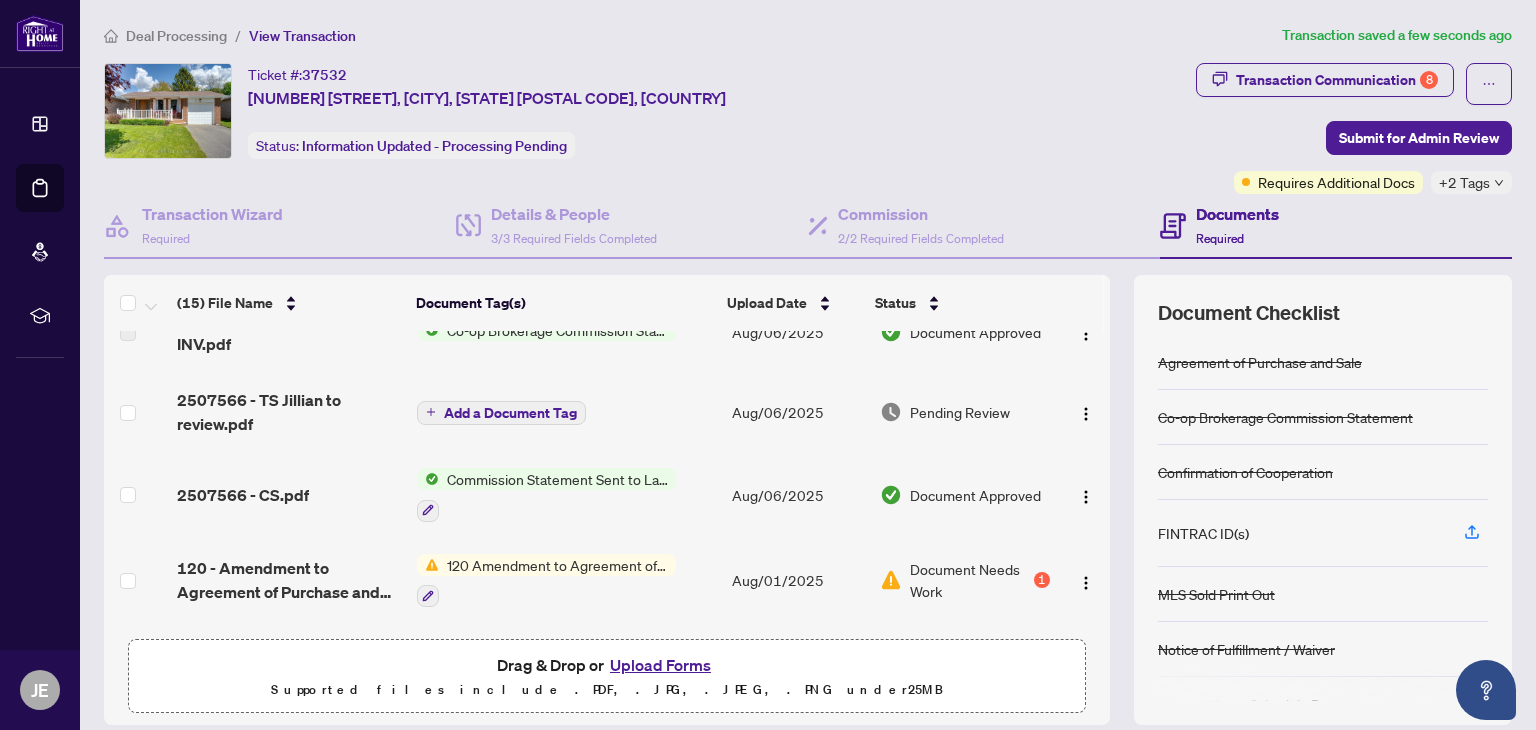 scroll, scrollTop: 212, scrollLeft: 0, axis: vertical 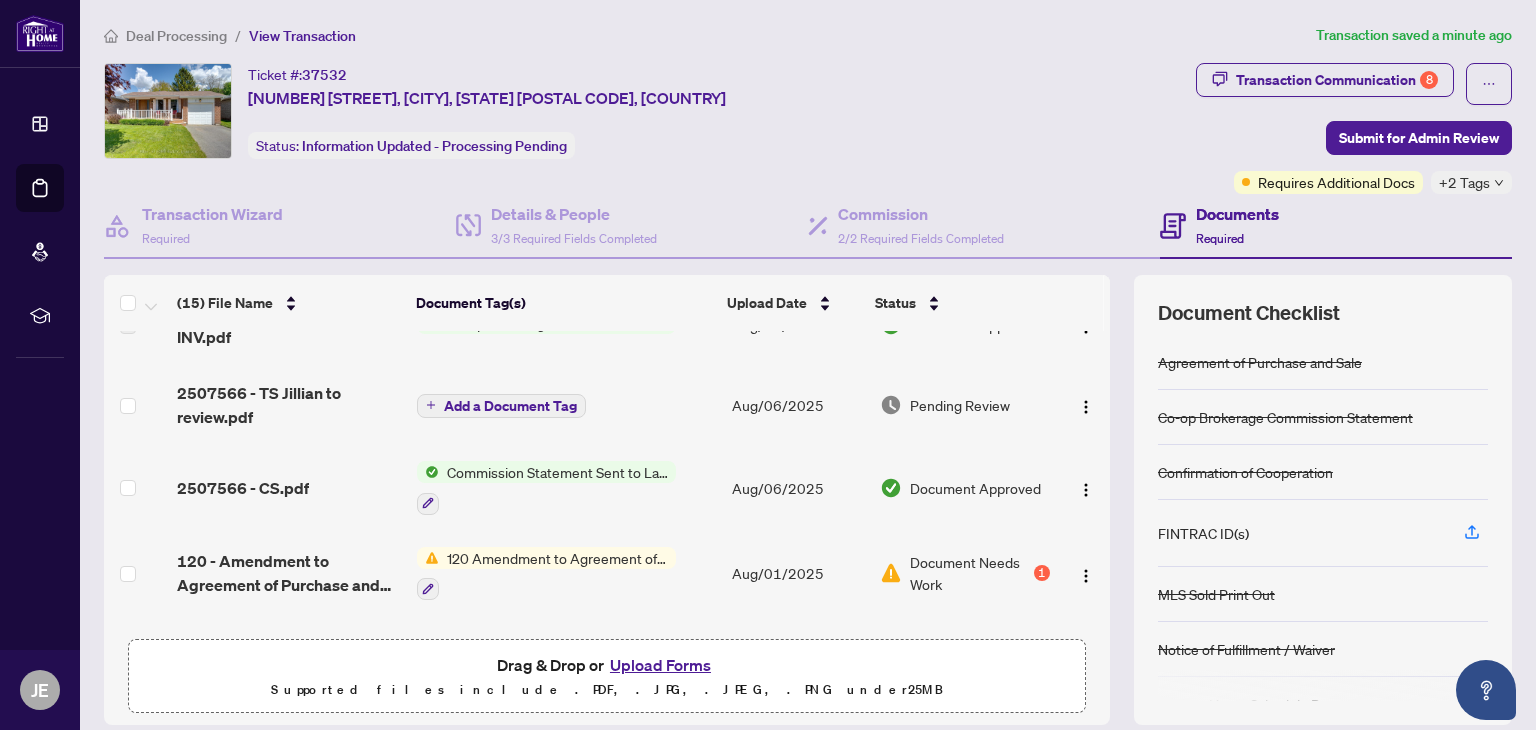 click on "120 - Amendment to Agreement of Purchase and Sale.pdf" at bounding box center (289, 573) 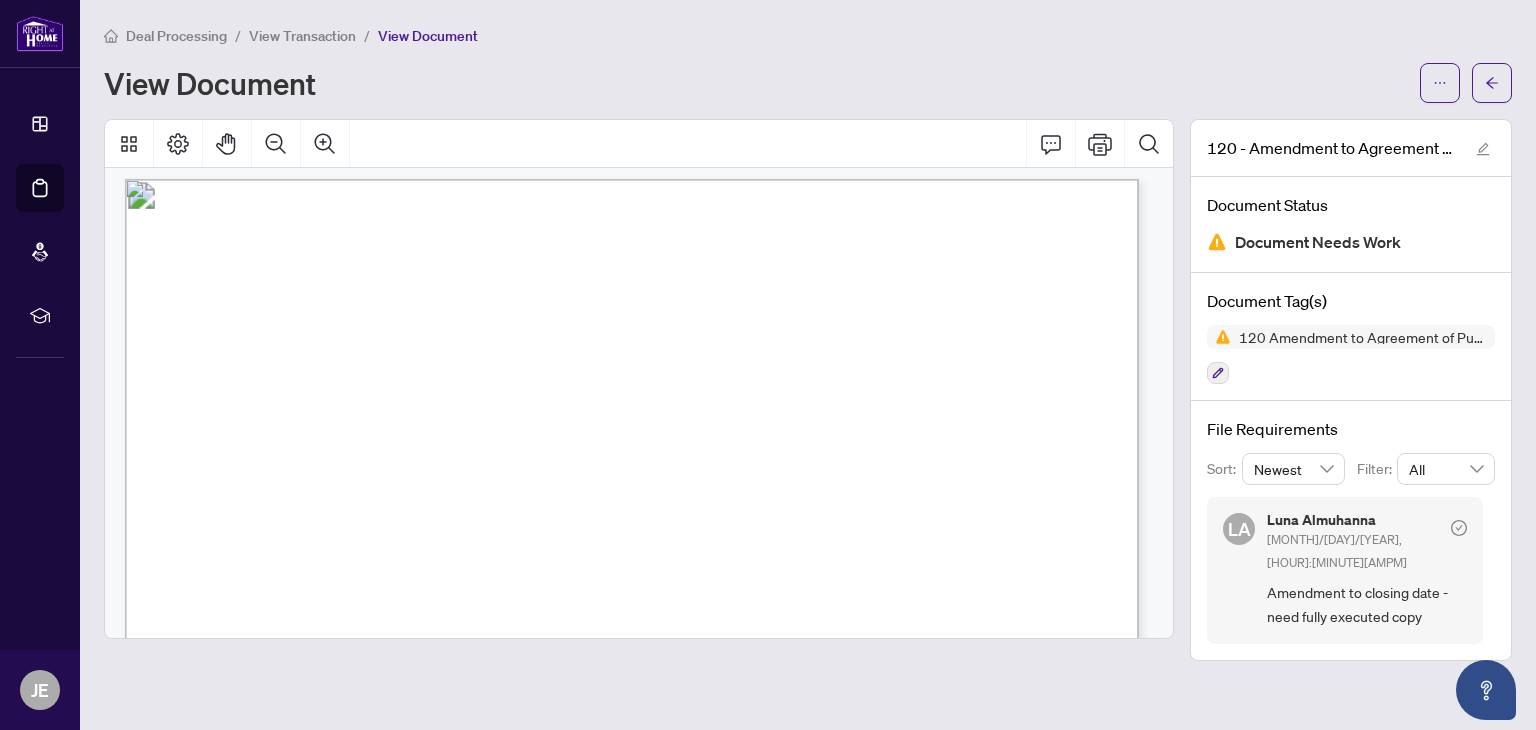scroll, scrollTop: 1348, scrollLeft: 0, axis: vertical 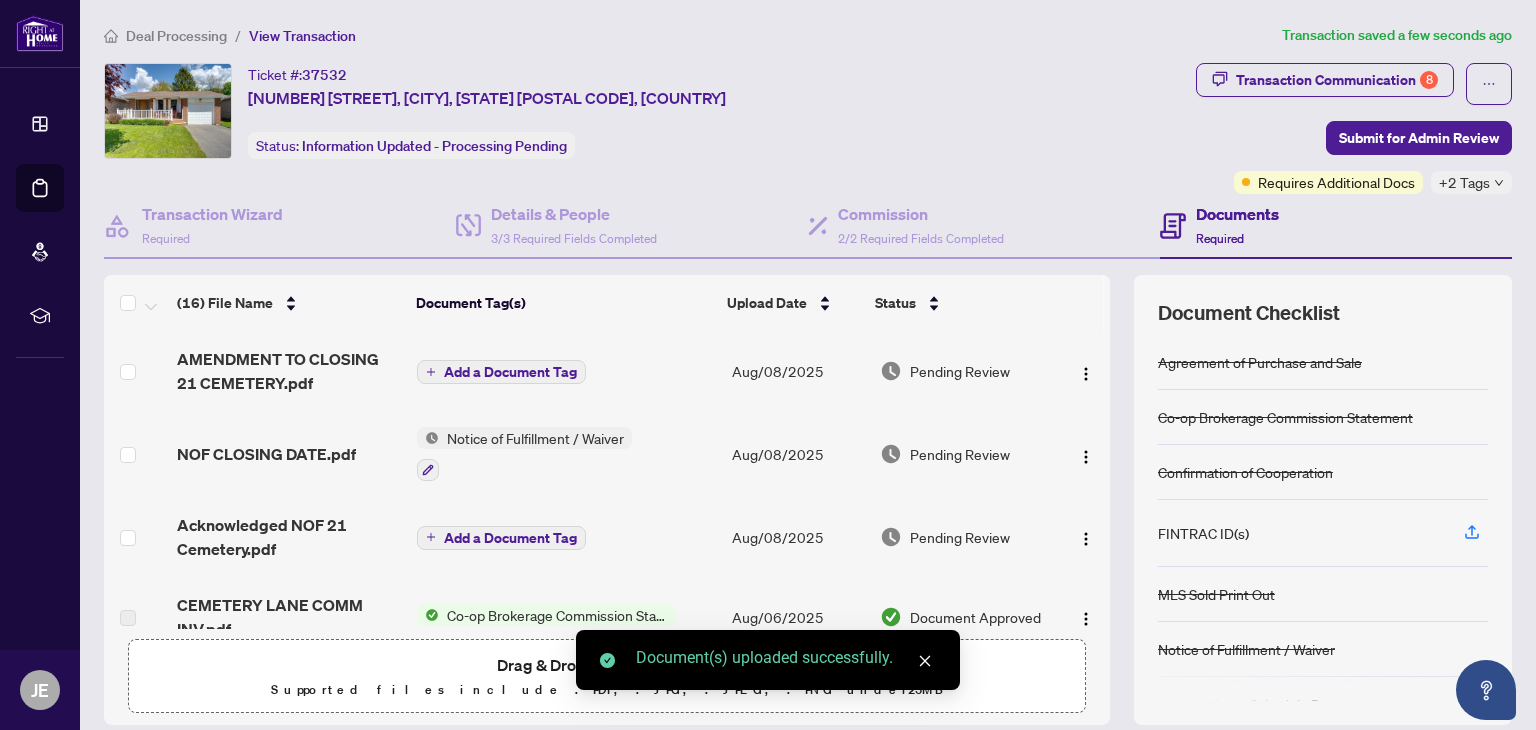 click on "Add a Document Tag" at bounding box center [510, 372] 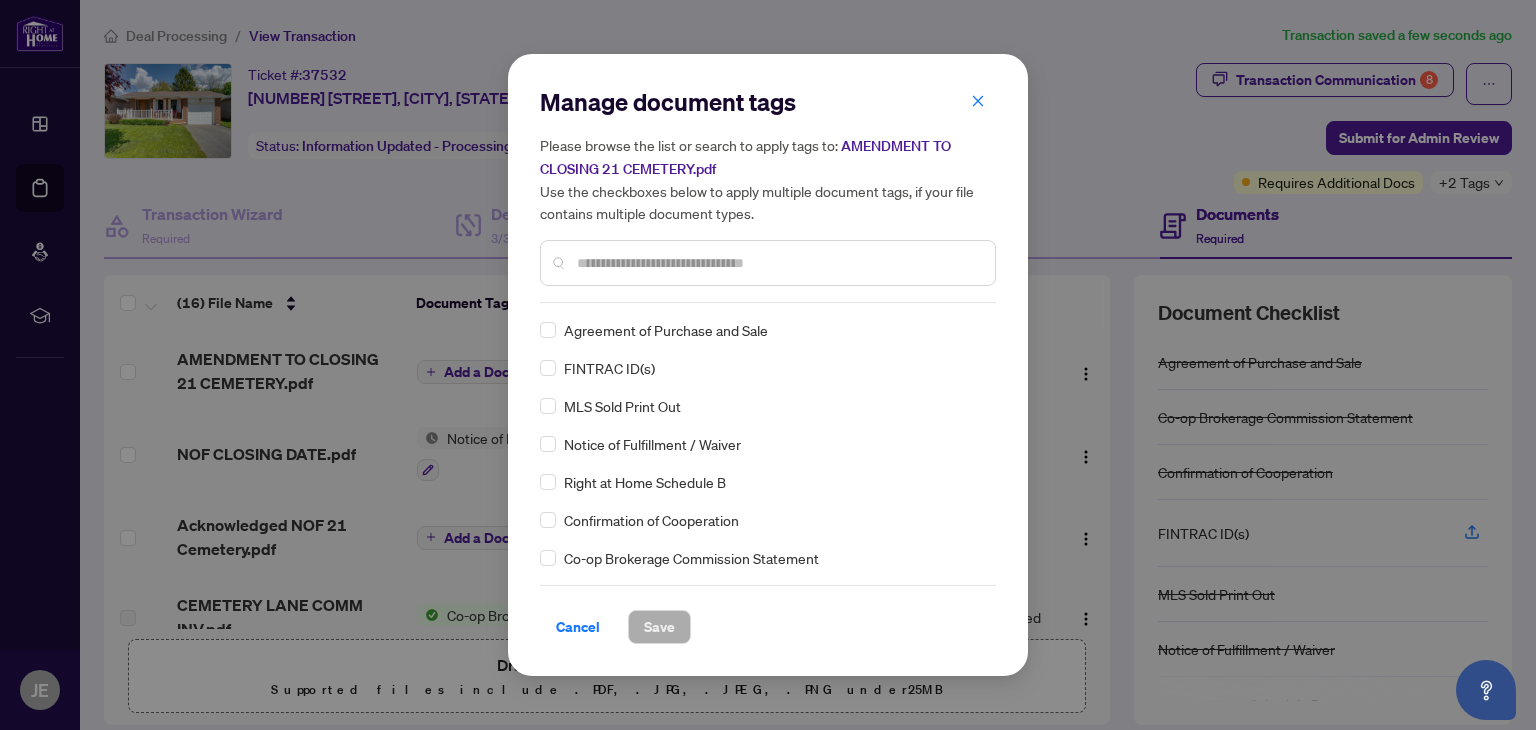 click on "Manage document tags Please browse the list or search to apply tags to: AMENDMENT TO CLOSING 21 CEMETERY.pdf Use the checkboxes below to apply multiple document tags, if your file contains multiple document types." at bounding box center (768, 194) 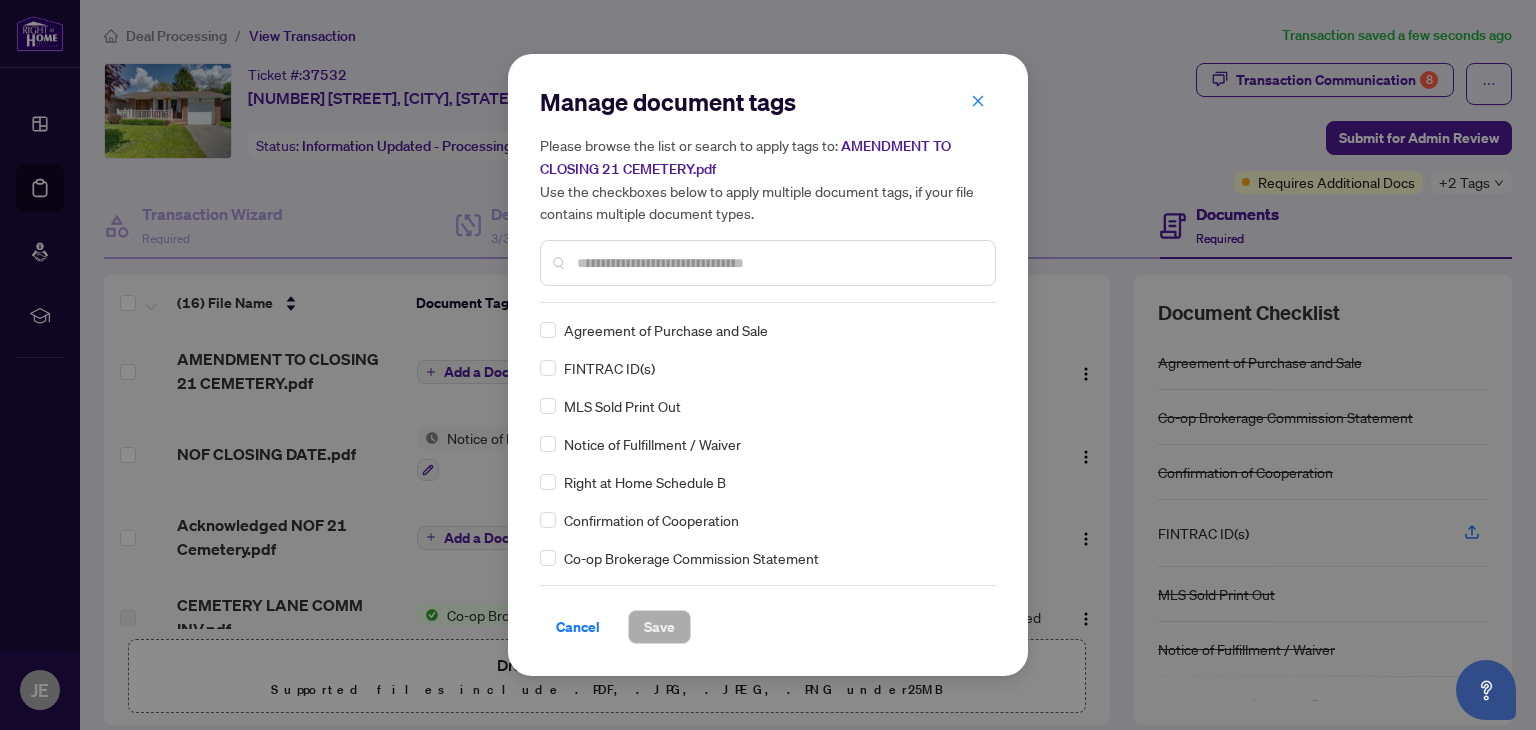click at bounding box center (778, 263) 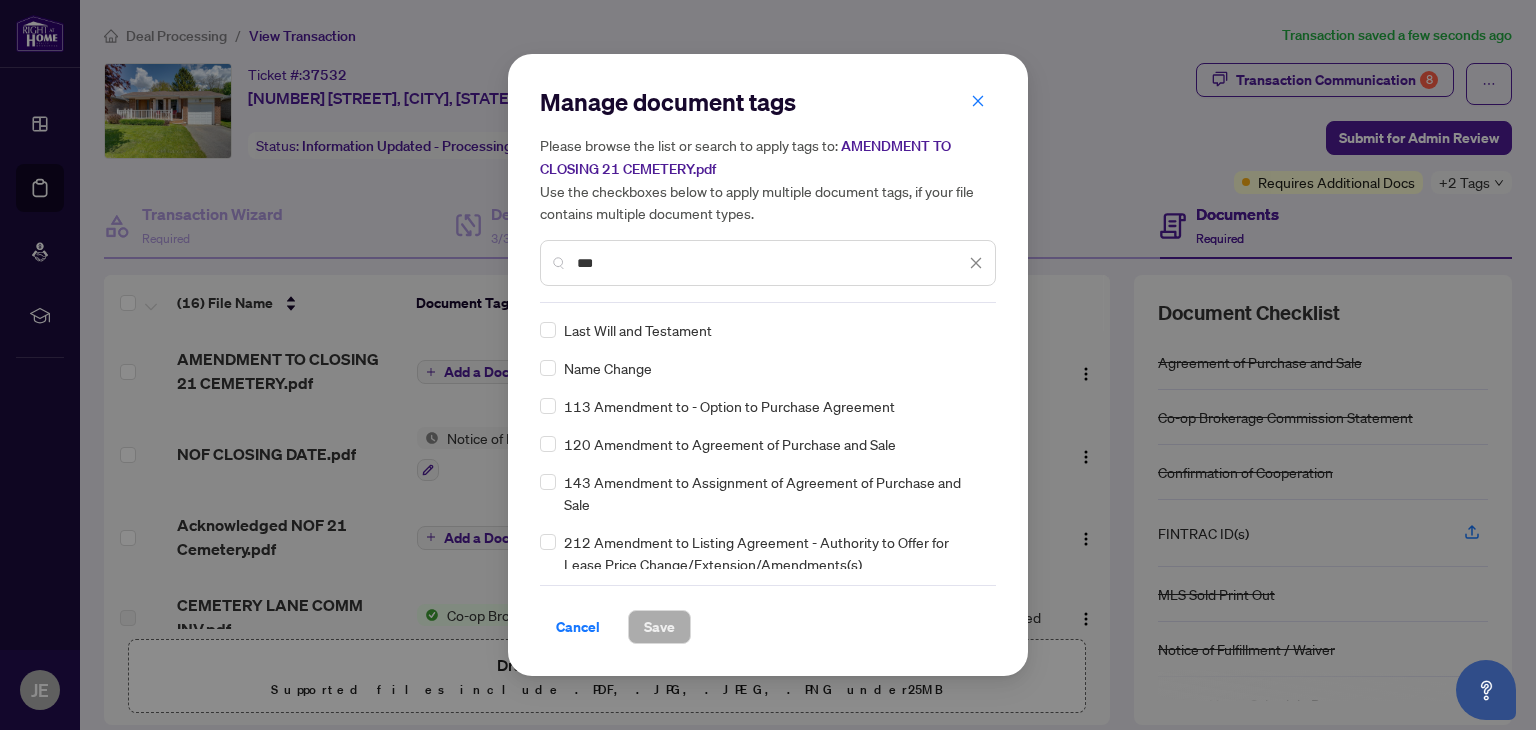 type on "***" 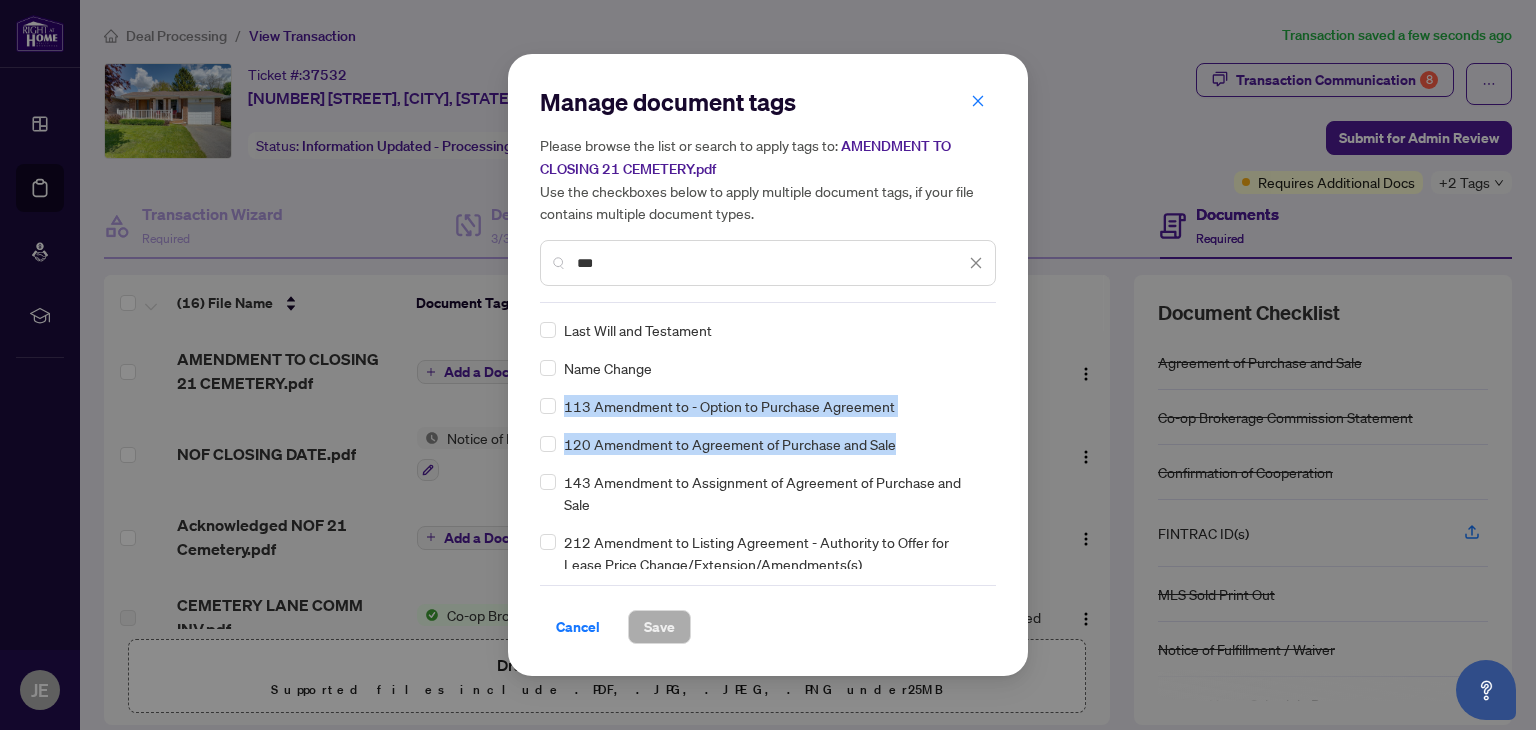 drag, startPoint x: 996, startPoint y: 376, endPoint x: 989, endPoint y: 441, distance: 65.37584 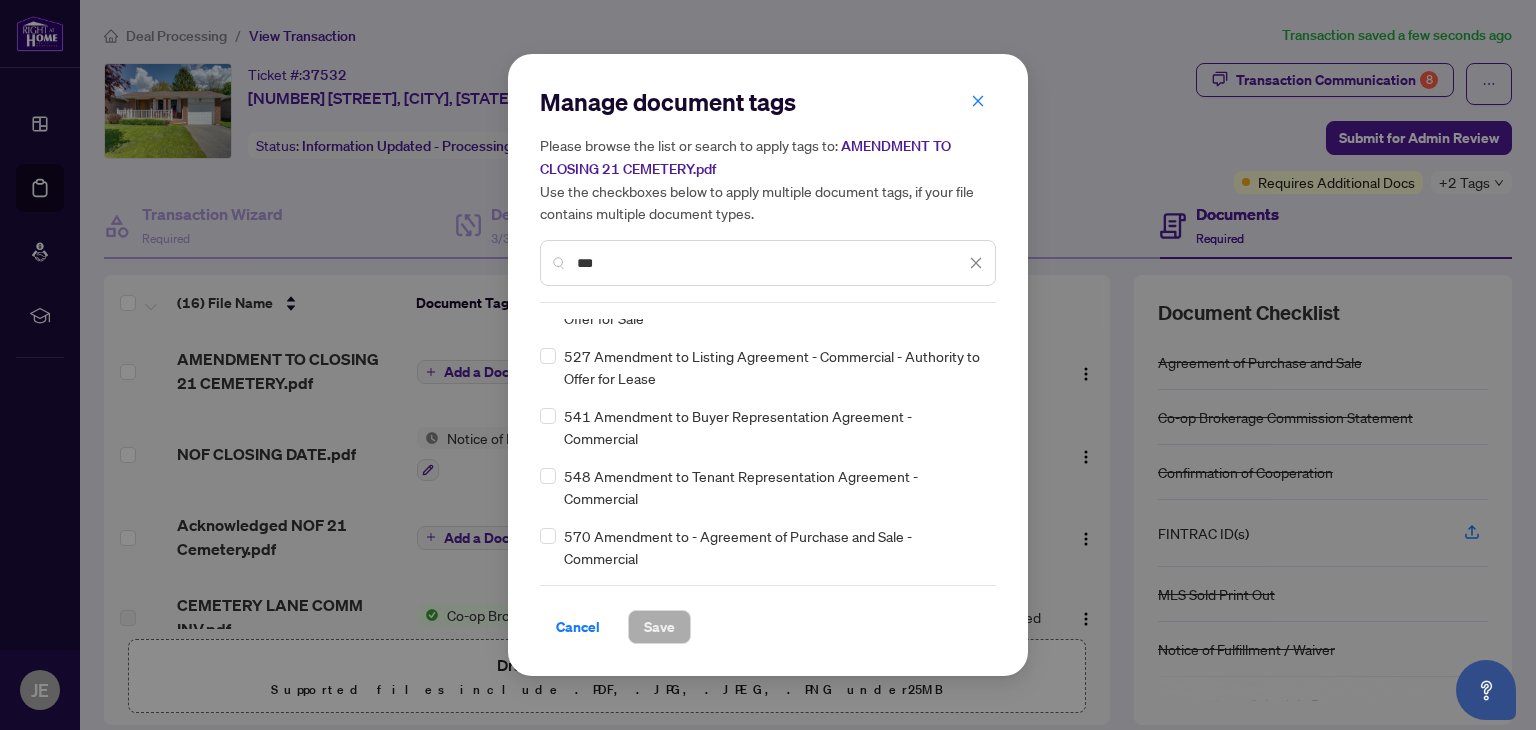 scroll, scrollTop: 0, scrollLeft: 0, axis: both 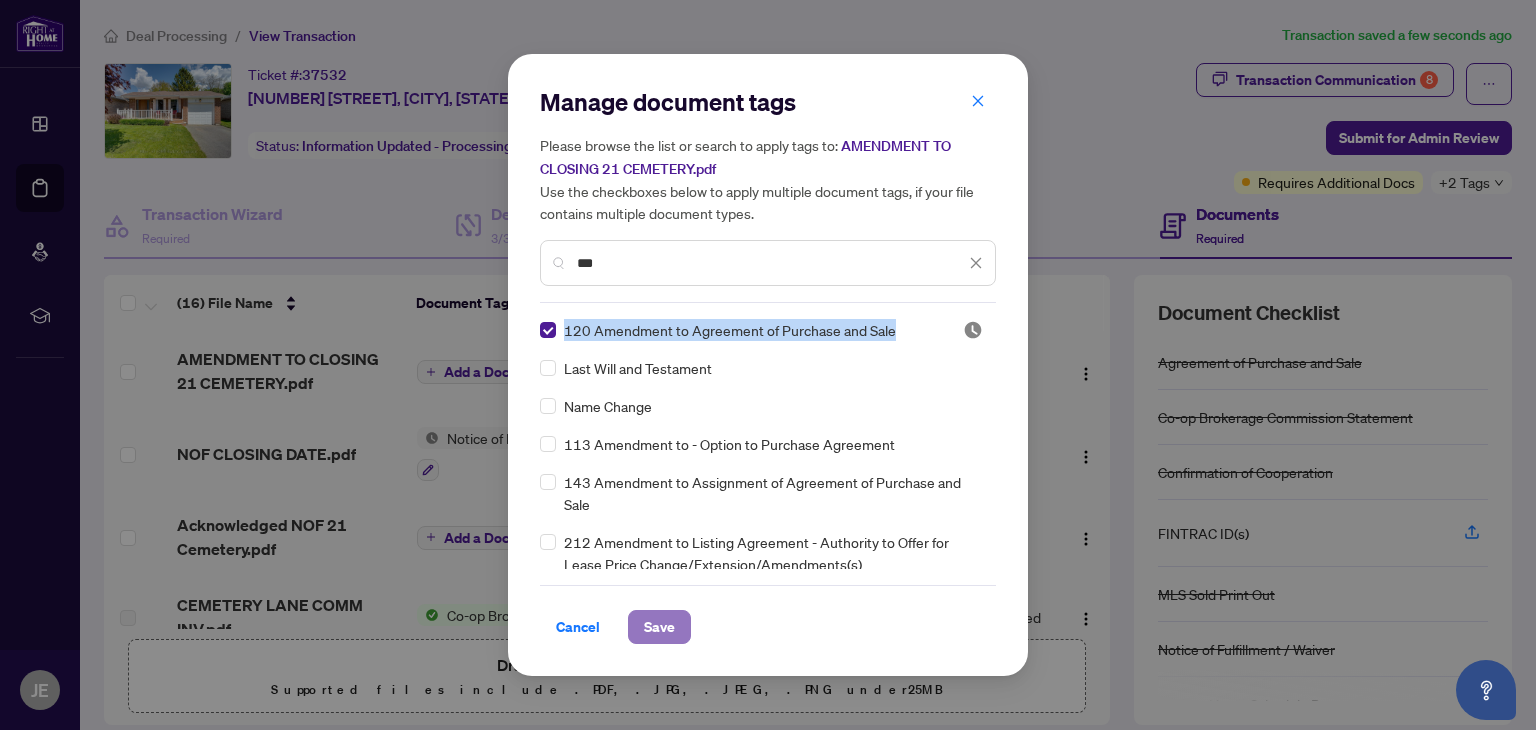 click on "Save" at bounding box center [659, 627] 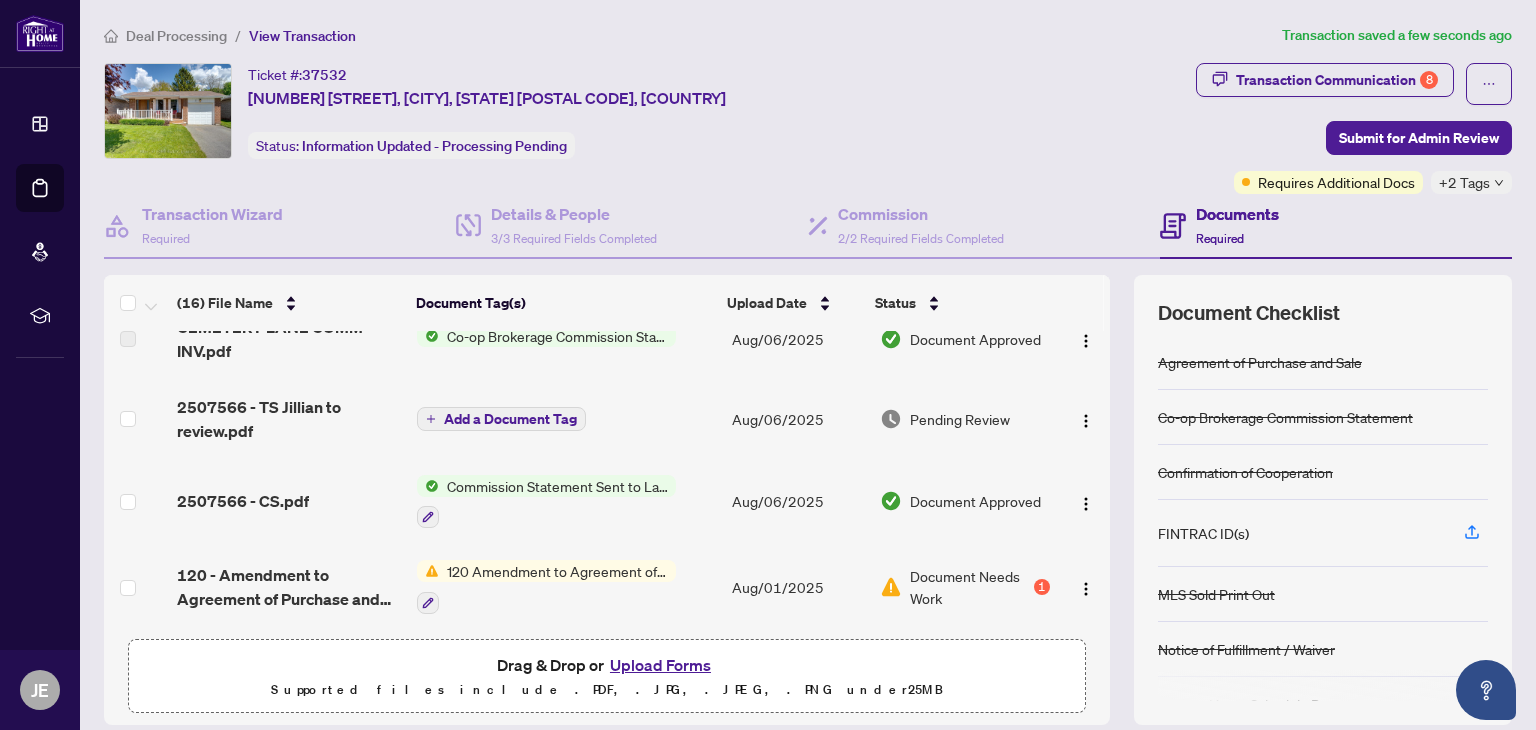 scroll, scrollTop: 356, scrollLeft: 0, axis: vertical 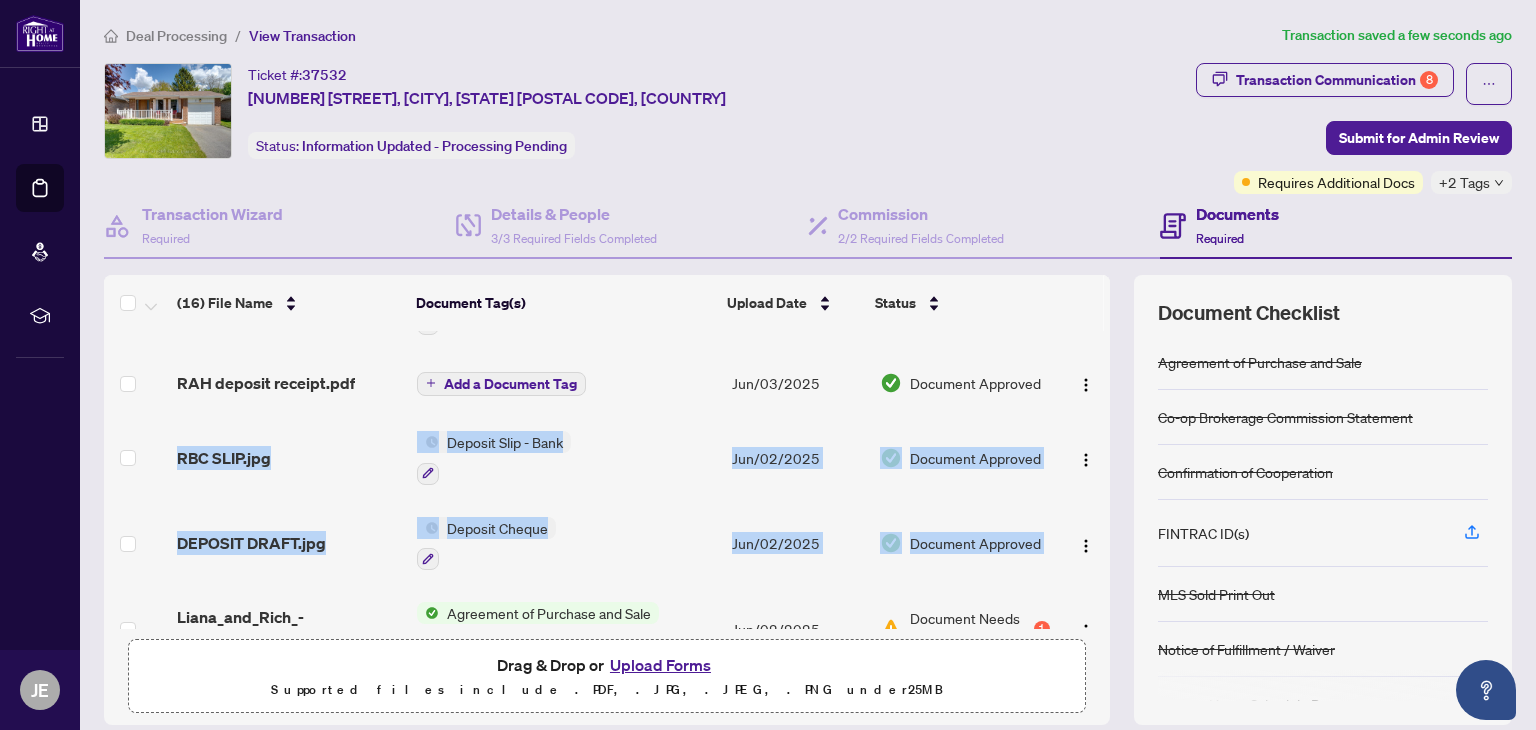drag, startPoint x: 1088, startPoint y: 567, endPoint x: 1081, endPoint y: 351, distance: 216.1134 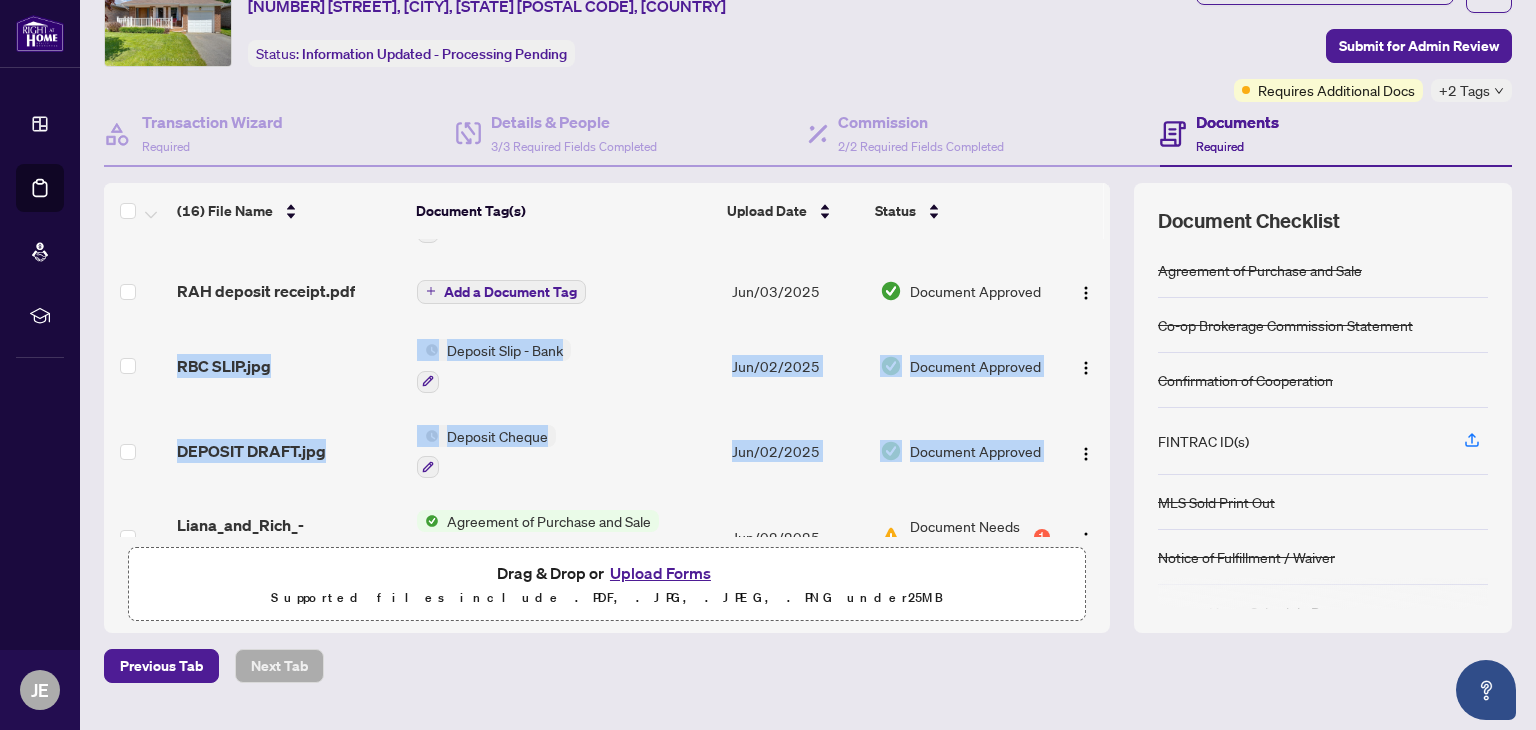 scroll, scrollTop: 136, scrollLeft: 0, axis: vertical 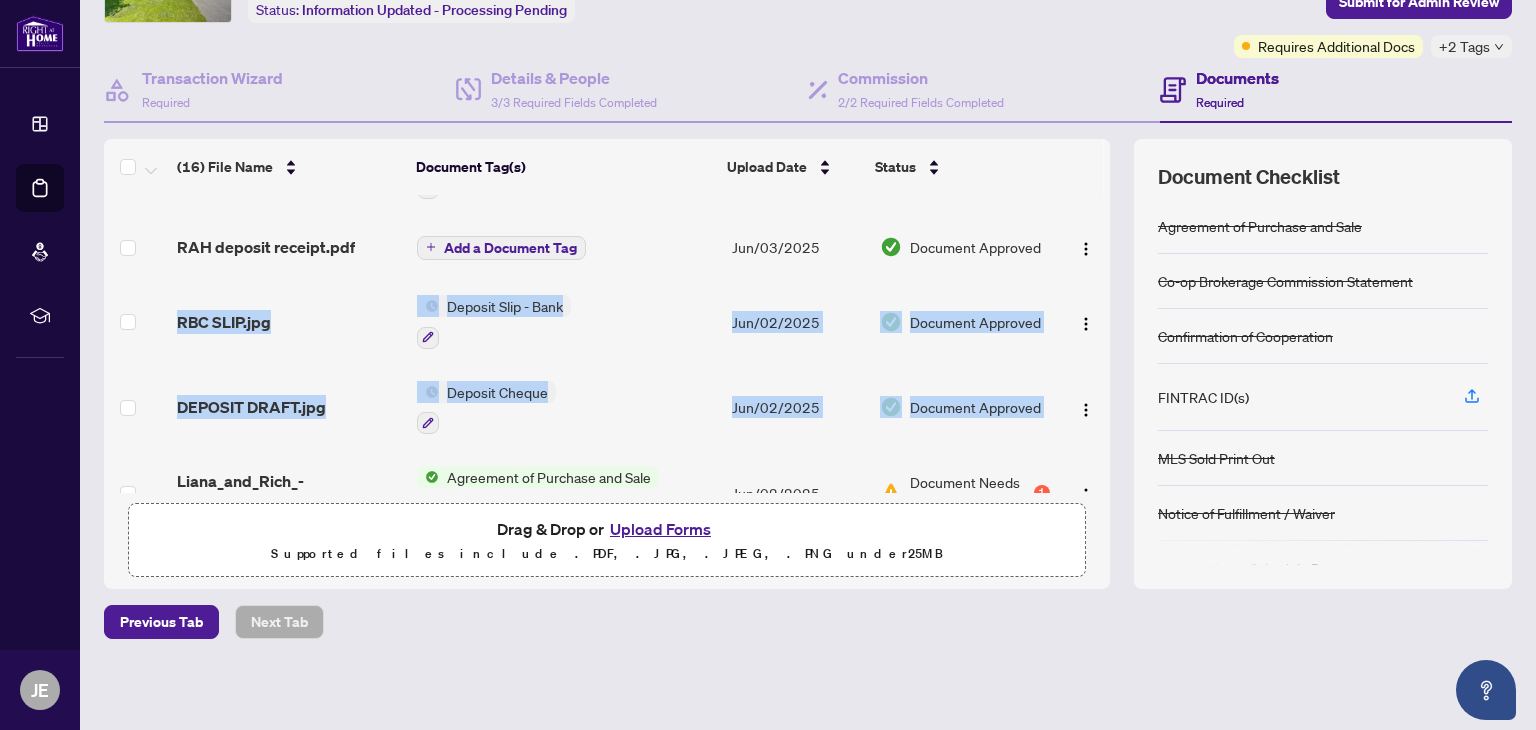 click on "FINTRAC ID(s)" at bounding box center (1323, 397) 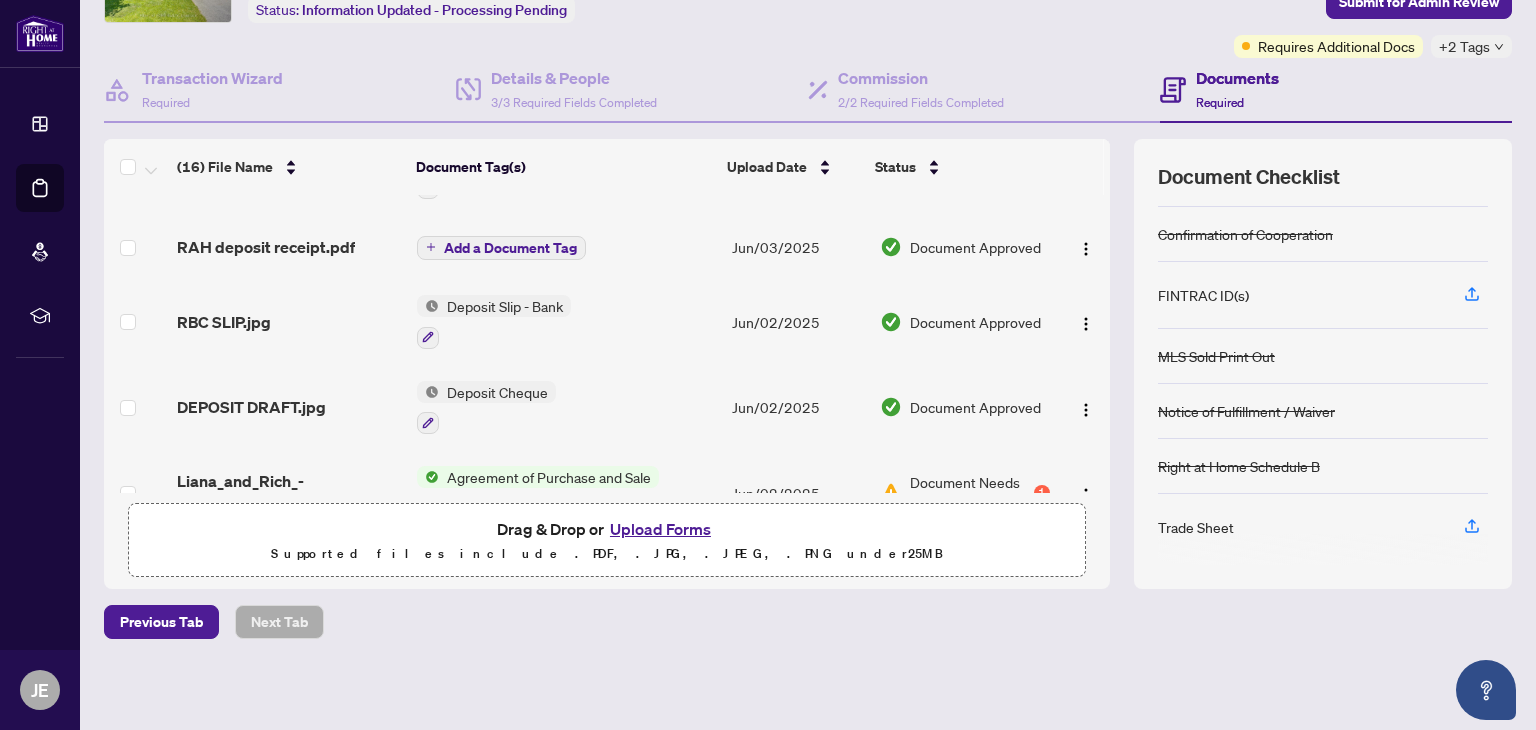 scroll, scrollTop: 0, scrollLeft: 0, axis: both 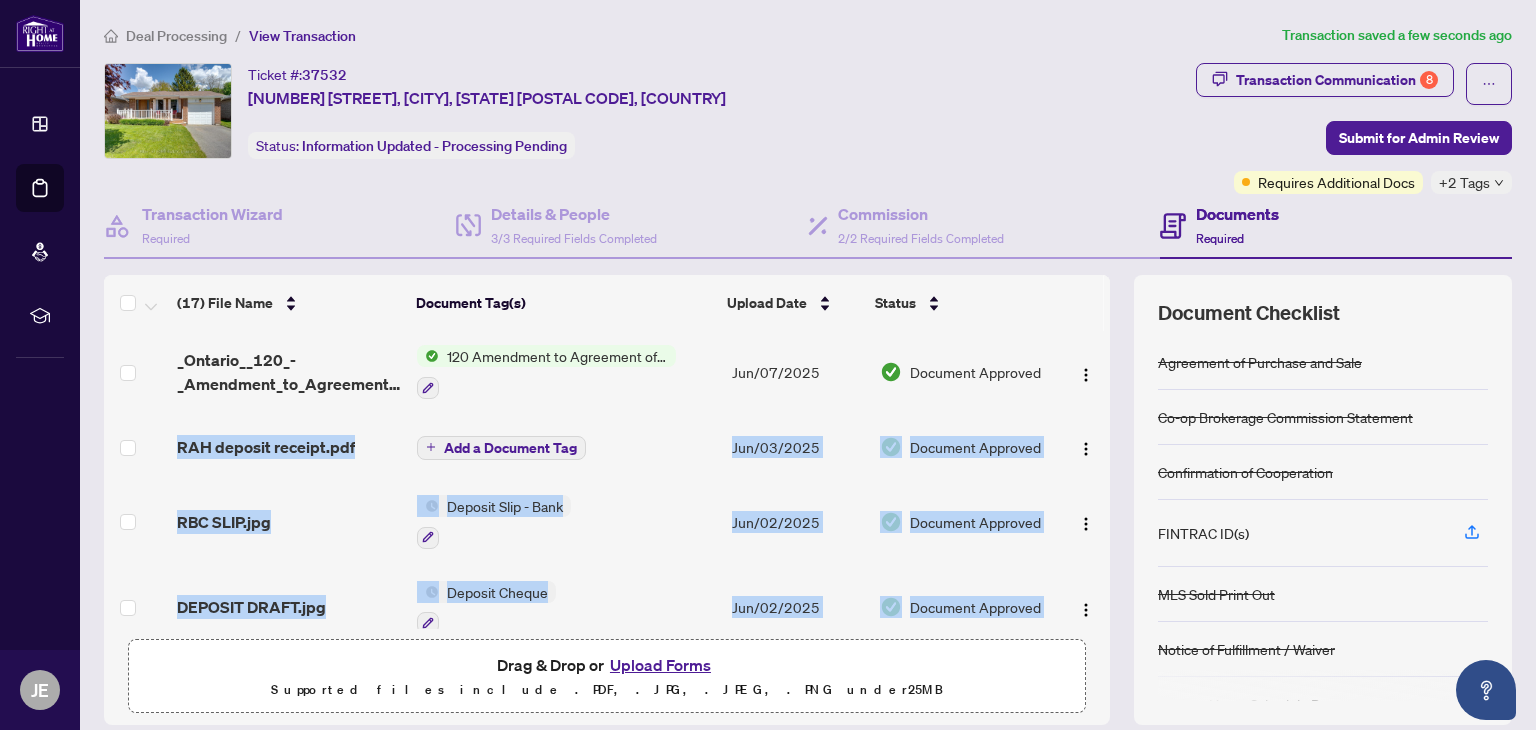 drag, startPoint x: 1087, startPoint y: 571, endPoint x: 1085, endPoint y: 348, distance: 223.00897 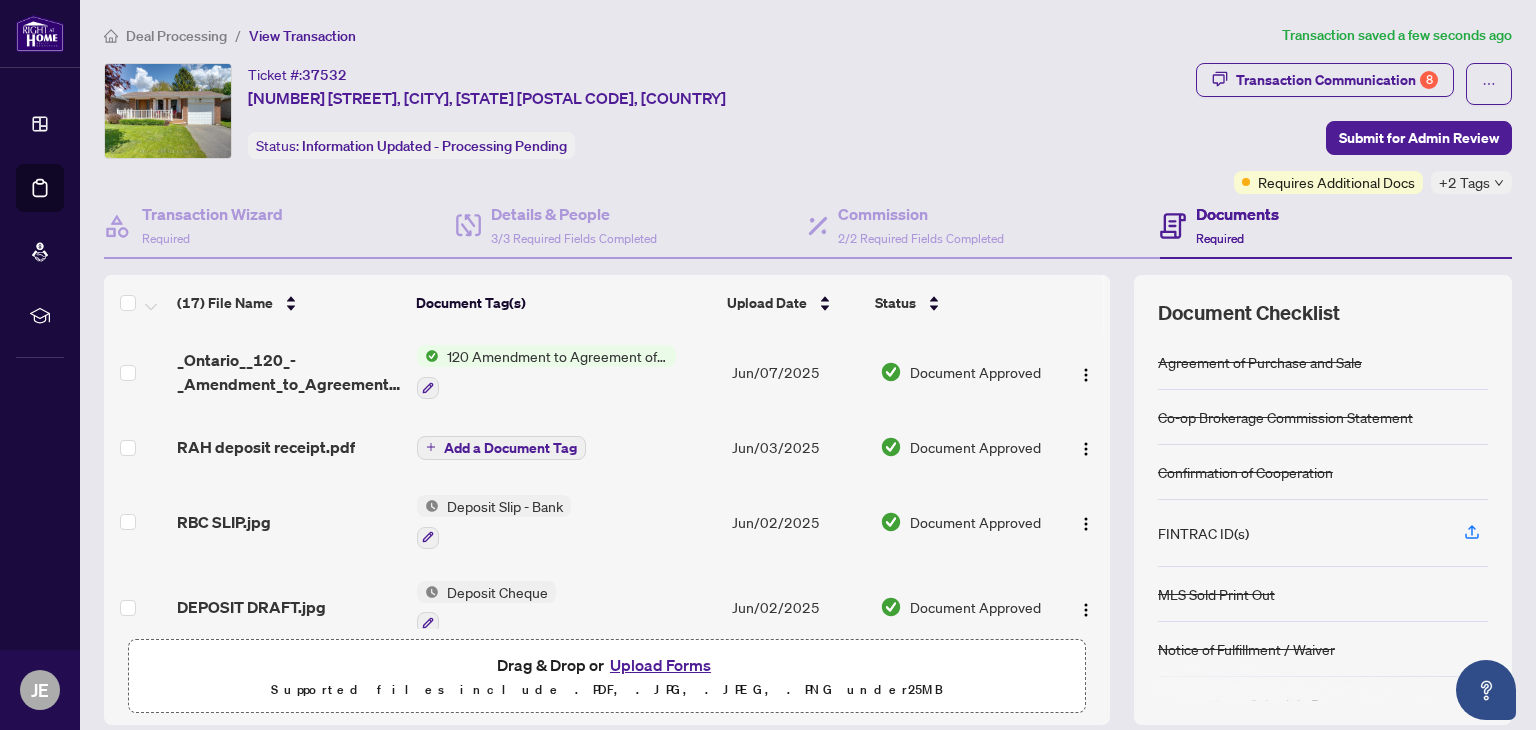 click at bounding box center (1084, 372) 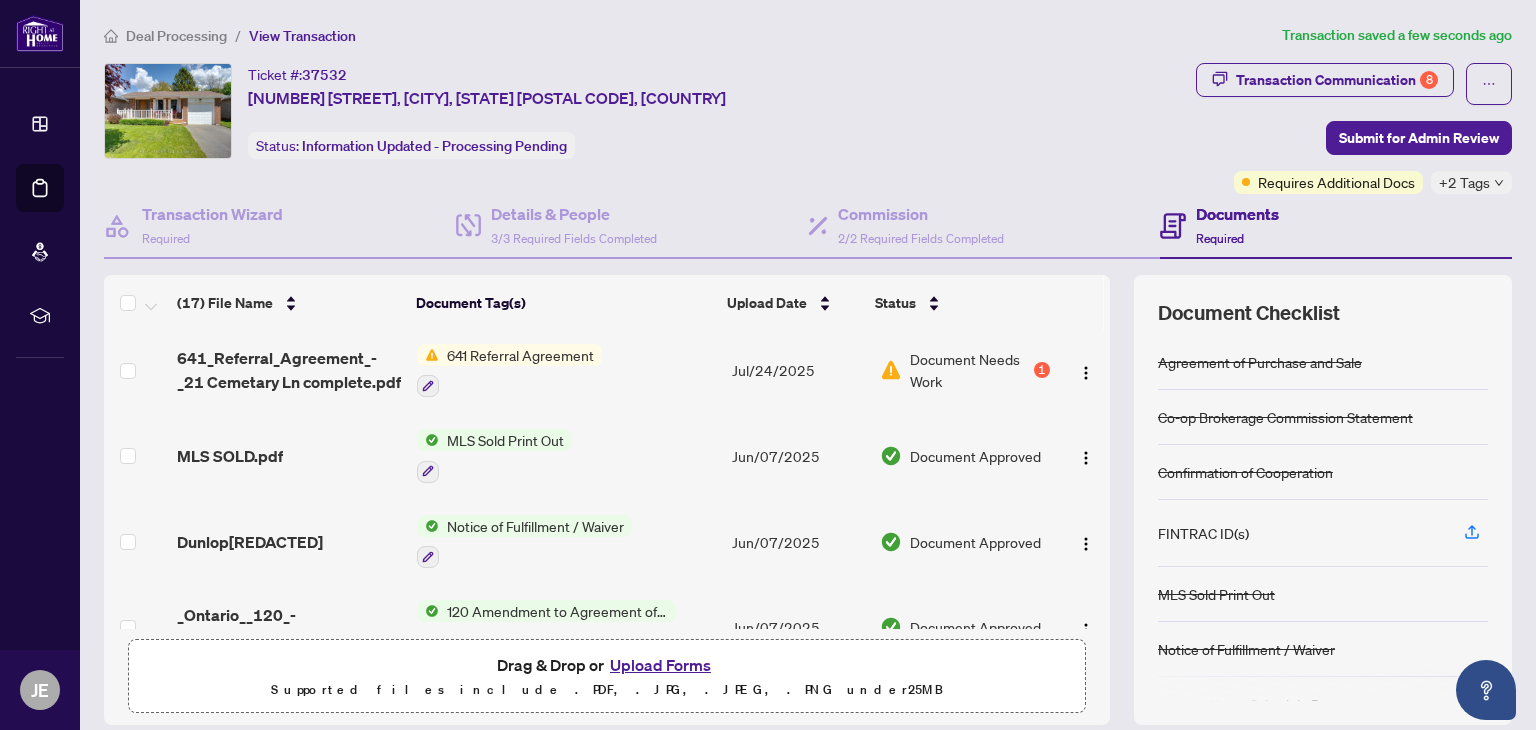 scroll, scrollTop: 0, scrollLeft: 0, axis: both 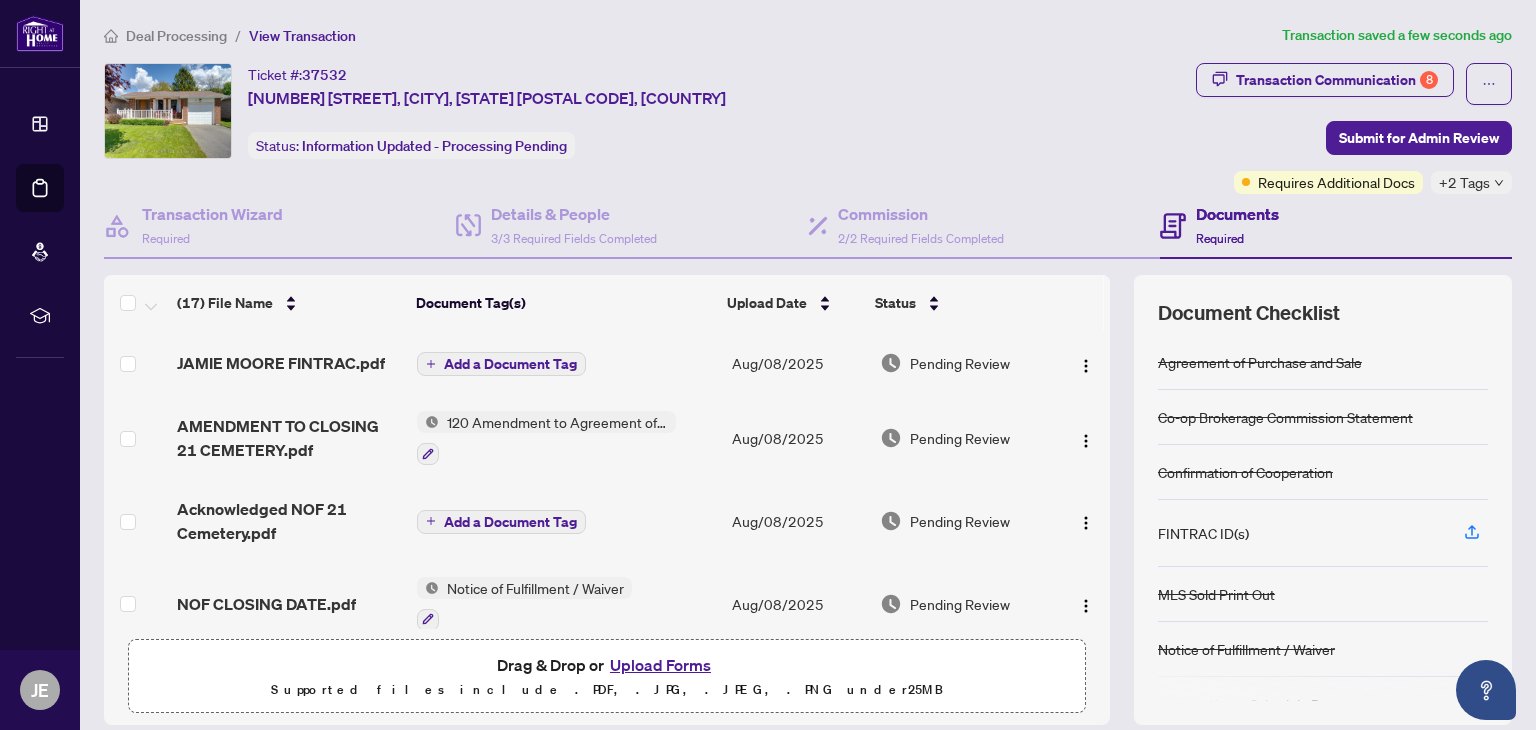 click on "Add a Document Tag" at bounding box center [510, 364] 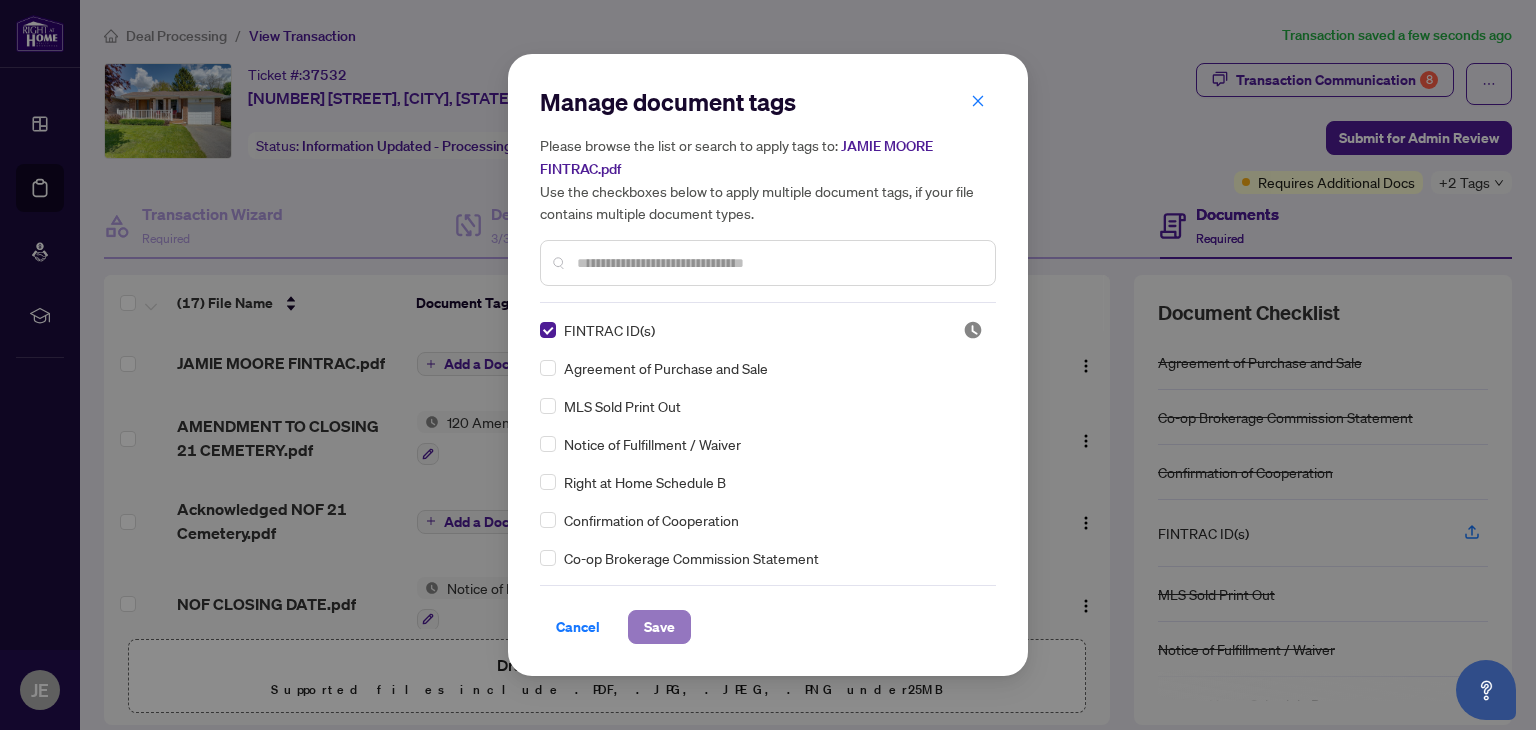 click on "Save" at bounding box center (659, 627) 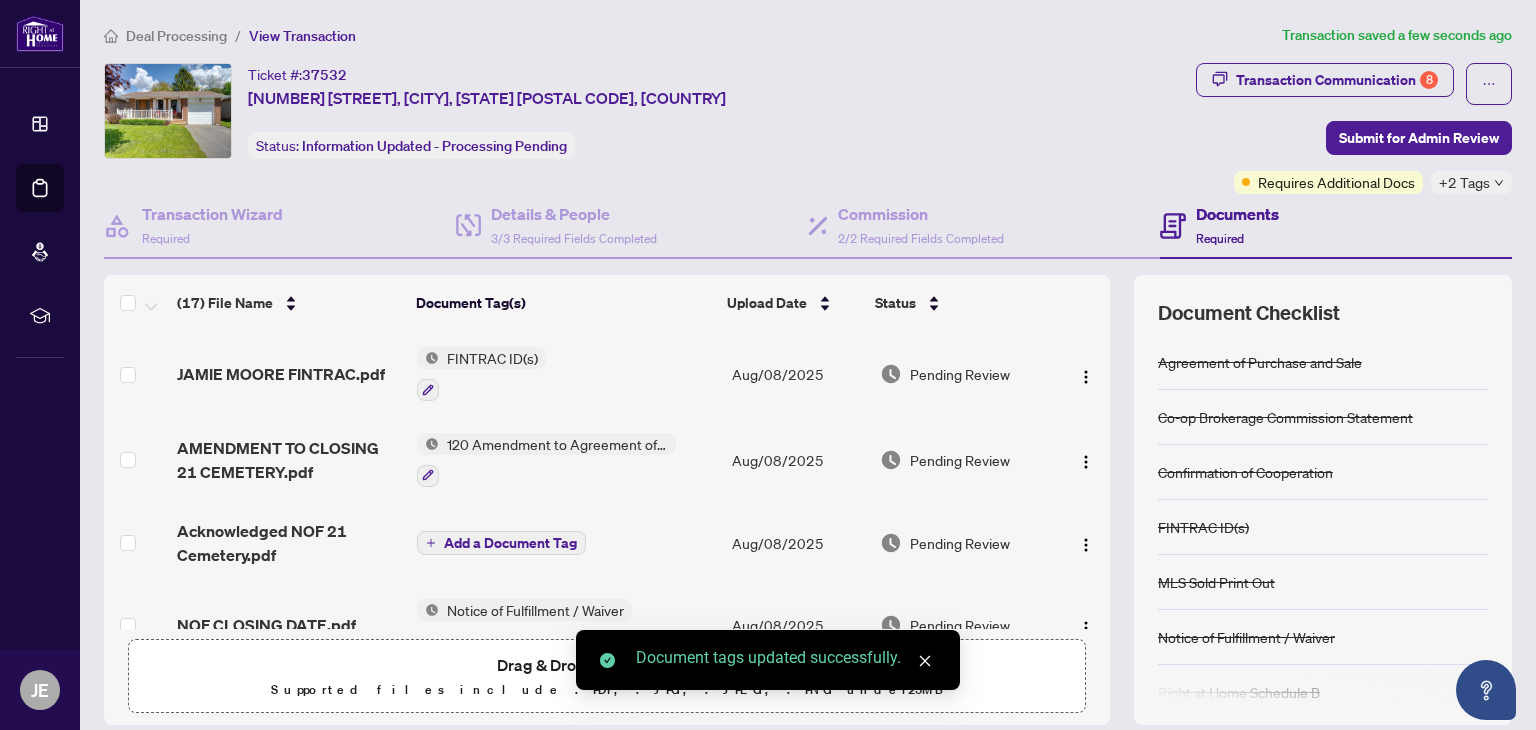 click on "Drag & Drop or Upload Forms" at bounding box center [607, 665] 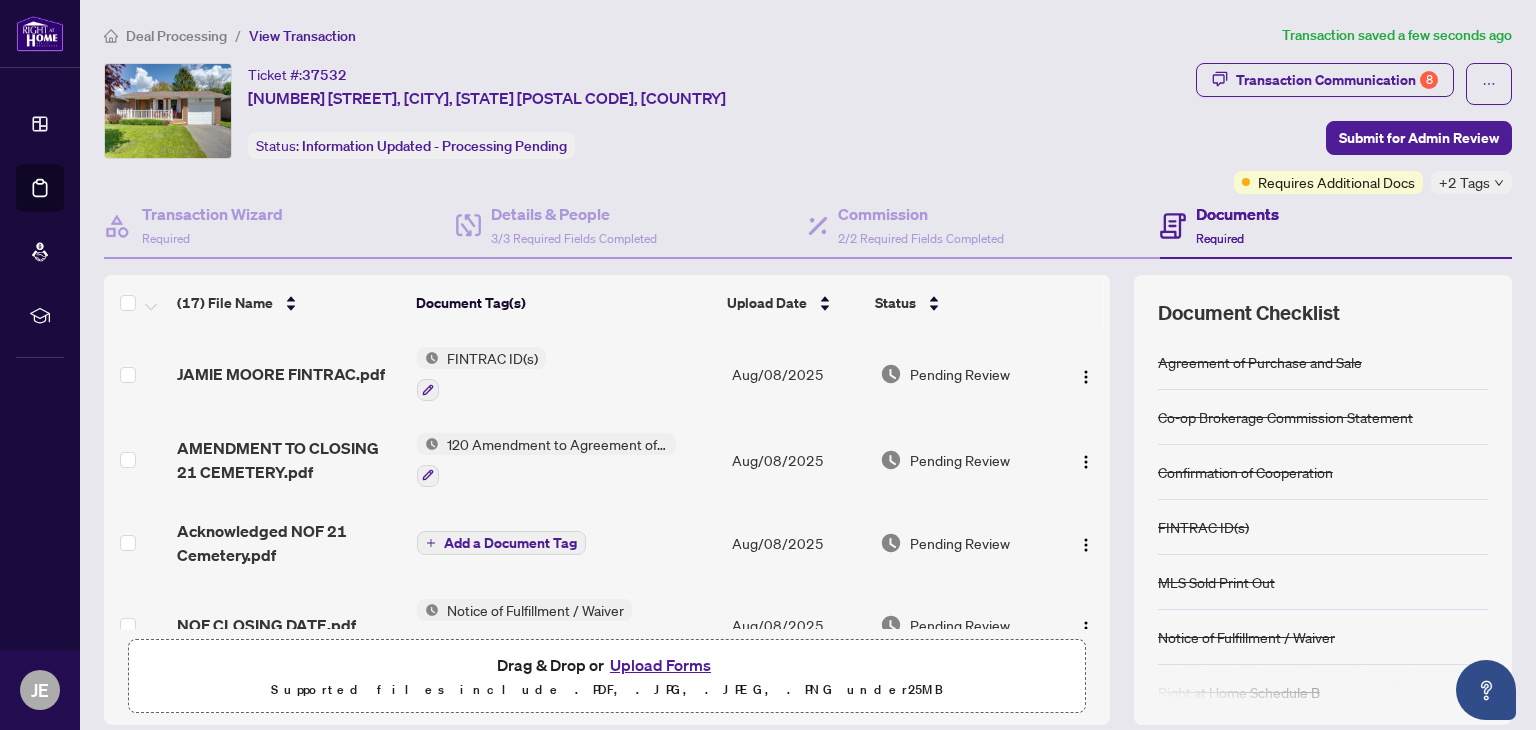 click on "Upload Forms" at bounding box center [660, 665] 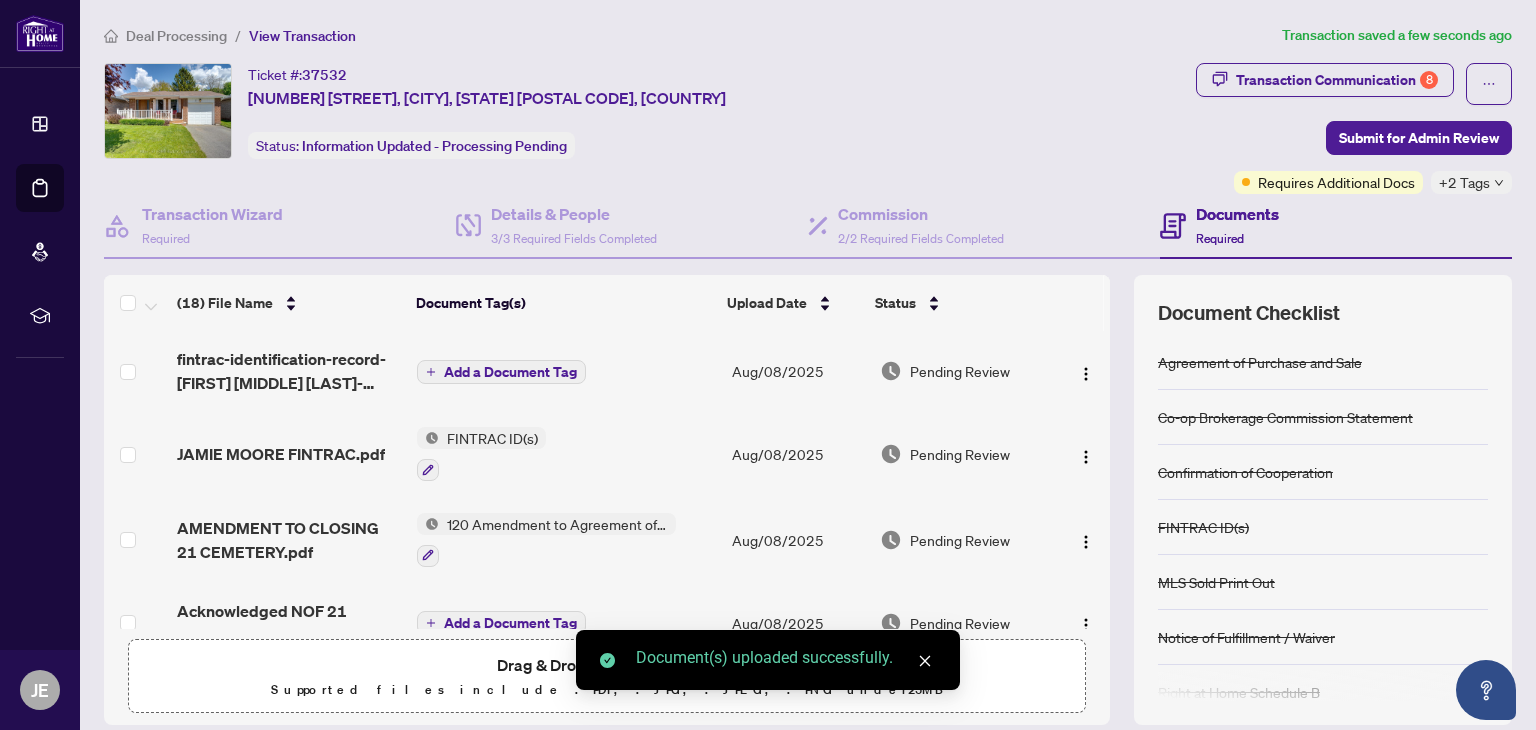 click on "Add a Document Tag" at bounding box center (510, 372) 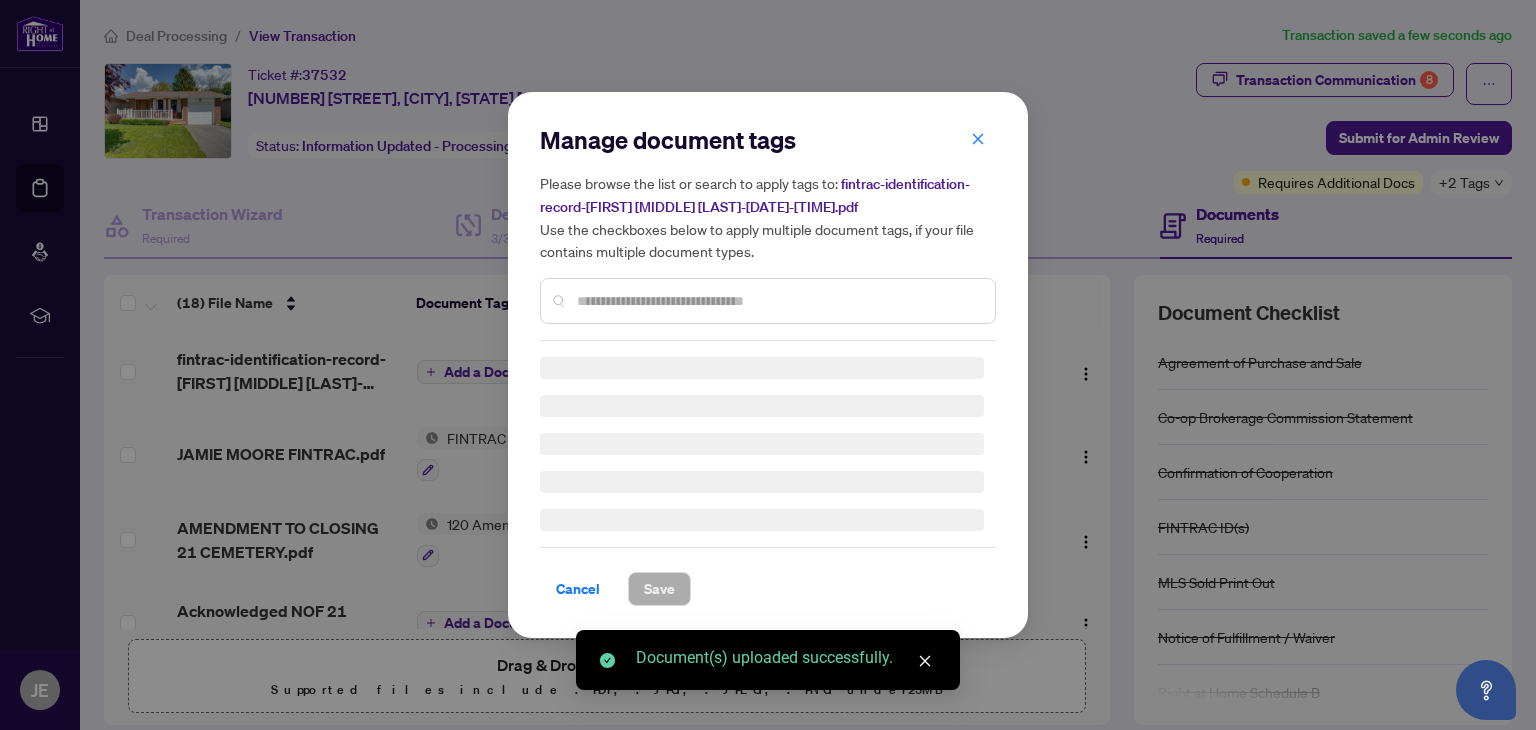 click on "fintrac-identification-record-michael-douglas-moore-[REDACTED].pdf" at bounding box center (768, 232) 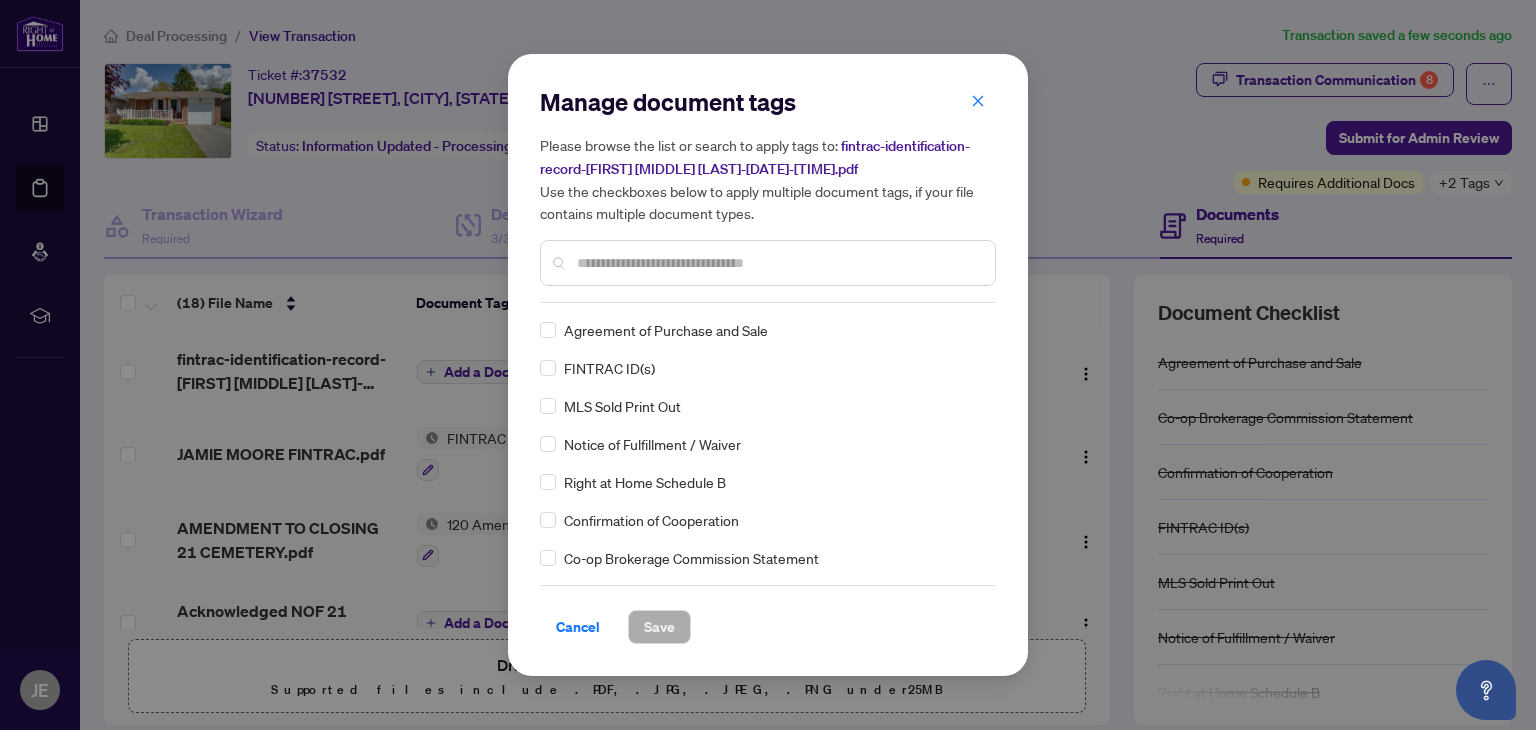 click on "FINTRAC ID(s)" at bounding box center (609, 368) 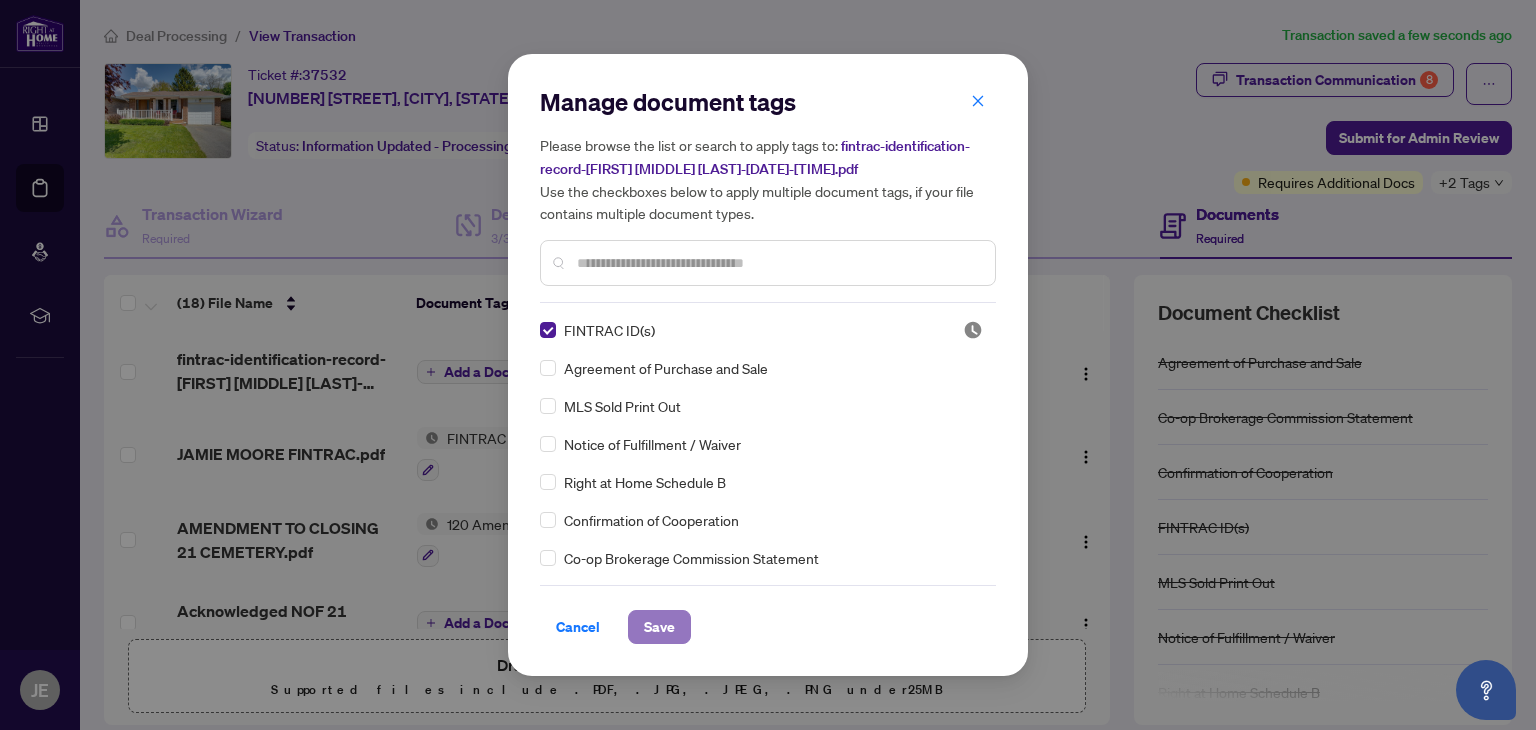 click on "Save" at bounding box center [659, 627] 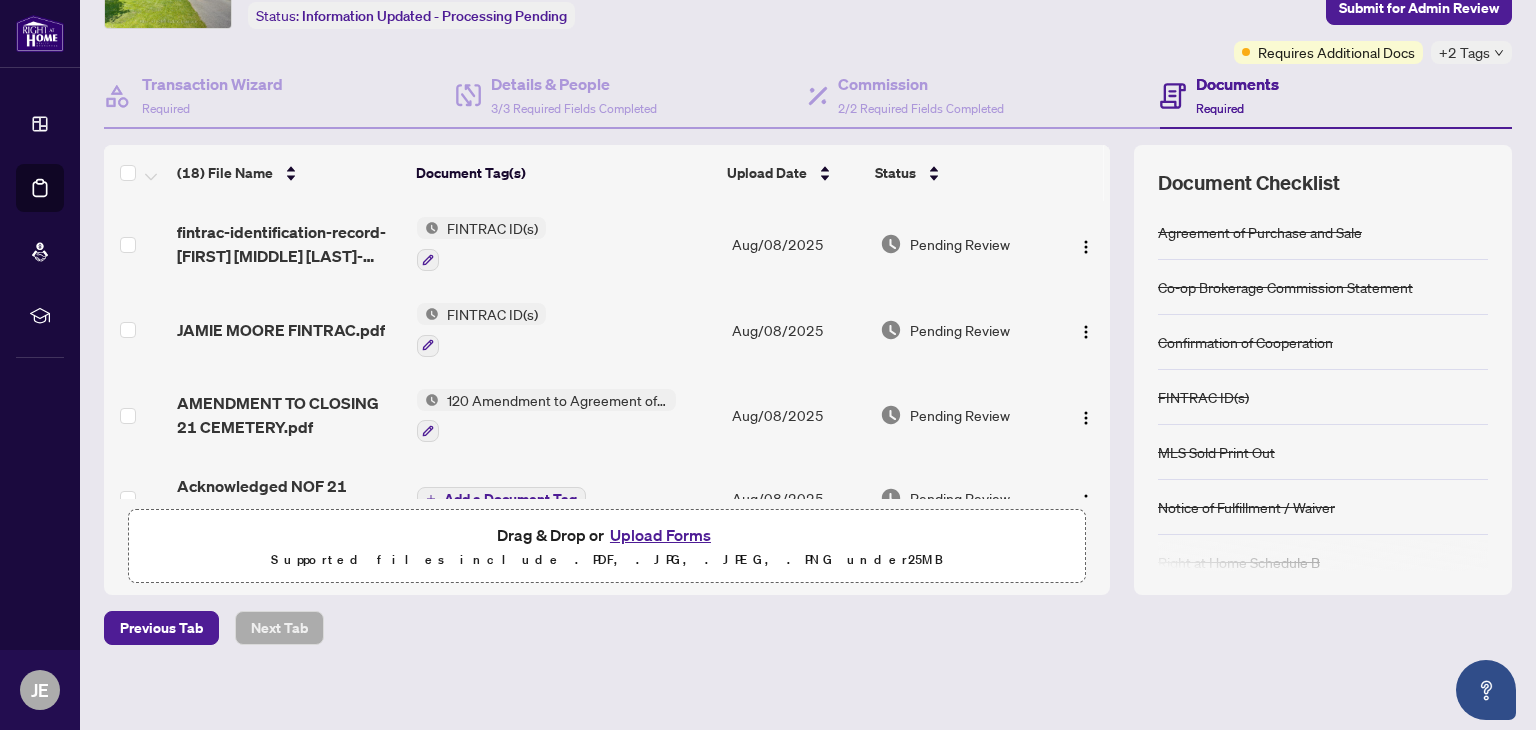 scroll, scrollTop: 131, scrollLeft: 0, axis: vertical 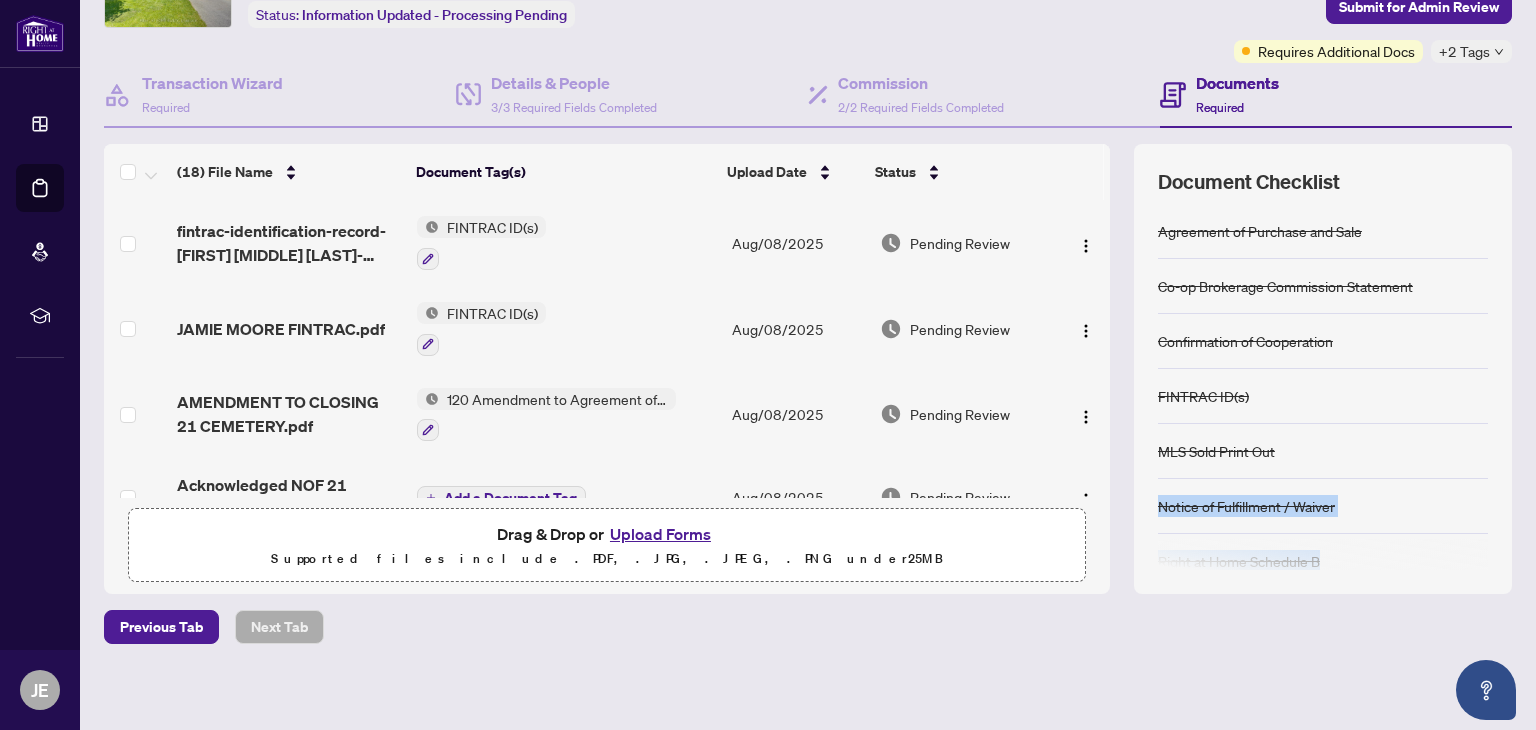 drag, startPoint x: 1490, startPoint y: 440, endPoint x: 1472, endPoint y: 535, distance: 96.69022 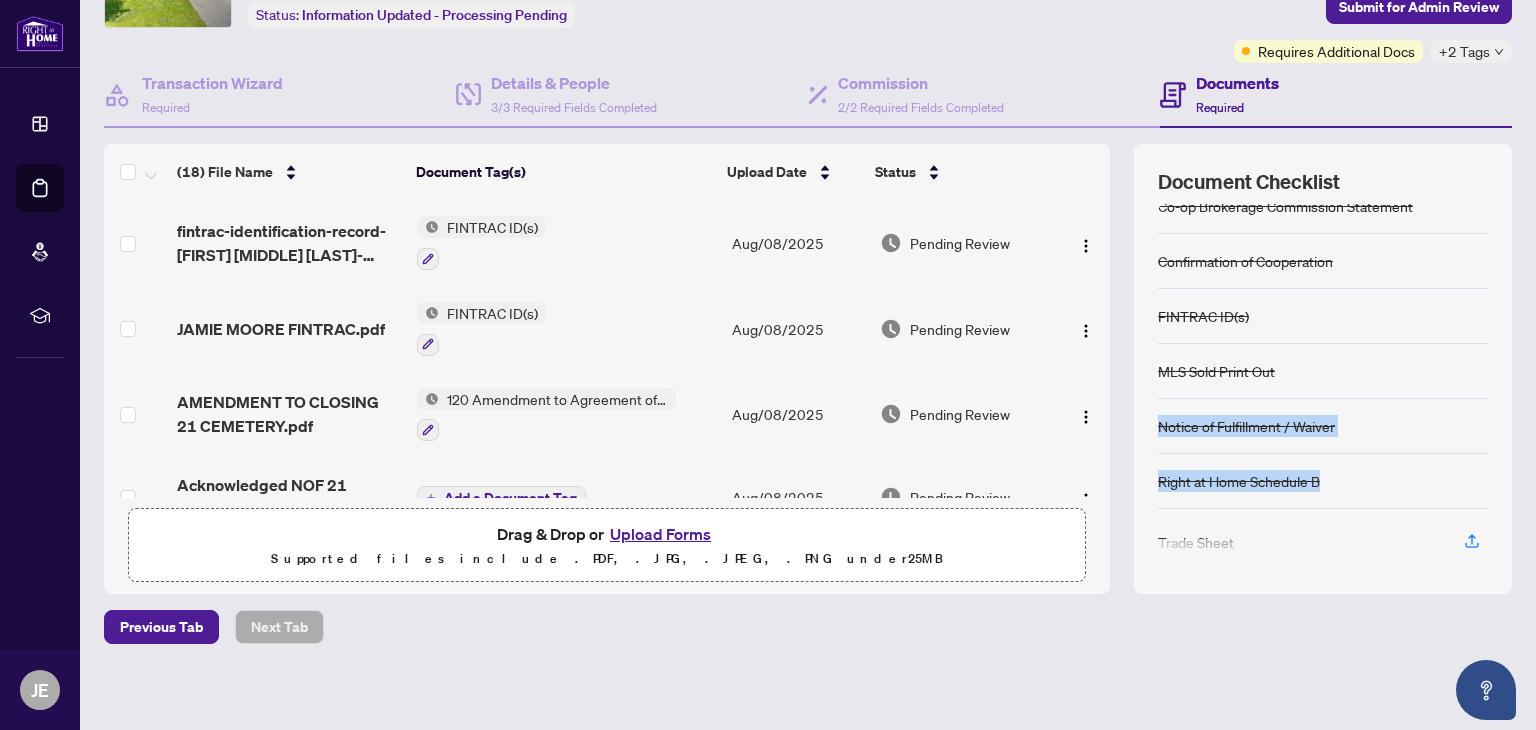 scroll, scrollTop: 91, scrollLeft: 0, axis: vertical 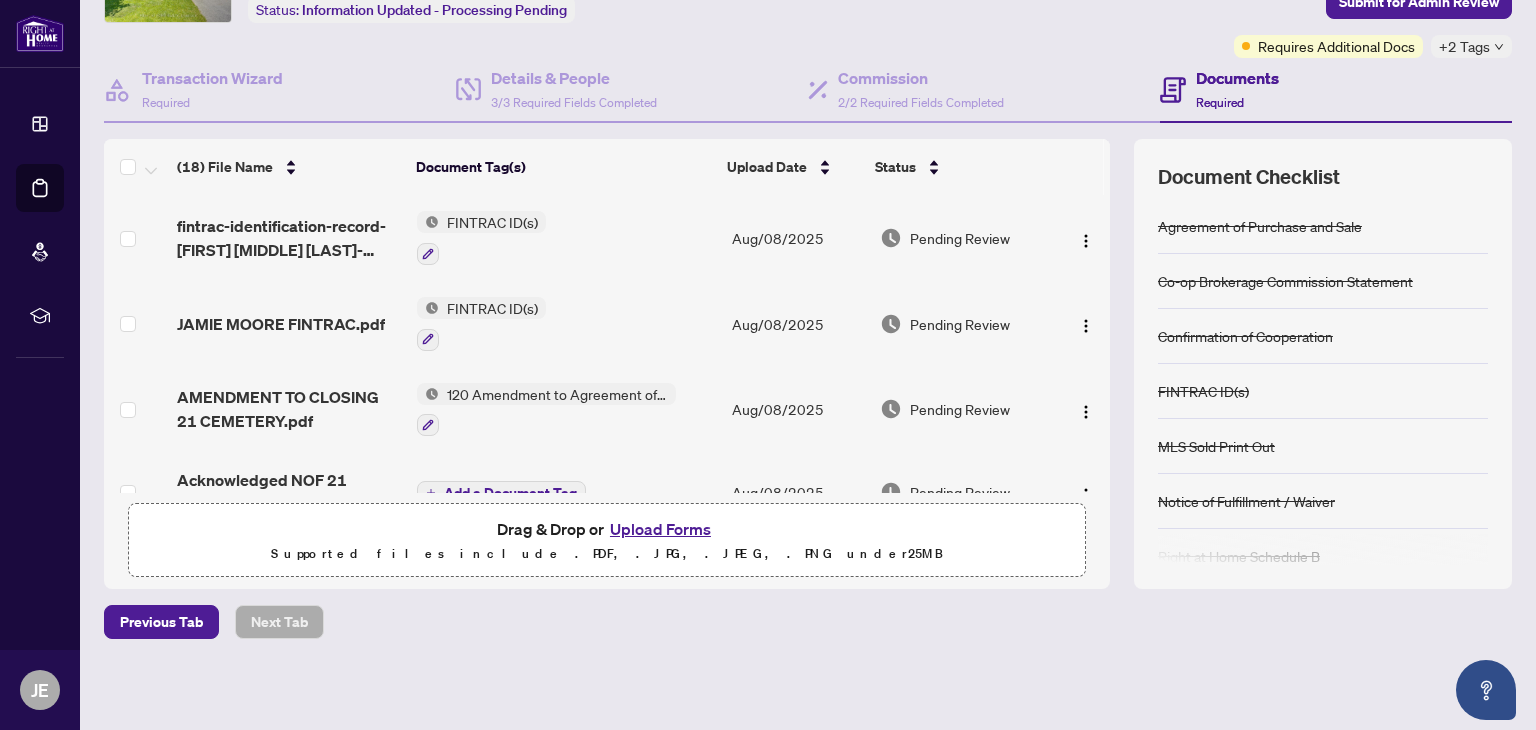 click on "Deal Processing / View Transaction Transaction saved a few seconds ago Ticket #: 37532 21 Cemetery Lane, Whitchurch-Stouffville, Ontario L4A 6B2, Canada Status: Information Updated - Processing Pending Transaction Communication 8 Submit for Admin Review Requires Additional Docs +2 Tags Transaction Wizard Required Details & People 3/3 Required Fields Completed Commission 2/2 Required Fields Completed Documents Required (18) File Name Document Tag(s) Upload Date Status fintrac-identification-record-michael-douglas-moore-20250724-091650.pdf FINTRAC ID(s) [MONTH]/[DAY]/[YEAR] Pending Review JAMIE MOORE FINTRAC.pdf FINTRAC ID(s) [MONTH]/[DAY]/[YEAR] Pending Review AMENDMENT TO CLOSING 21 CEMETERY.pdf 120 Amendment to Agreement of Purchase and Sale [MONTH]/[DAY]/[YEAR] Pending Review Acknowledged NOF 21 Cemetery.pdf Add a Document Tag [MONTH]/[DAY]/[YEAR] Pending Review NOF CLOSING DATE.pdf Notice of Fulfillment / Waiver [MONTH]/[DAY]/[YEAR] Pending Review CEMETERY LANE COMM INV.pdf Co-op Brokerage Commission Statement [MONTH]/[DAY]/[YEAR] 1 1 +" at bounding box center [808, 298] 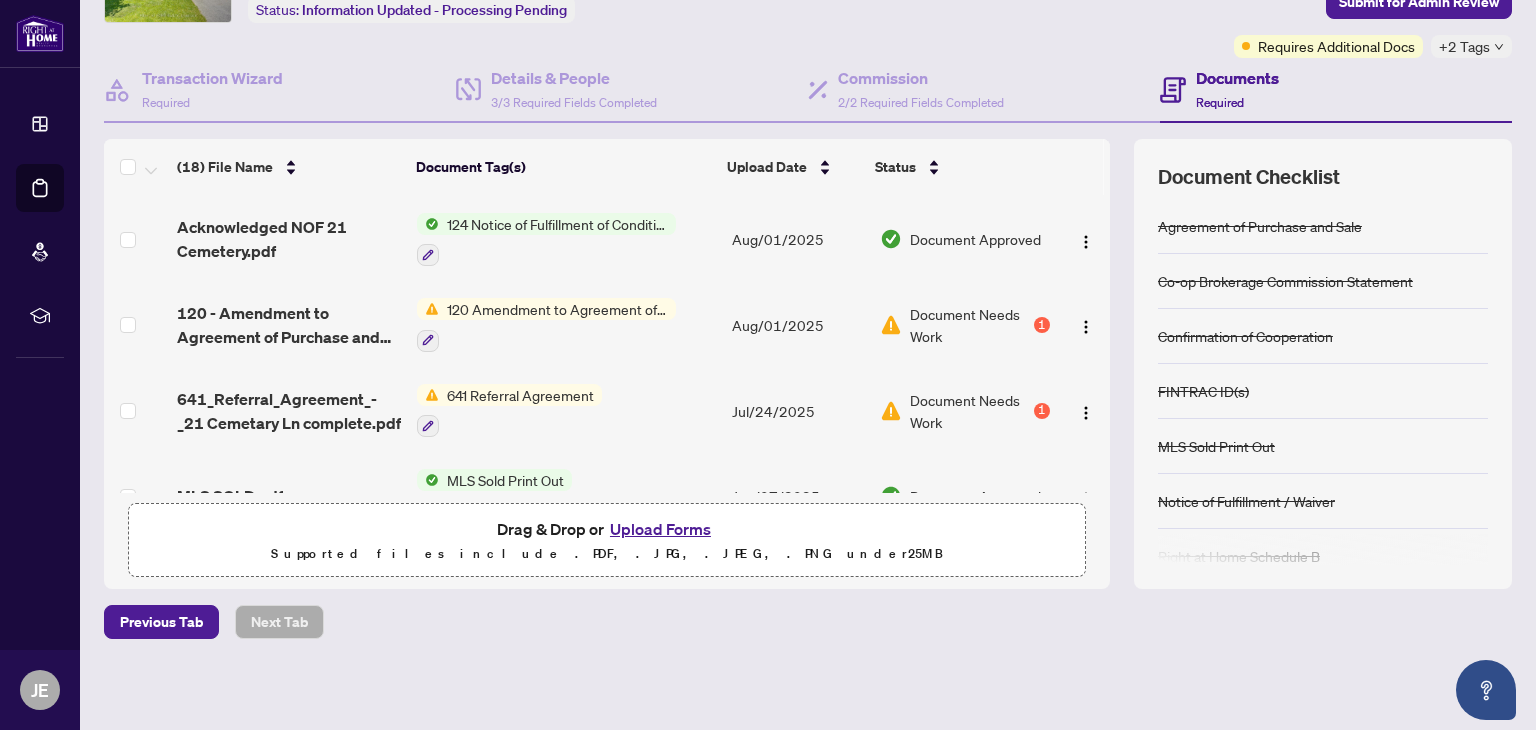 scroll, scrollTop: 695, scrollLeft: 0, axis: vertical 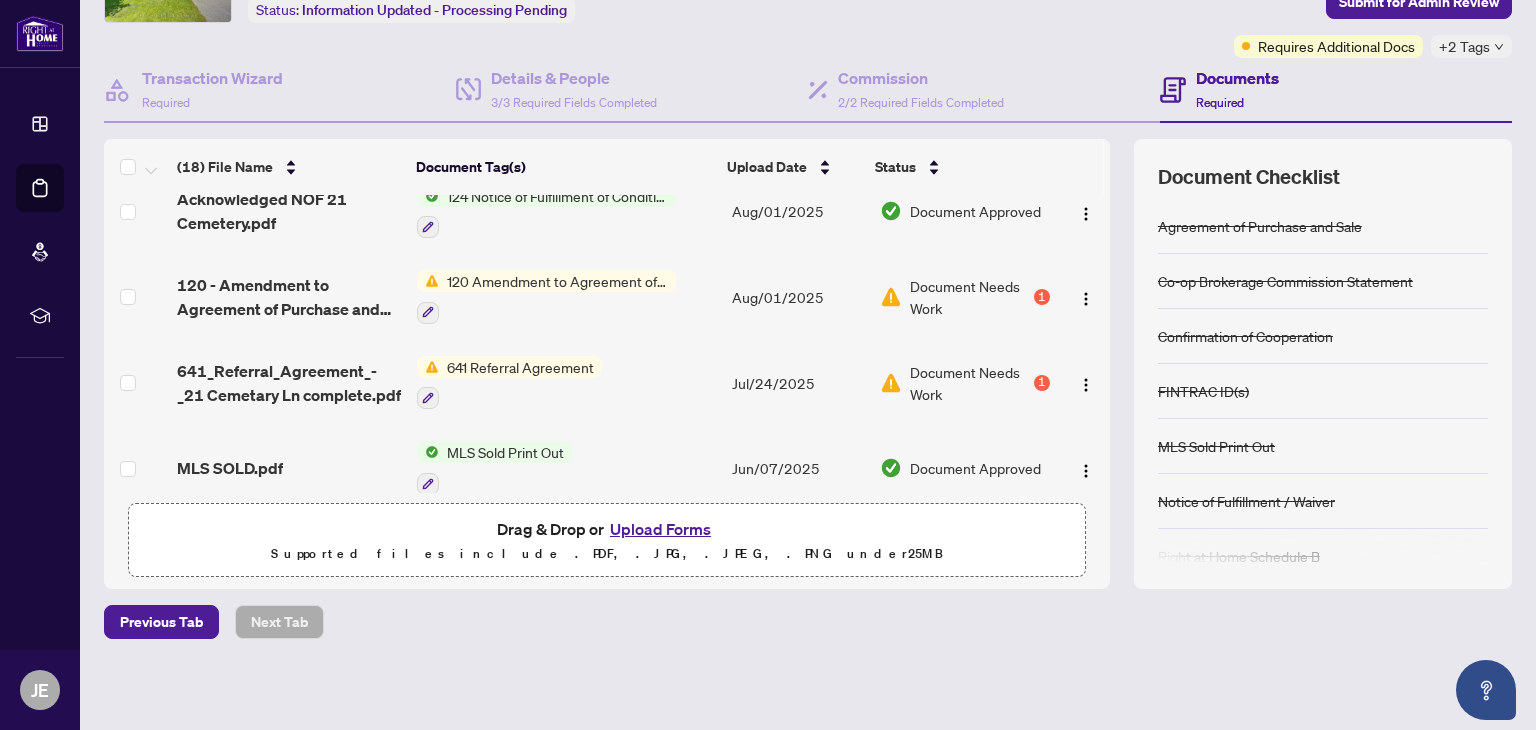 click on "641 Referral Agreement" at bounding box center [520, 367] 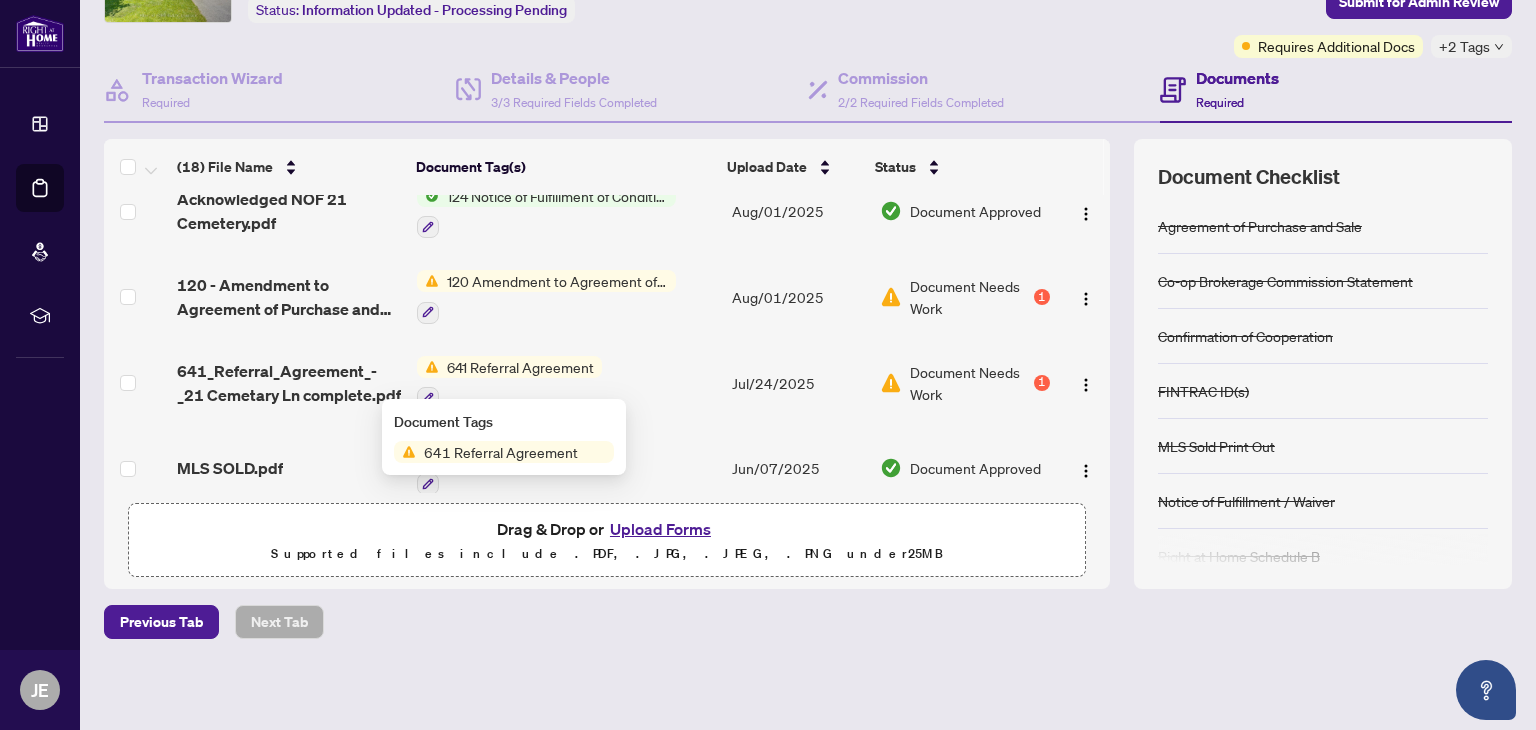 click on "641 Referral Agreement" at bounding box center (501, 452) 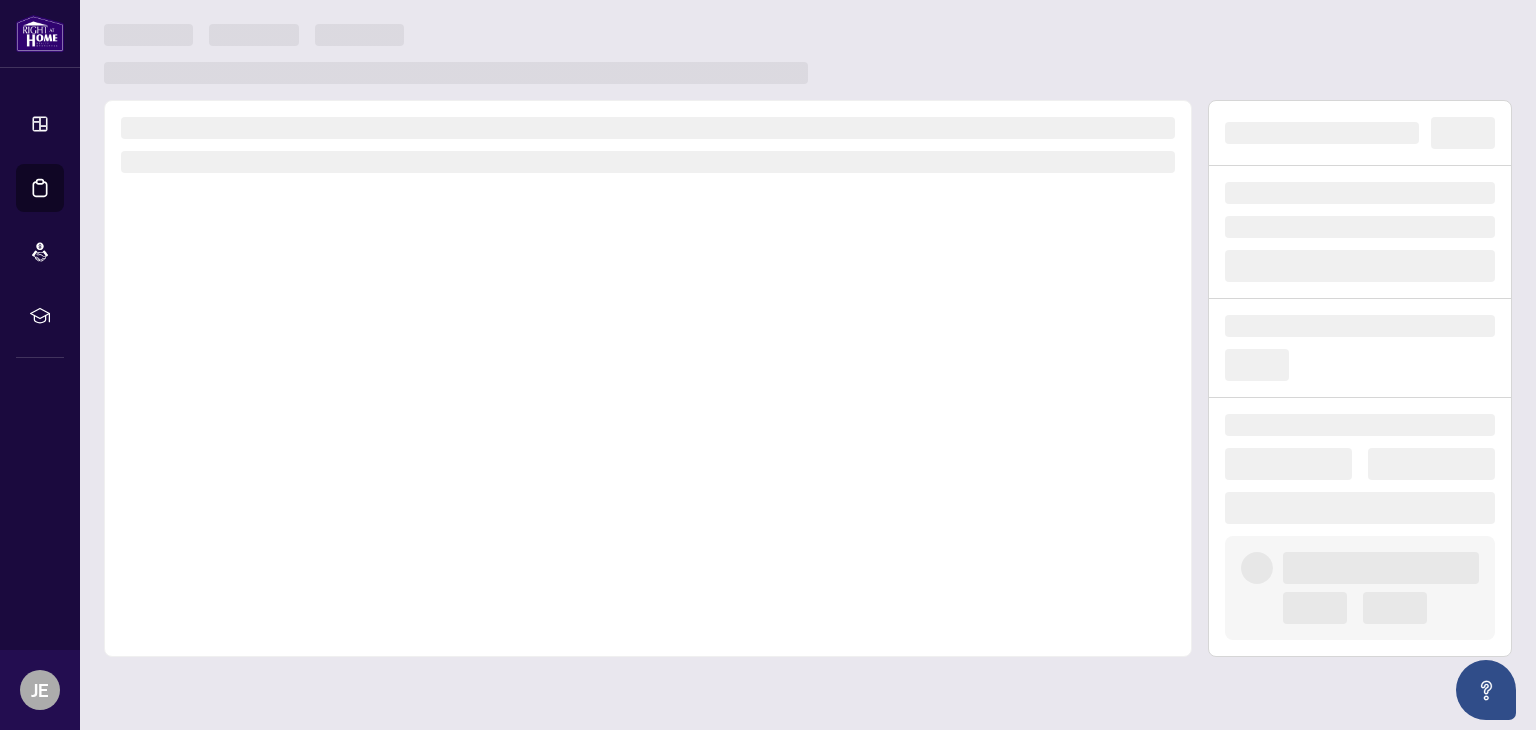 scroll, scrollTop: 0, scrollLeft: 0, axis: both 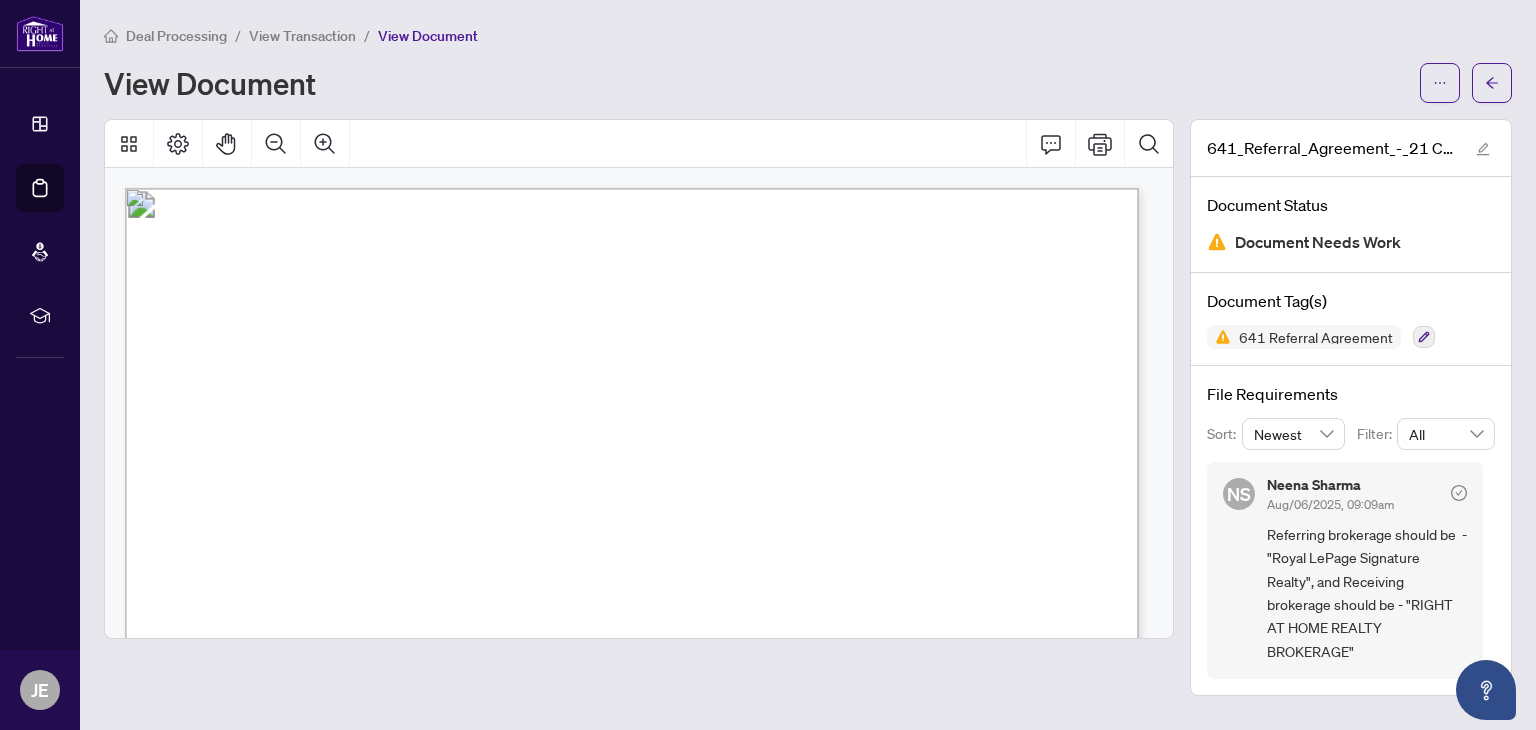click on "(Name of Salesperson/Broker/Broker of Record)" at bounding box center [940, 501] 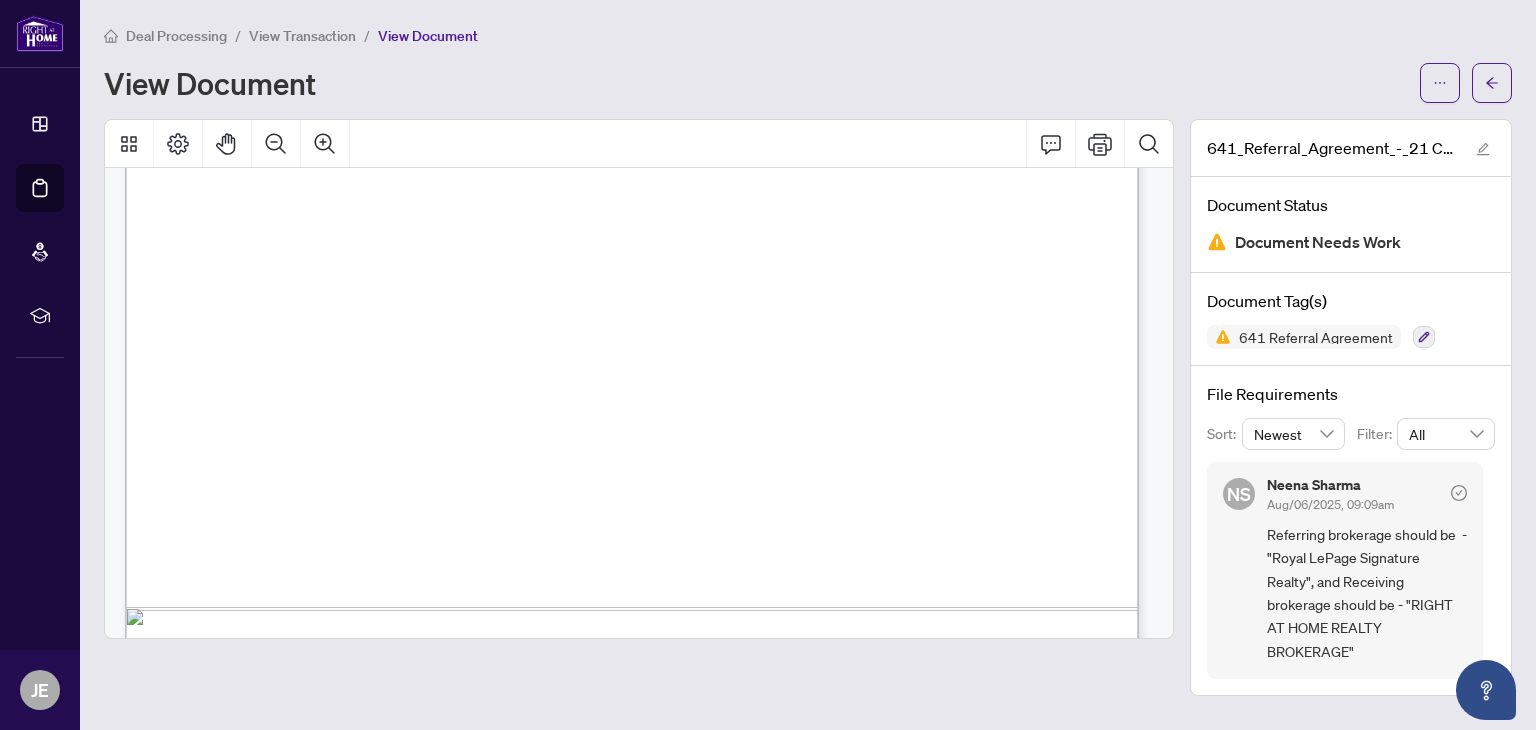 scroll, scrollTop: 881, scrollLeft: 0, axis: vertical 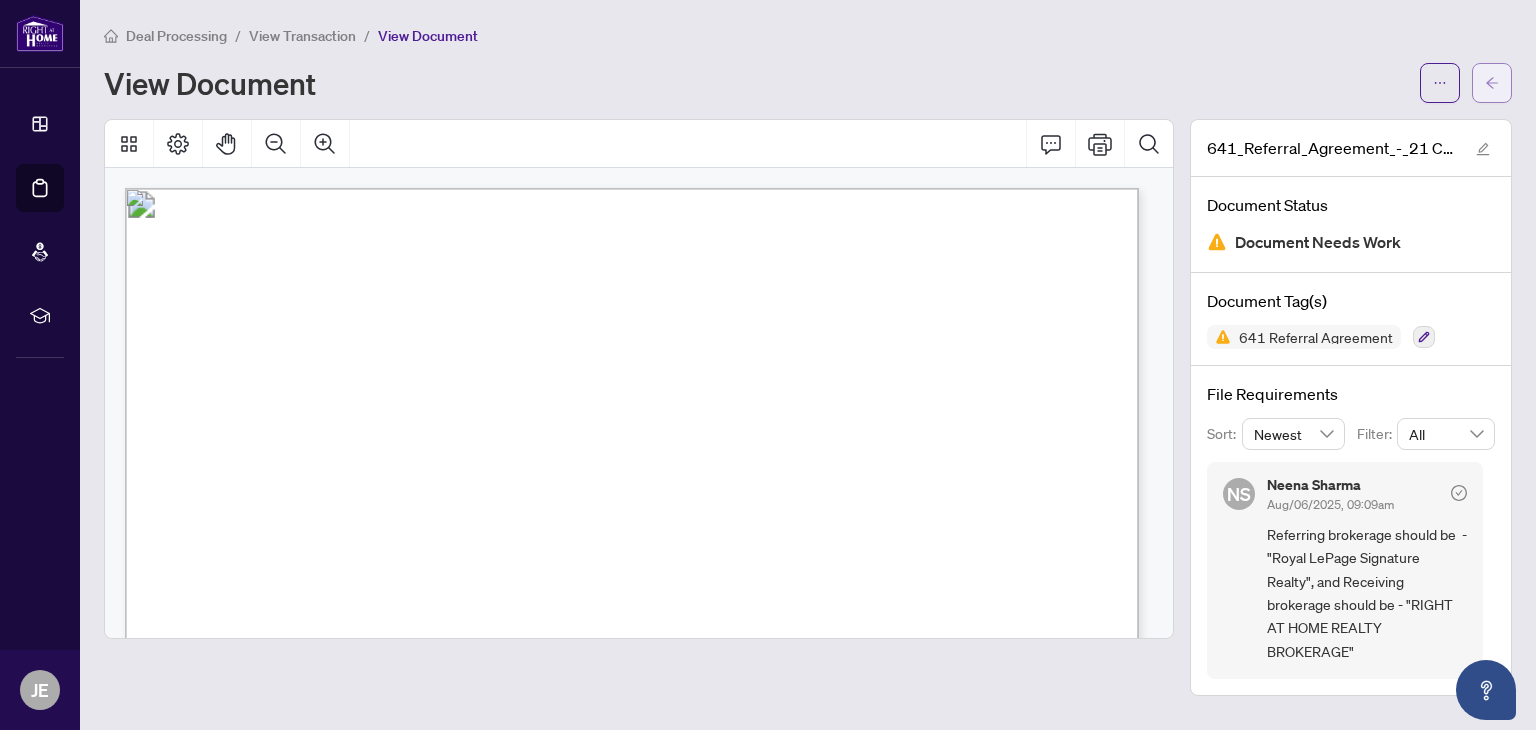 click at bounding box center [1492, 83] 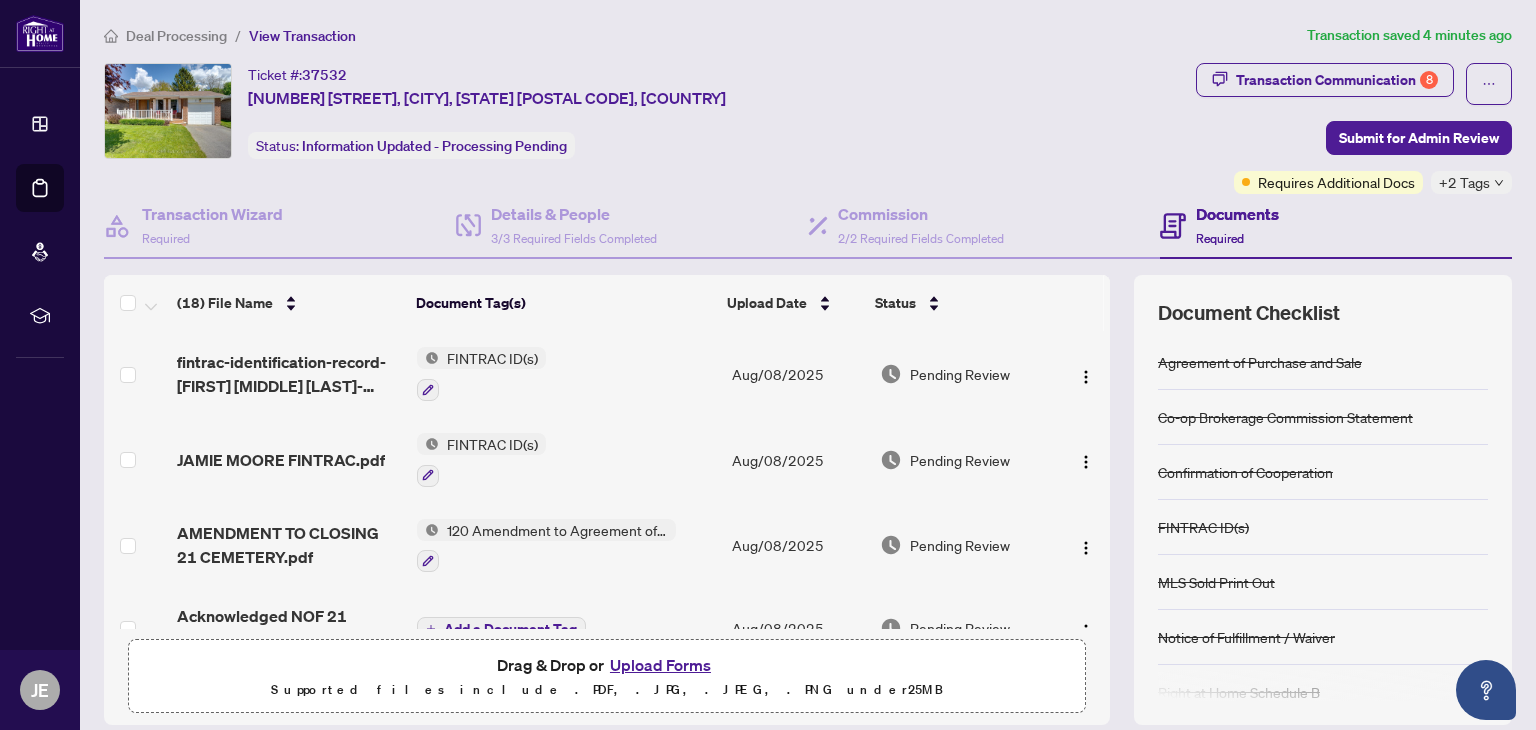 scroll, scrollTop: 136, scrollLeft: 0, axis: vertical 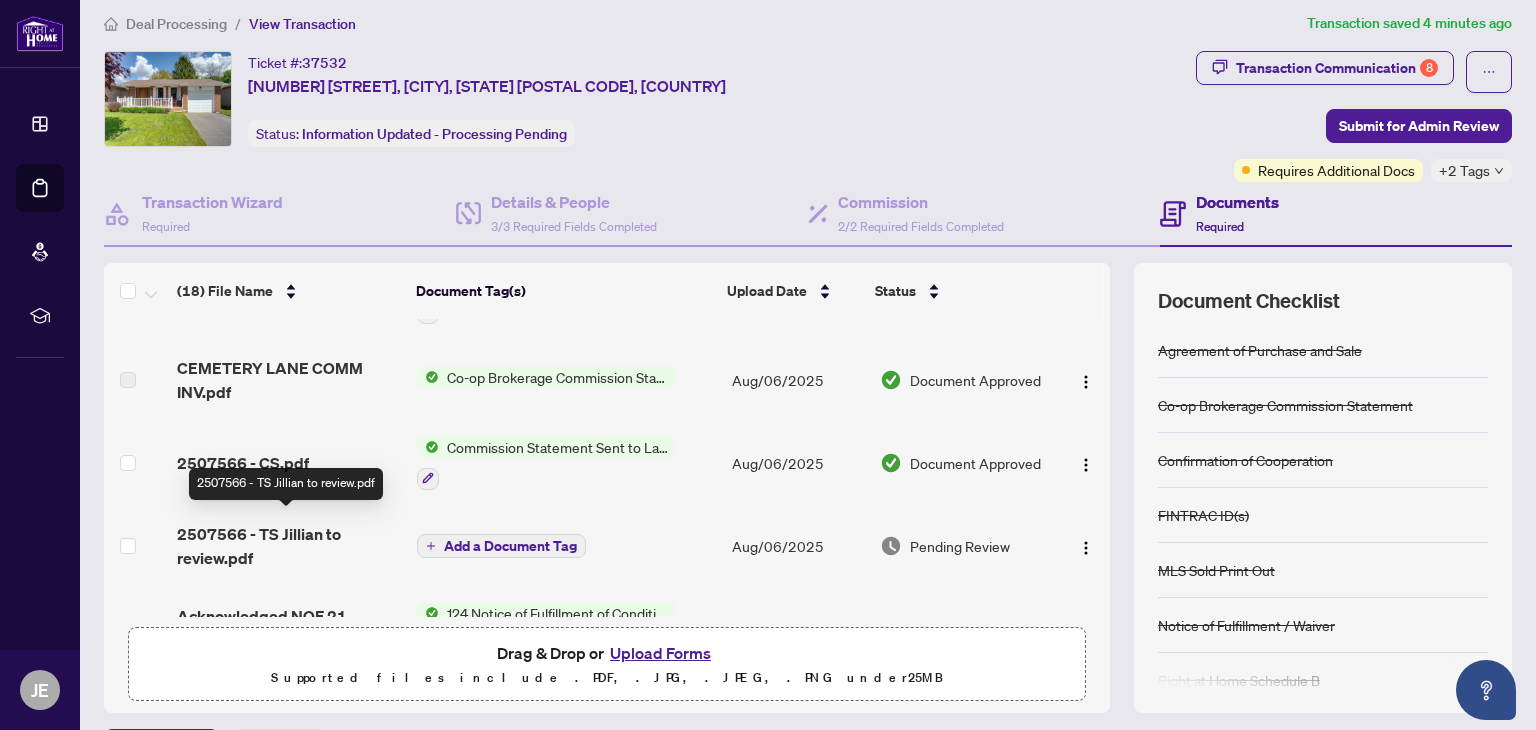 click on "2507566 - TS Jillian to review.pdf" at bounding box center [289, 546] 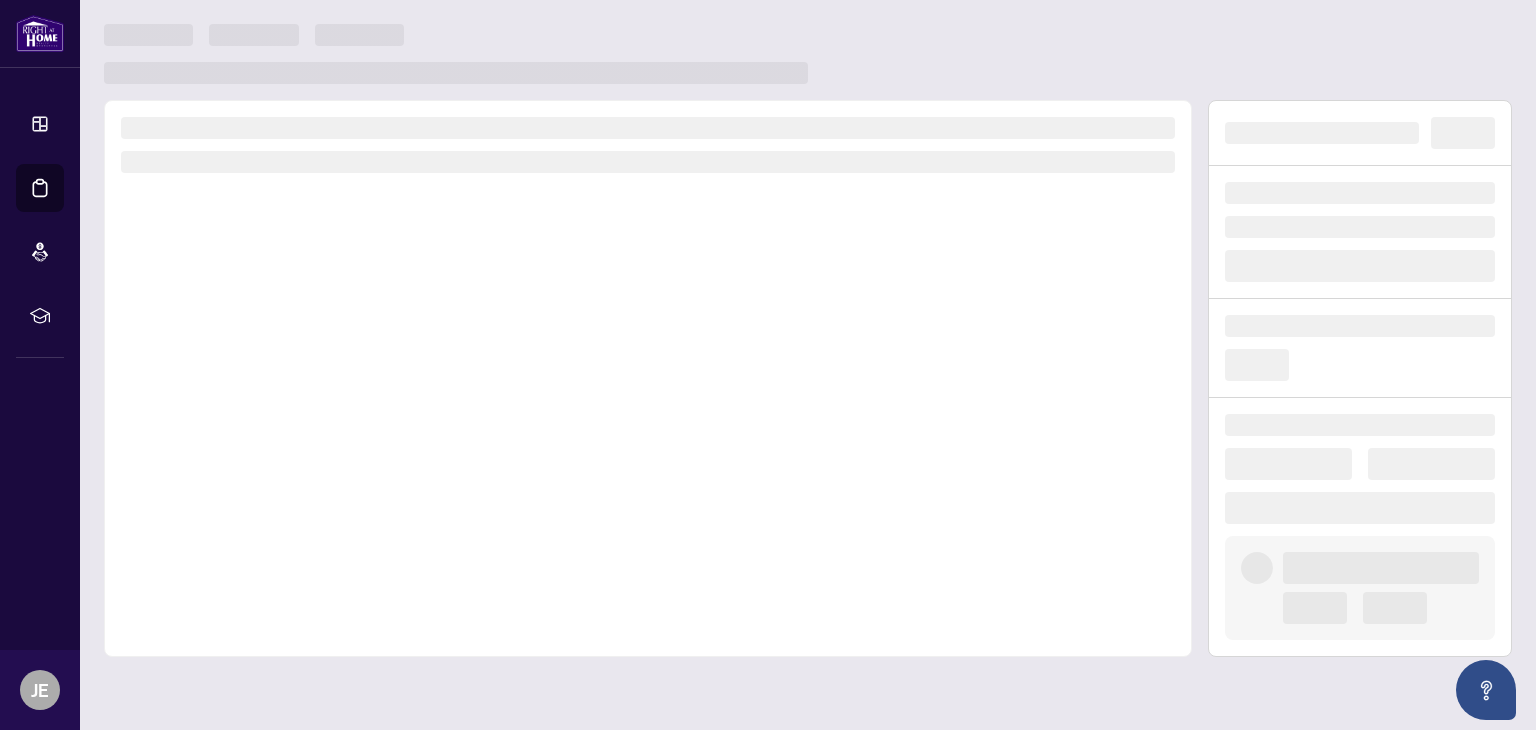 scroll, scrollTop: 0, scrollLeft: 0, axis: both 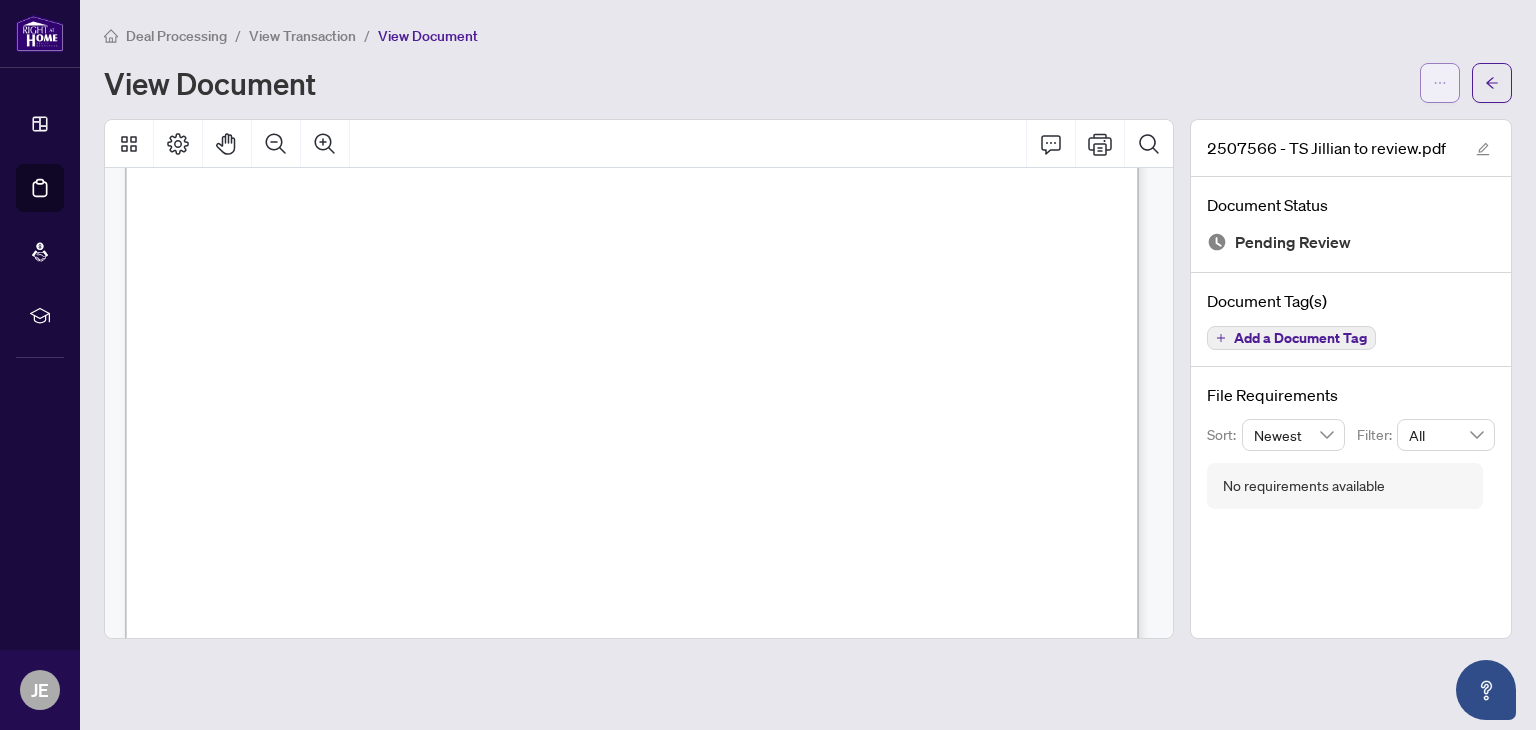 click at bounding box center (1440, 83) 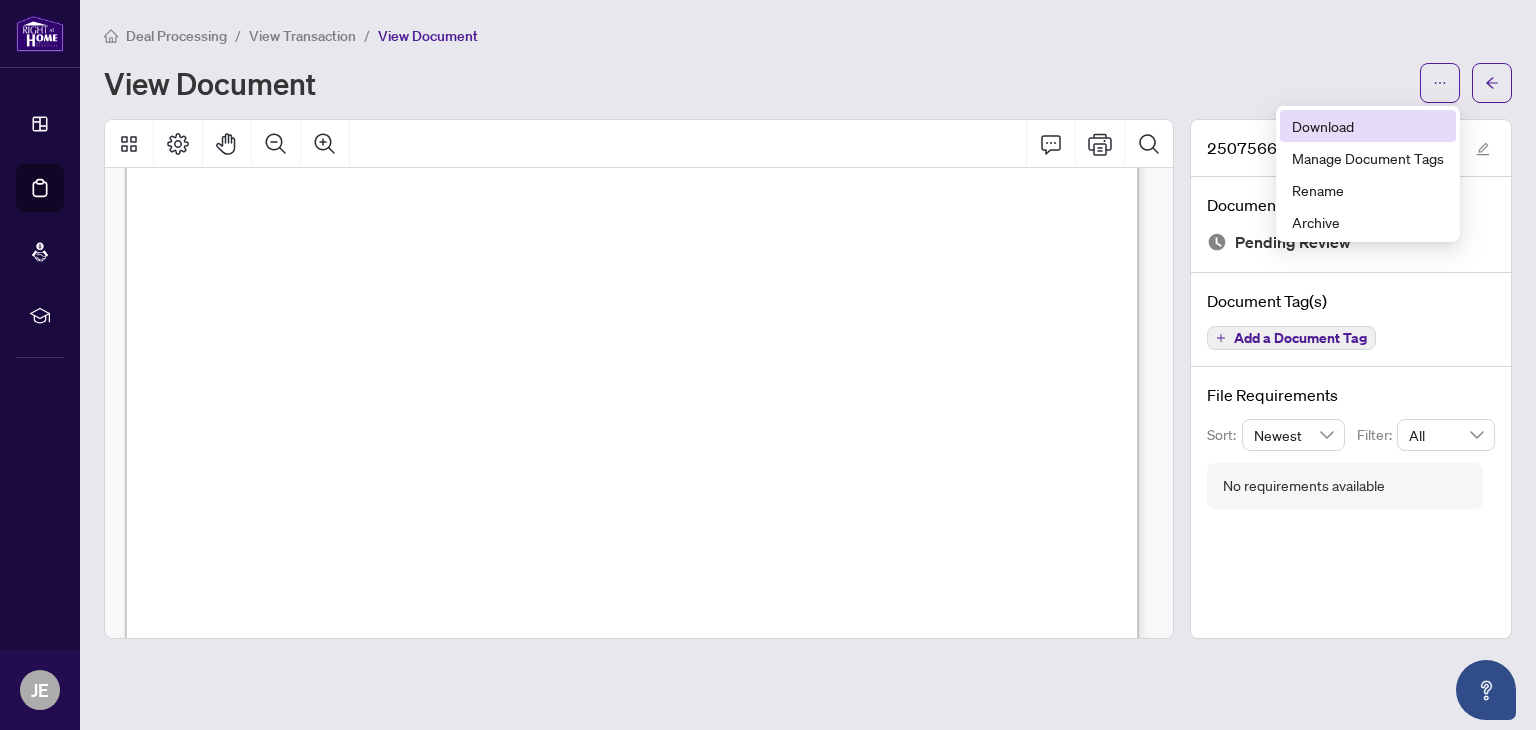 click on "Download" at bounding box center [1368, 126] 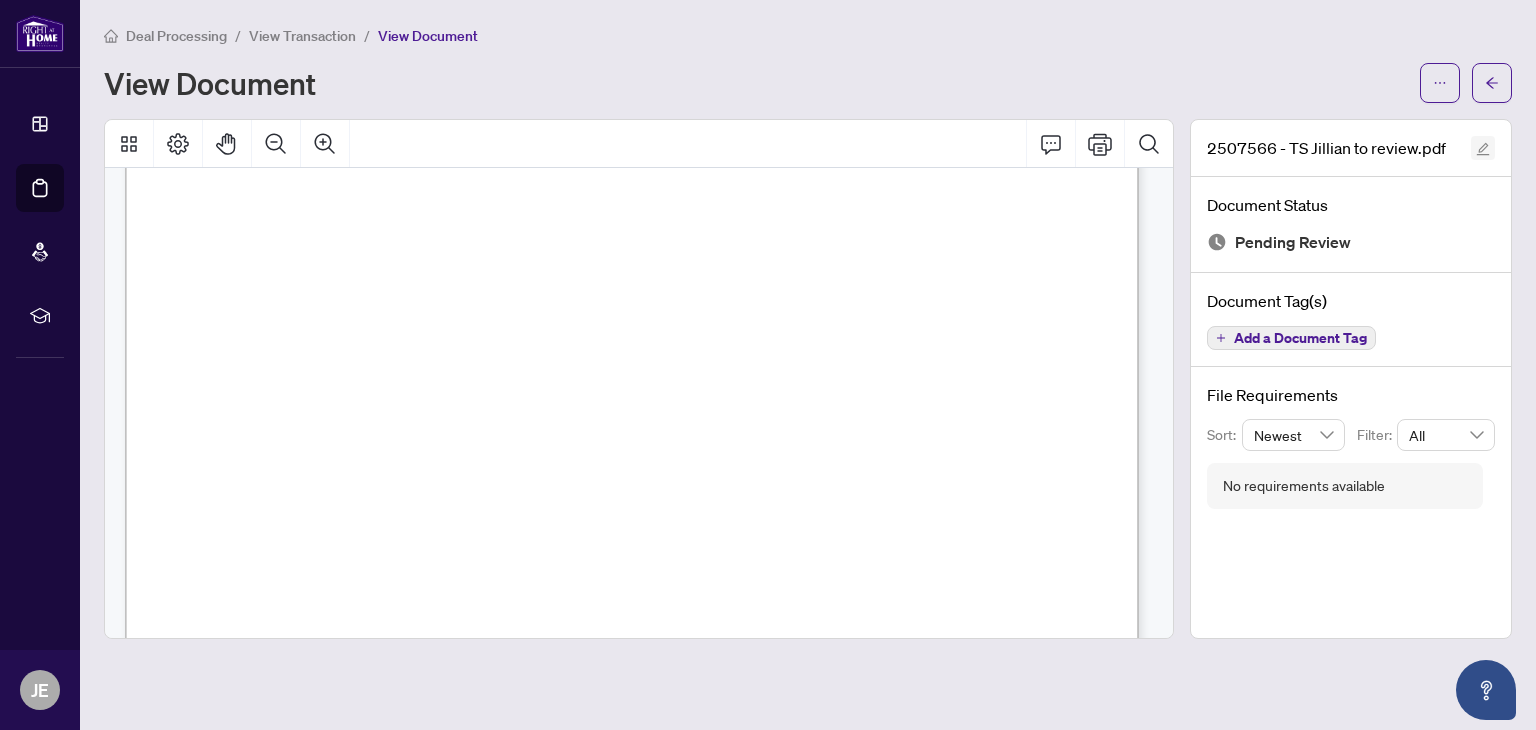 click 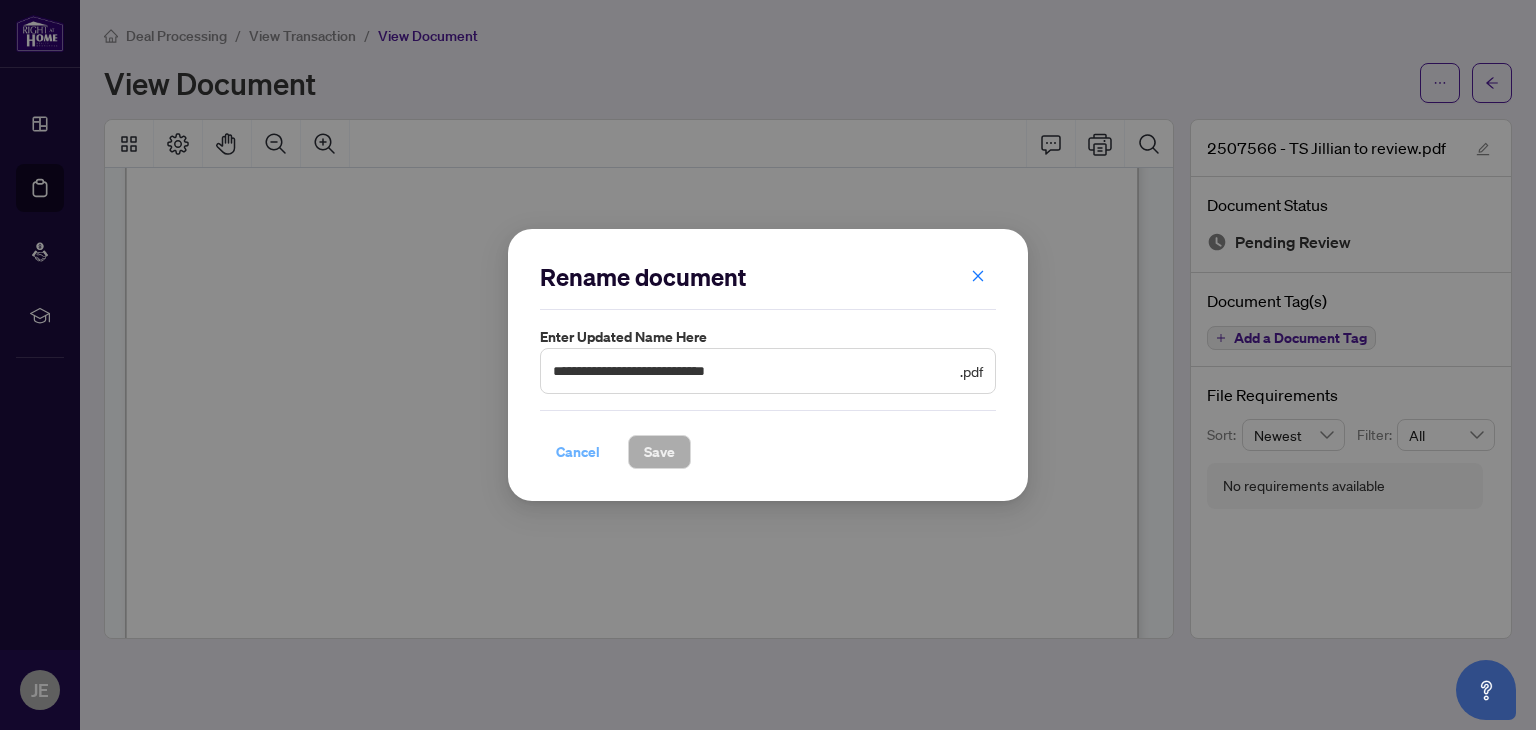 click on "Cancel" at bounding box center [578, 452] 